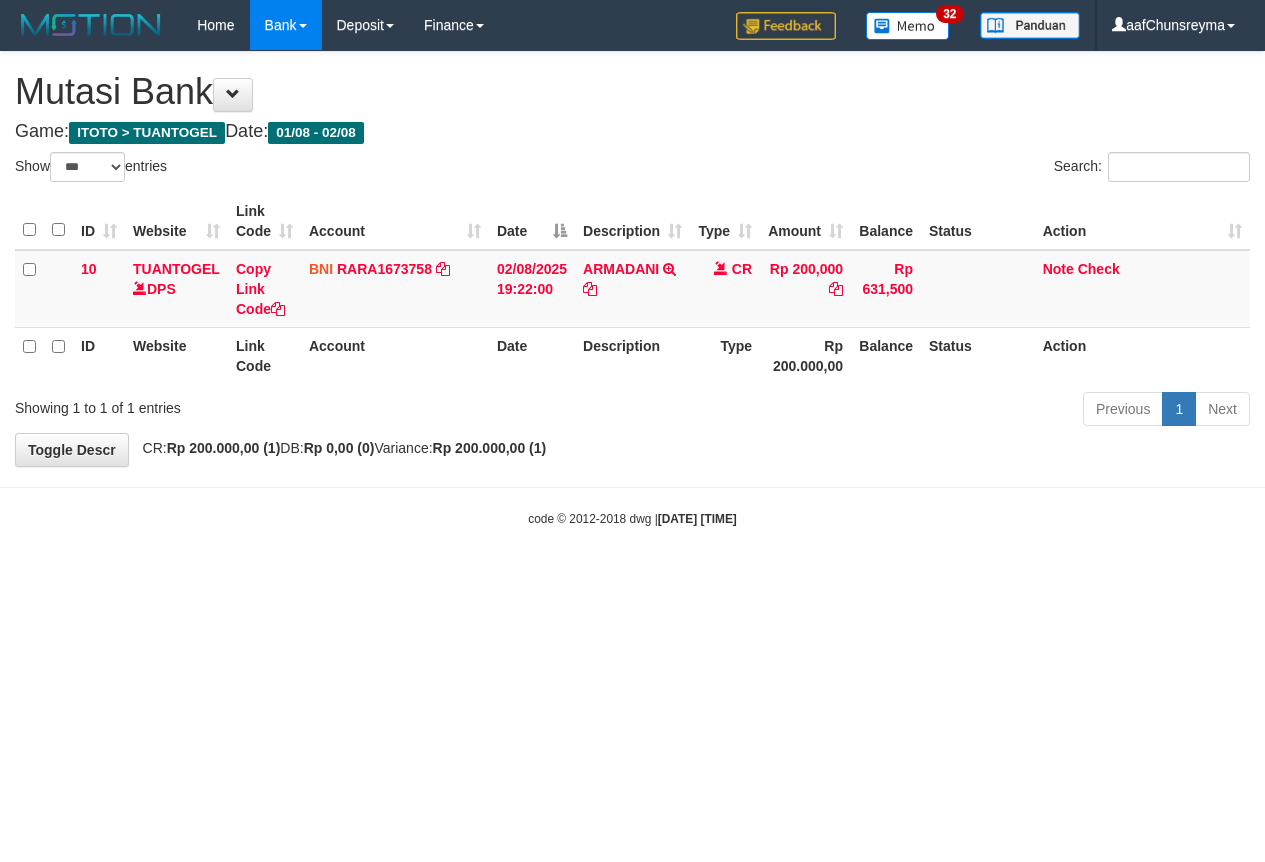 select on "***" 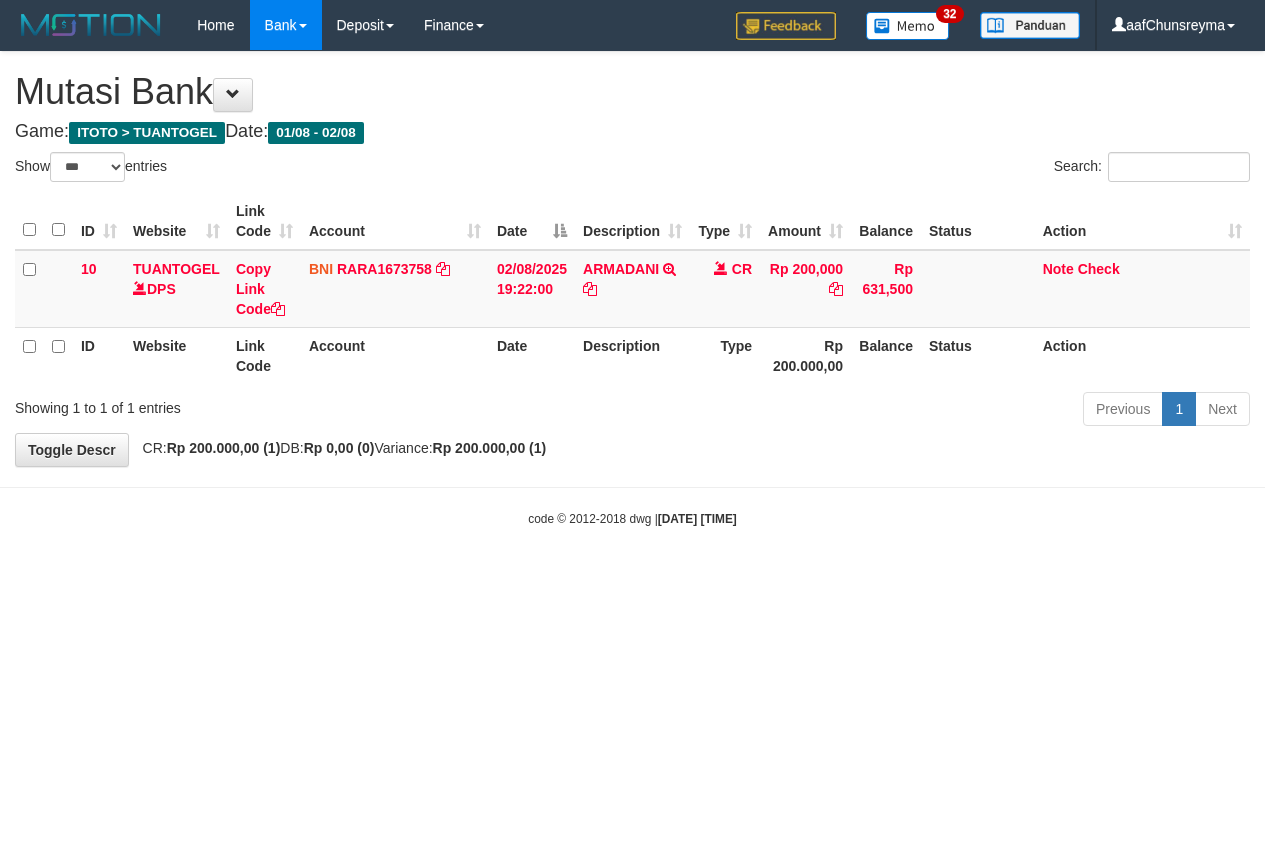 scroll, scrollTop: 0, scrollLeft: 0, axis: both 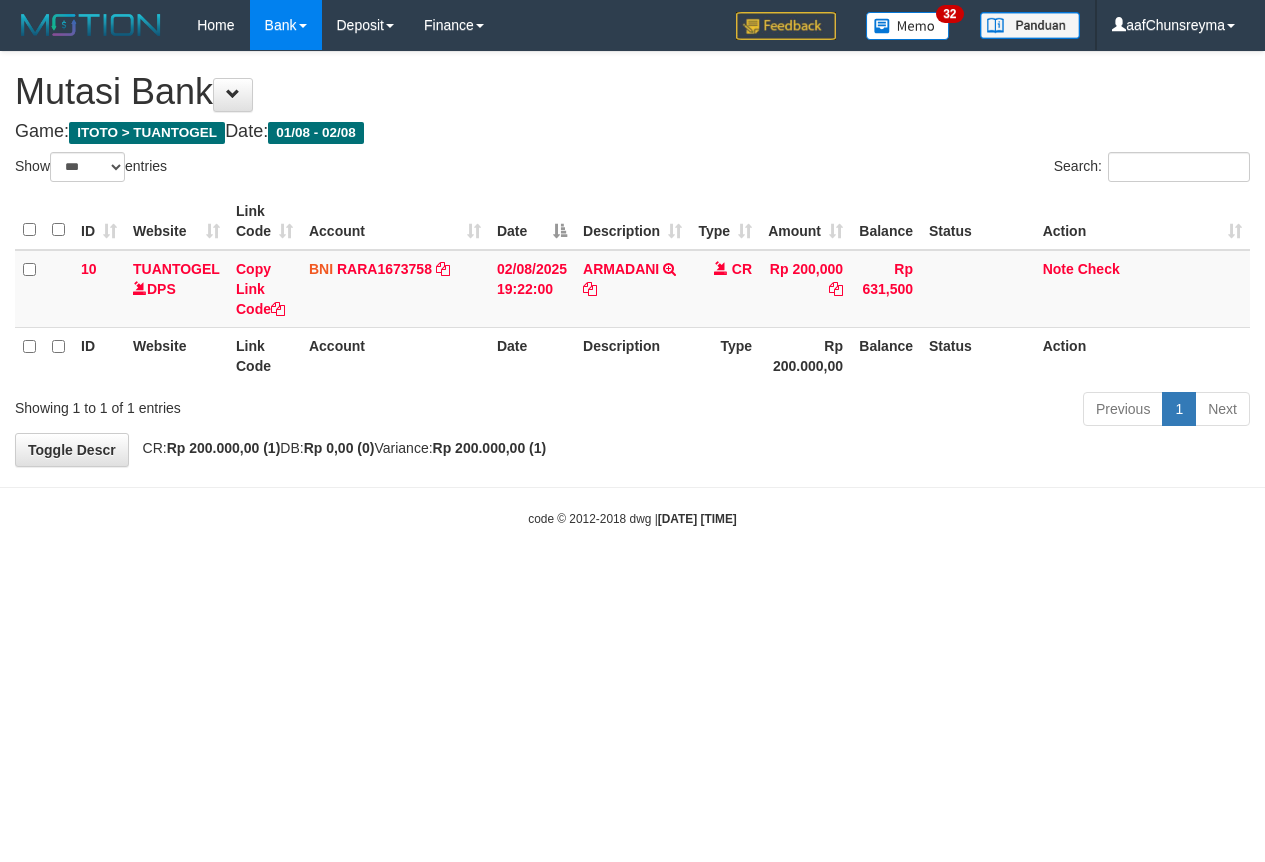 select on "***" 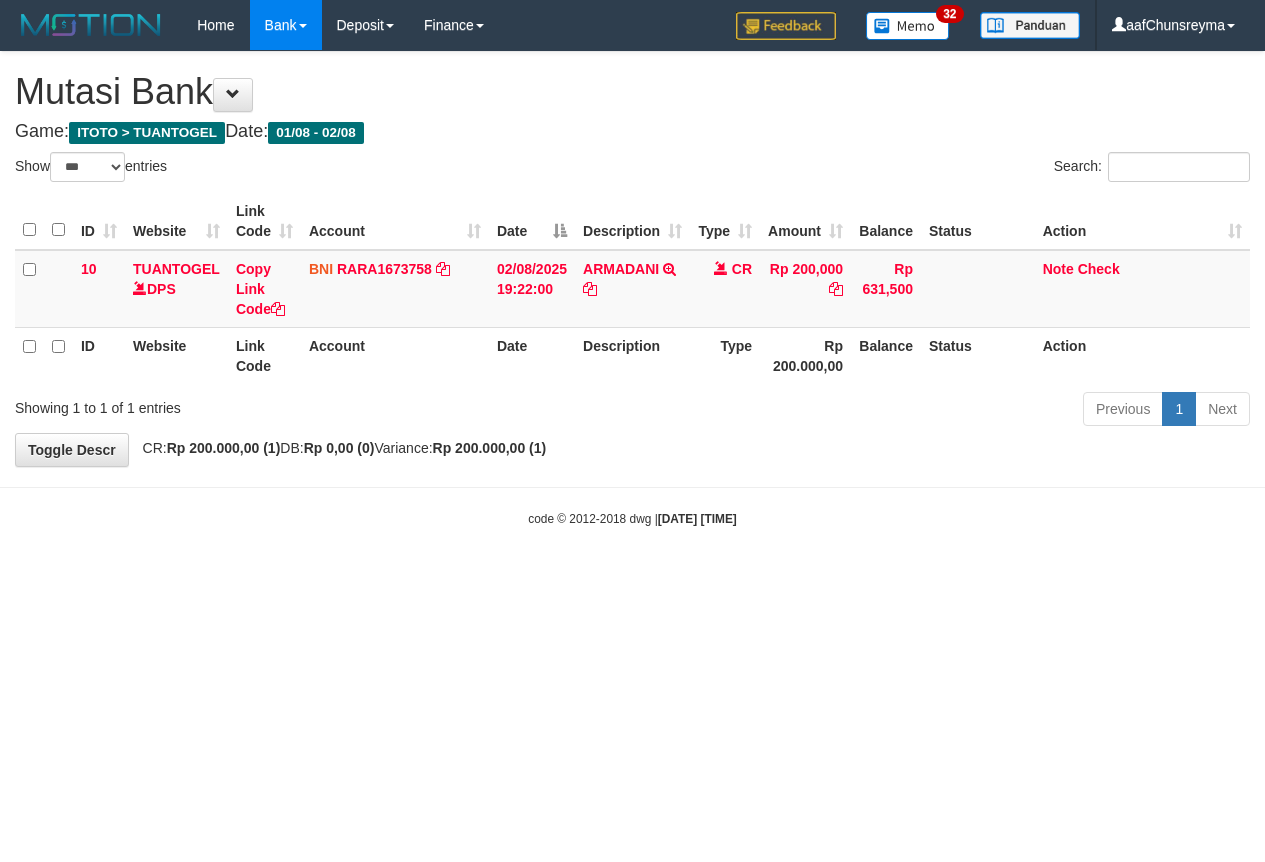 scroll, scrollTop: 0, scrollLeft: 0, axis: both 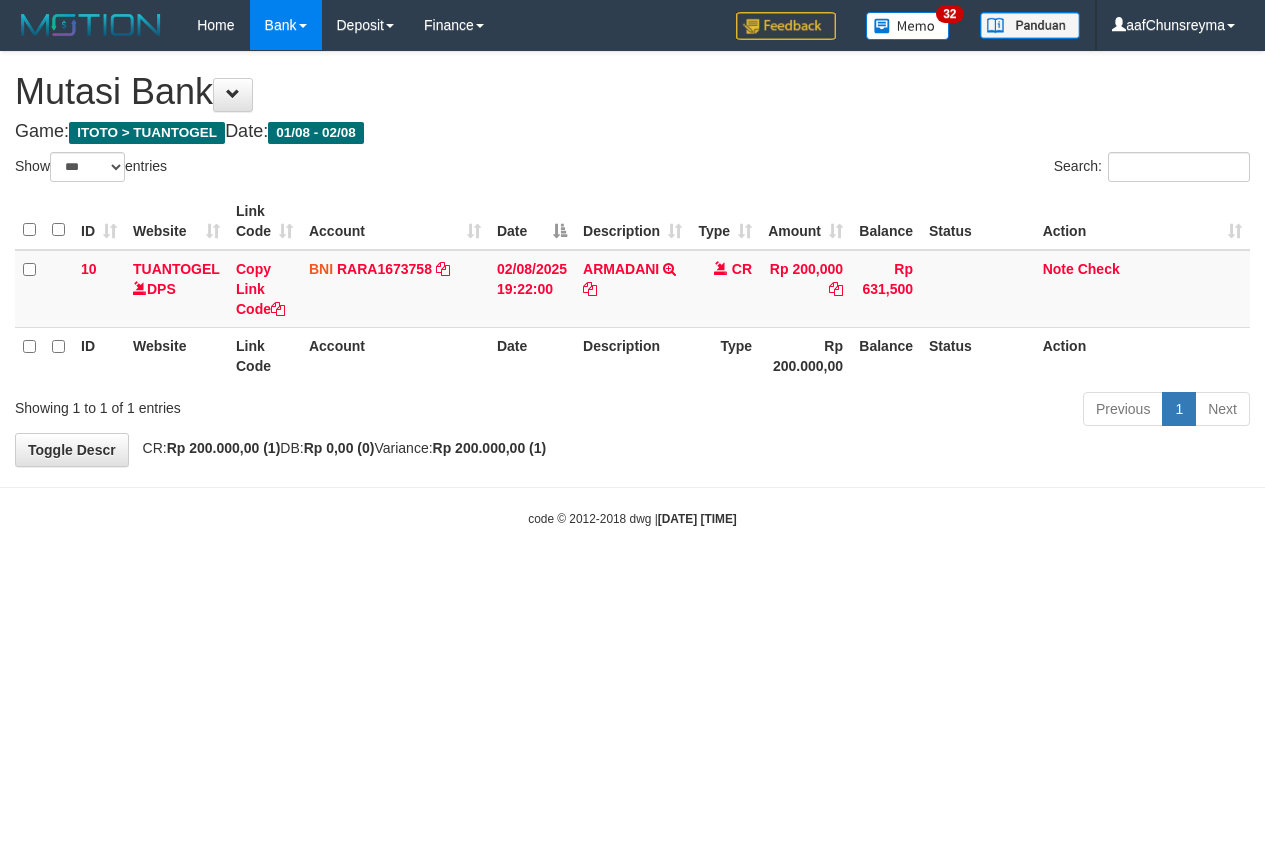 select on "***" 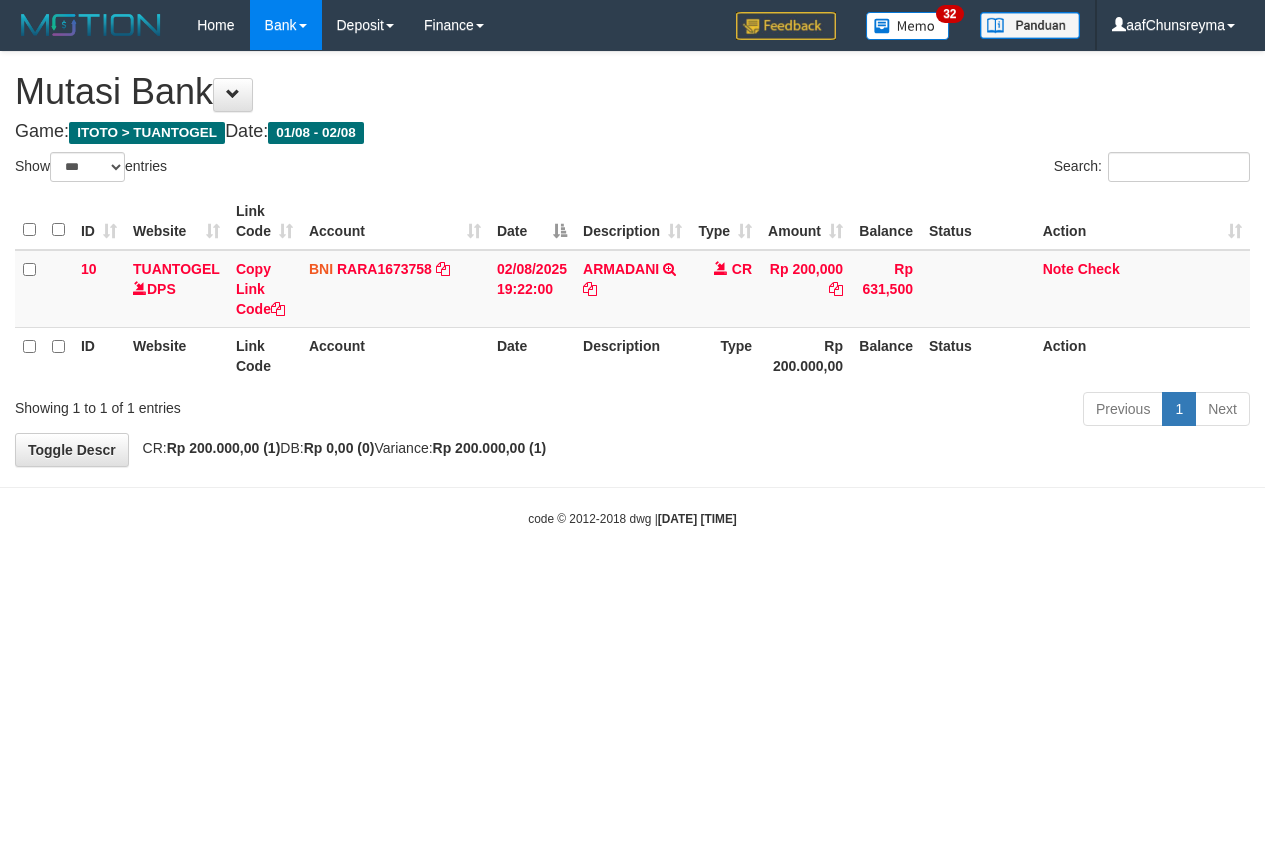 scroll, scrollTop: 0, scrollLeft: 0, axis: both 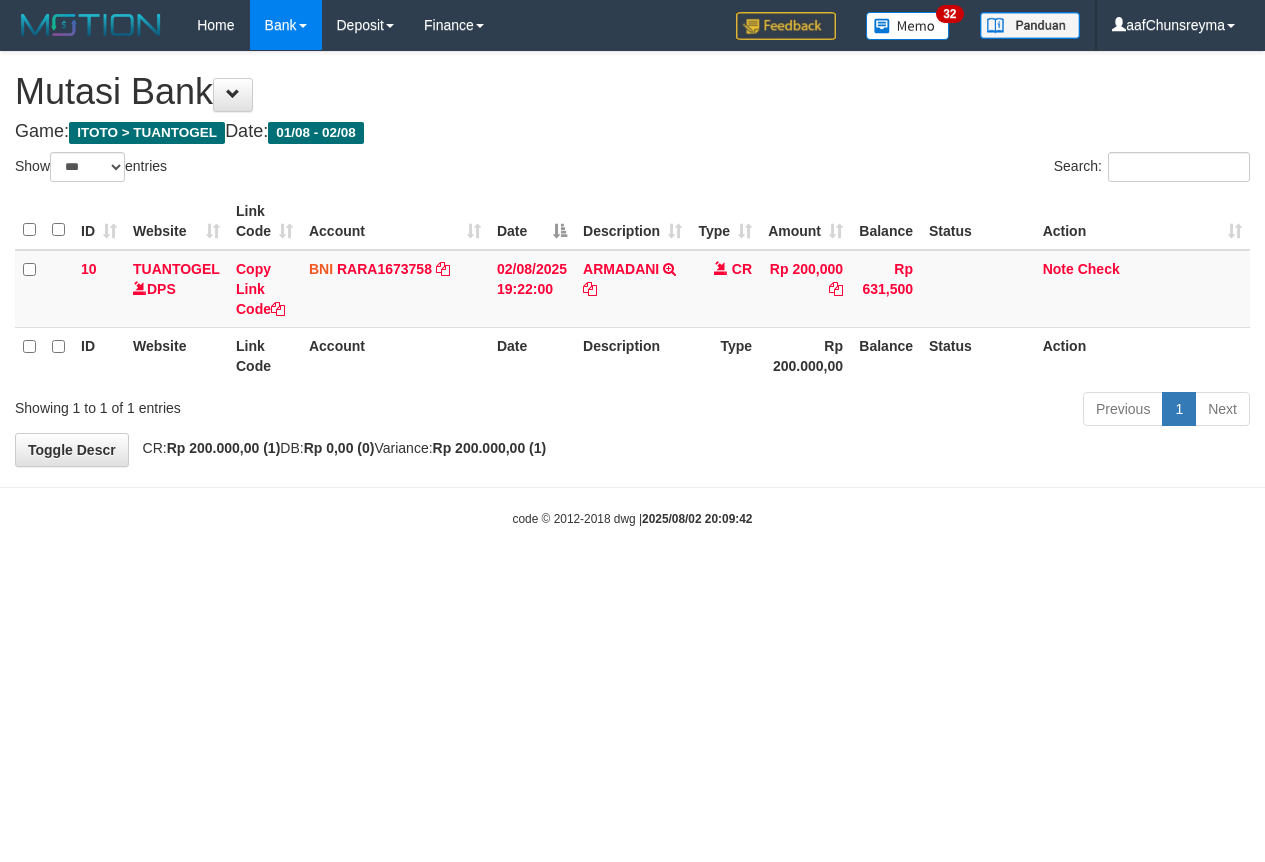 select on "***" 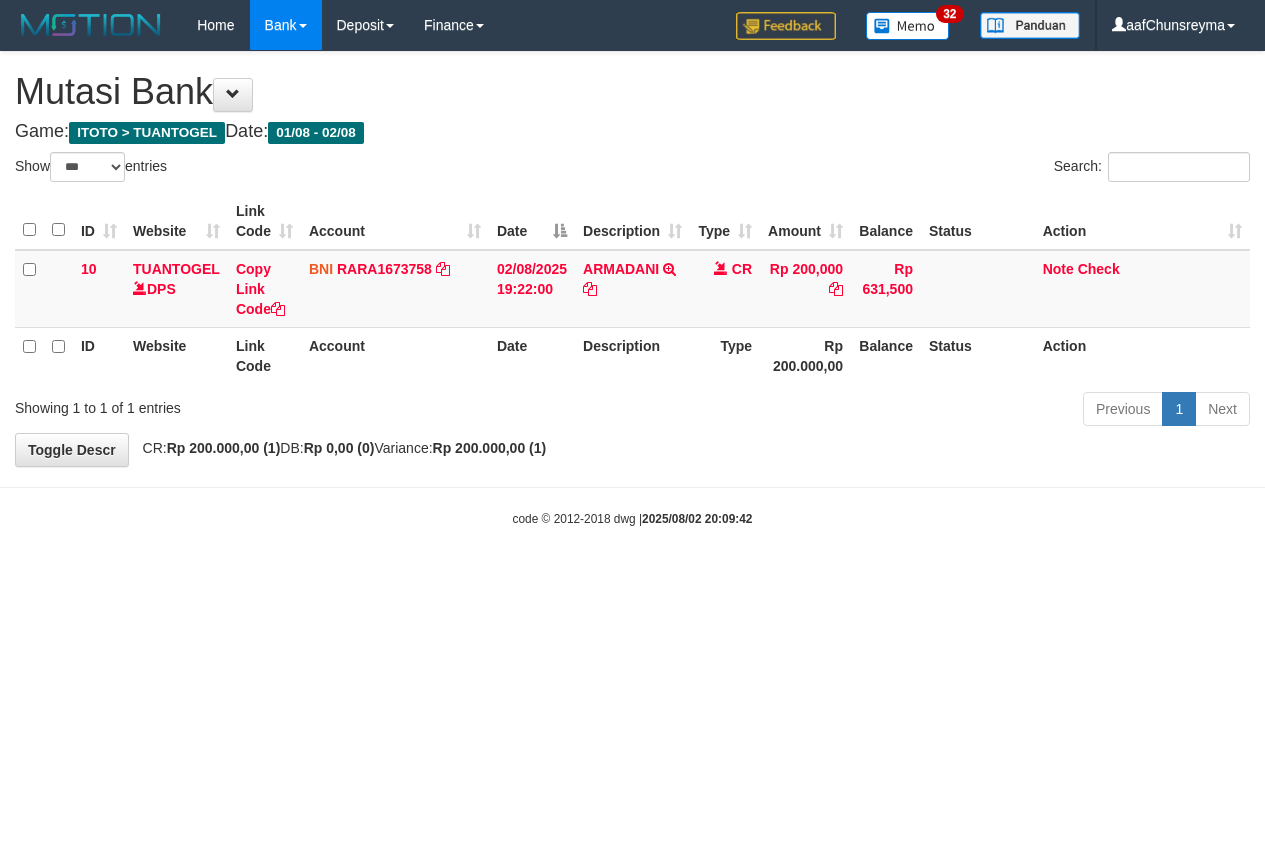 scroll, scrollTop: 0, scrollLeft: 0, axis: both 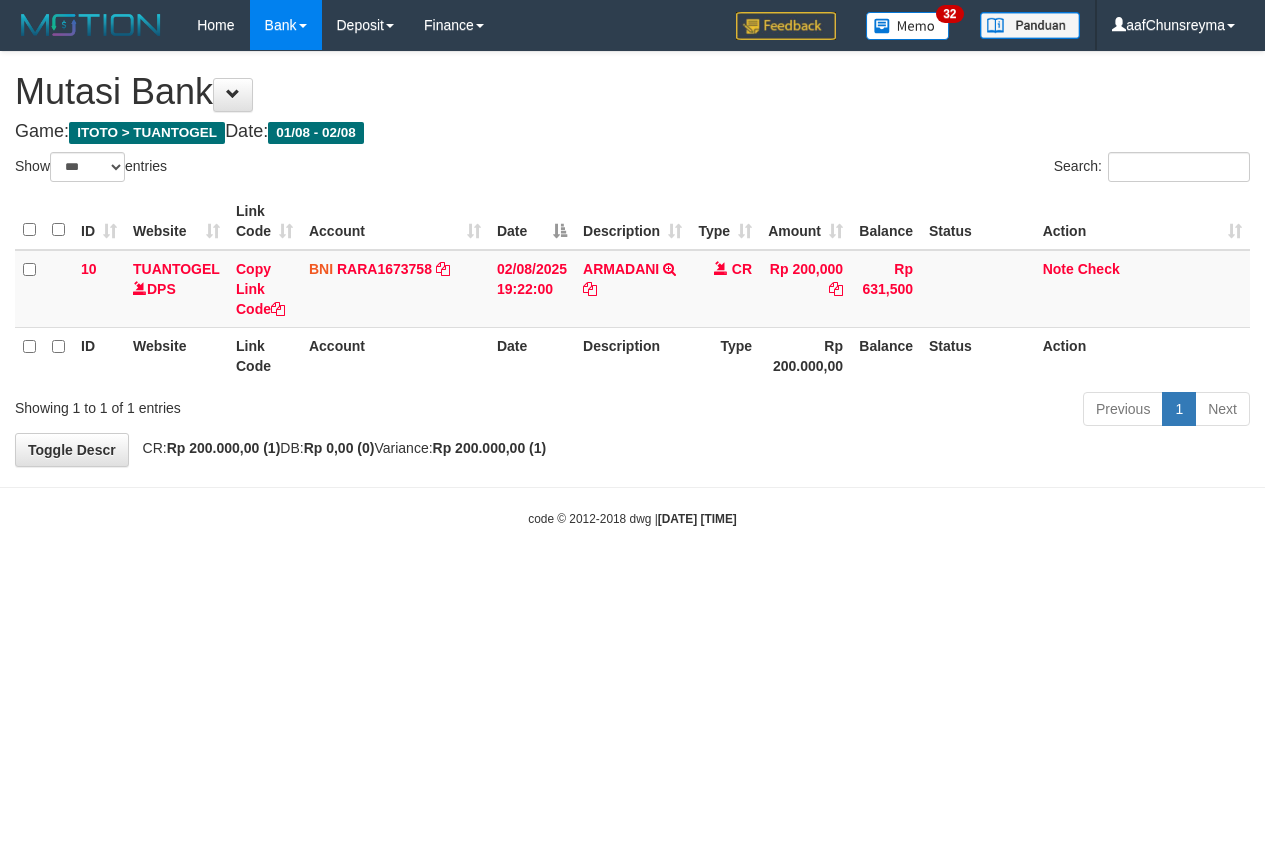 select on "***" 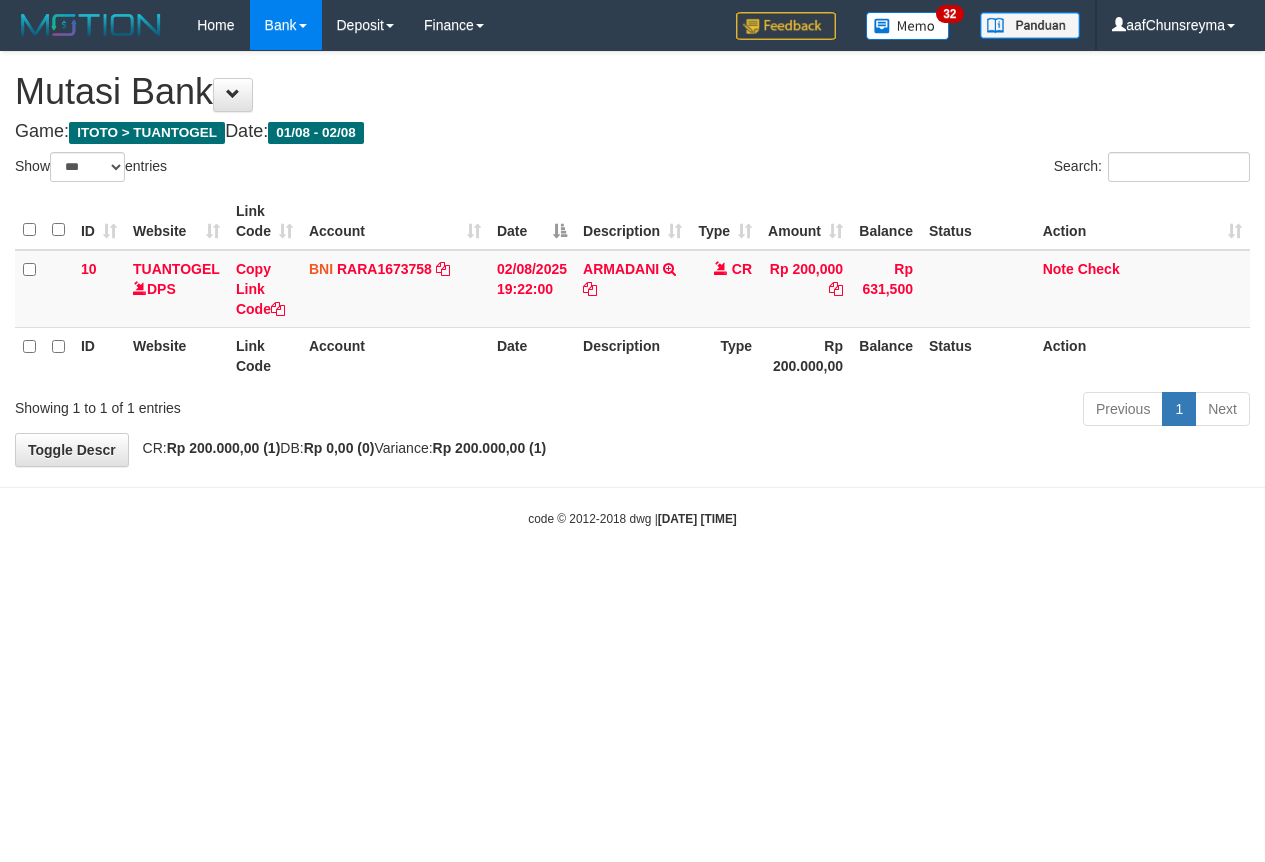 scroll, scrollTop: 0, scrollLeft: 0, axis: both 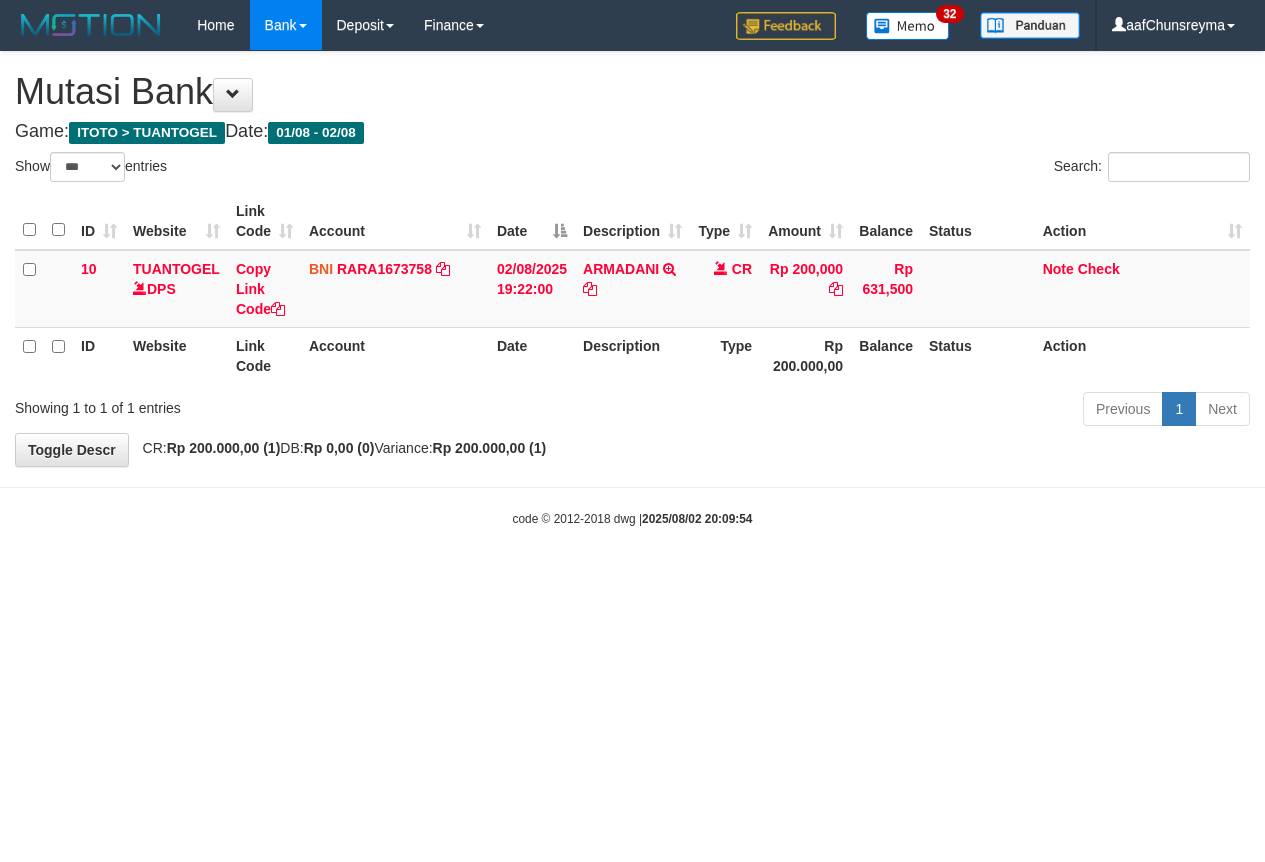 select on "***" 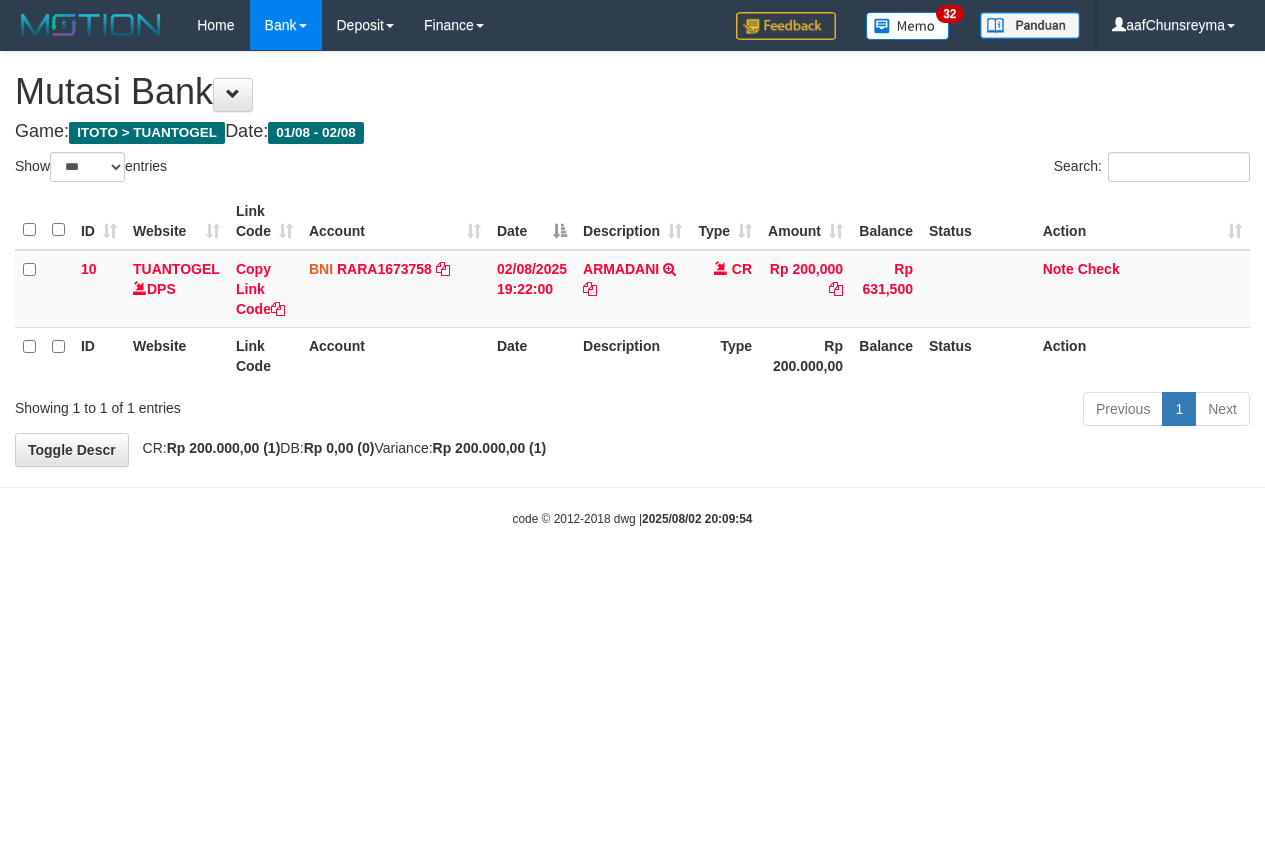 scroll, scrollTop: 0, scrollLeft: 0, axis: both 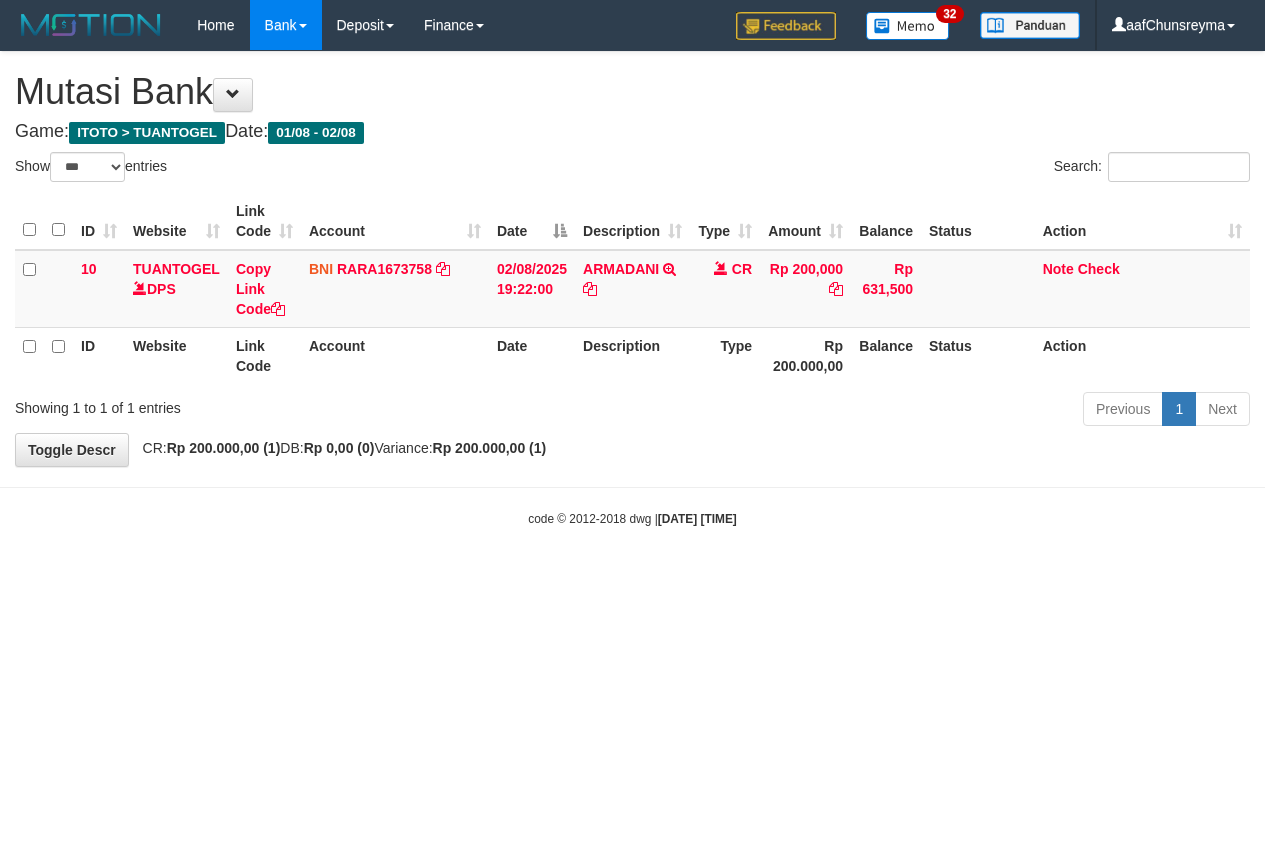 select on "***" 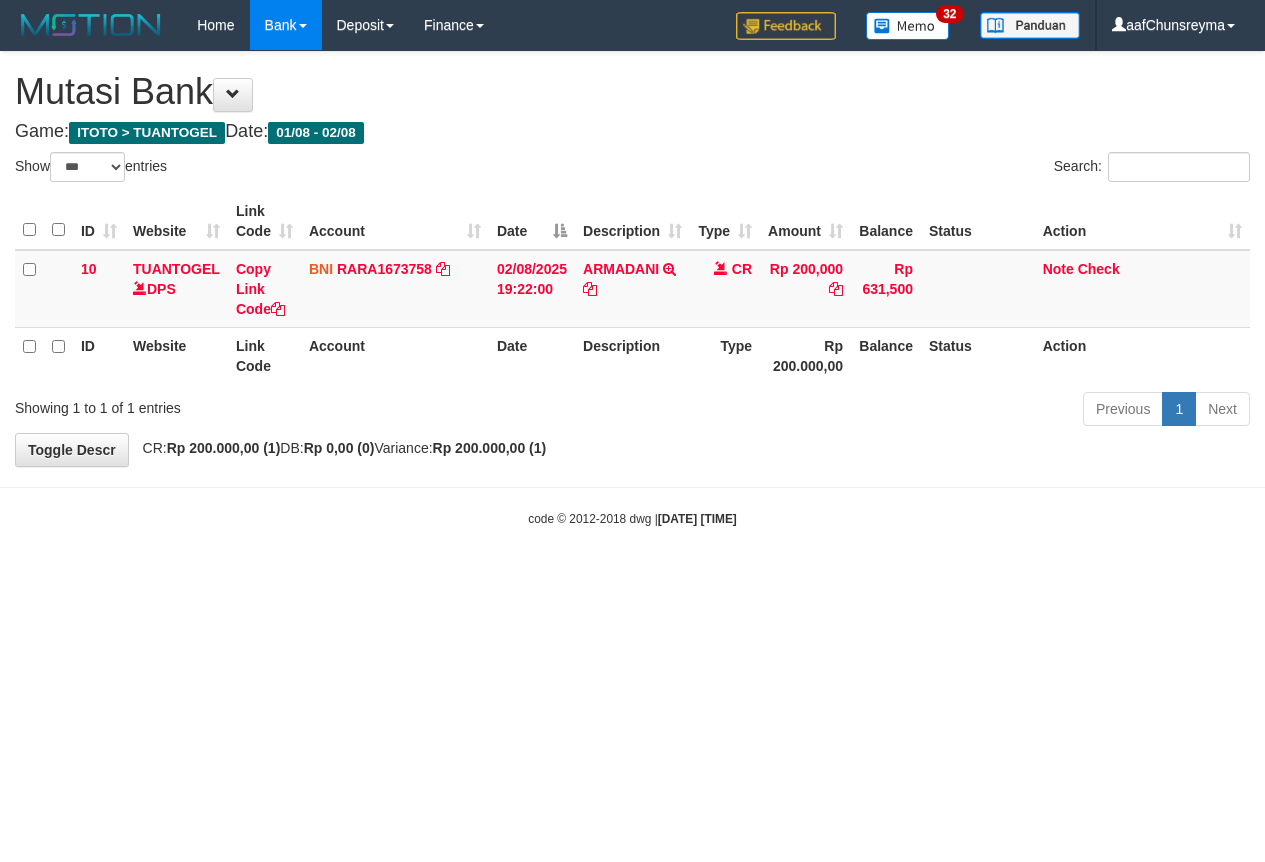 scroll, scrollTop: 0, scrollLeft: 0, axis: both 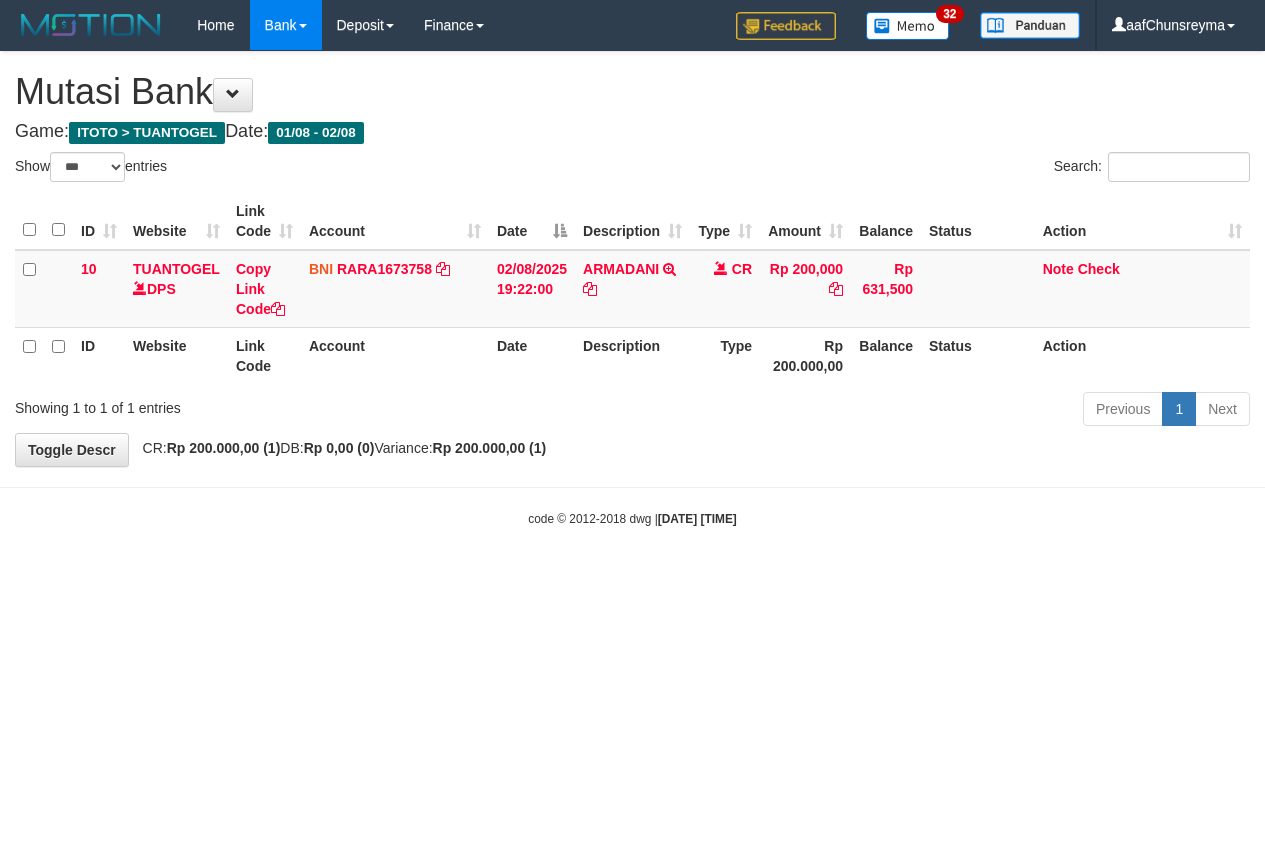 select on "***" 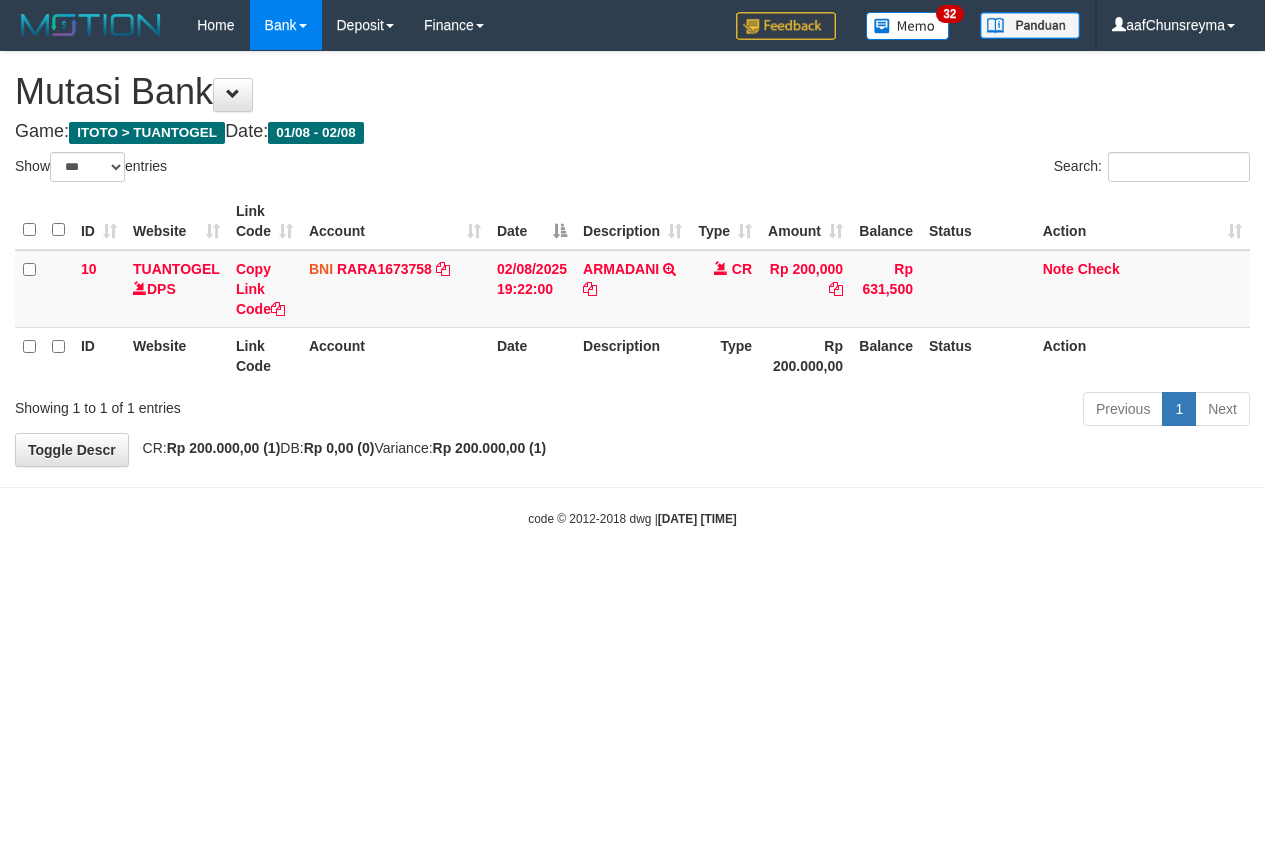 scroll, scrollTop: 0, scrollLeft: 0, axis: both 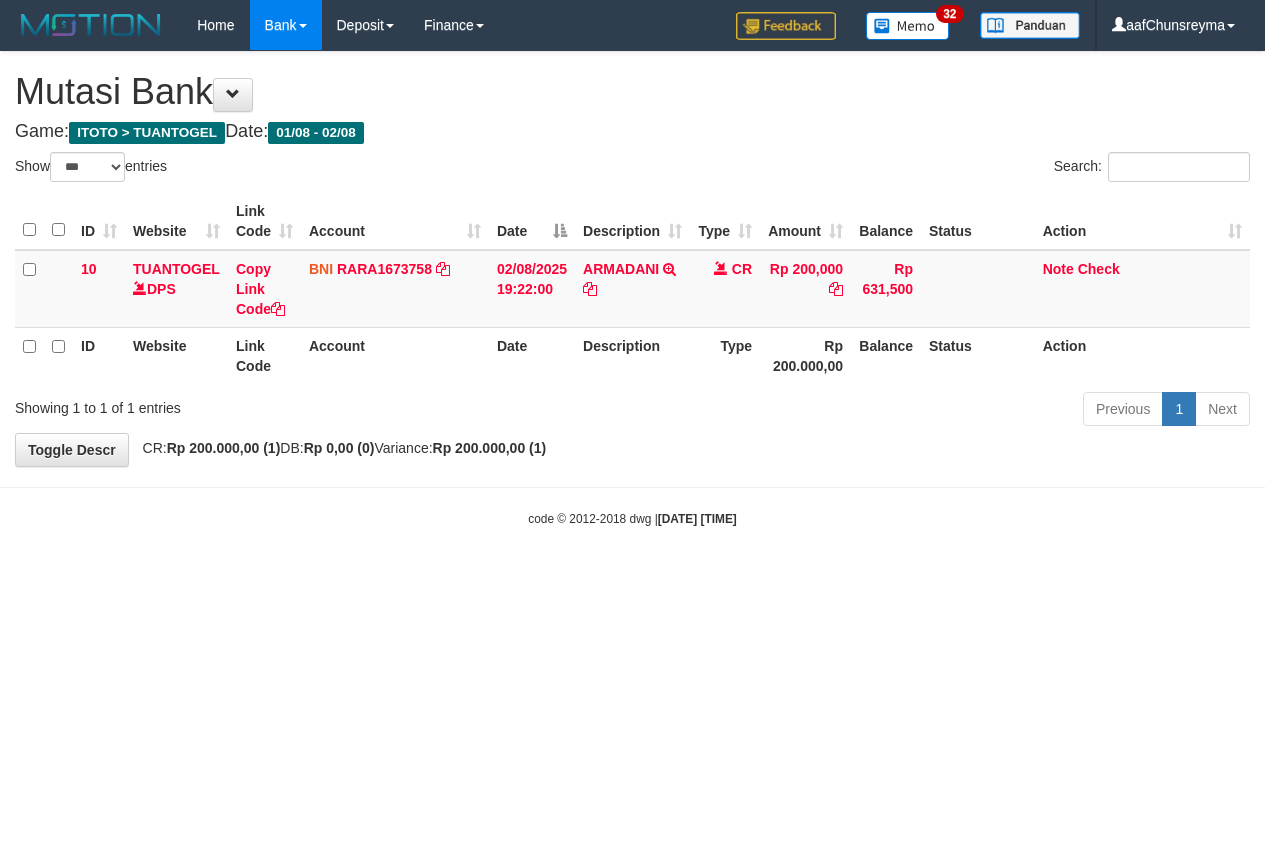 select on "***" 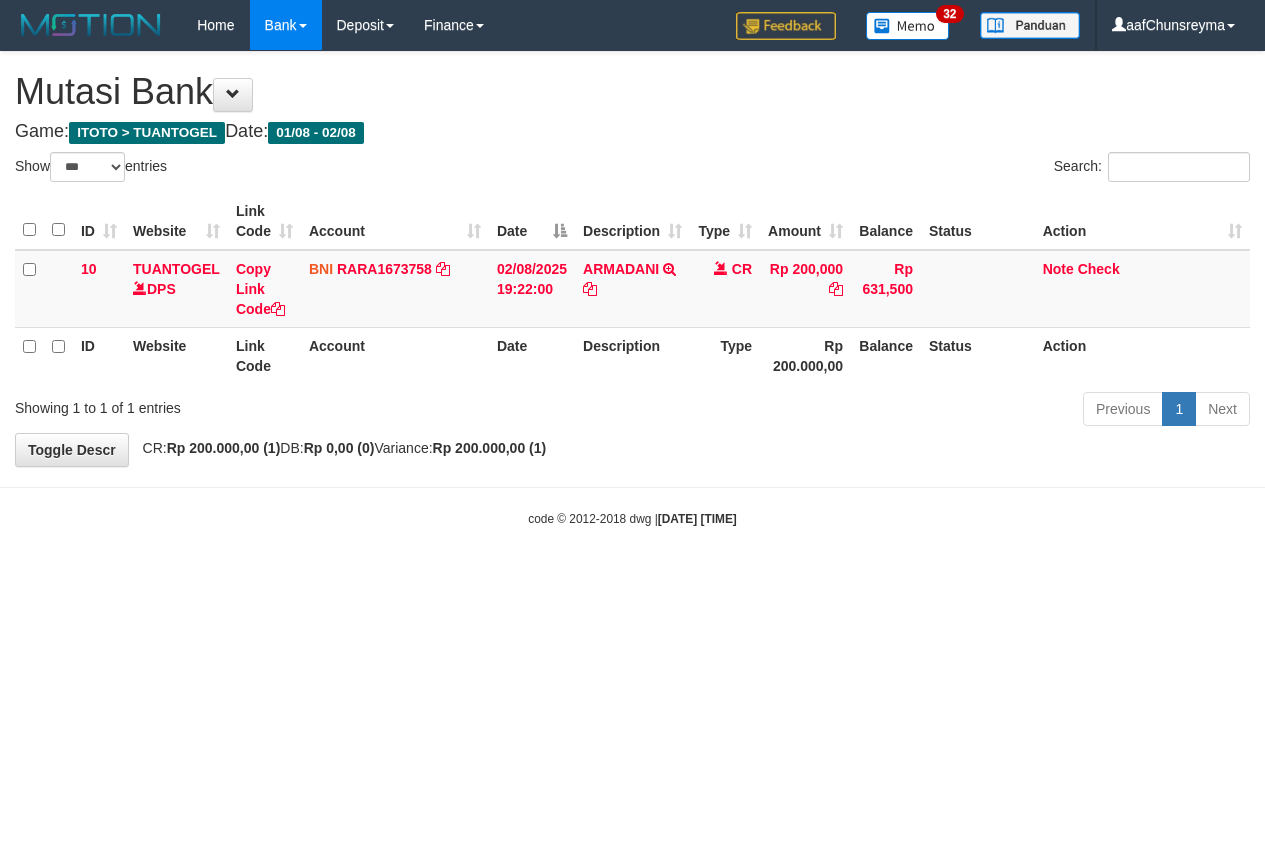 scroll, scrollTop: 0, scrollLeft: 0, axis: both 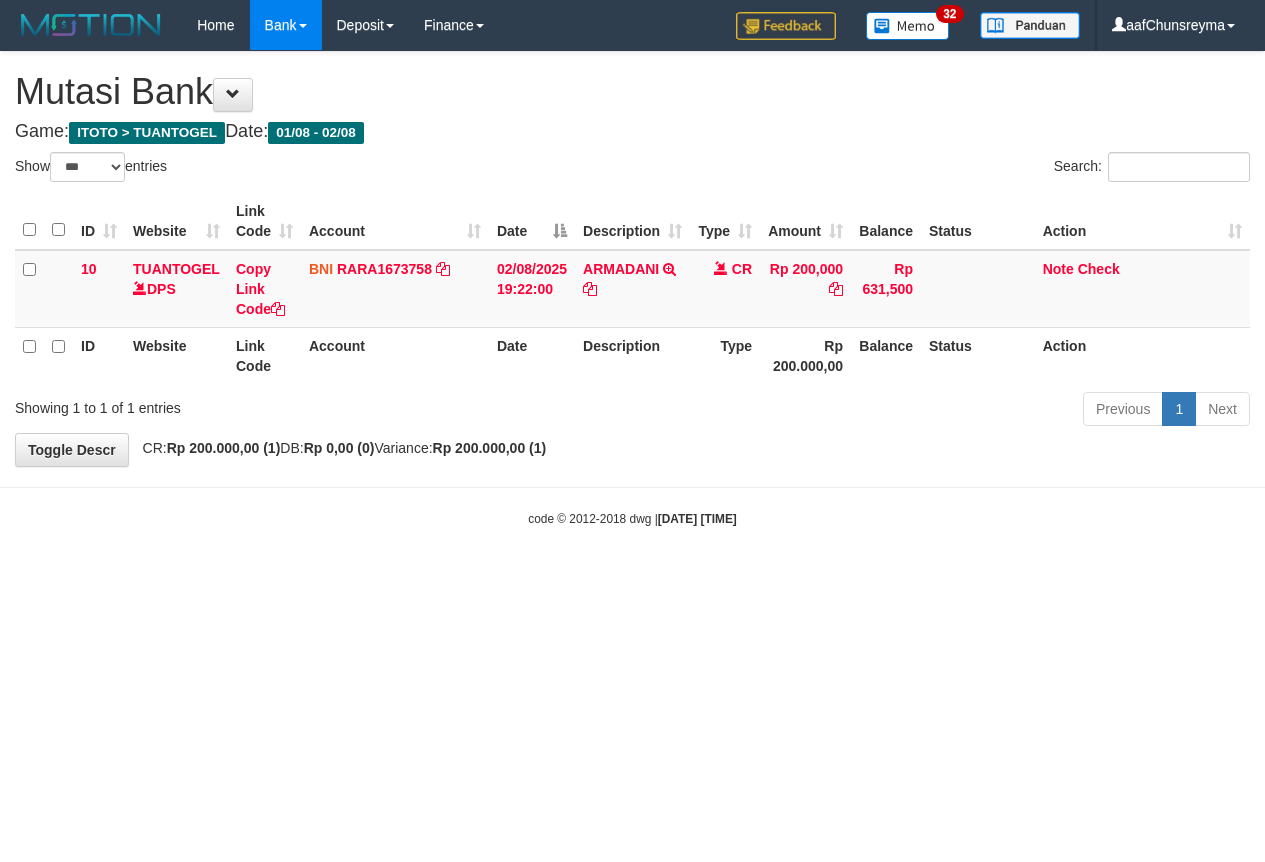 select on "***" 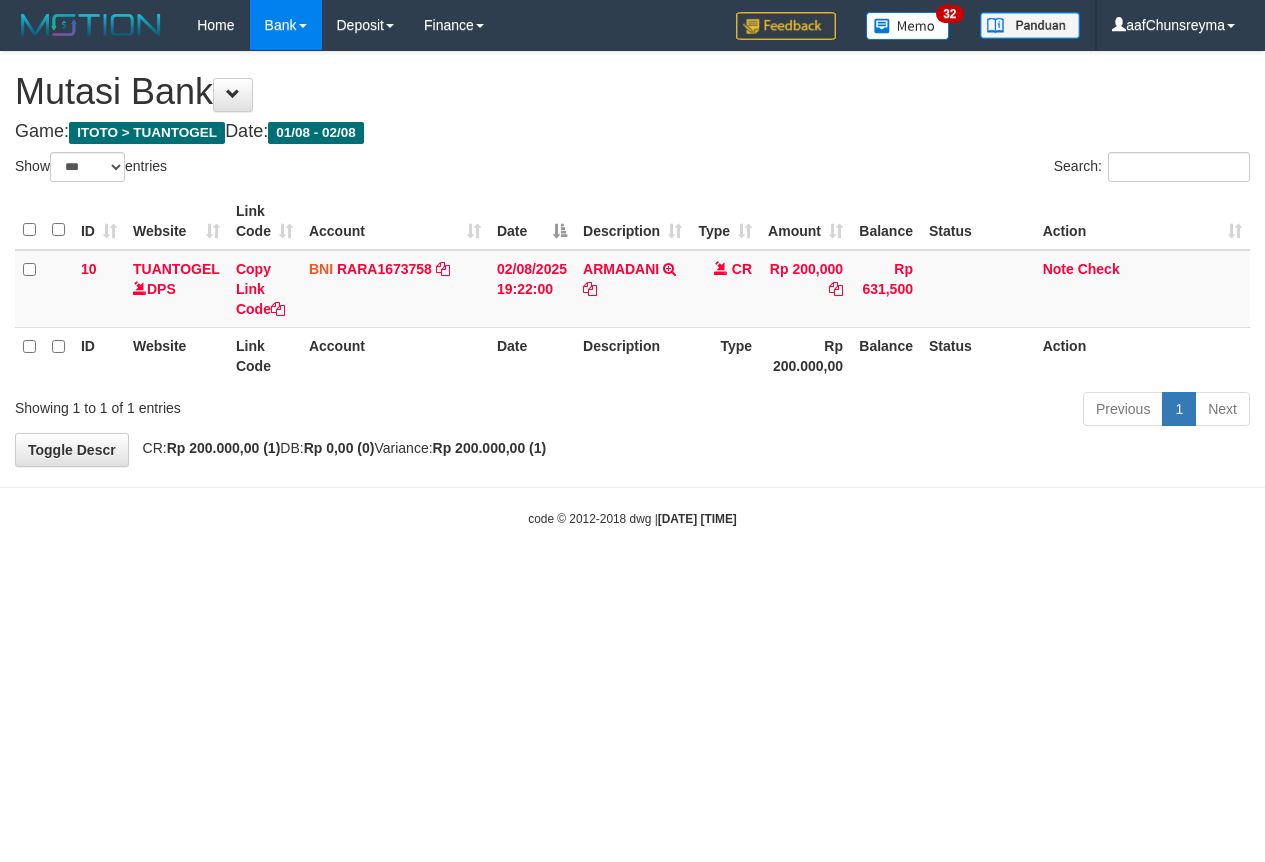 scroll, scrollTop: 0, scrollLeft: 0, axis: both 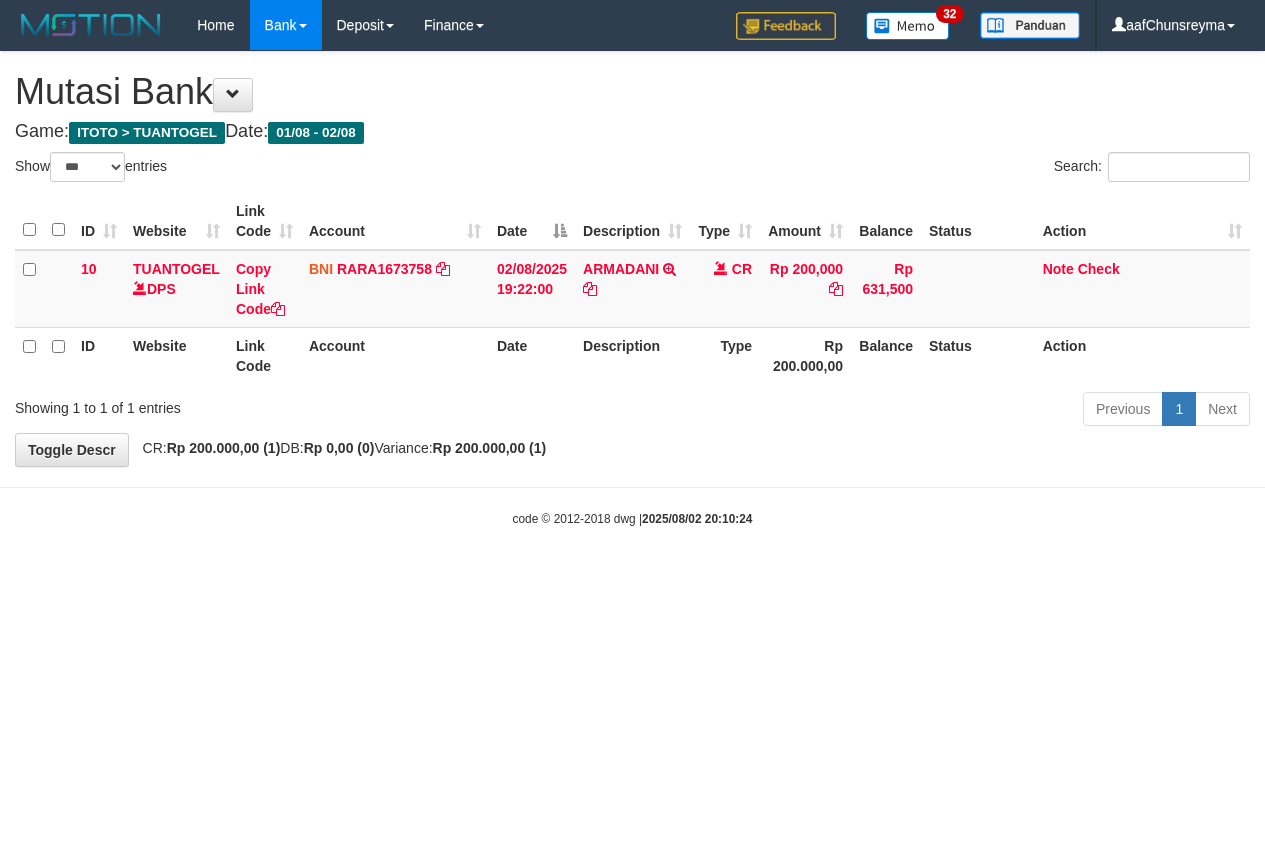 select on "***" 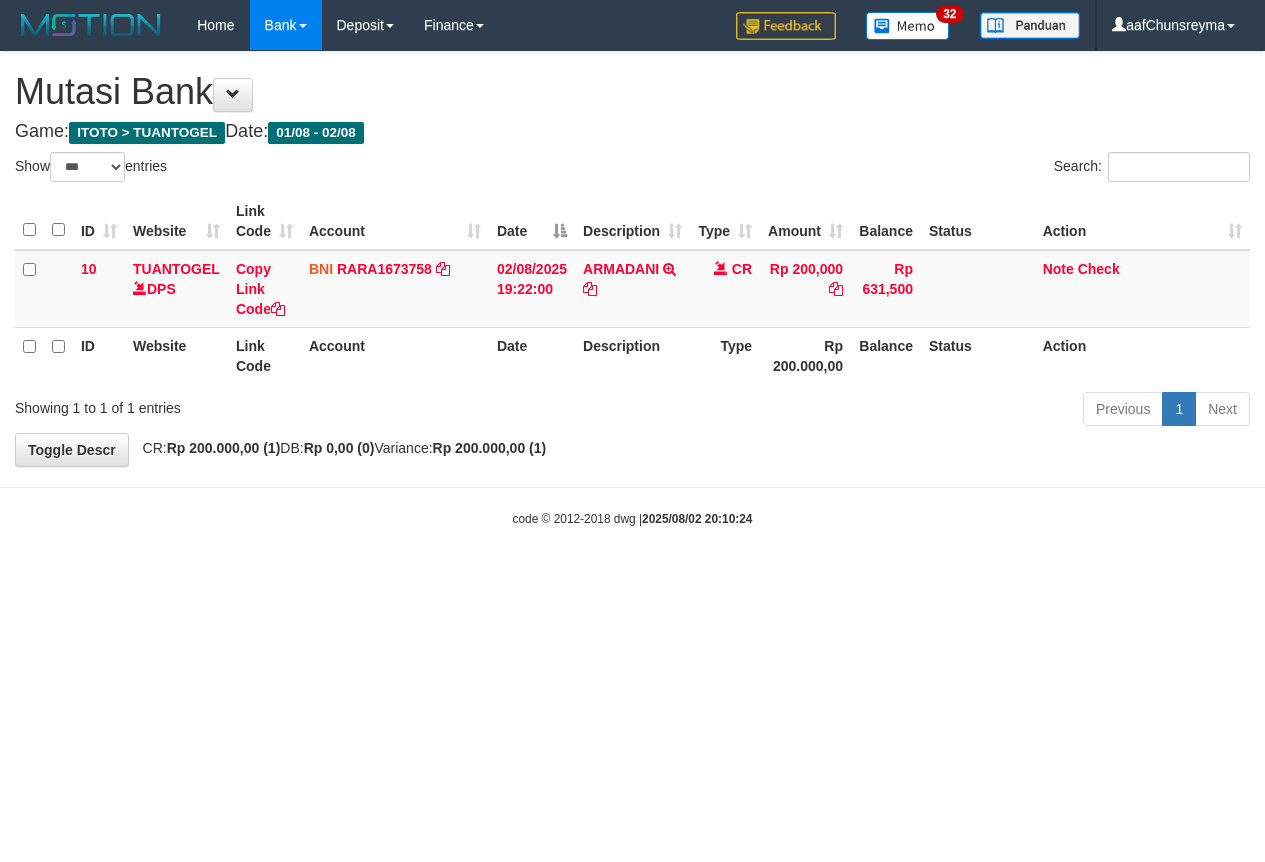 scroll, scrollTop: 0, scrollLeft: 0, axis: both 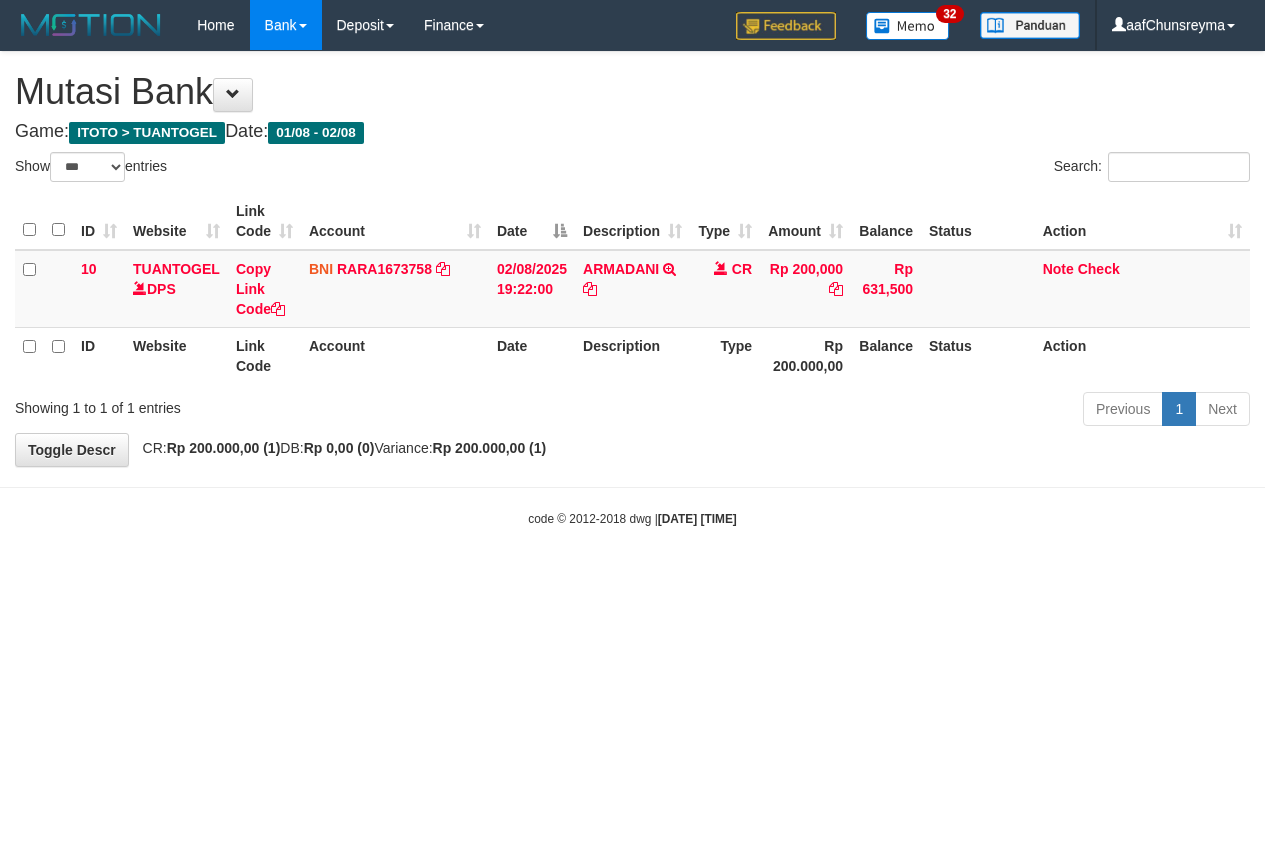 select on "***" 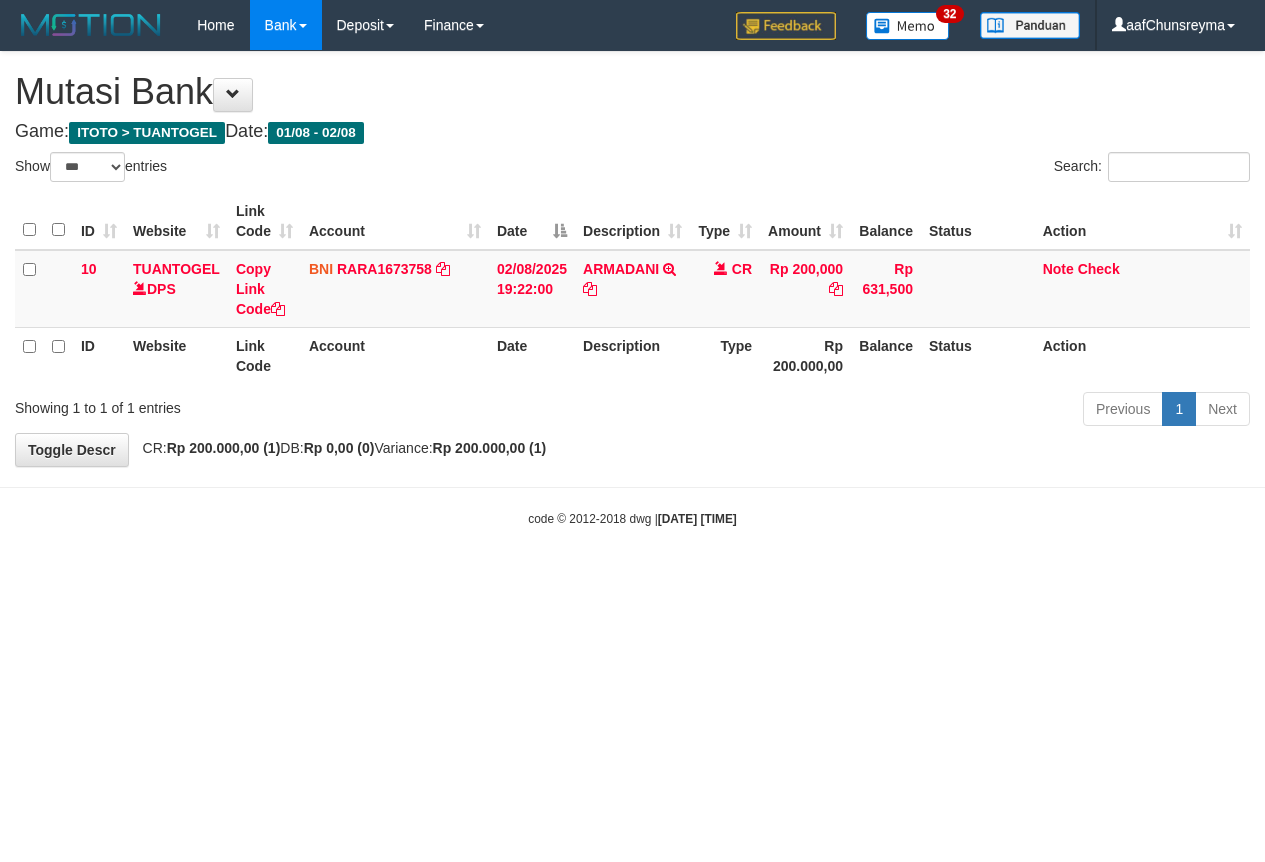 scroll, scrollTop: 0, scrollLeft: 0, axis: both 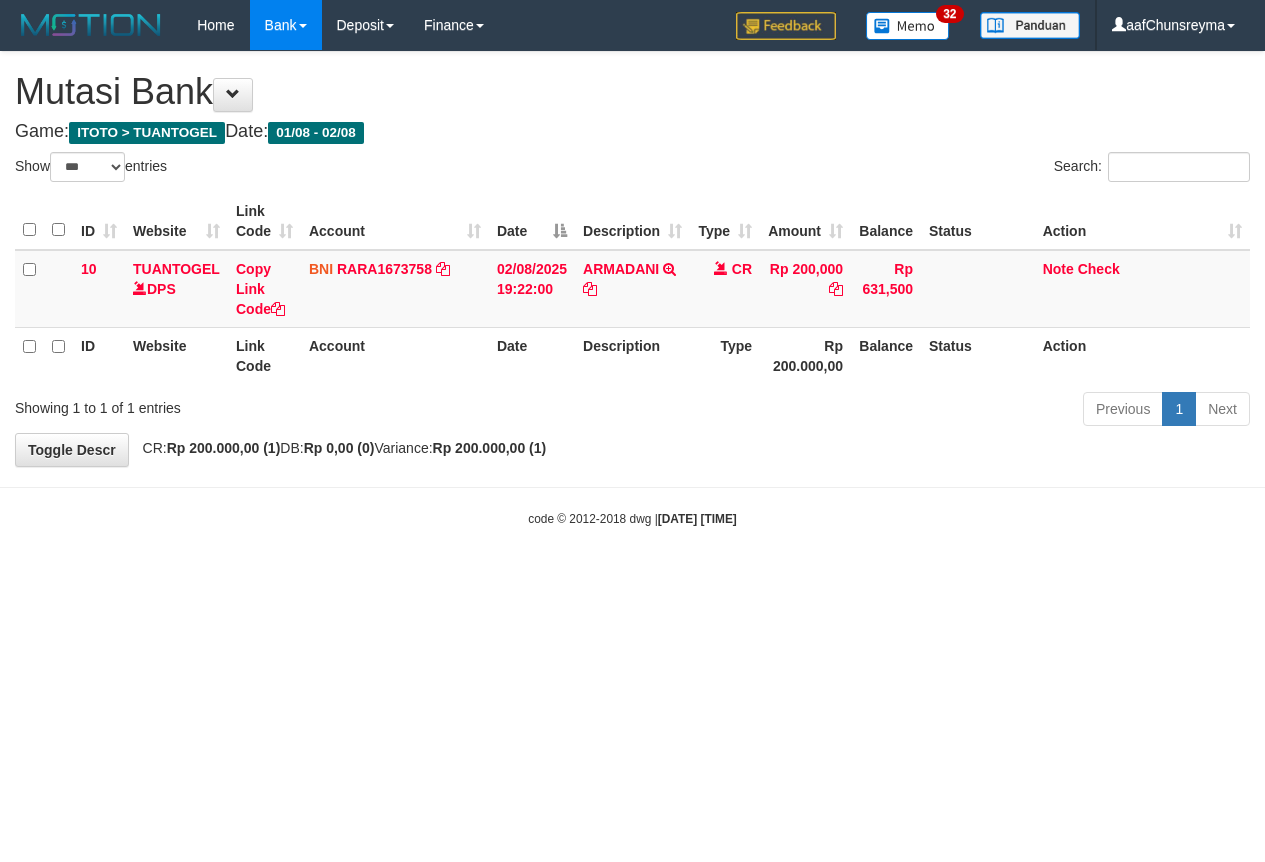 select on "***" 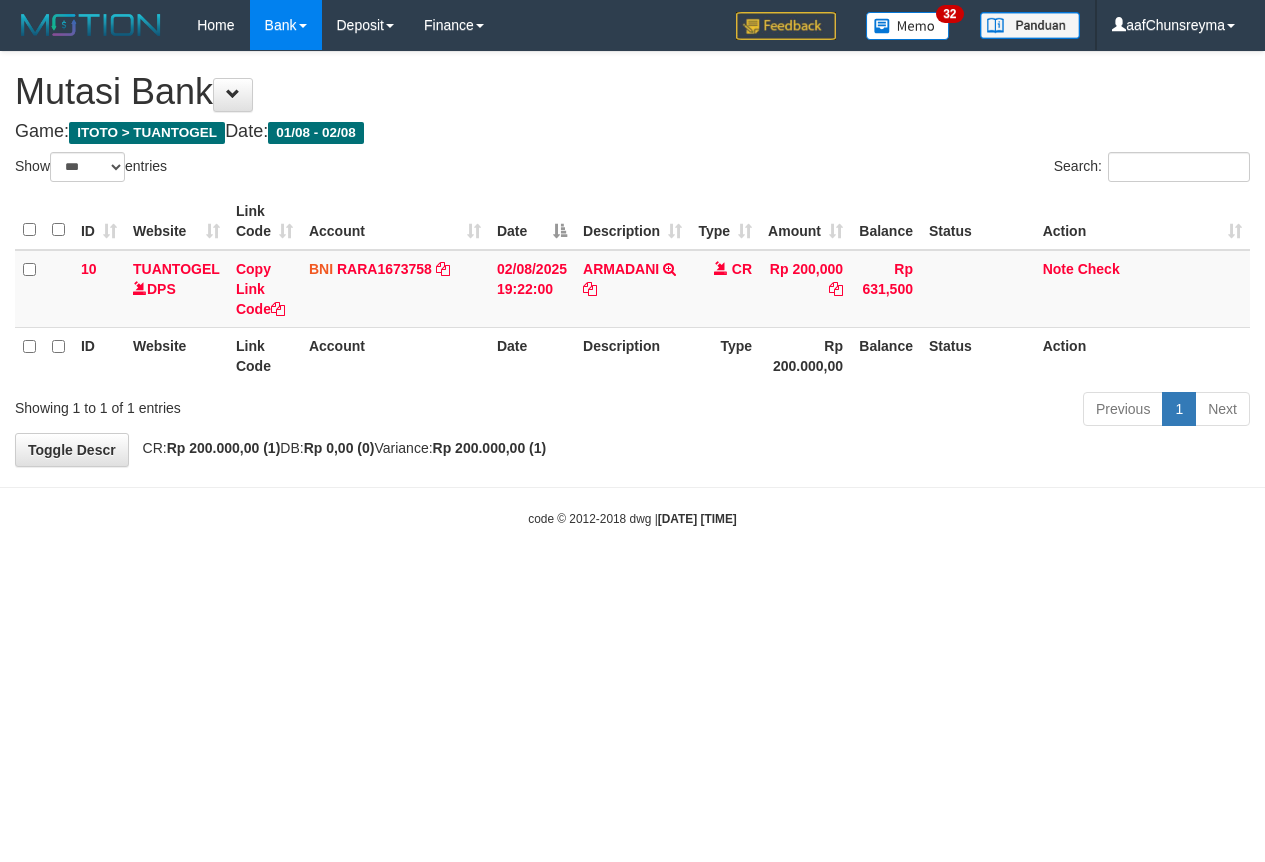 scroll, scrollTop: 0, scrollLeft: 0, axis: both 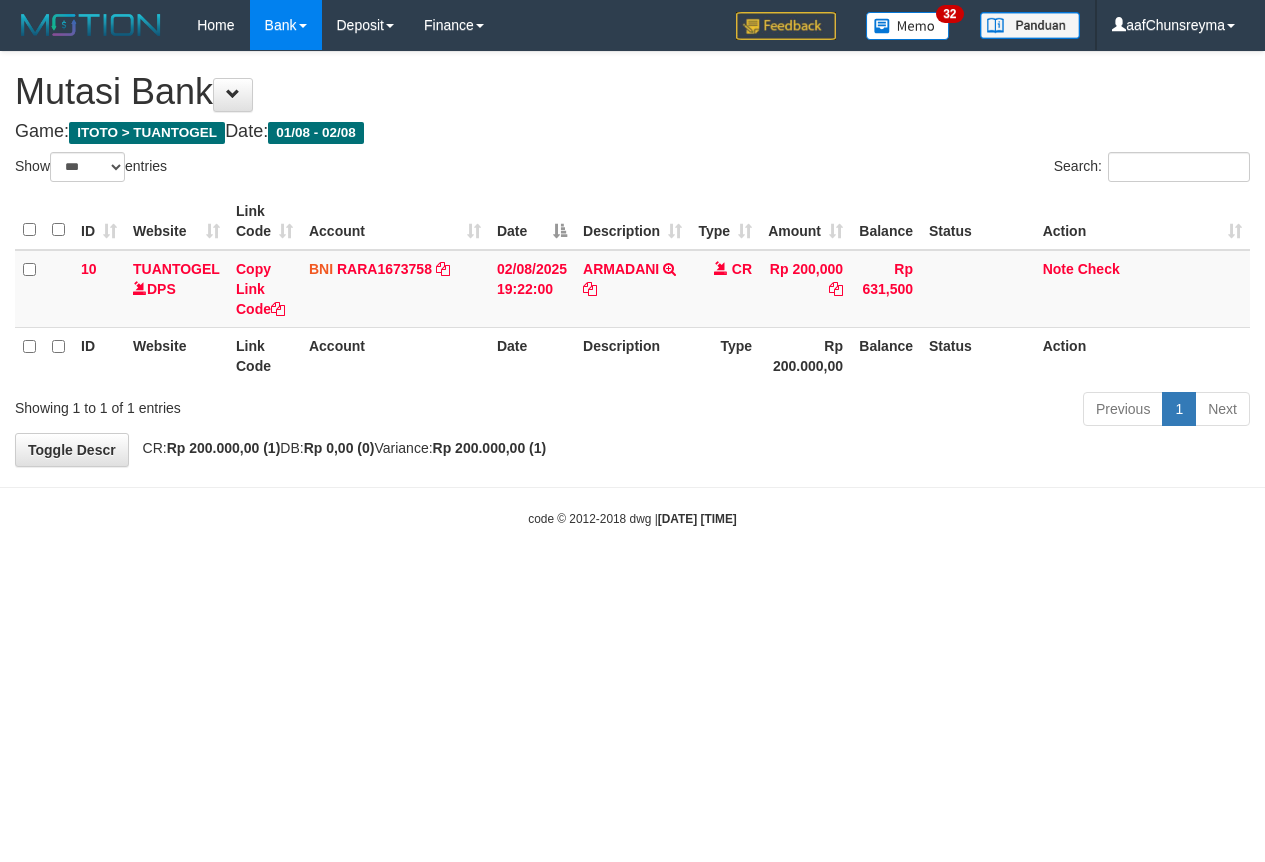 select on "***" 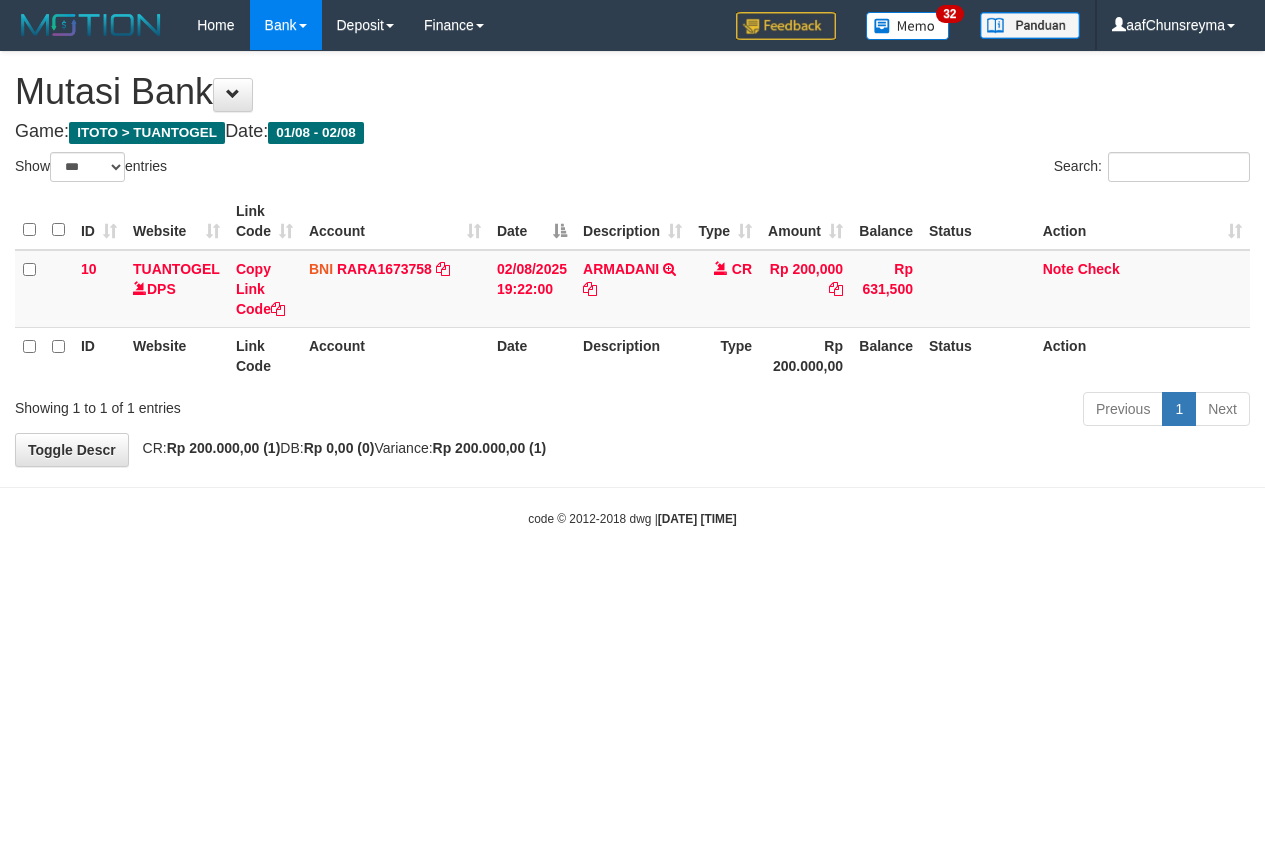 scroll, scrollTop: 0, scrollLeft: 0, axis: both 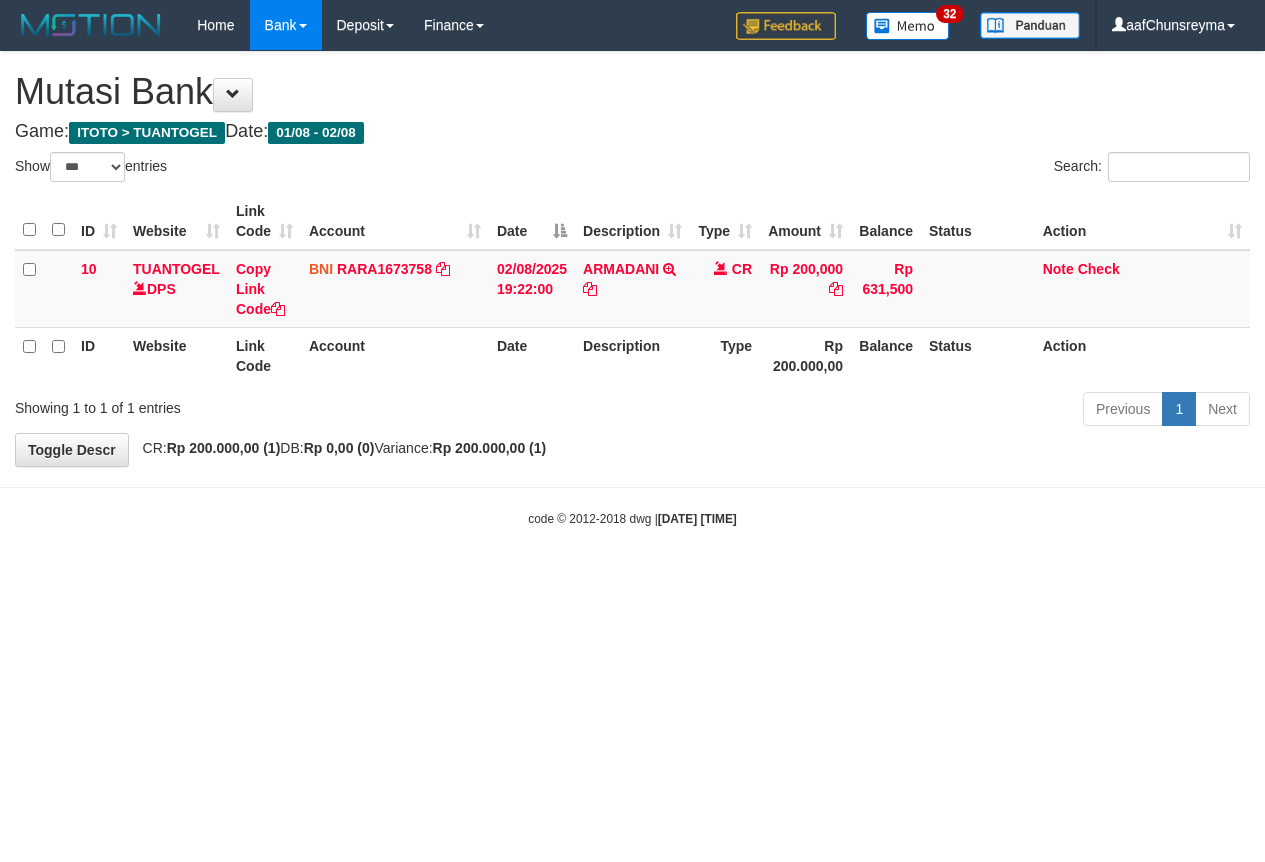 select on "***" 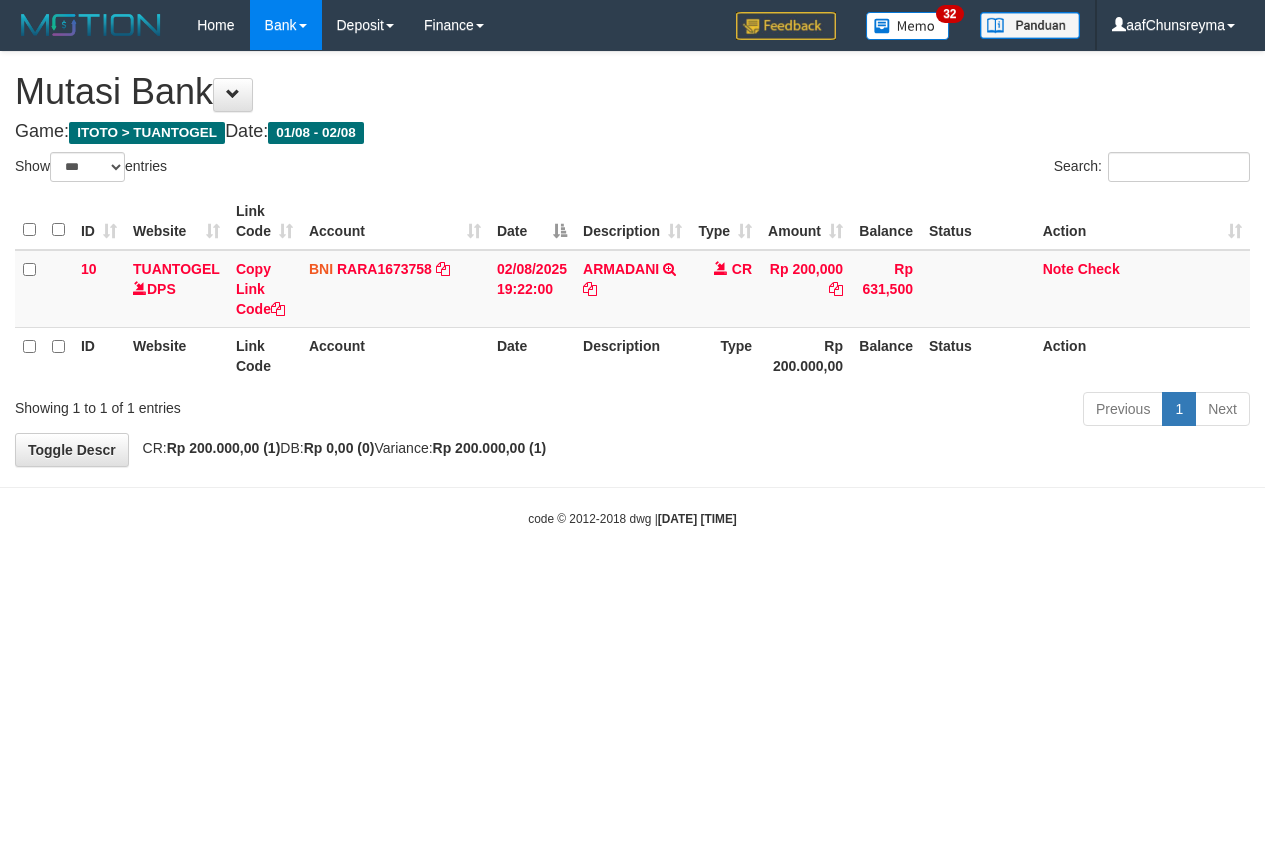 scroll, scrollTop: 0, scrollLeft: 0, axis: both 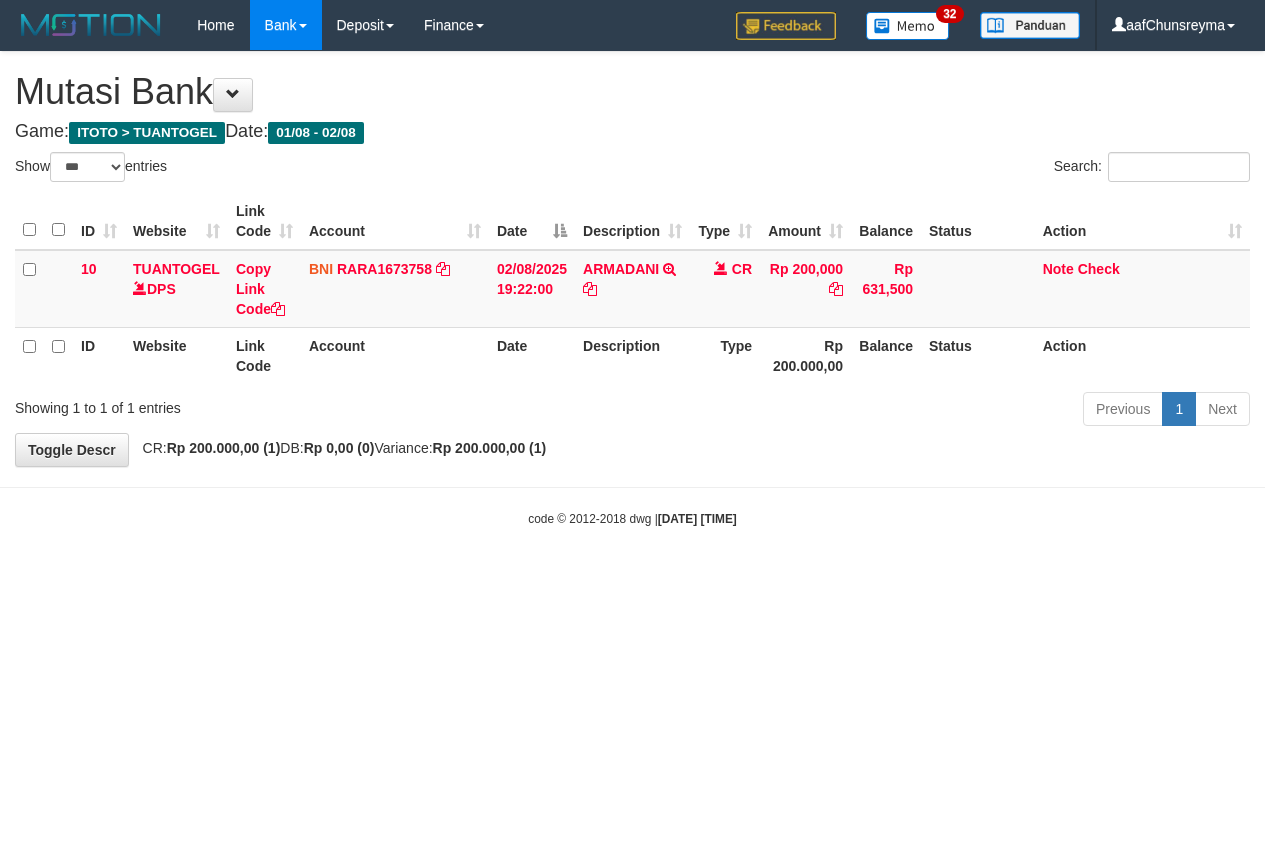 select on "***" 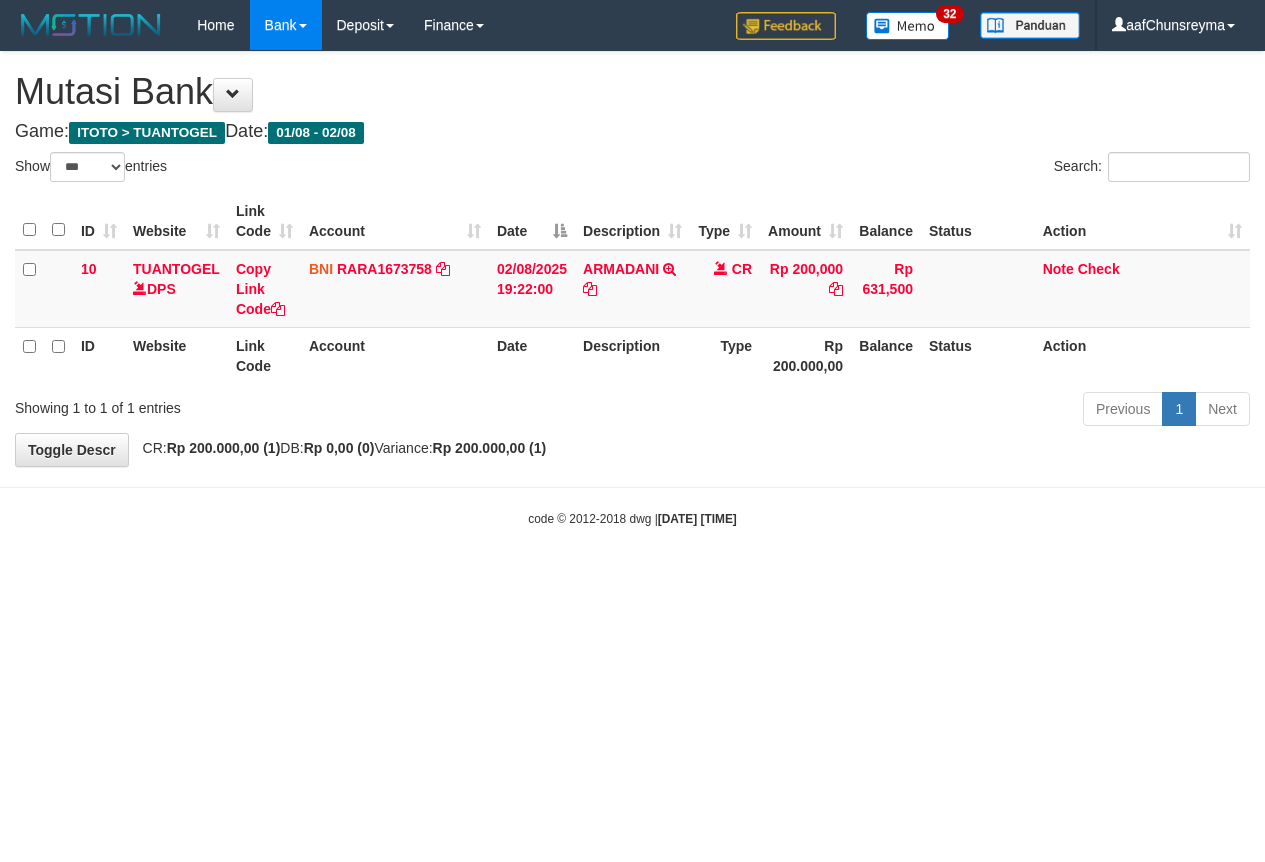 scroll, scrollTop: 0, scrollLeft: 0, axis: both 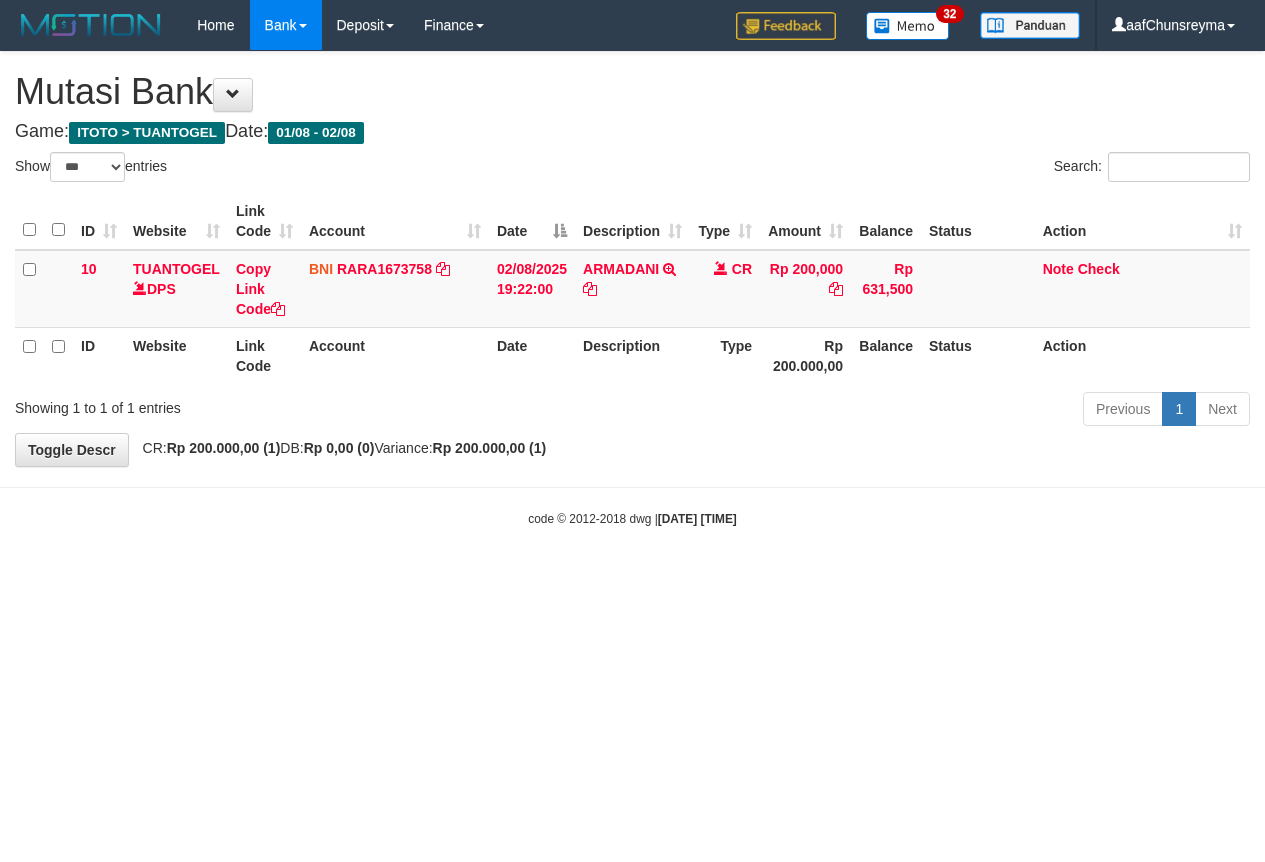 select on "***" 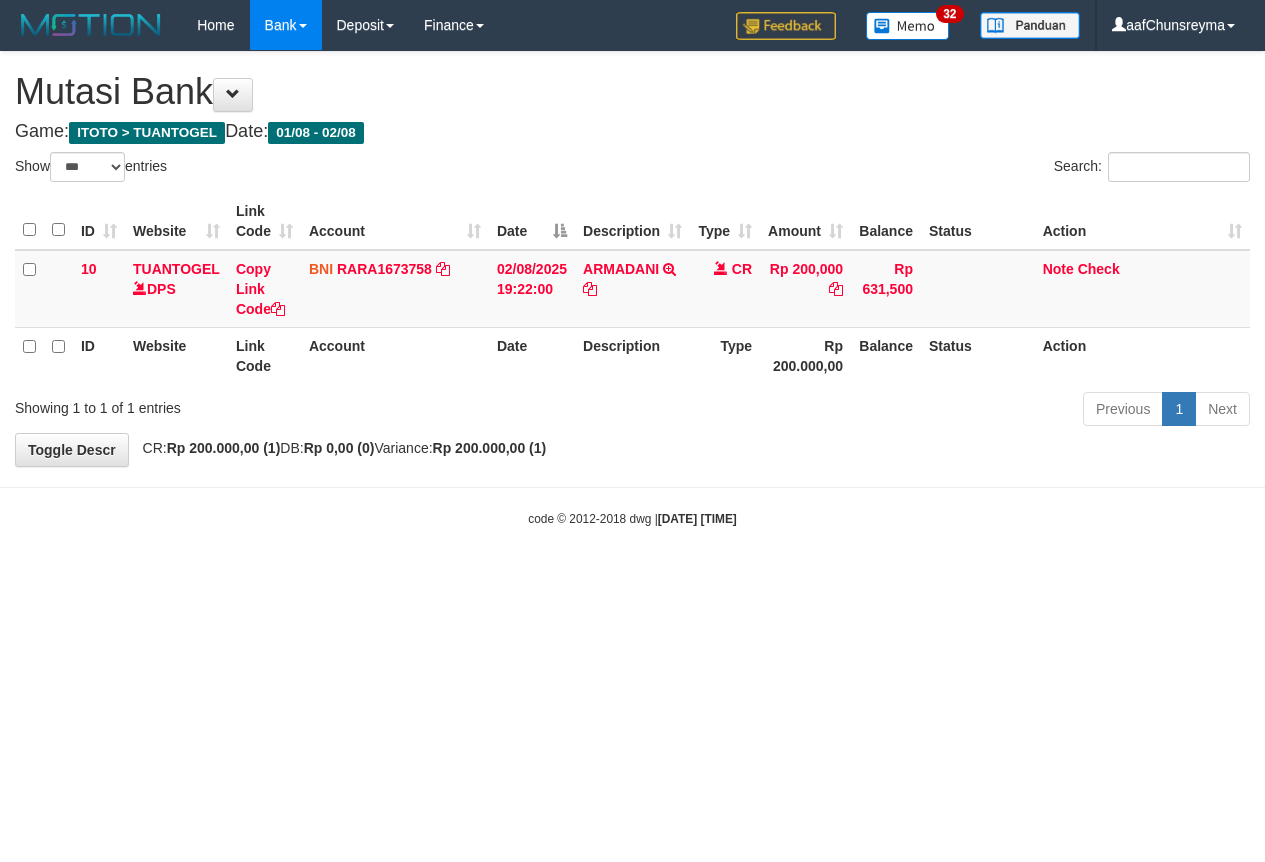 scroll, scrollTop: 0, scrollLeft: 0, axis: both 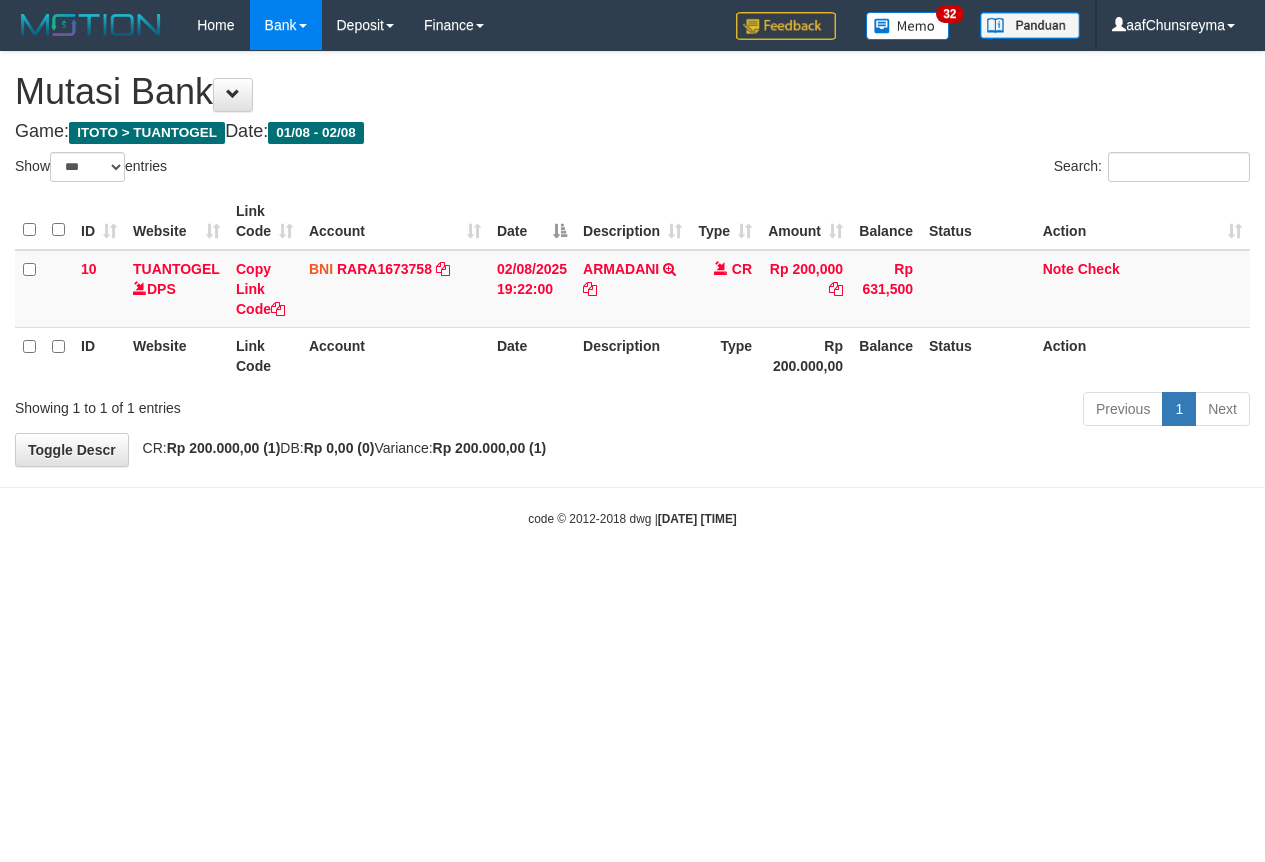select on "***" 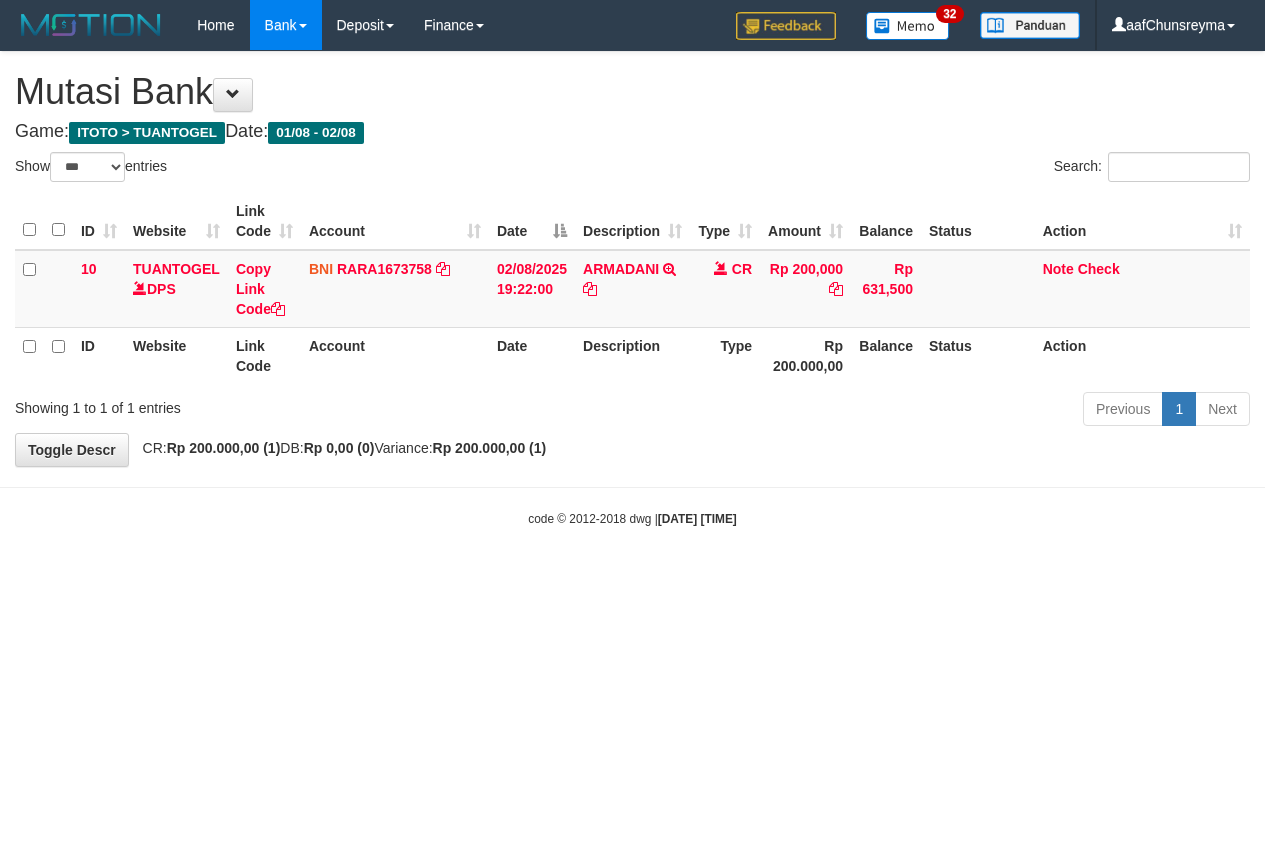 scroll, scrollTop: 0, scrollLeft: 0, axis: both 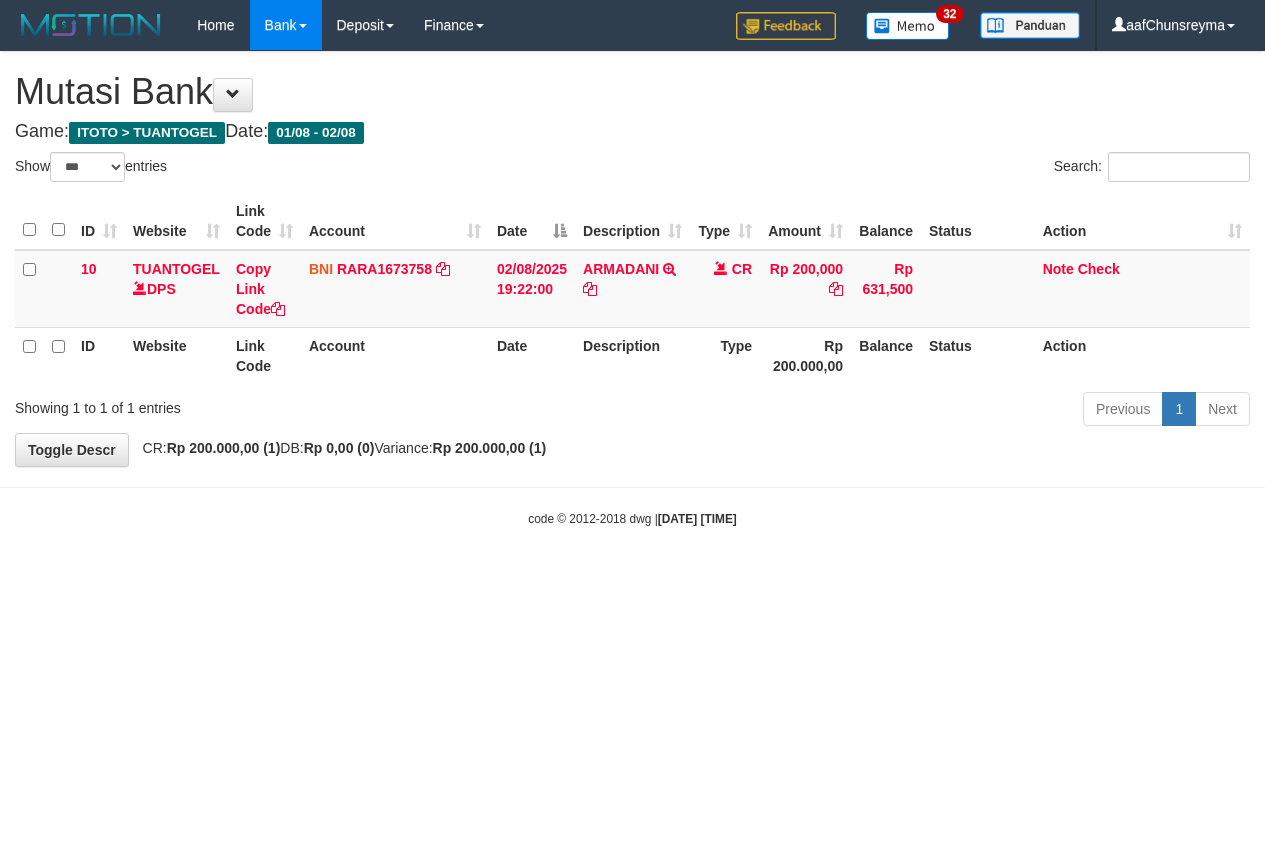 select on "***" 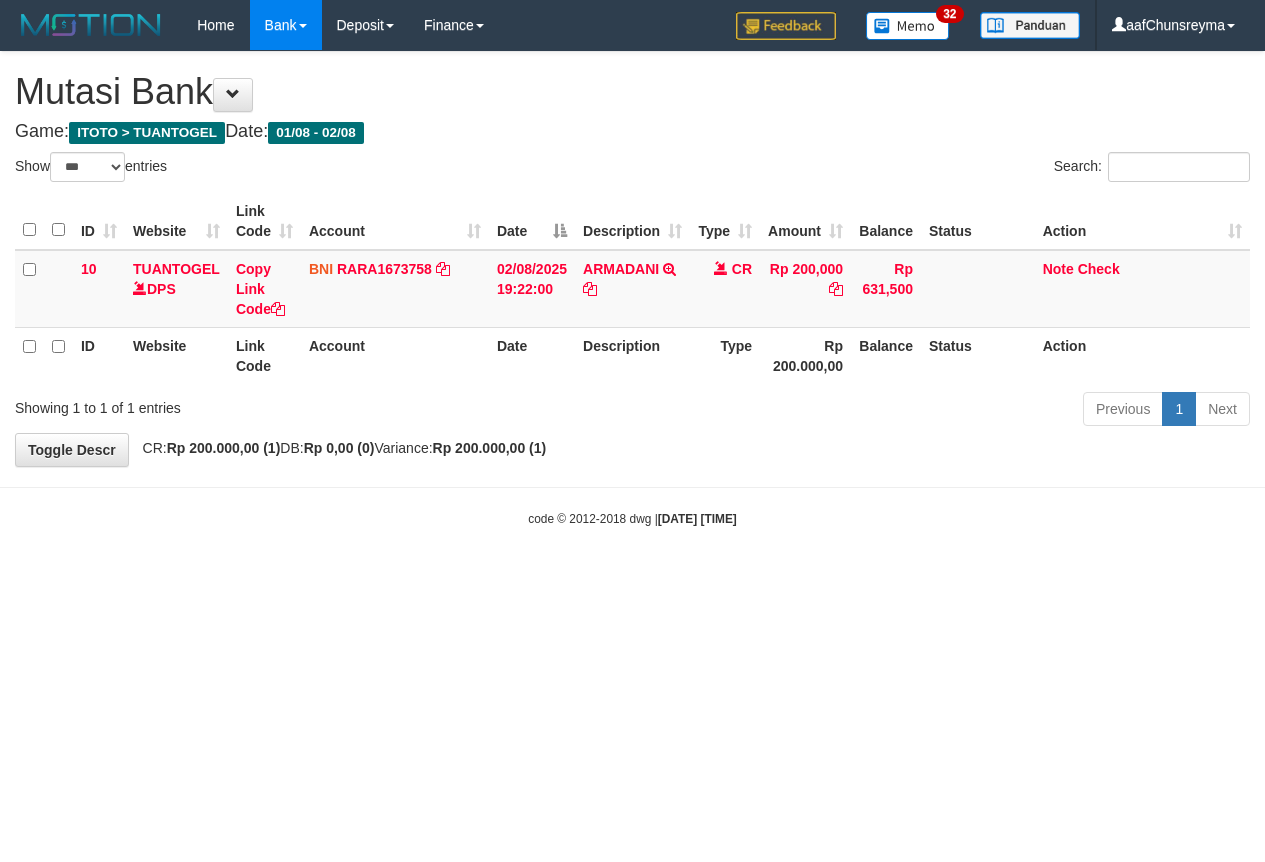 scroll, scrollTop: 0, scrollLeft: 0, axis: both 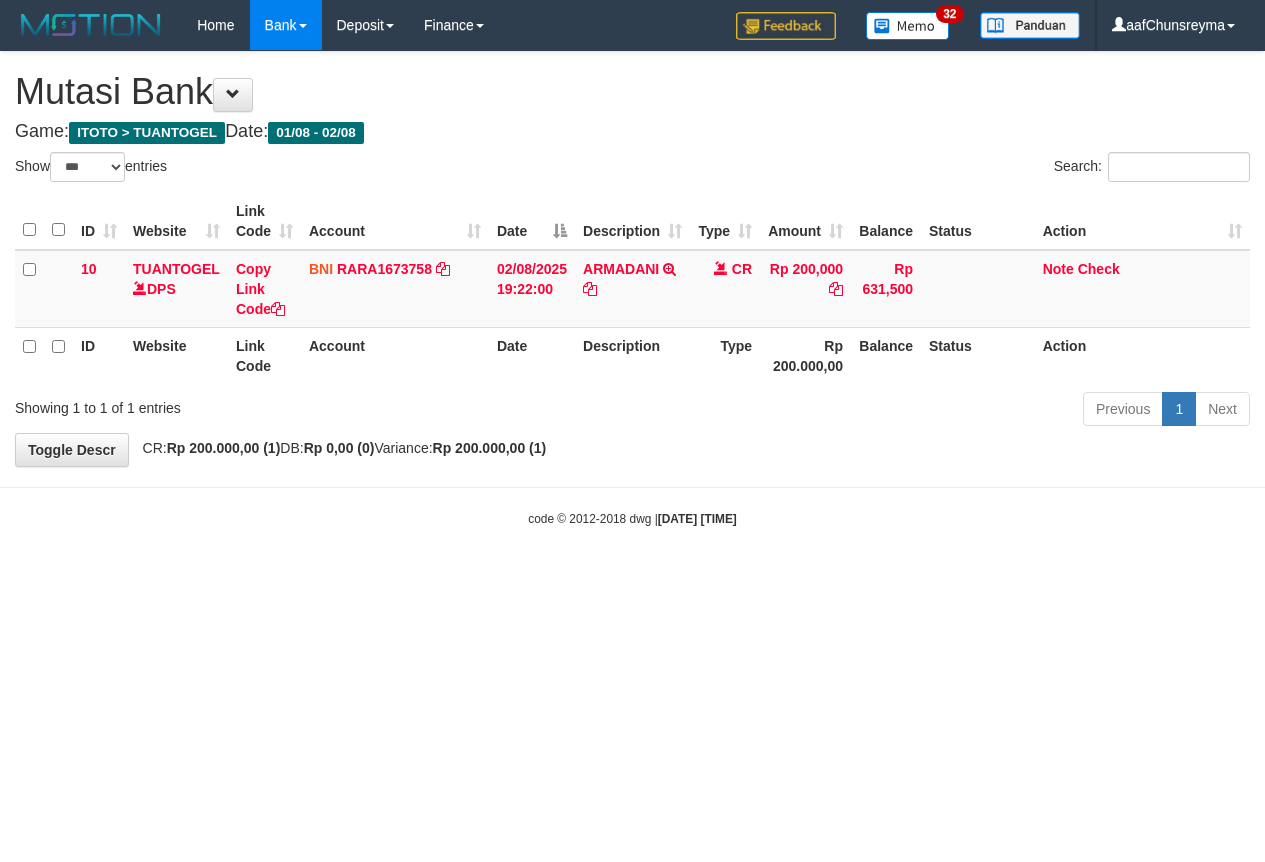 select on "***" 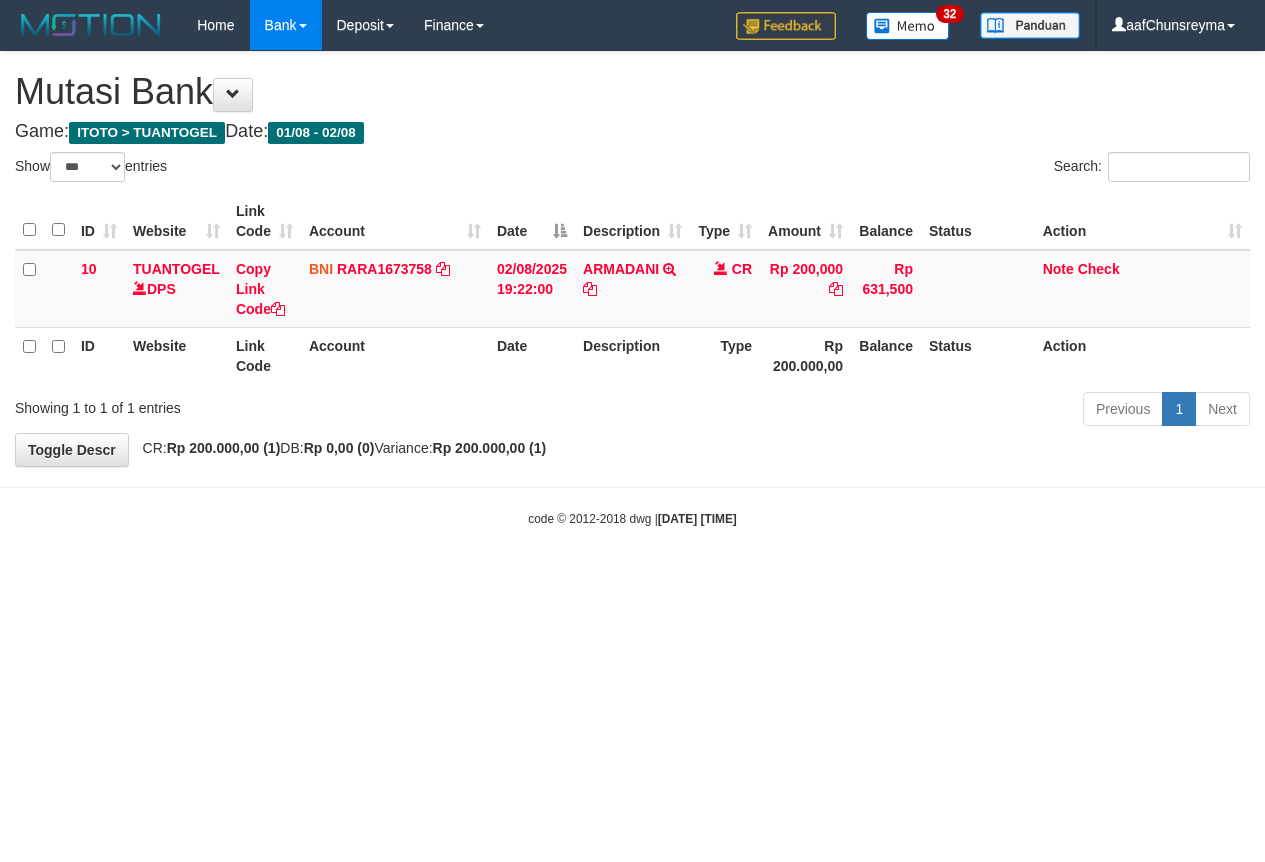 scroll, scrollTop: 0, scrollLeft: 0, axis: both 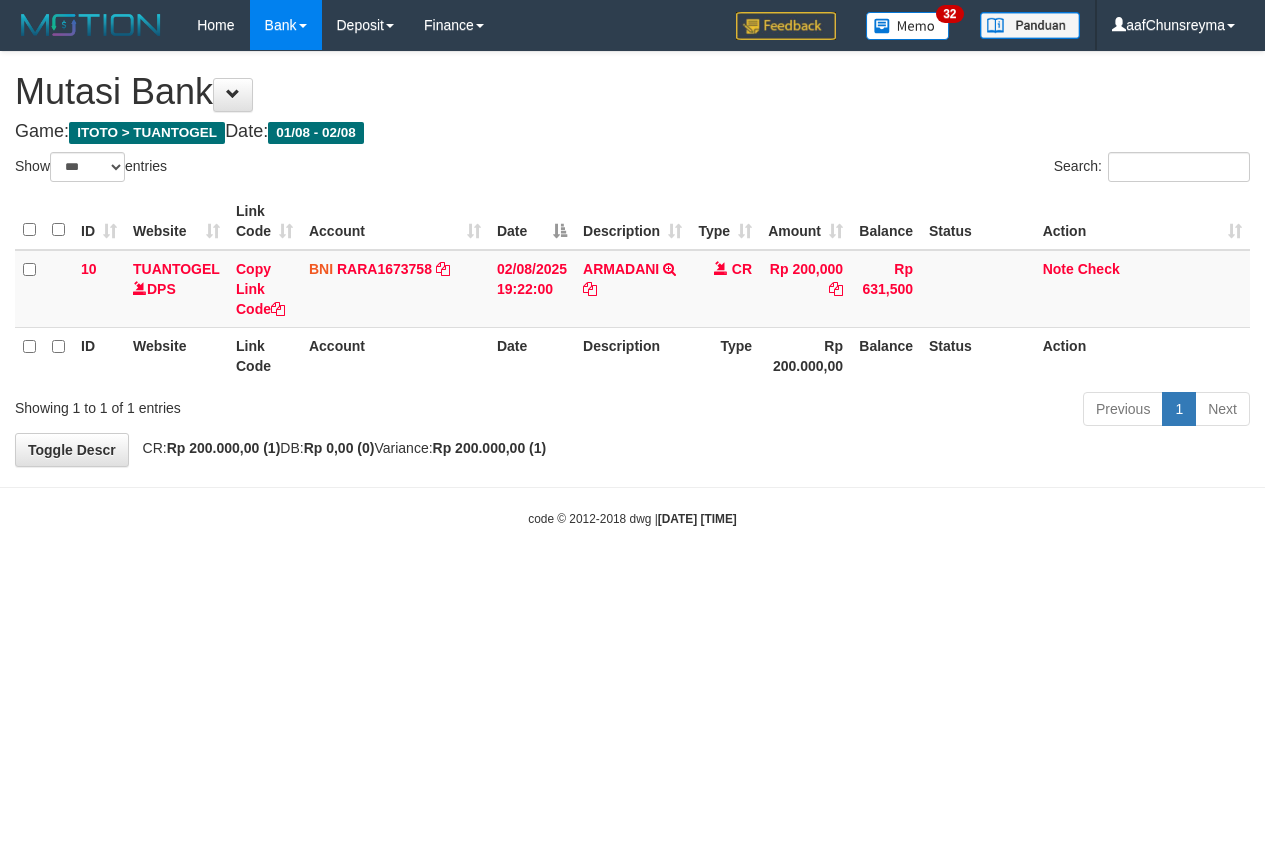 select on "***" 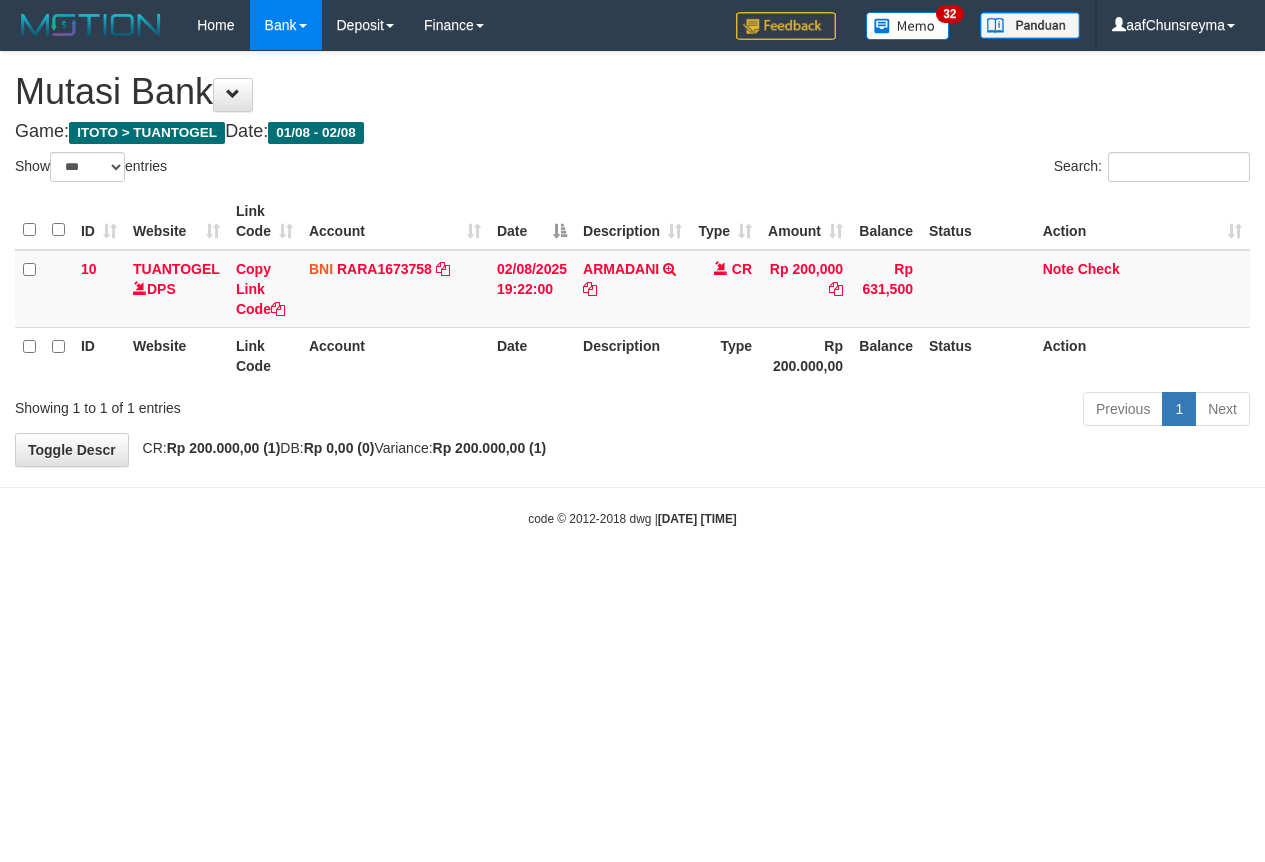 scroll, scrollTop: 0, scrollLeft: 0, axis: both 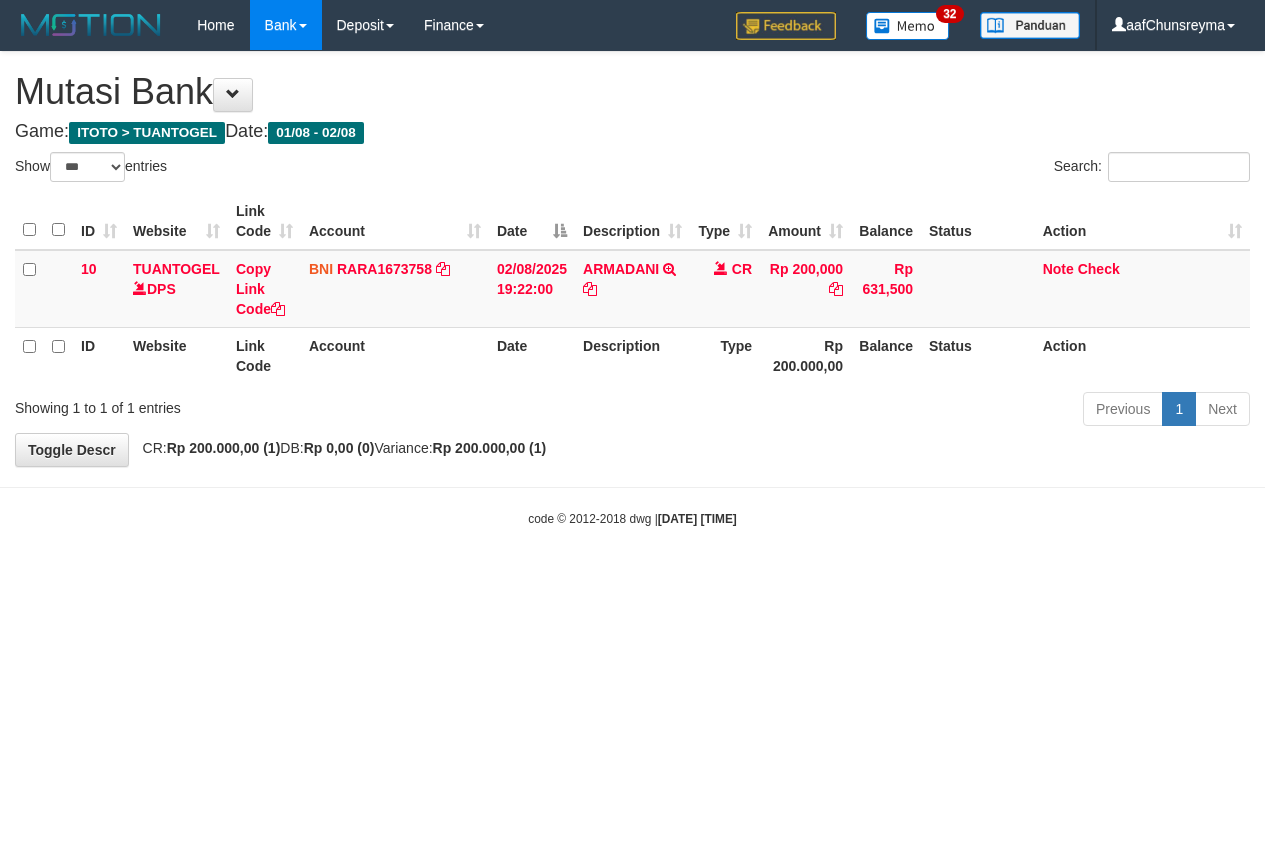select on "***" 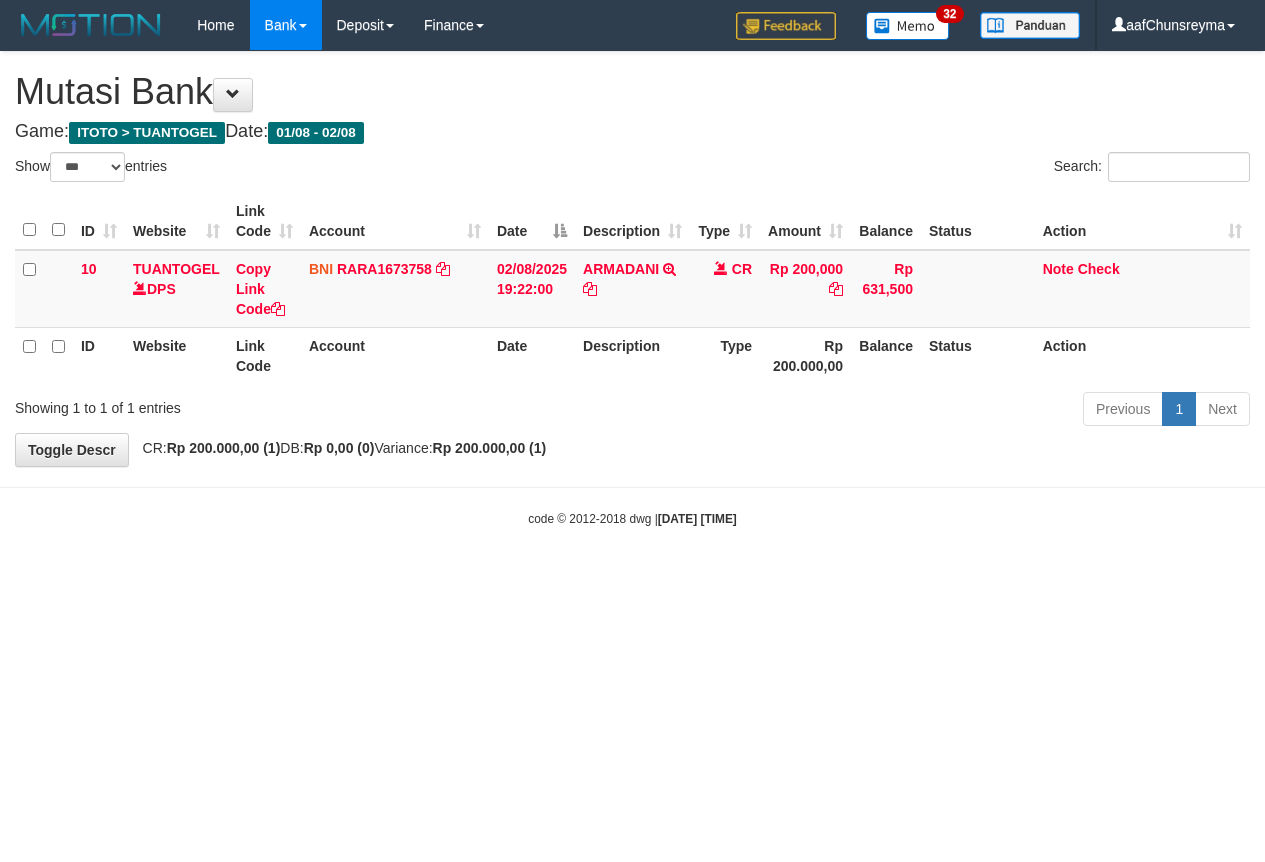 scroll, scrollTop: 0, scrollLeft: 0, axis: both 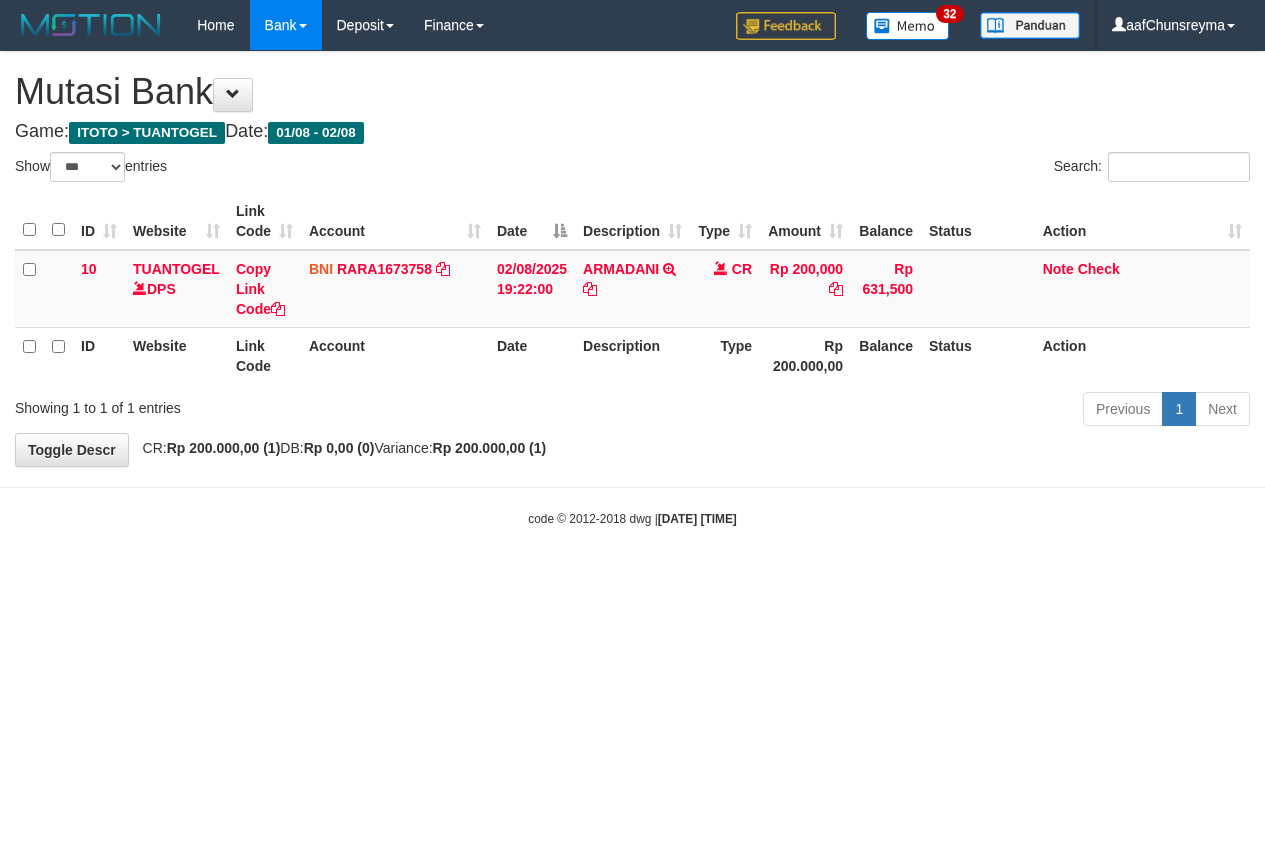 select on "***" 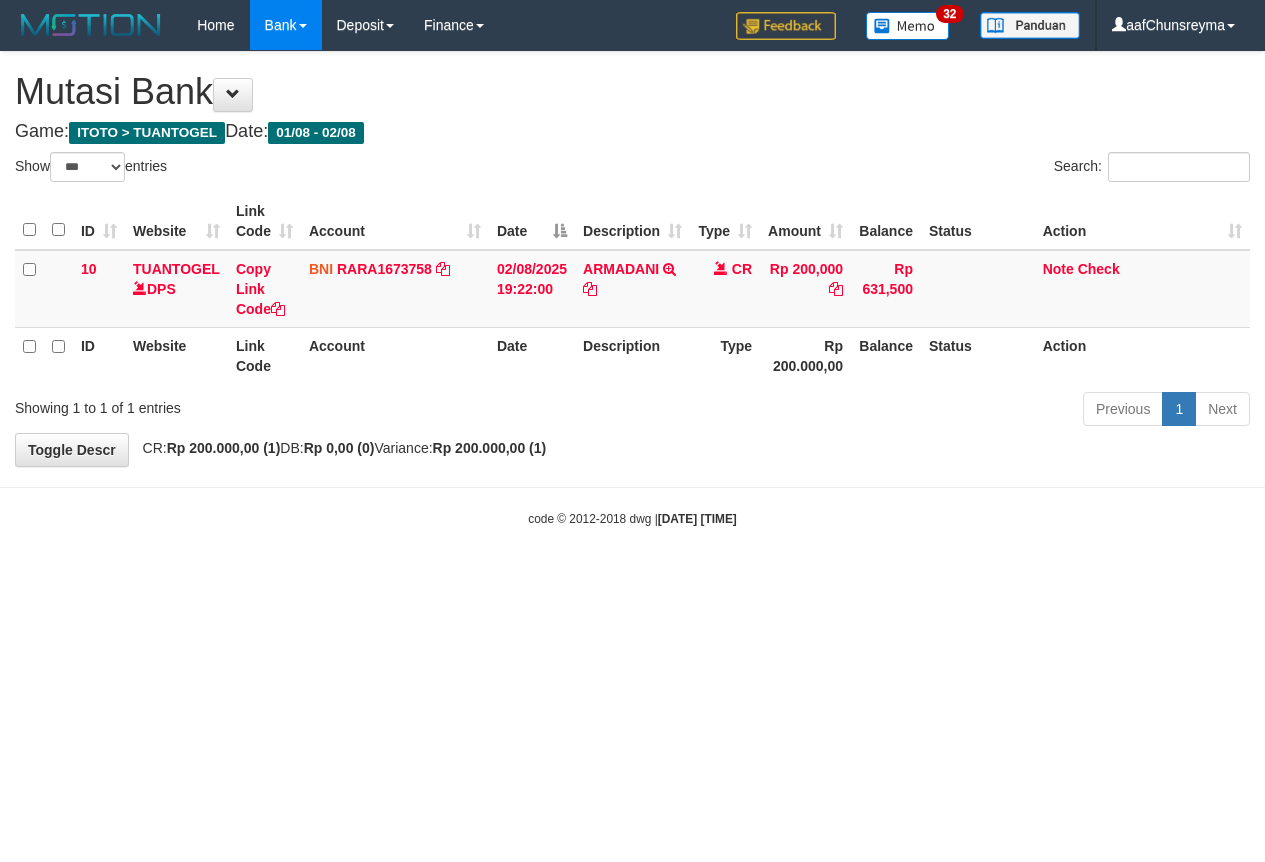 scroll, scrollTop: 0, scrollLeft: 0, axis: both 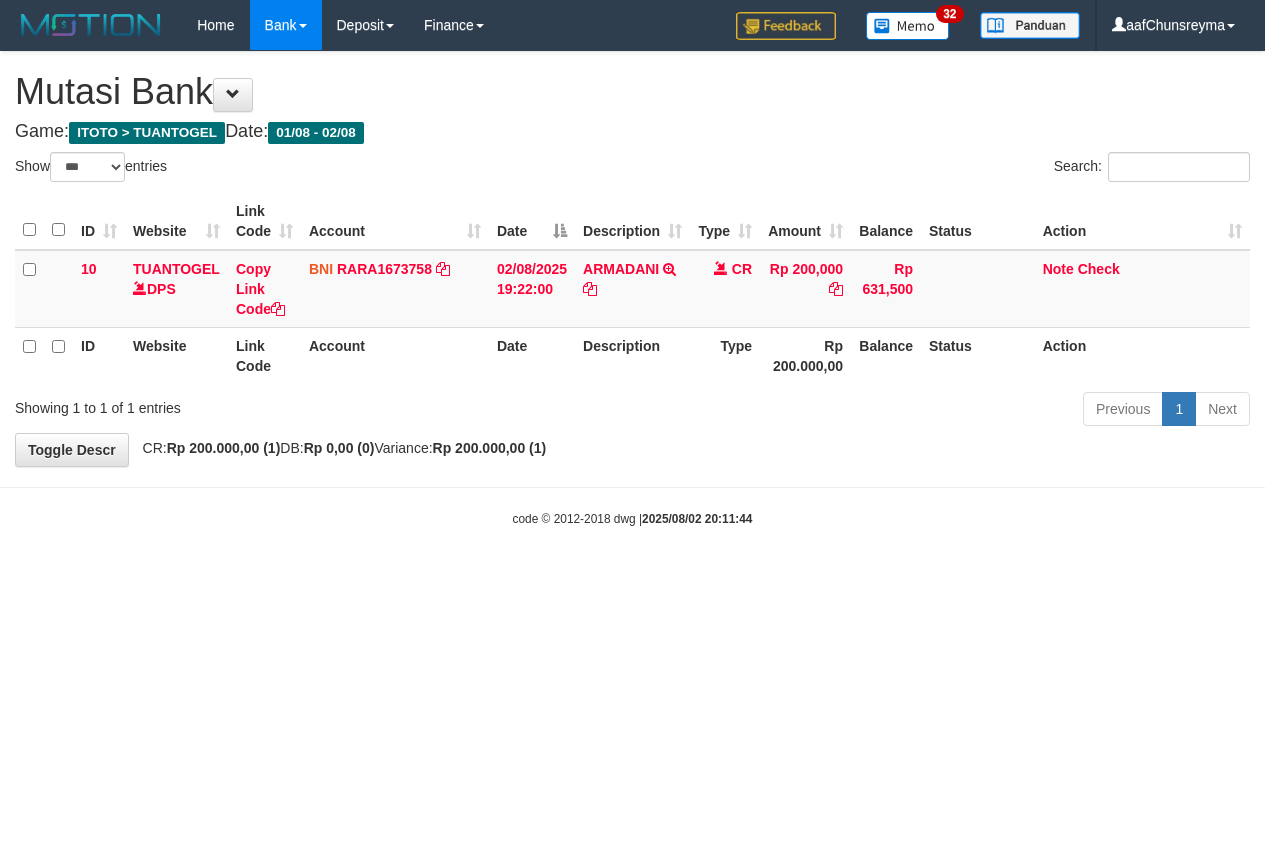 select on "***" 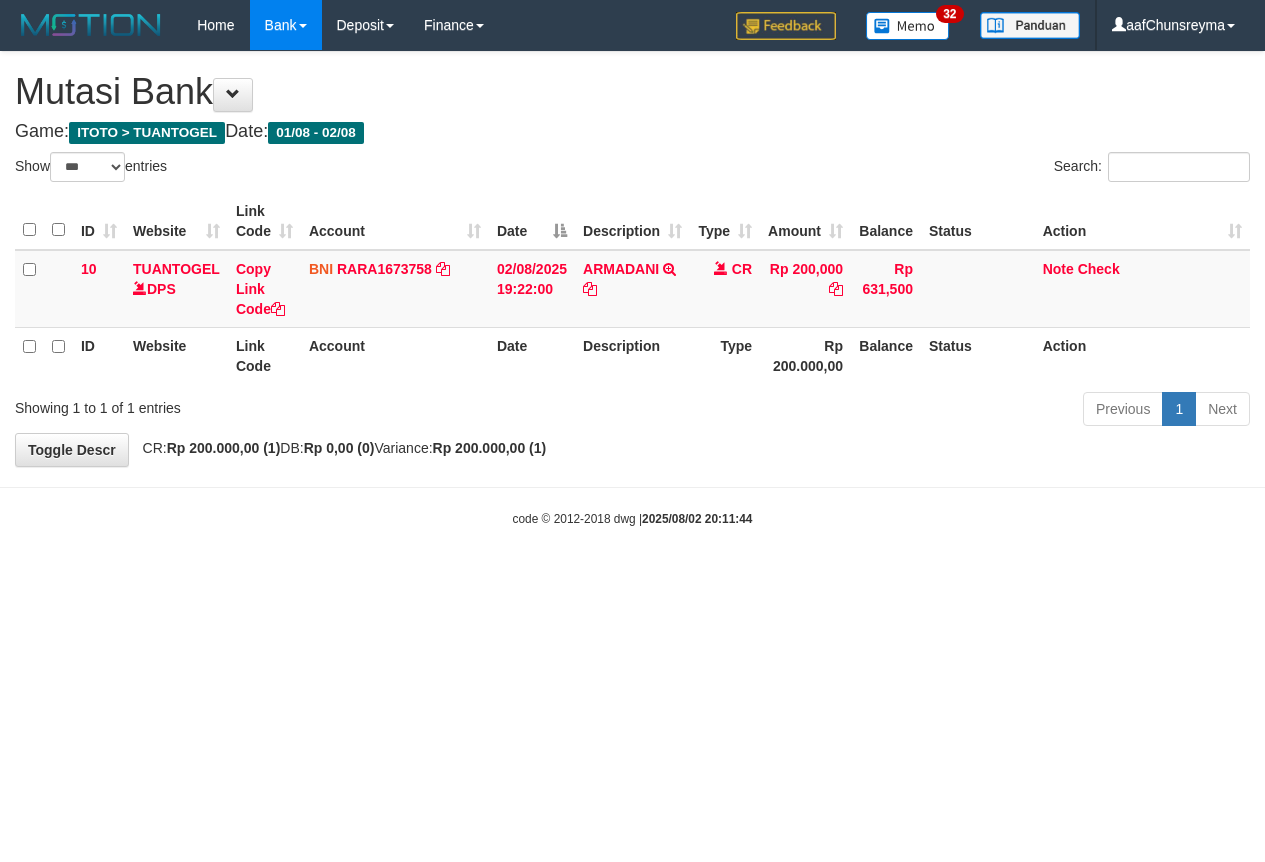 scroll, scrollTop: 0, scrollLeft: 0, axis: both 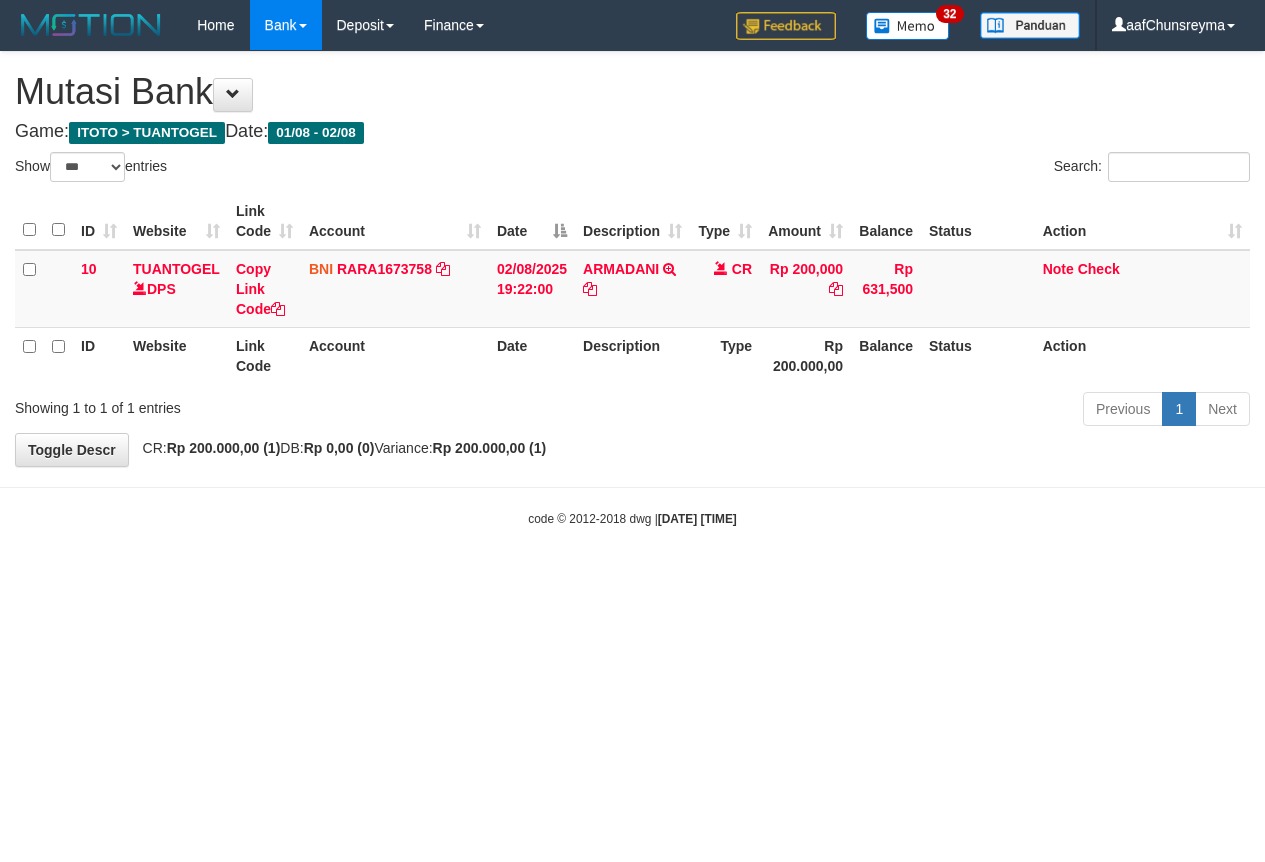 select on "***" 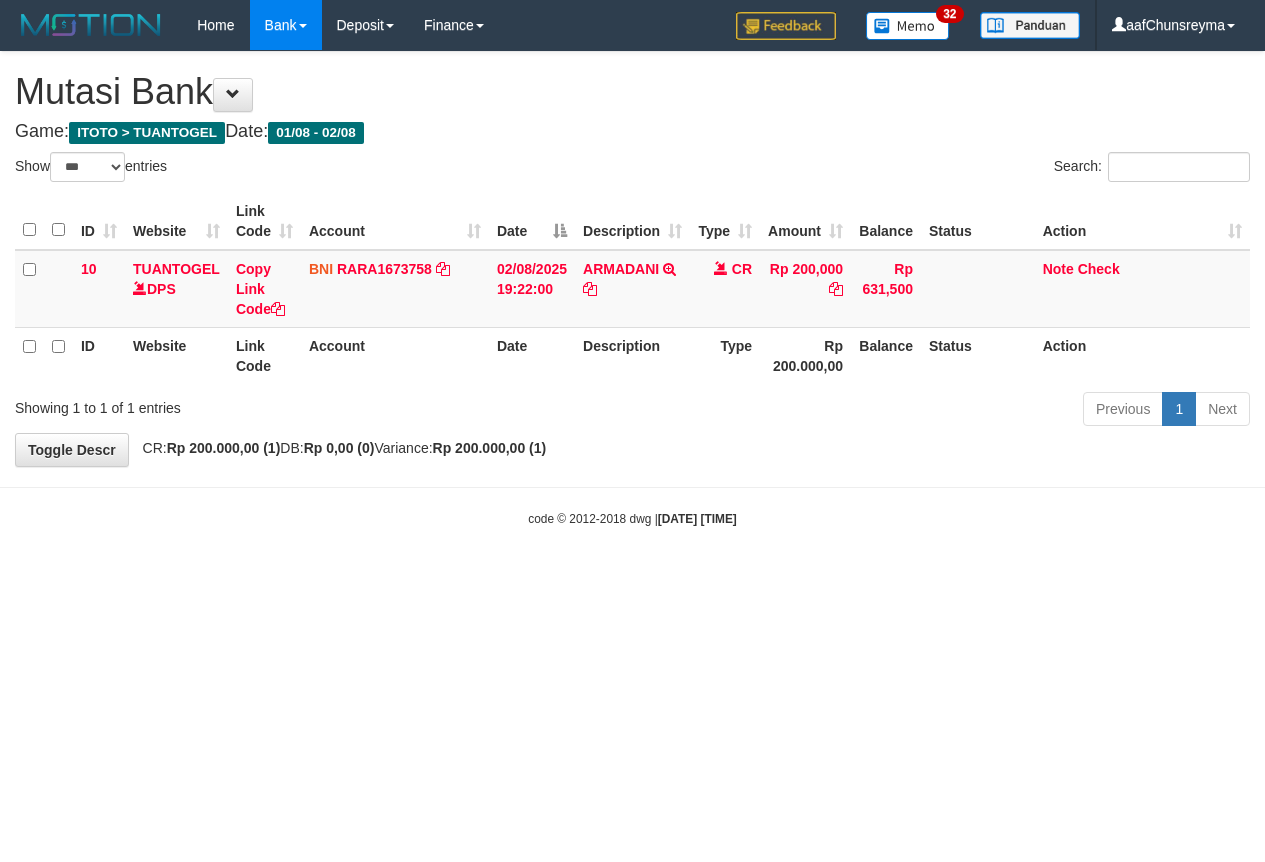scroll, scrollTop: 0, scrollLeft: 0, axis: both 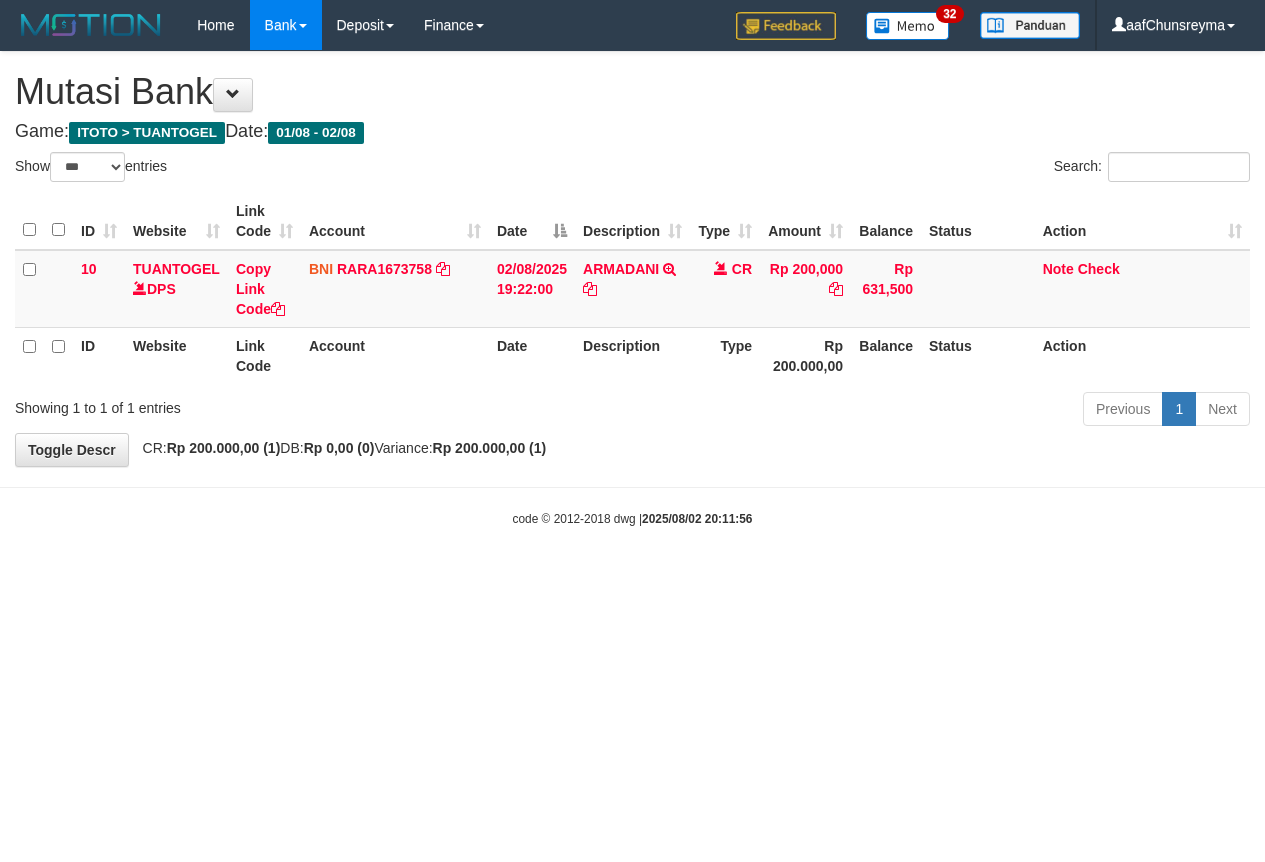 select on "***" 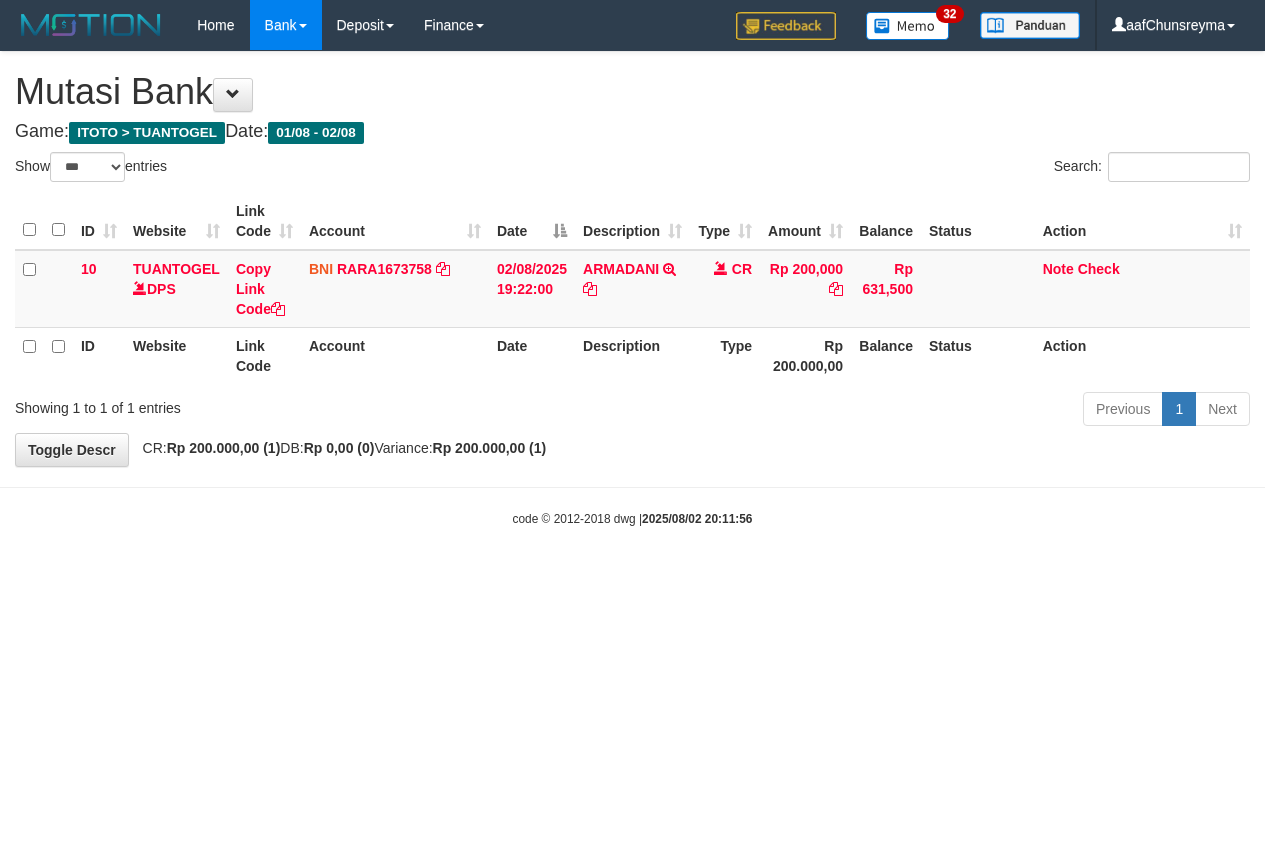 scroll, scrollTop: 0, scrollLeft: 0, axis: both 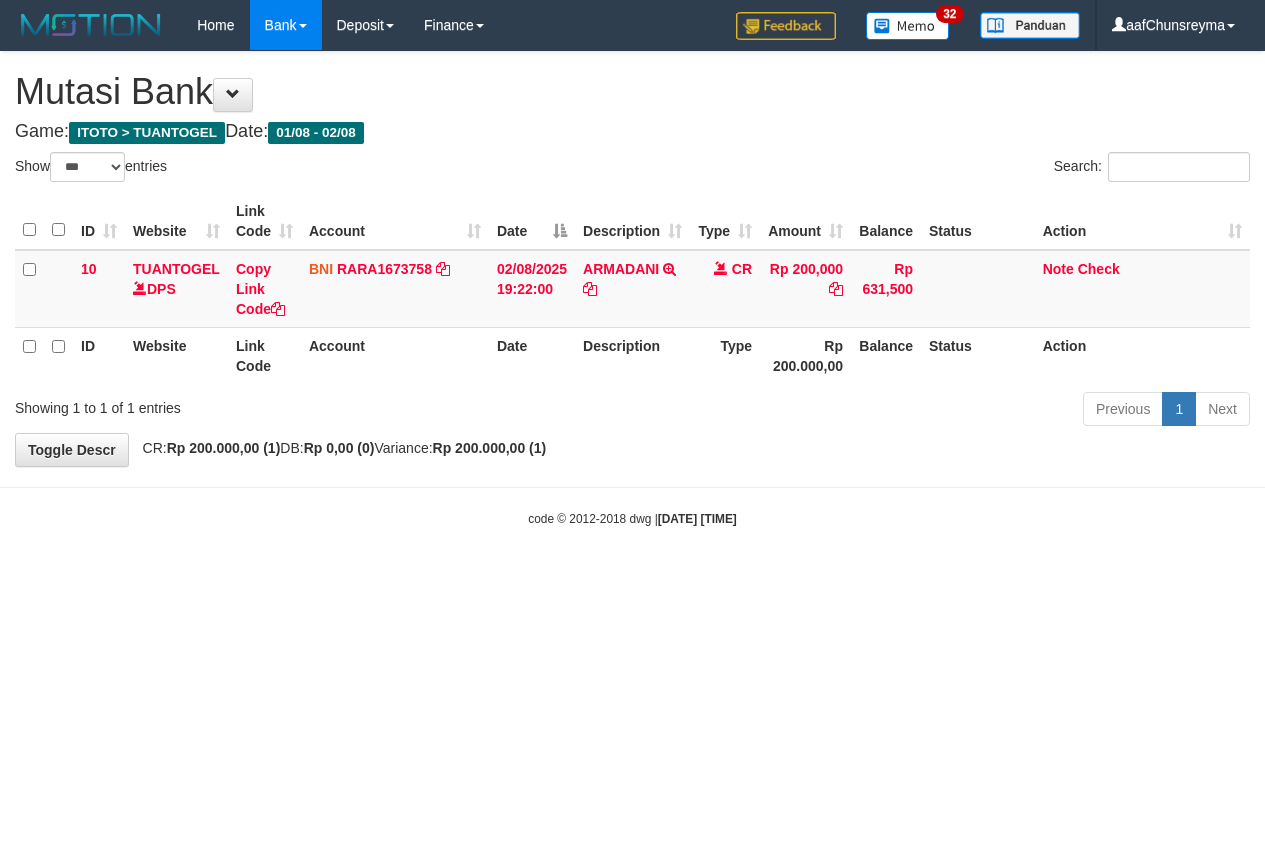 select on "***" 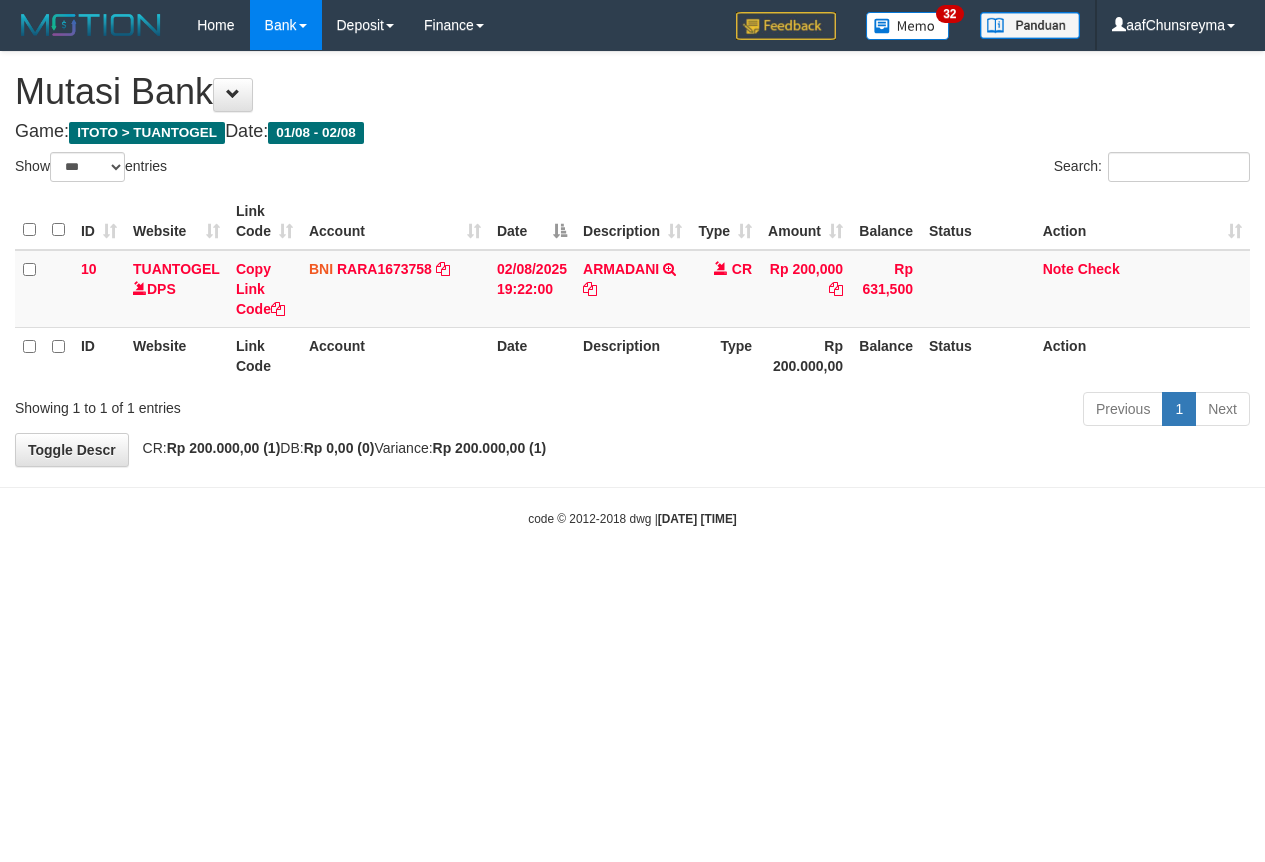 scroll, scrollTop: 0, scrollLeft: 0, axis: both 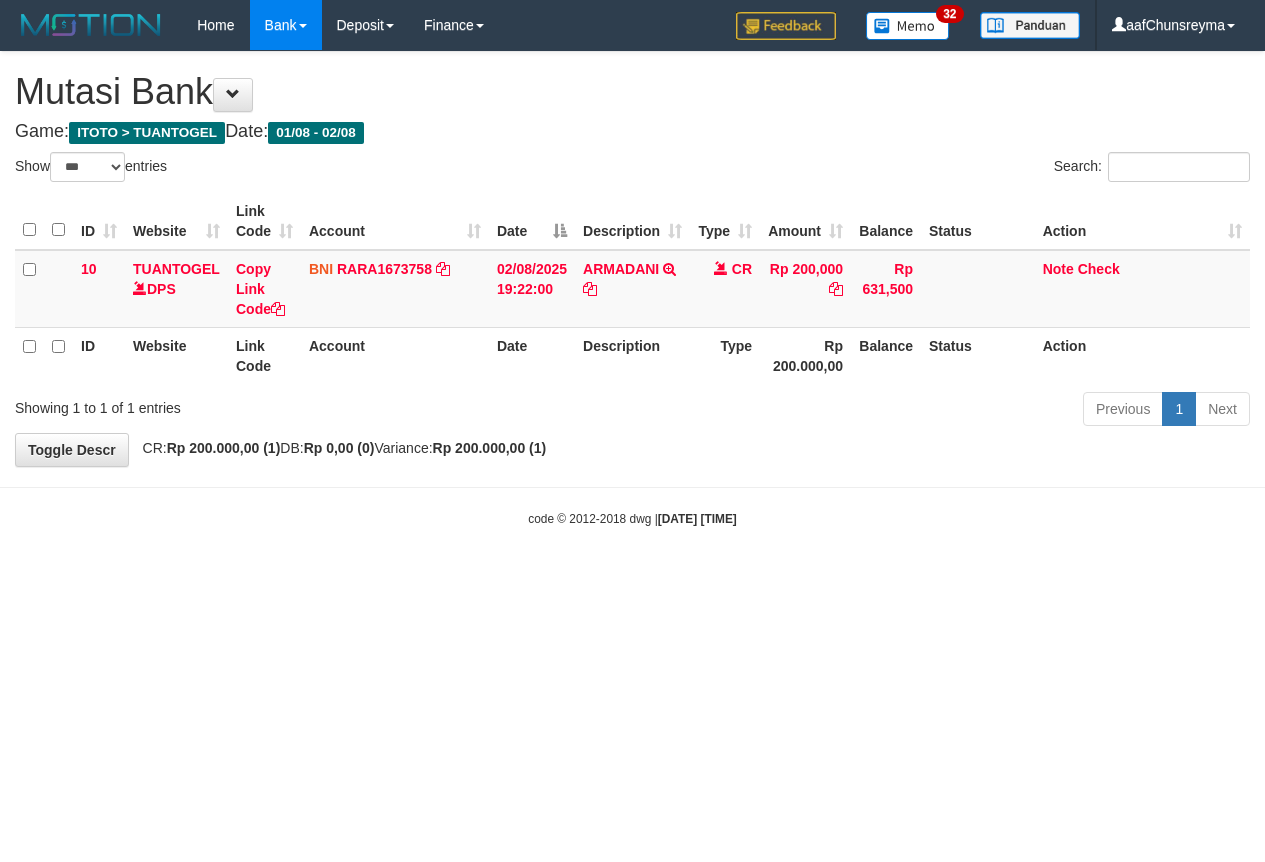 select on "***" 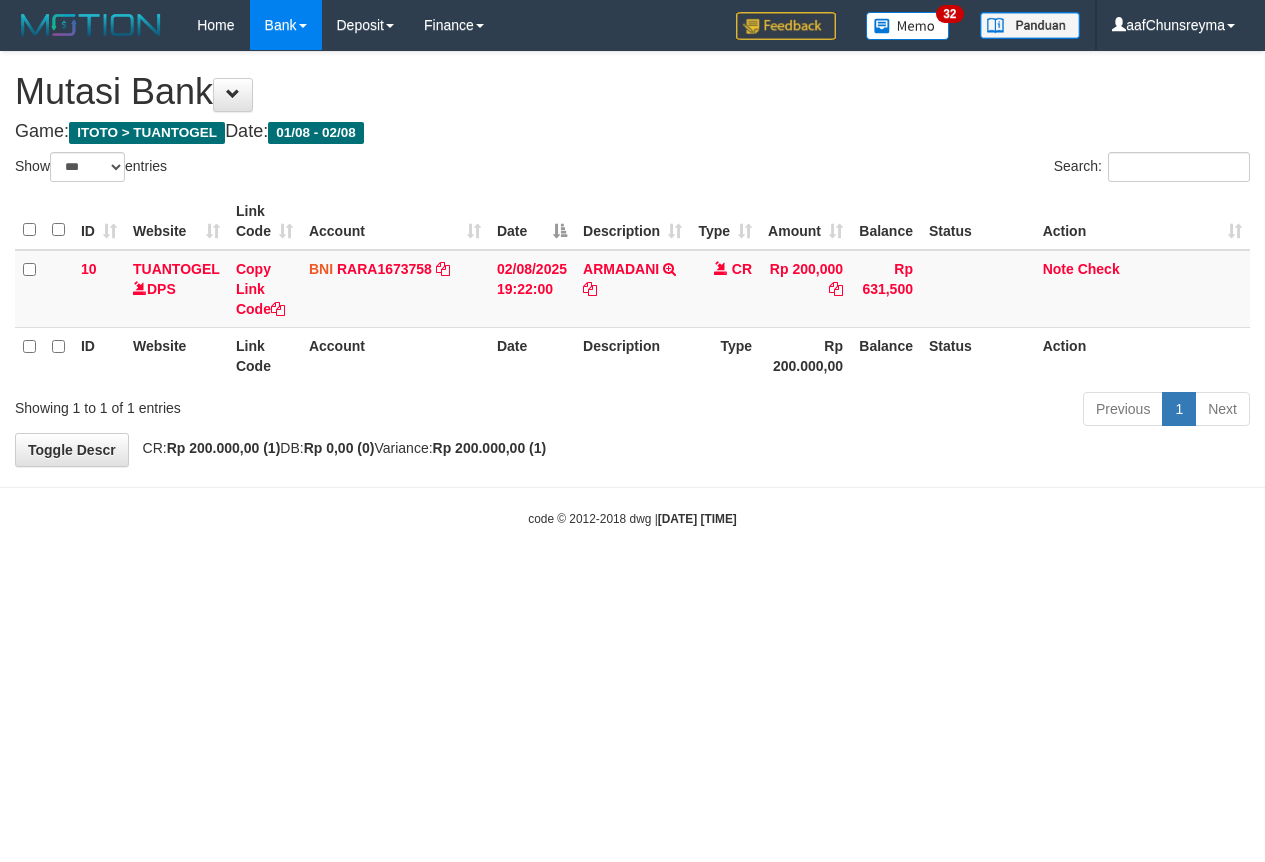scroll, scrollTop: 0, scrollLeft: 0, axis: both 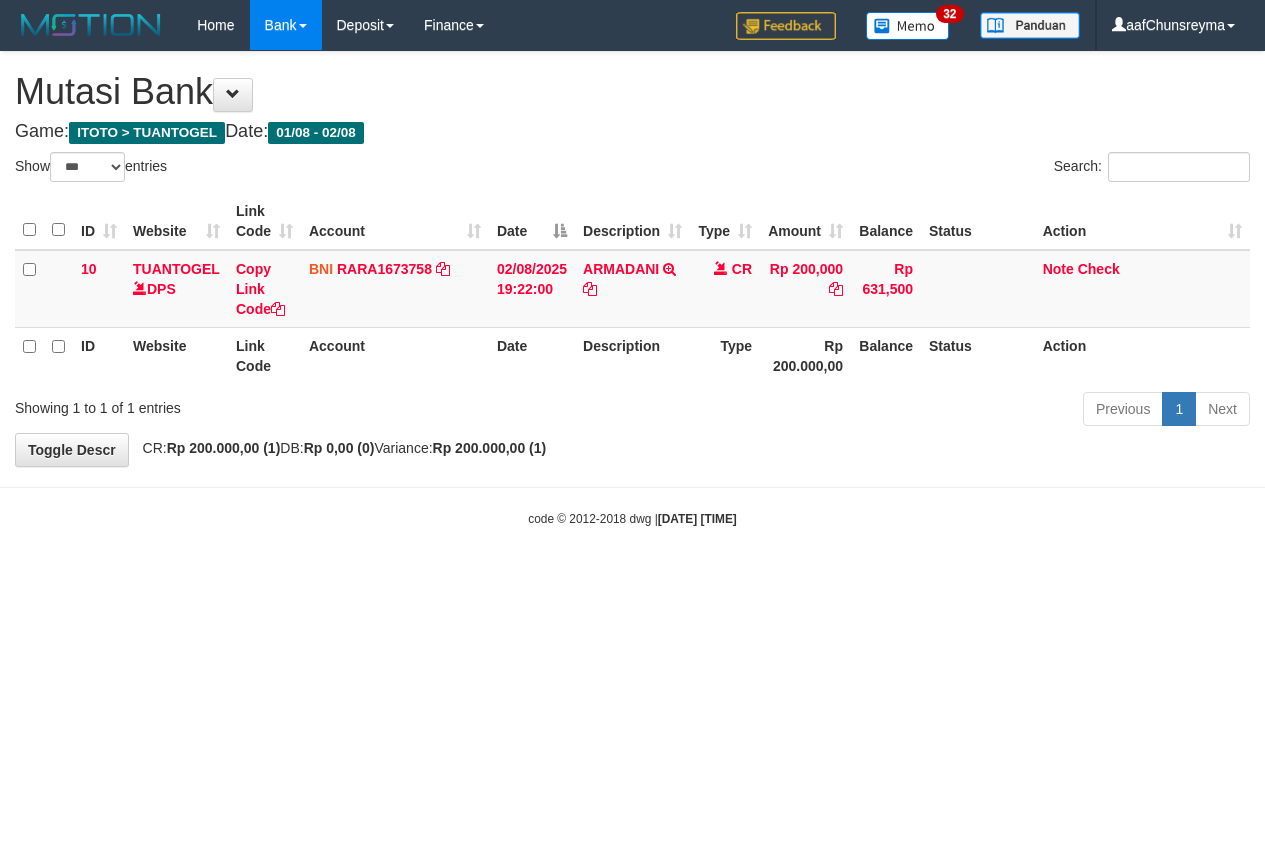 select on "***" 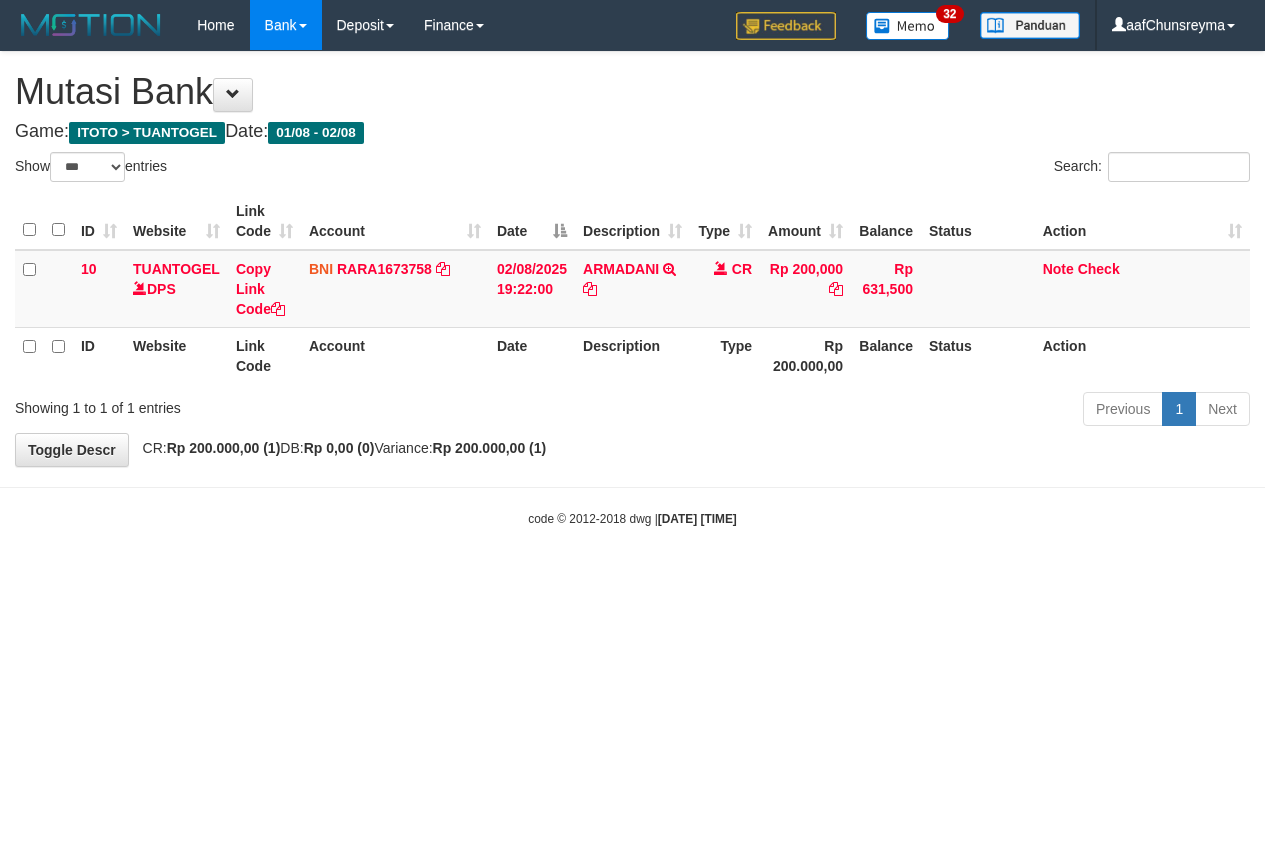 scroll, scrollTop: 0, scrollLeft: 0, axis: both 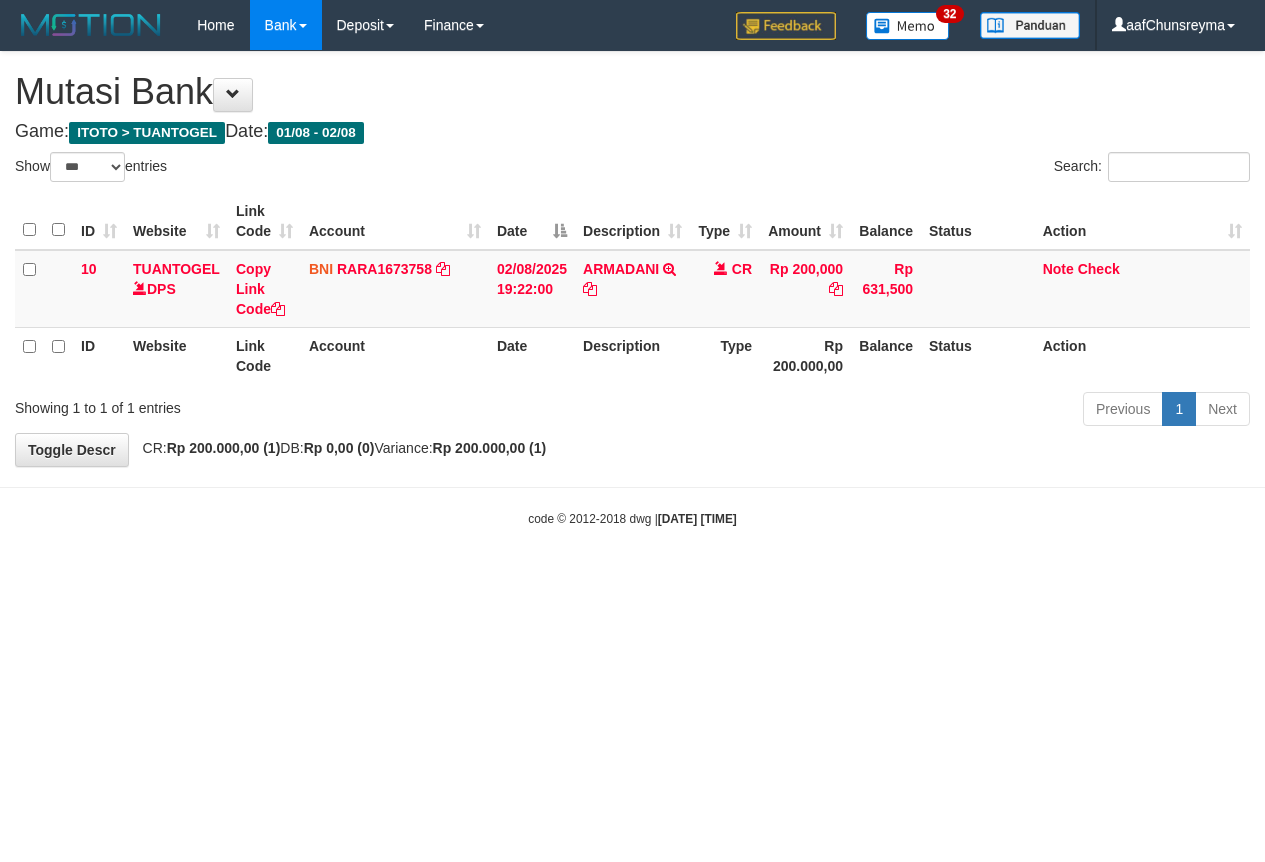 select on "***" 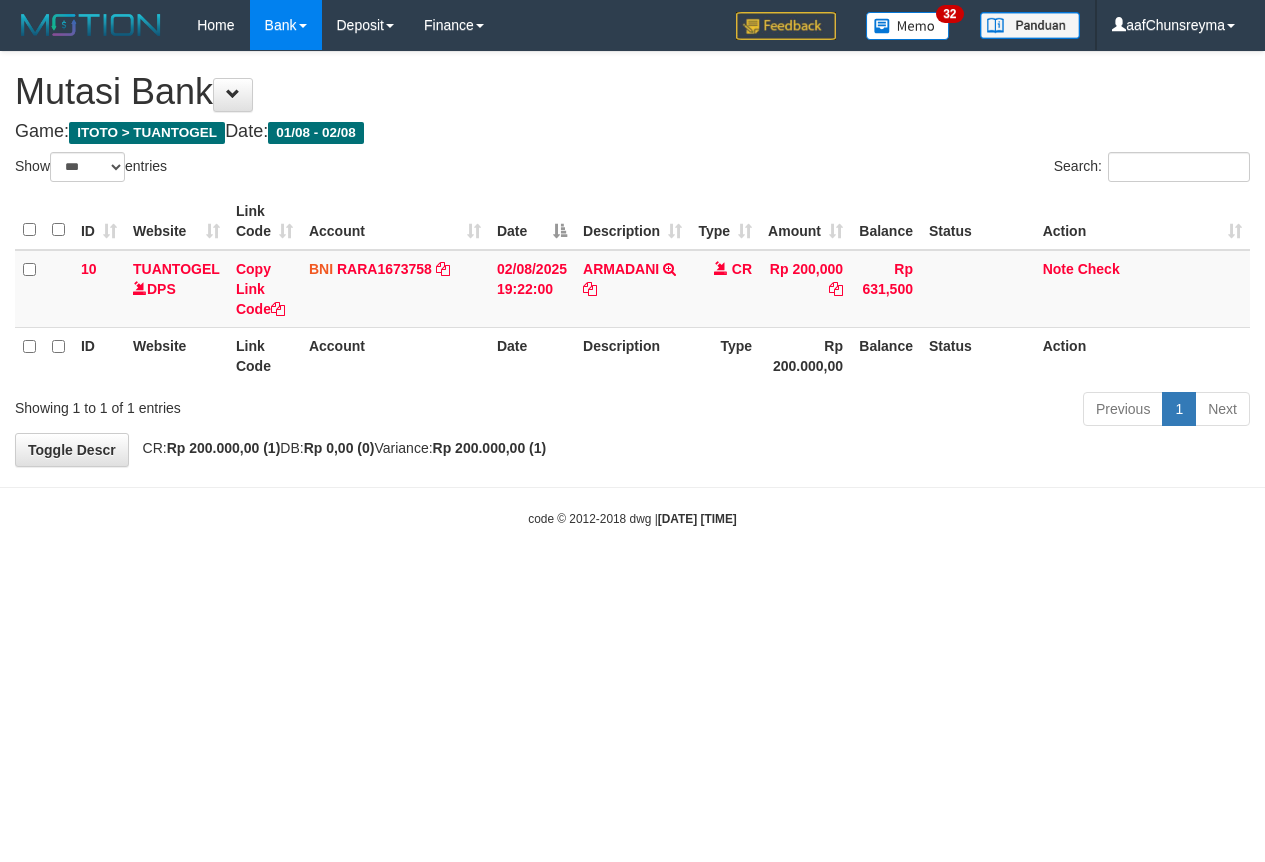 scroll, scrollTop: 0, scrollLeft: 0, axis: both 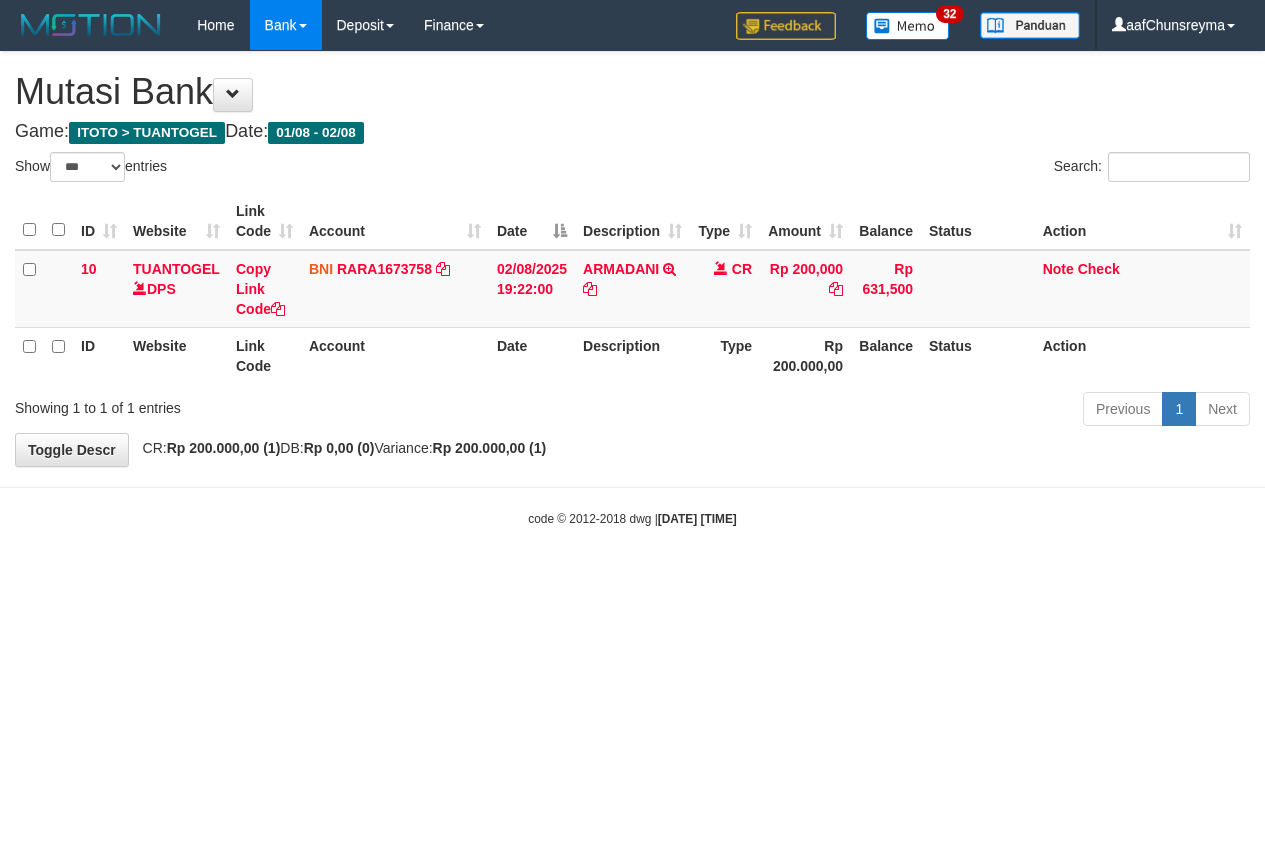 select on "***" 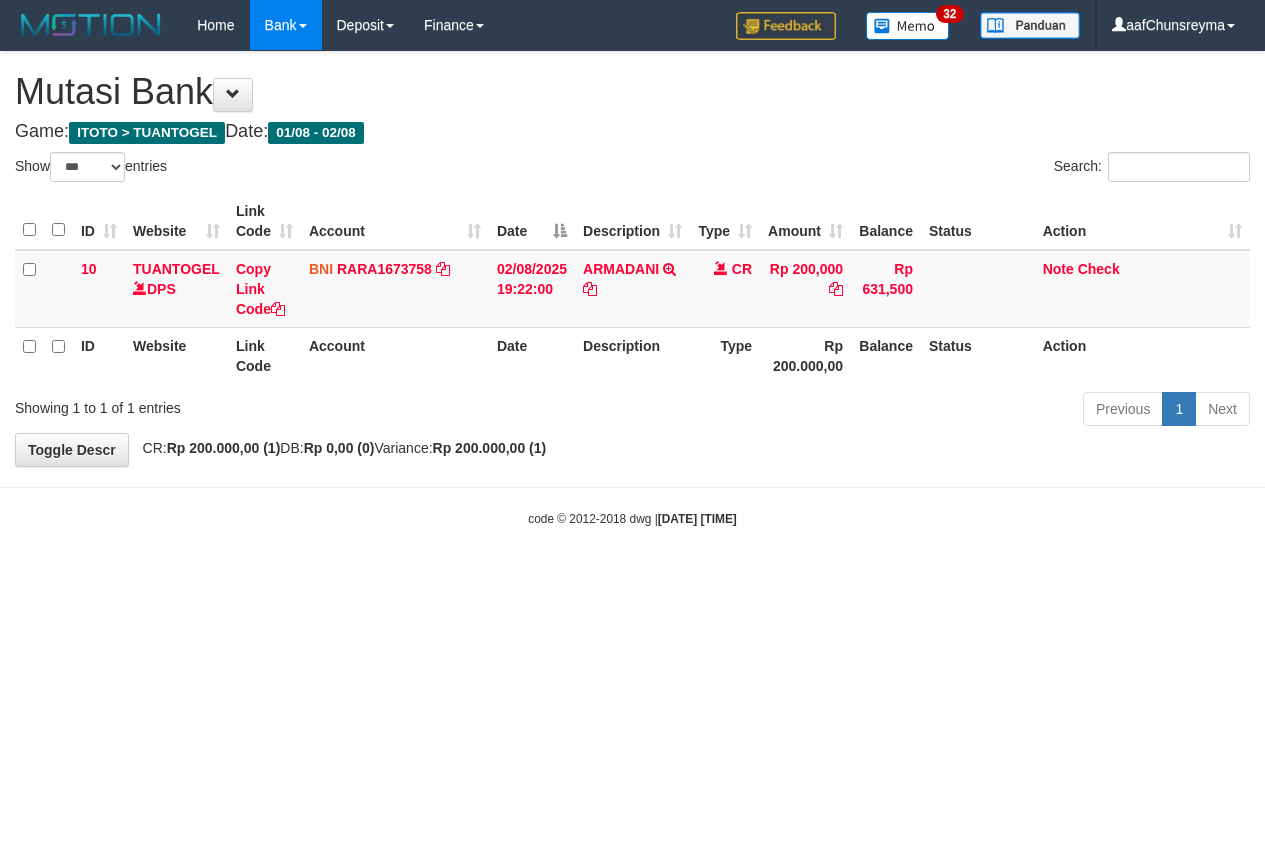 scroll, scrollTop: 0, scrollLeft: 0, axis: both 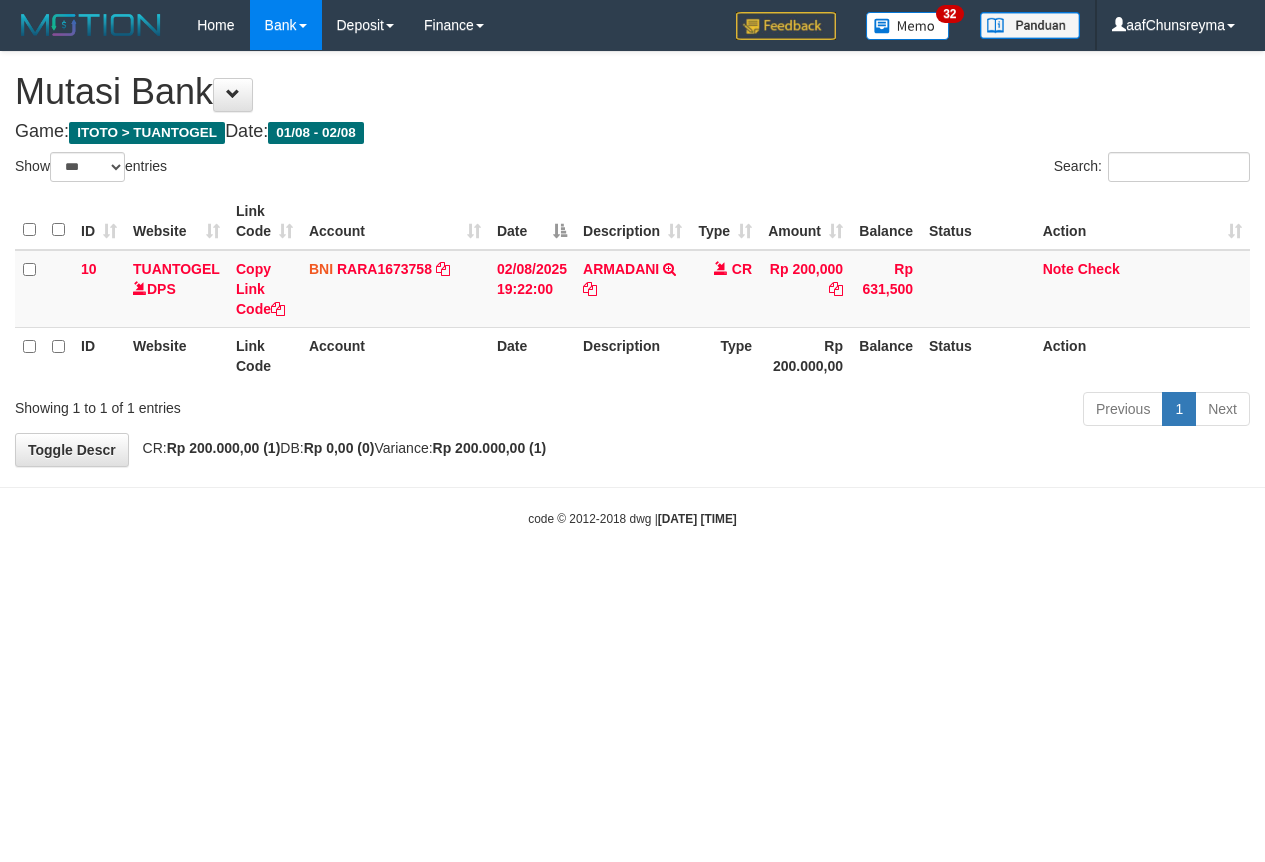 select on "***" 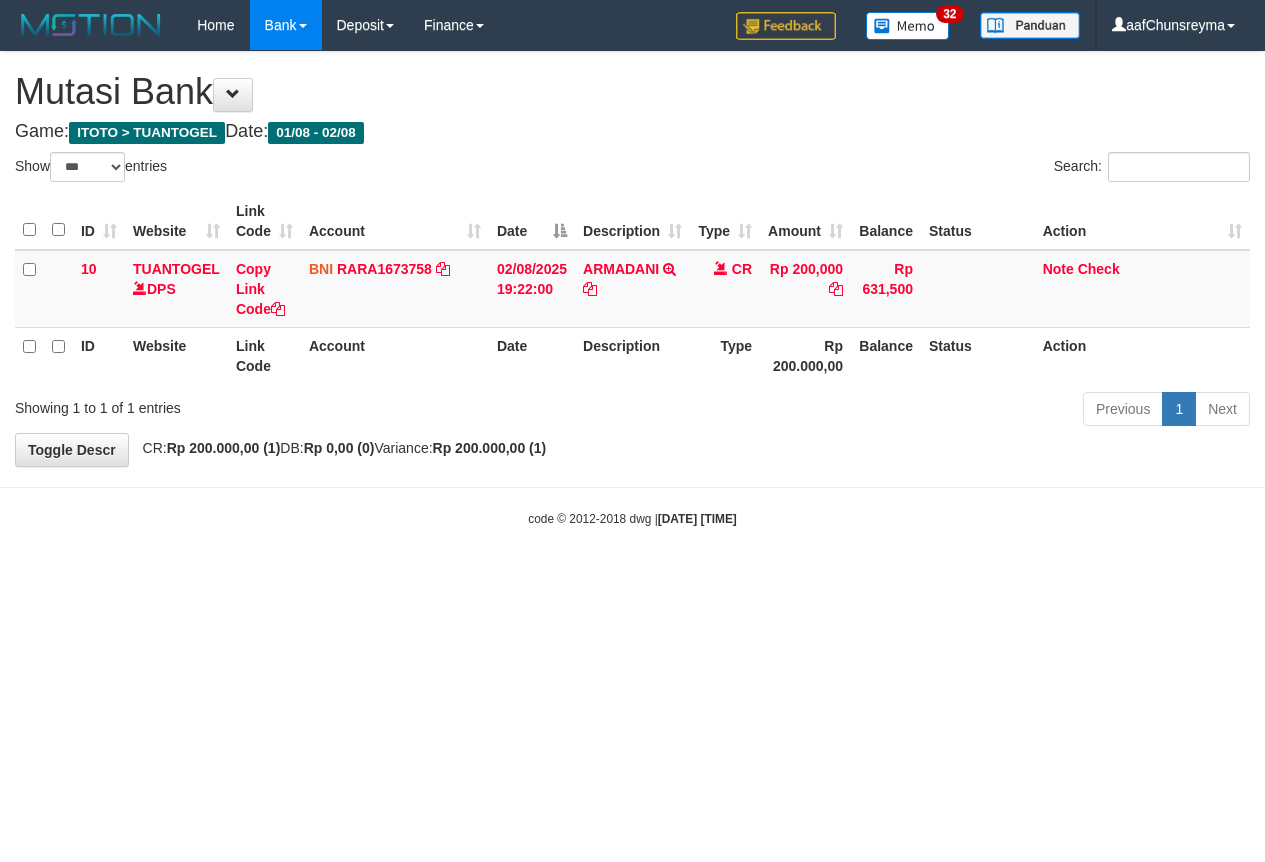 scroll, scrollTop: 0, scrollLeft: 0, axis: both 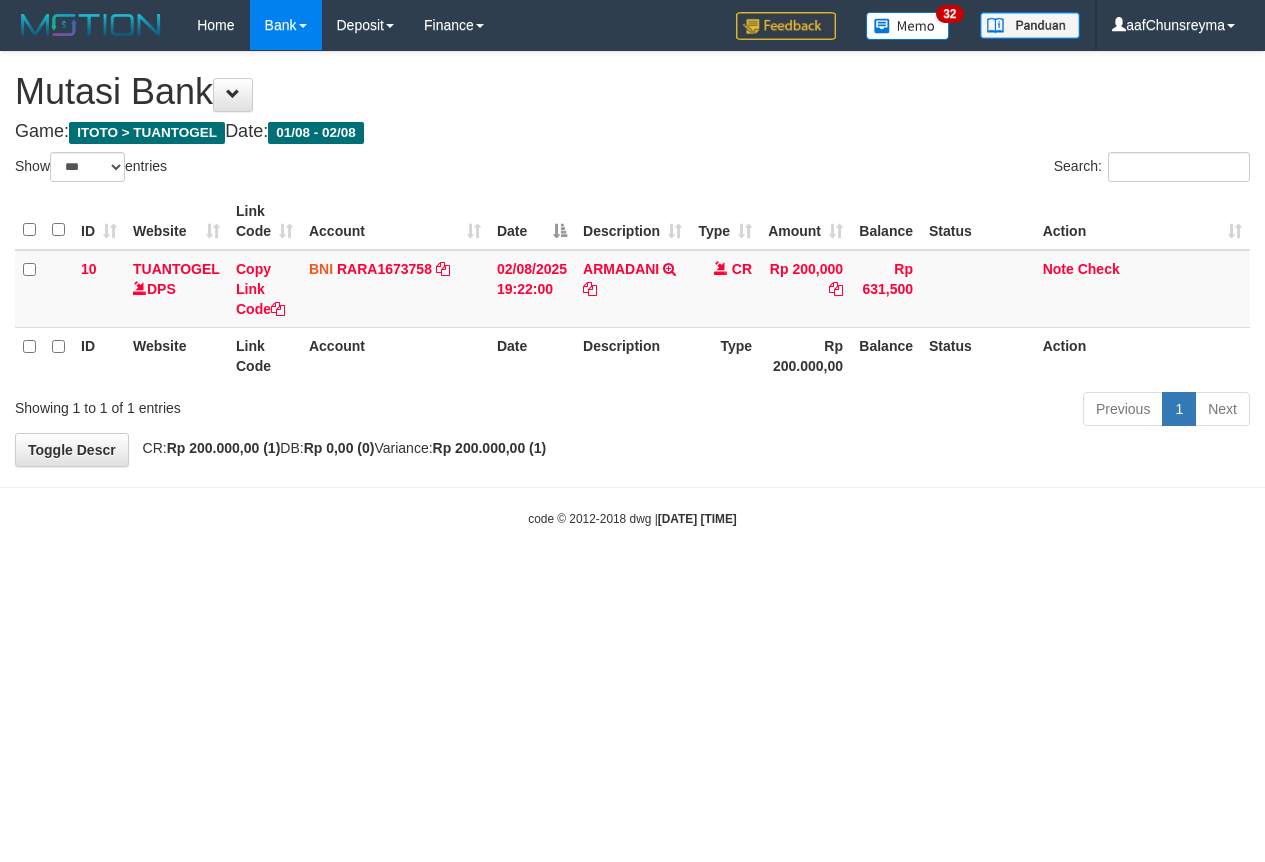 select on "***" 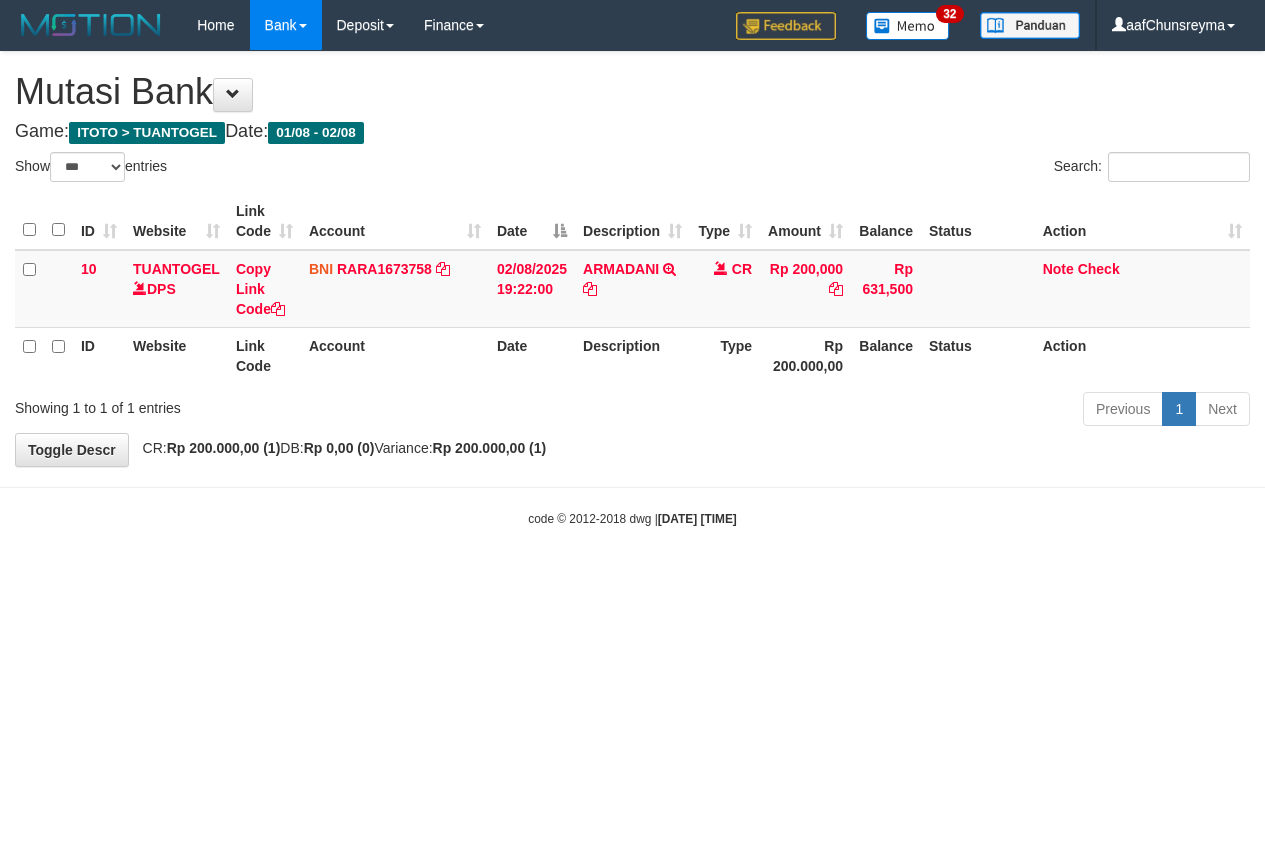 scroll, scrollTop: 0, scrollLeft: 0, axis: both 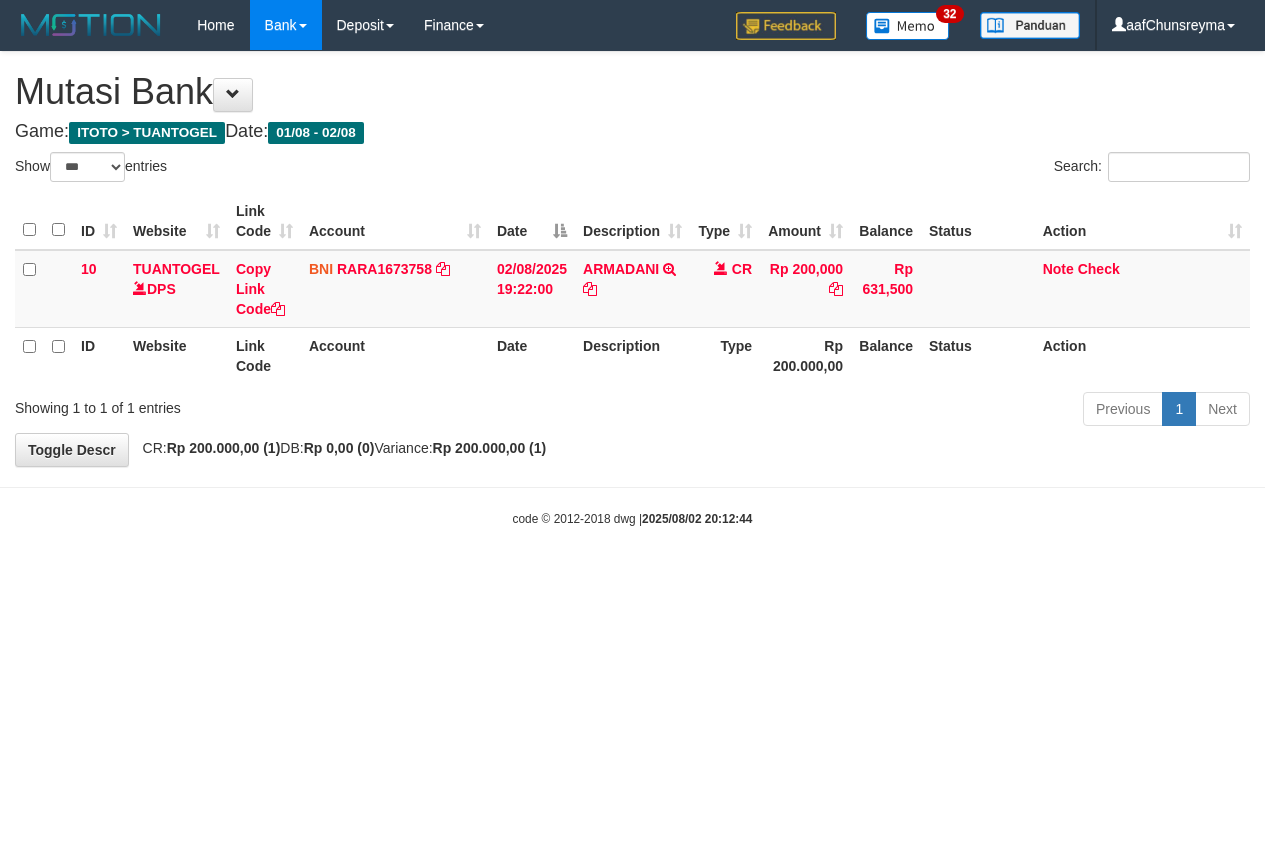 select on "***" 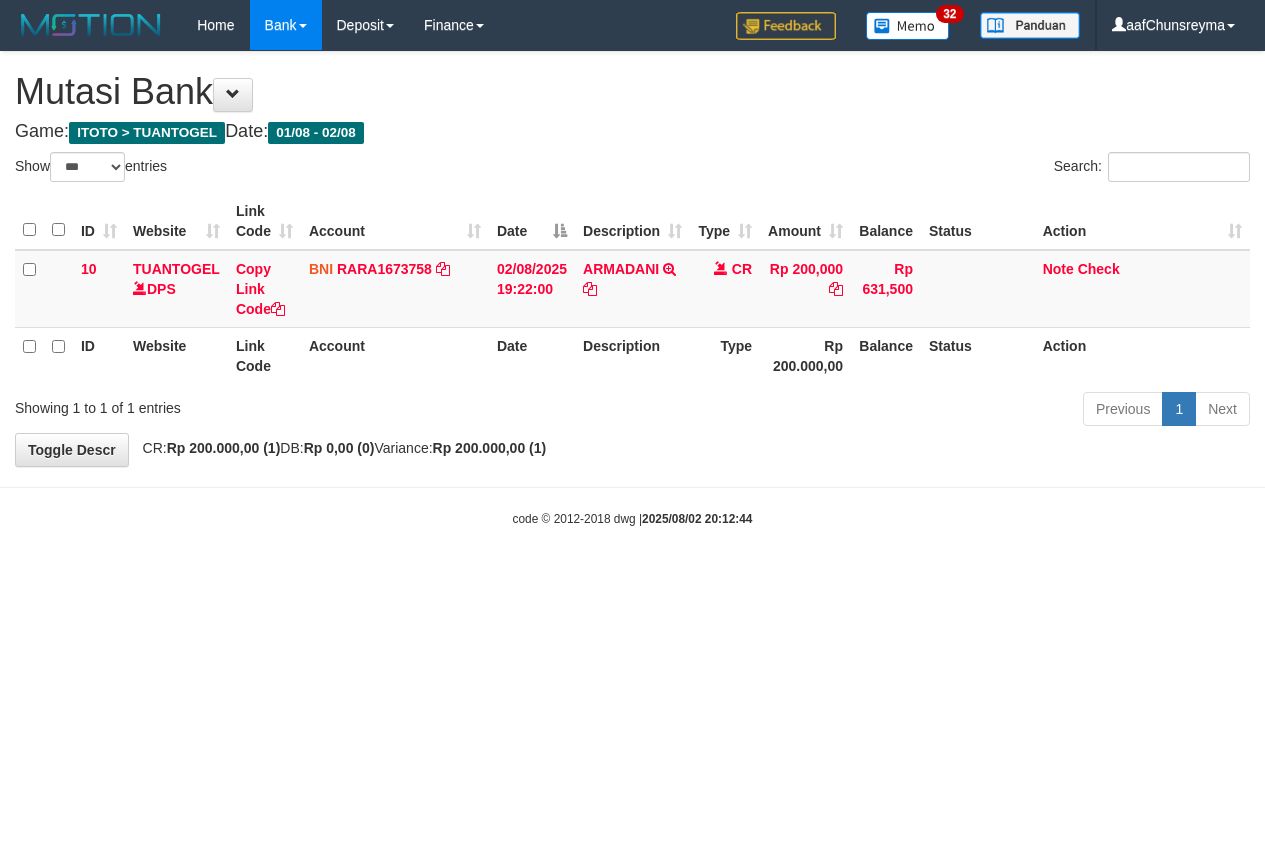 scroll, scrollTop: 0, scrollLeft: 0, axis: both 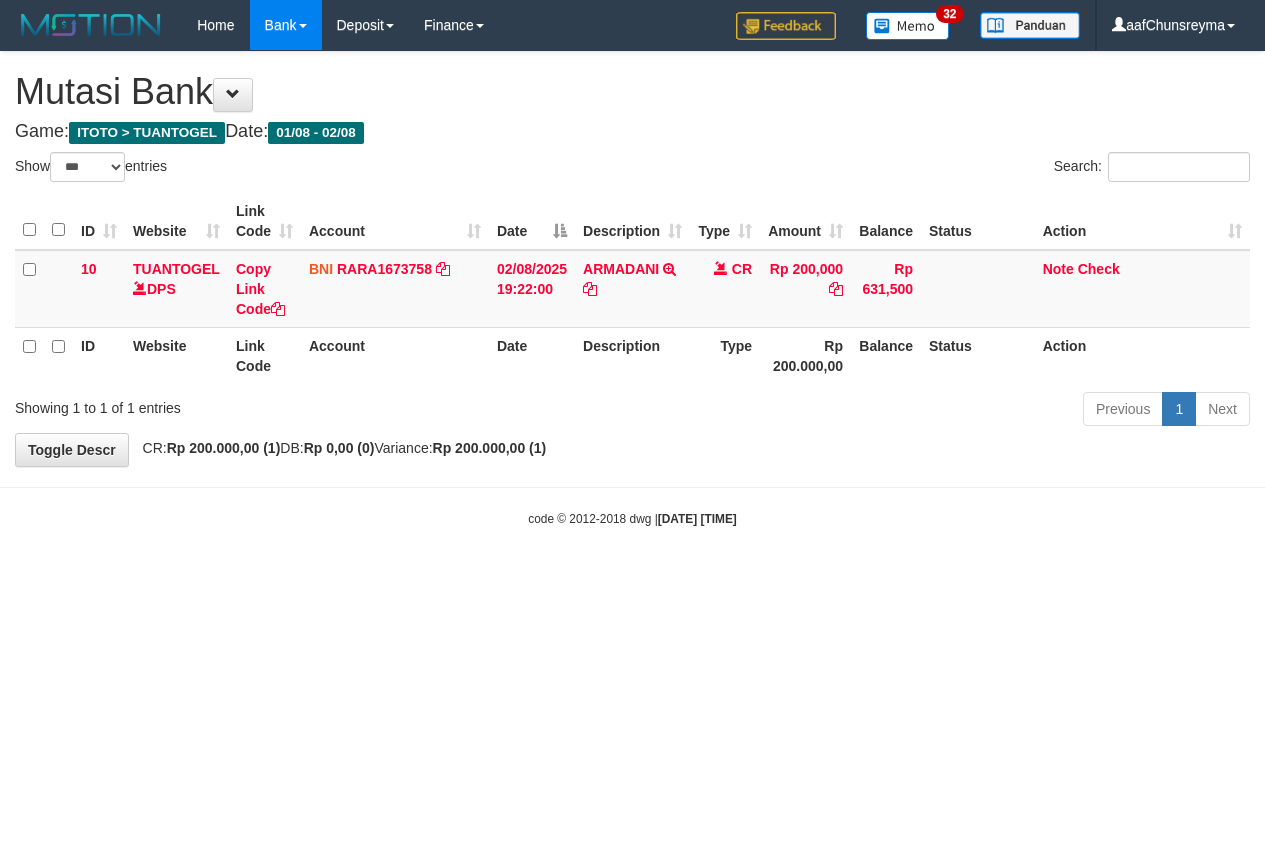 select on "***" 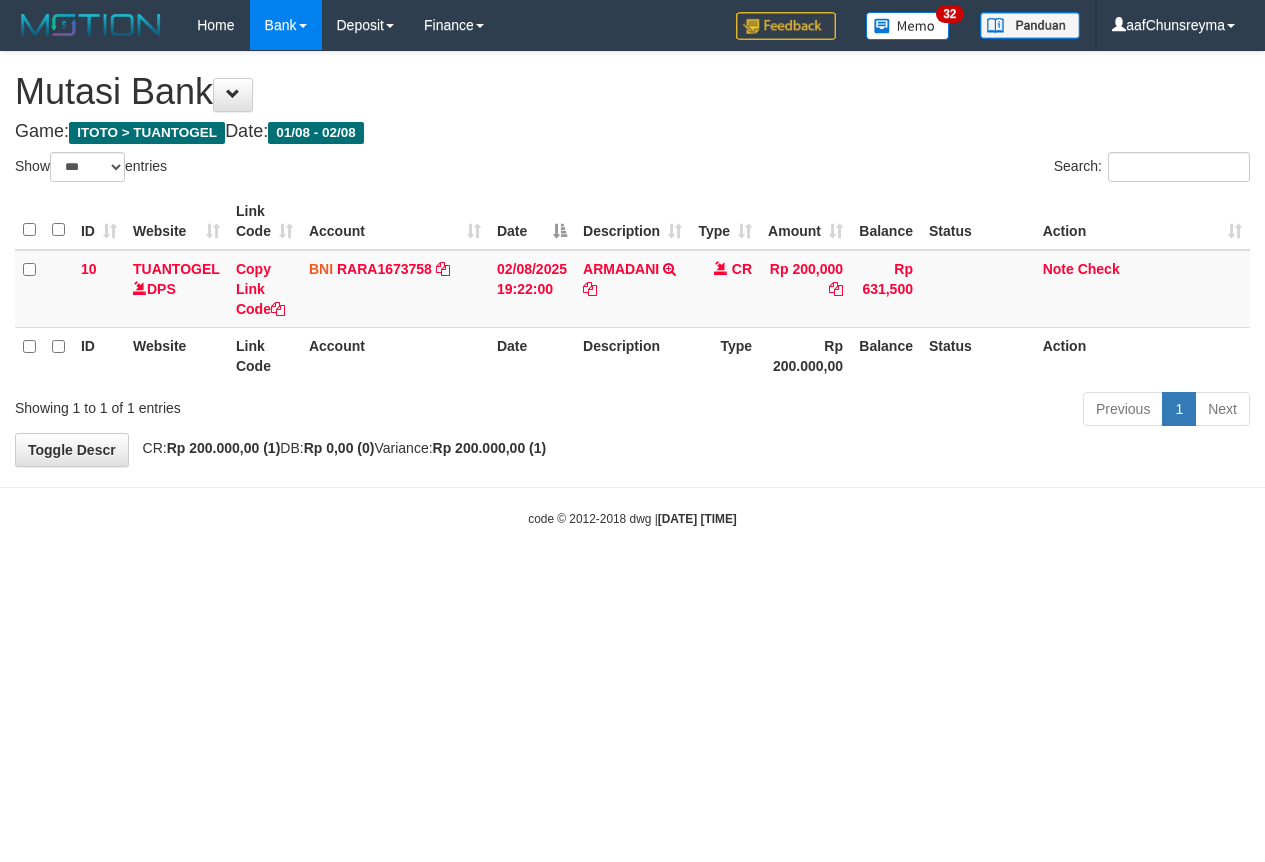 scroll, scrollTop: 0, scrollLeft: 0, axis: both 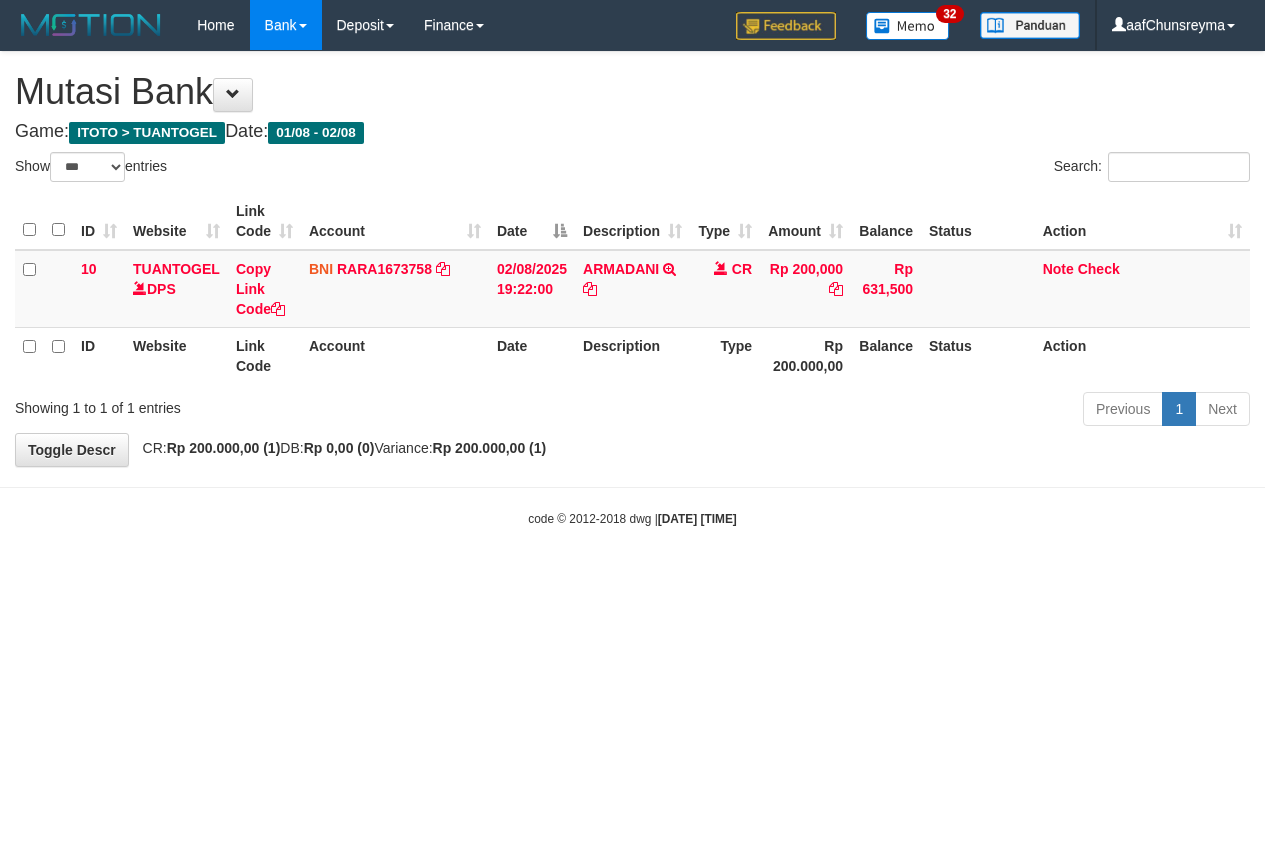 select on "***" 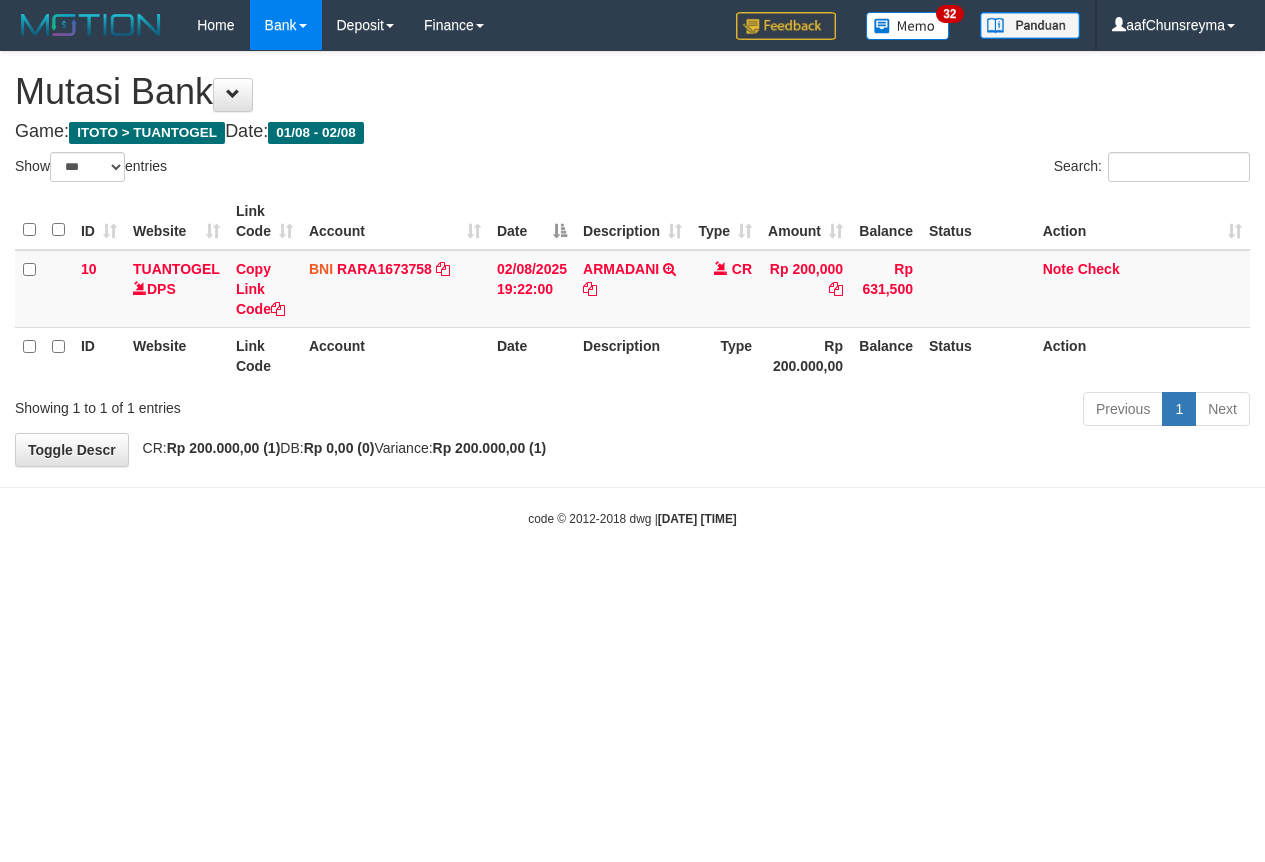scroll, scrollTop: 0, scrollLeft: 0, axis: both 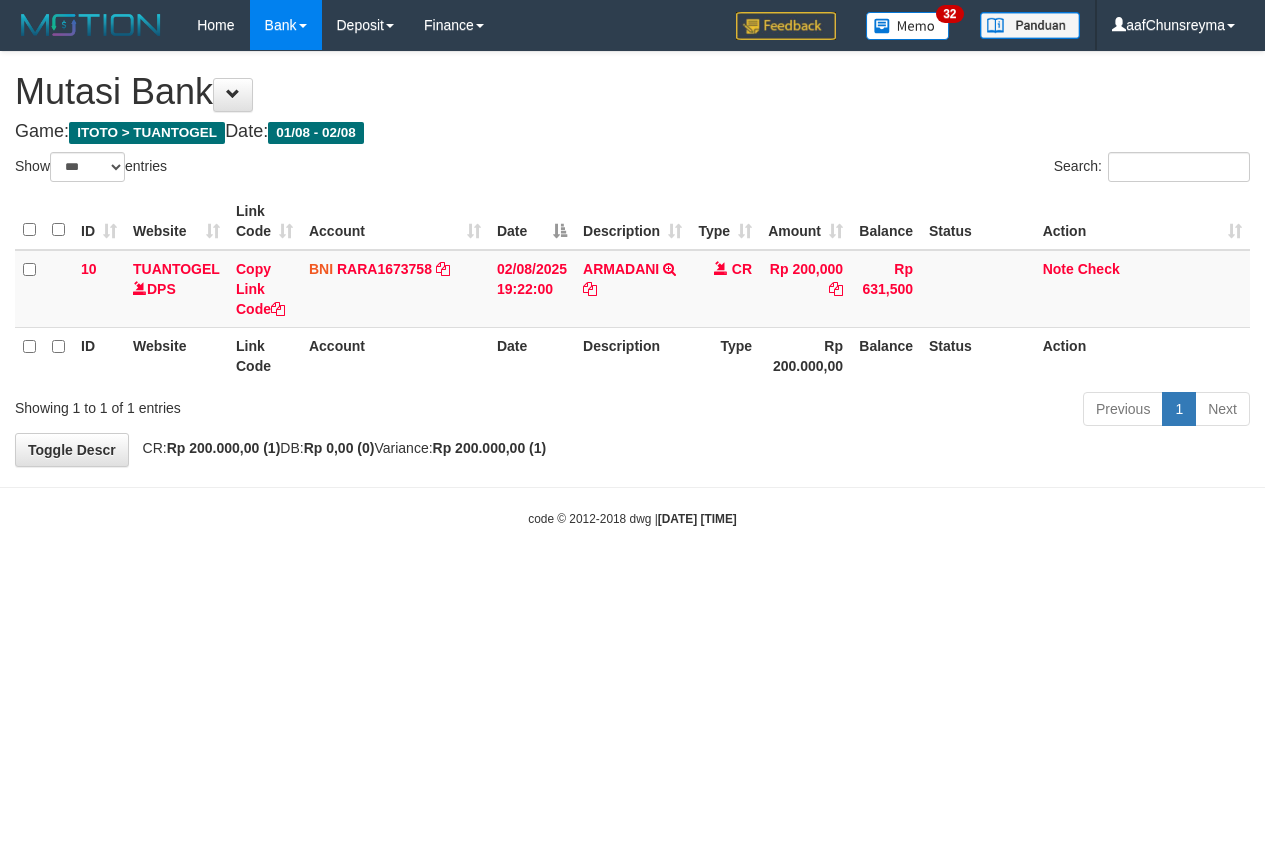 select on "***" 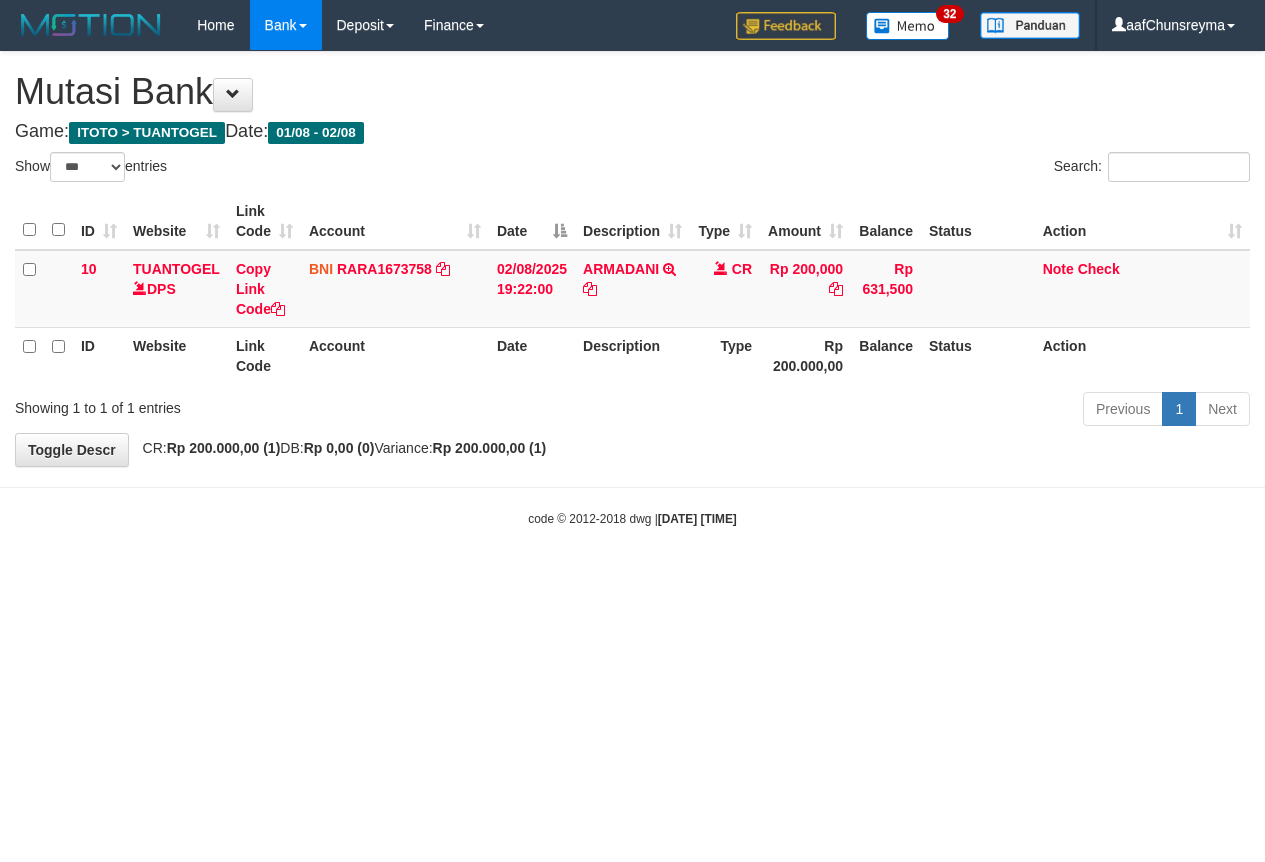 scroll, scrollTop: 0, scrollLeft: 0, axis: both 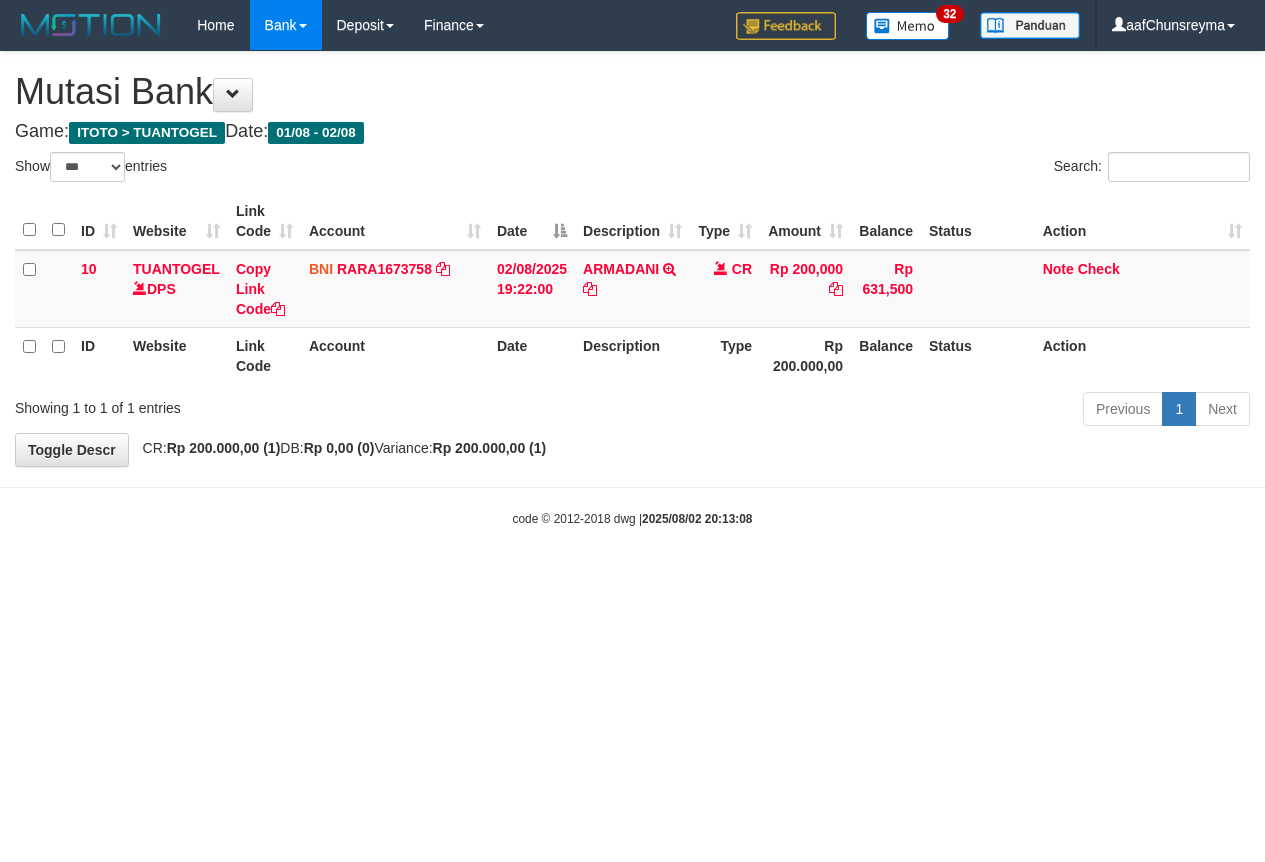 select on "***" 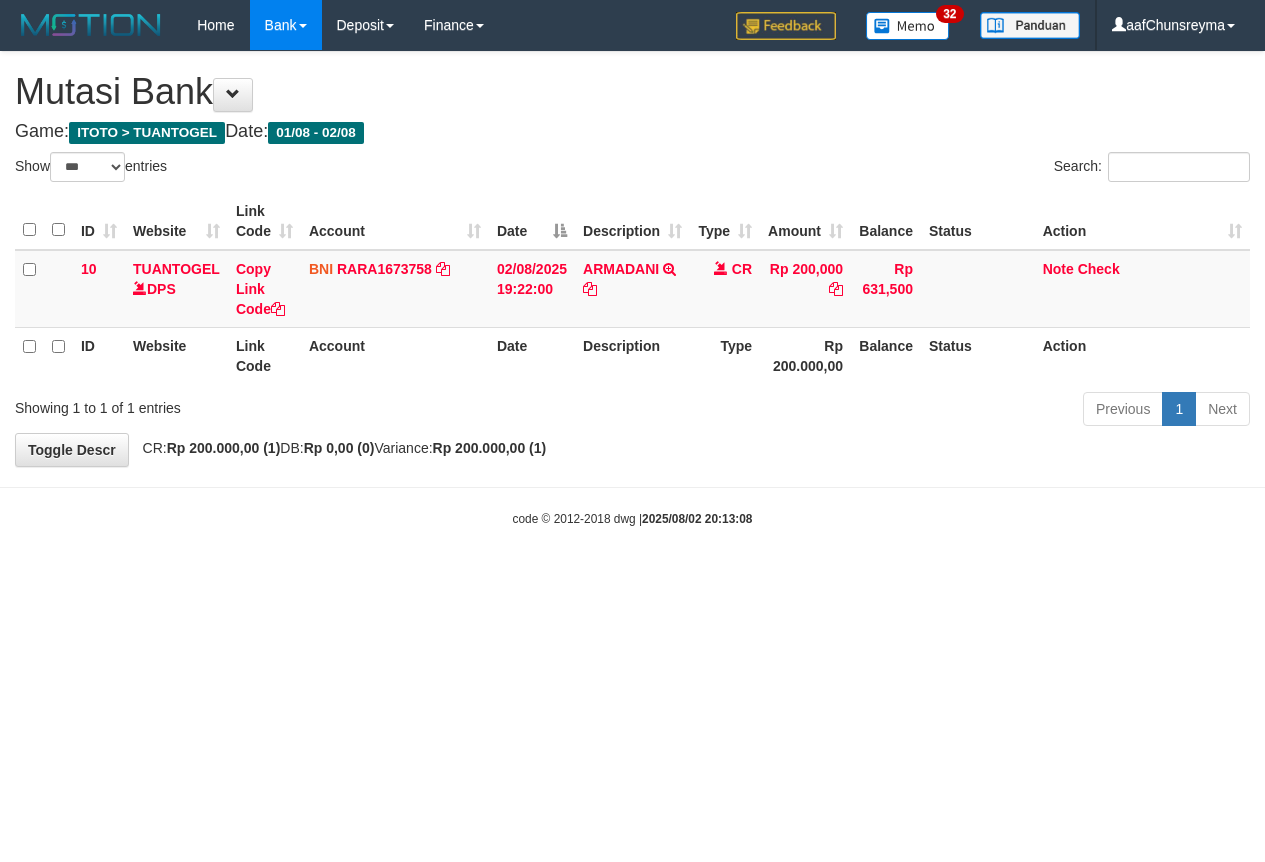 scroll, scrollTop: 0, scrollLeft: 0, axis: both 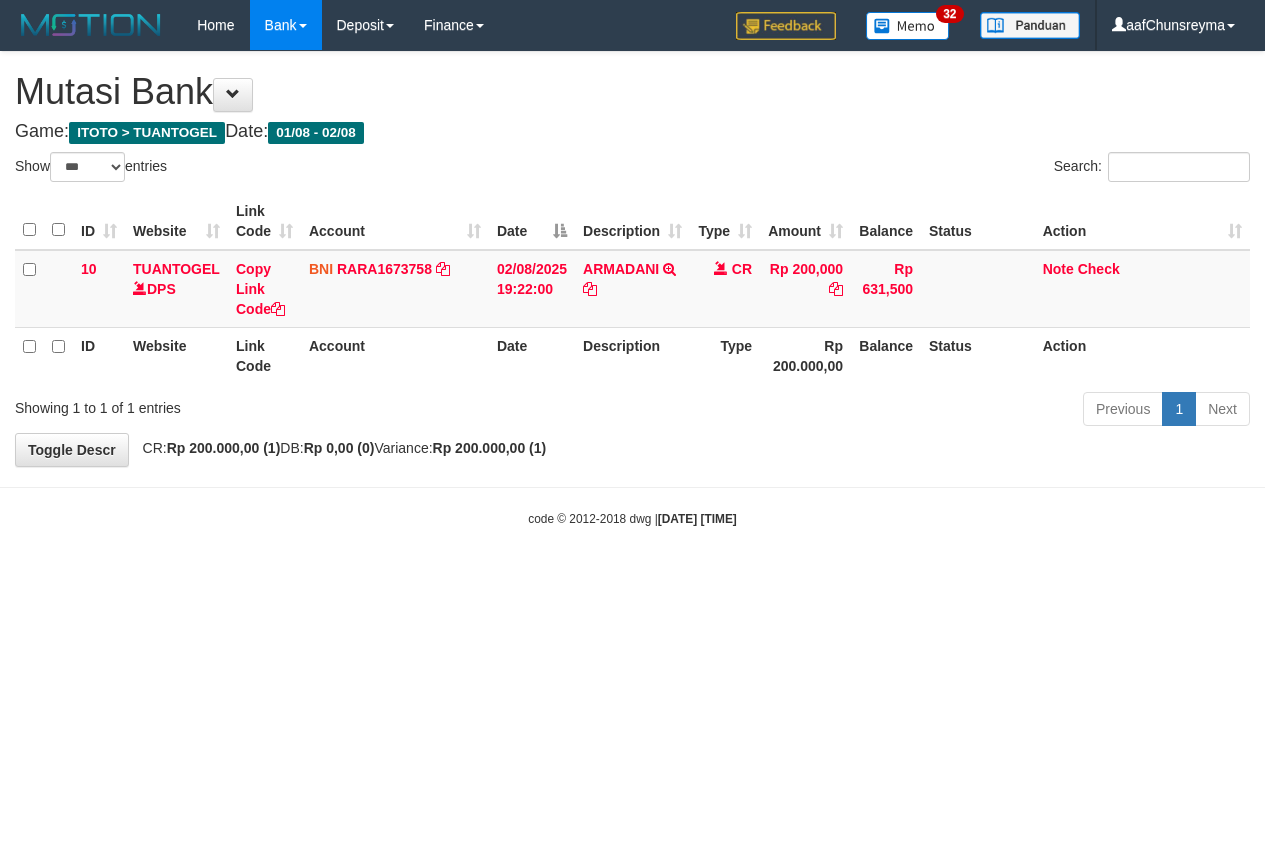 select on "***" 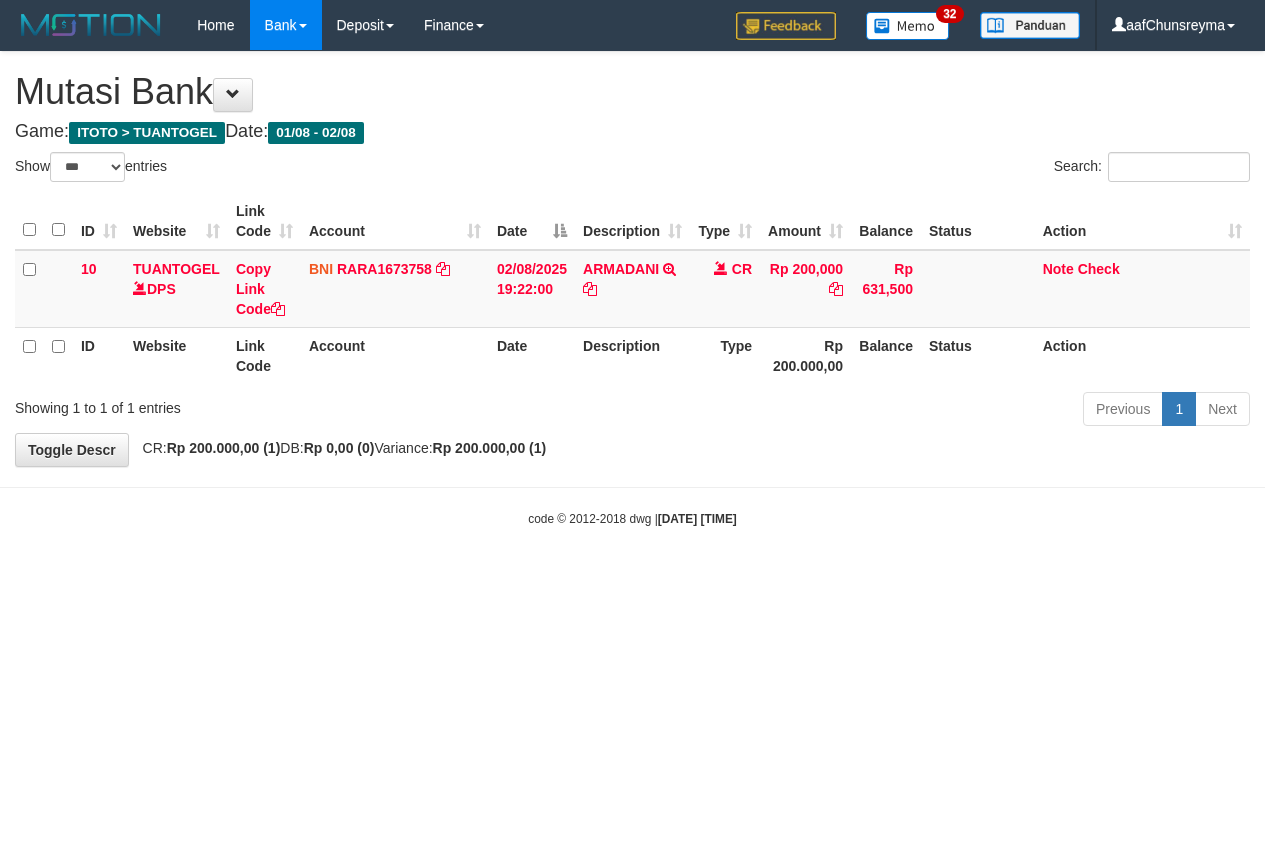 scroll, scrollTop: 0, scrollLeft: 0, axis: both 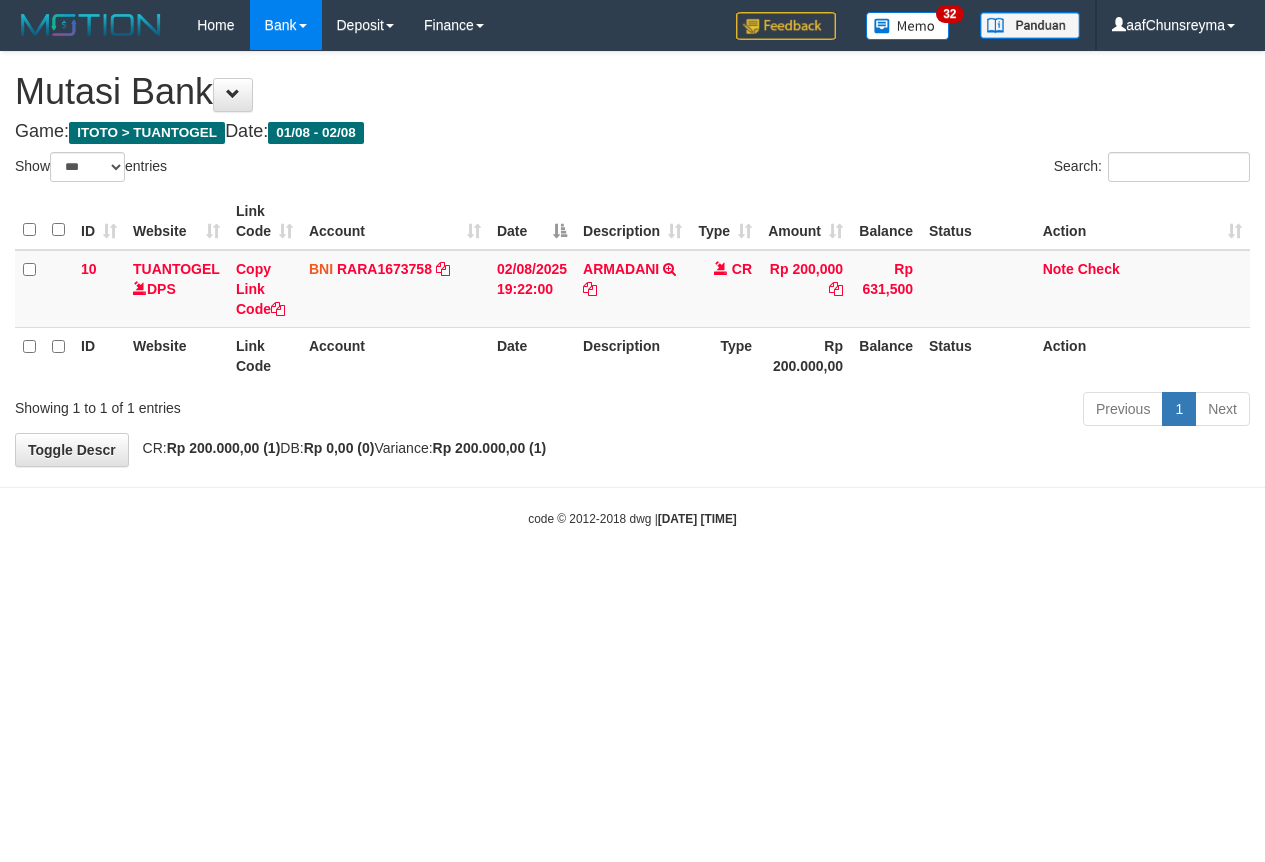 select on "***" 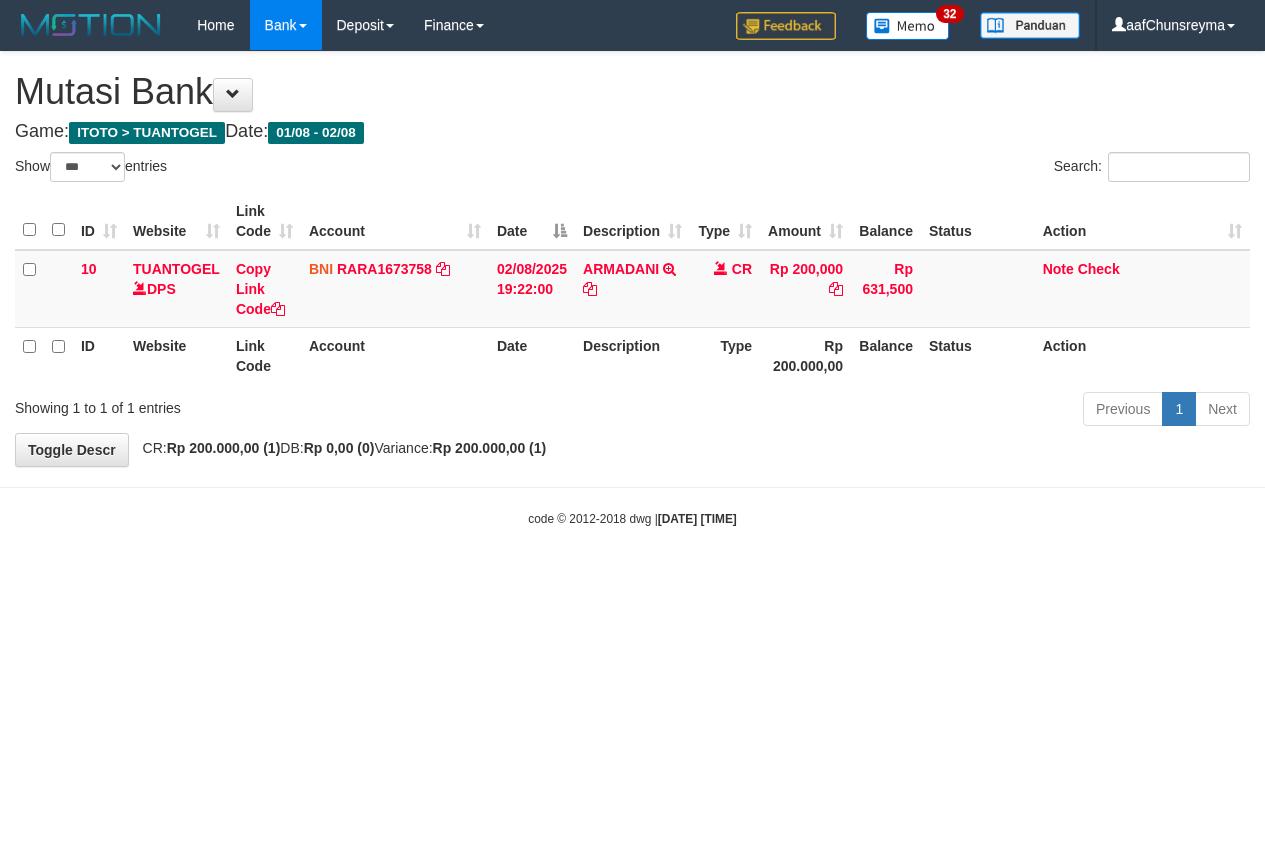 scroll, scrollTop: 0, scrollLeft: 0, axis: both 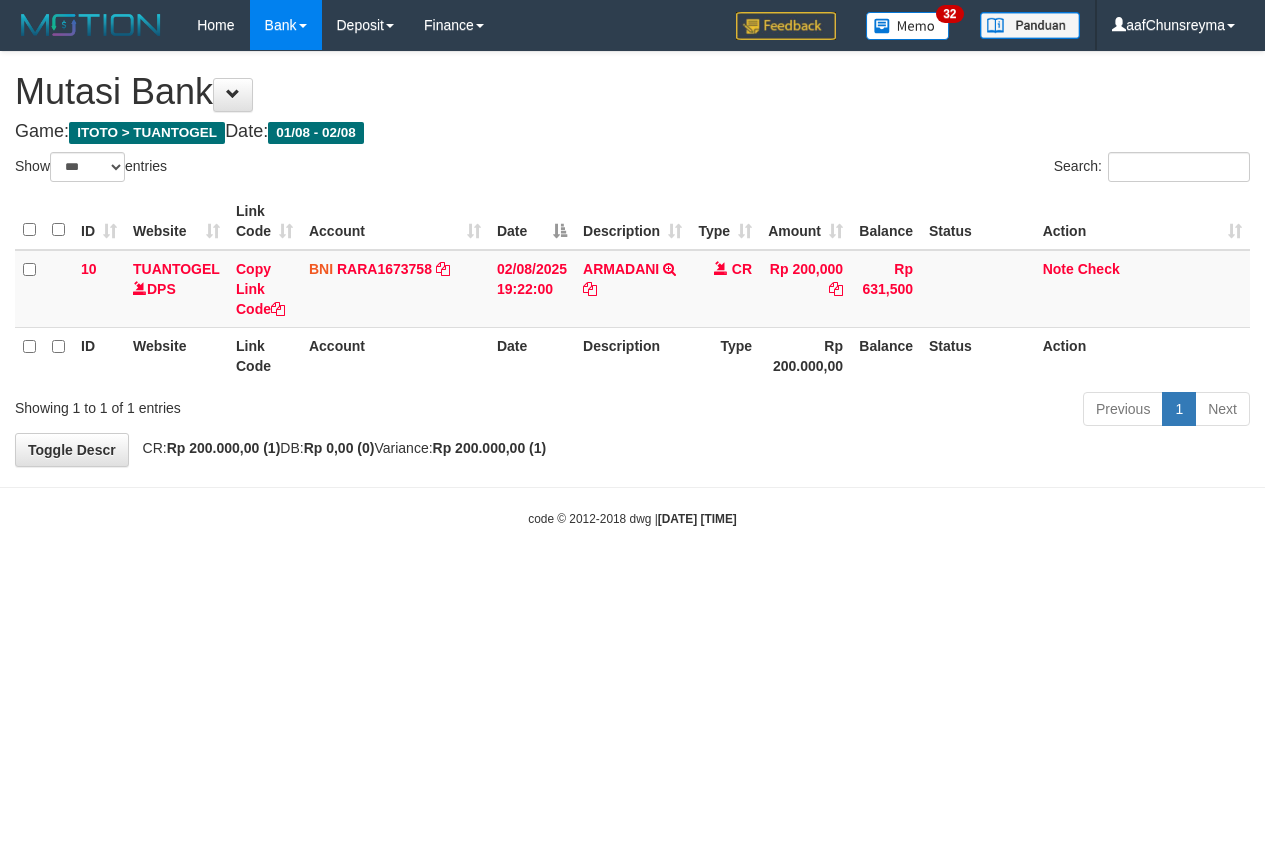select on "***" 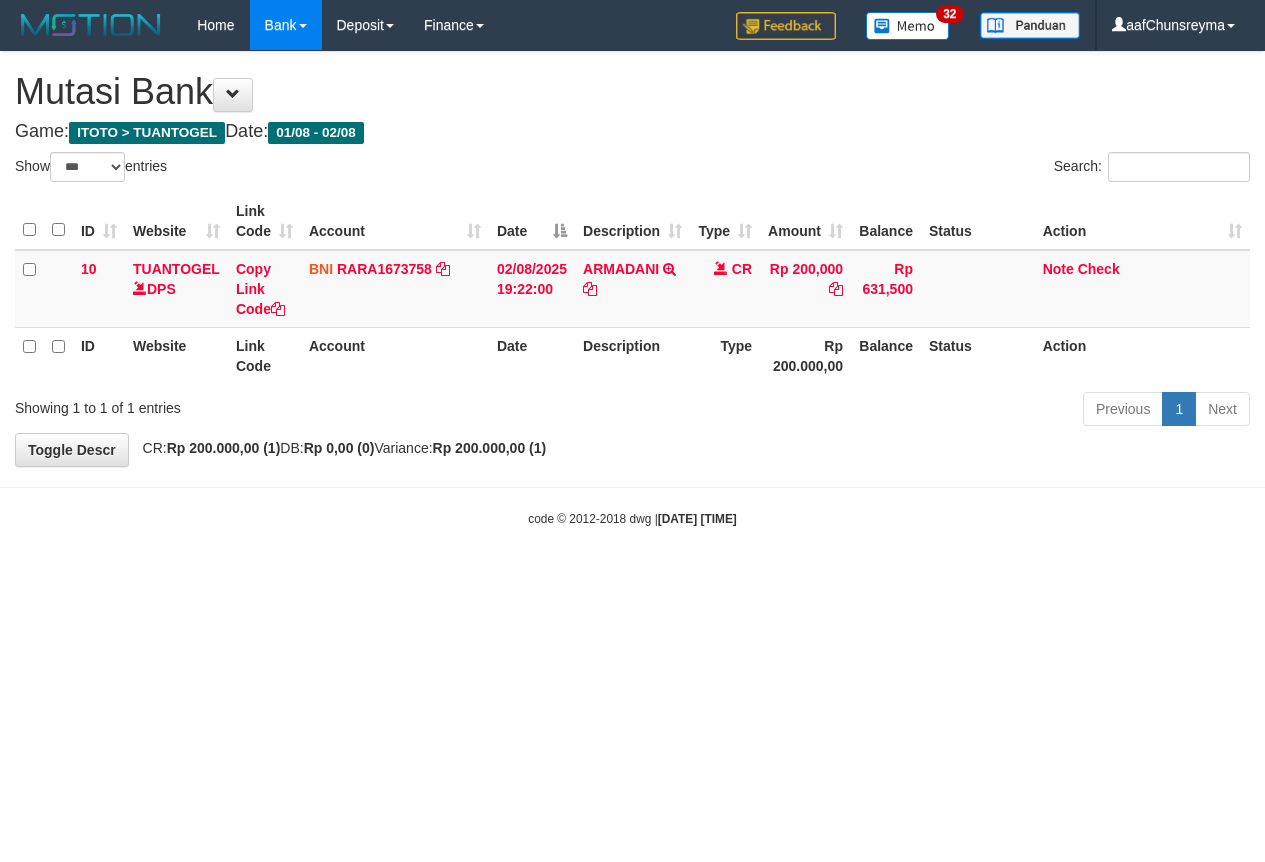 scroll, scrollTop: 0, scrollLeft: 0, axis: both 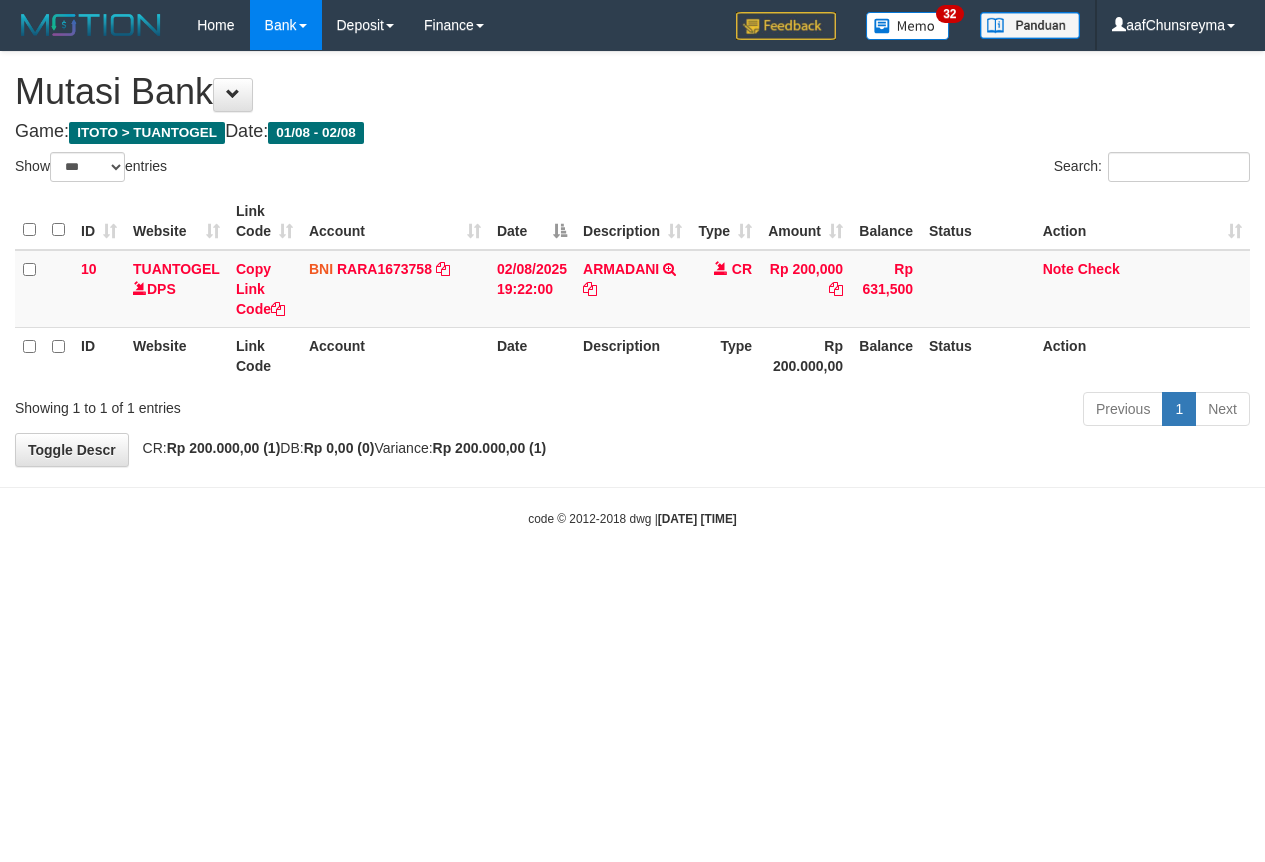select on "***" 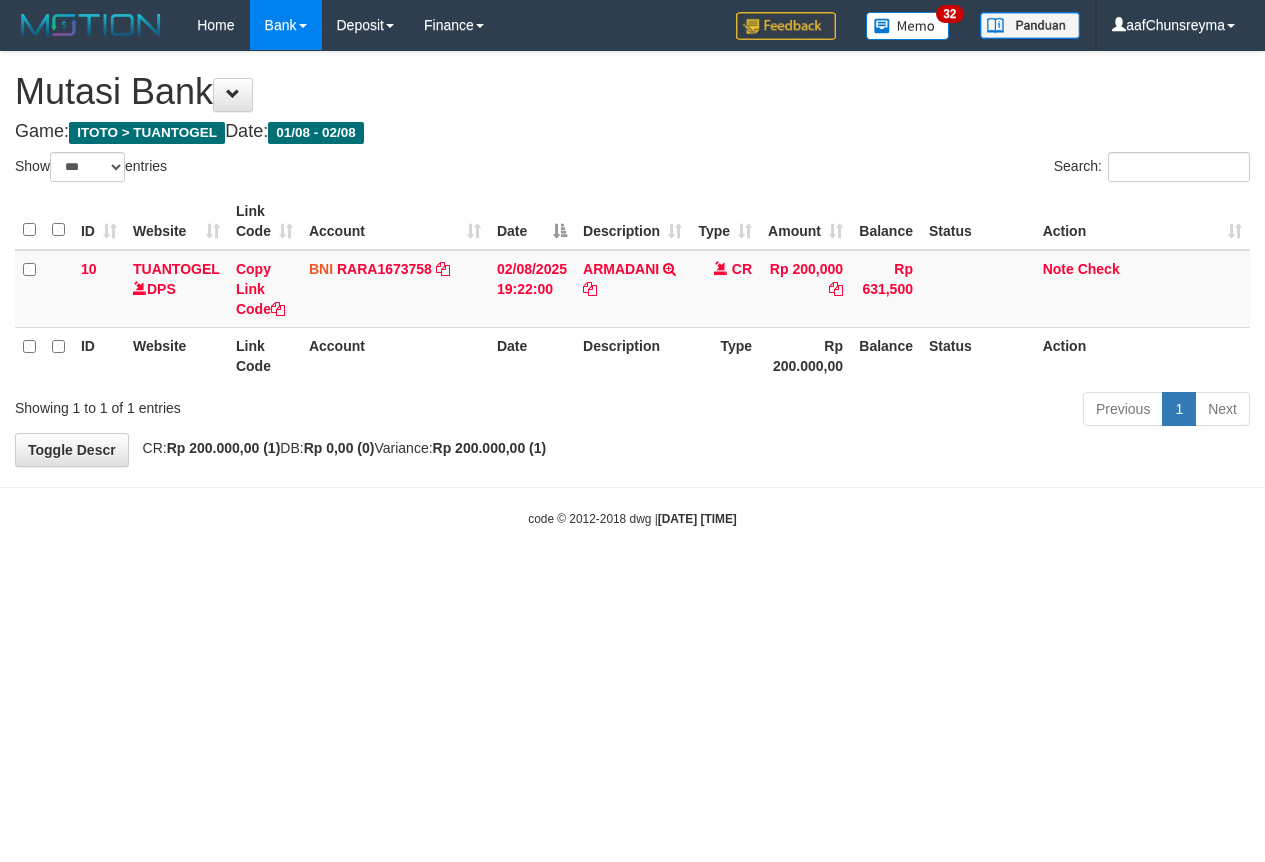 scroll, scrollTop: 0, scrollLeft: 0, axis: both 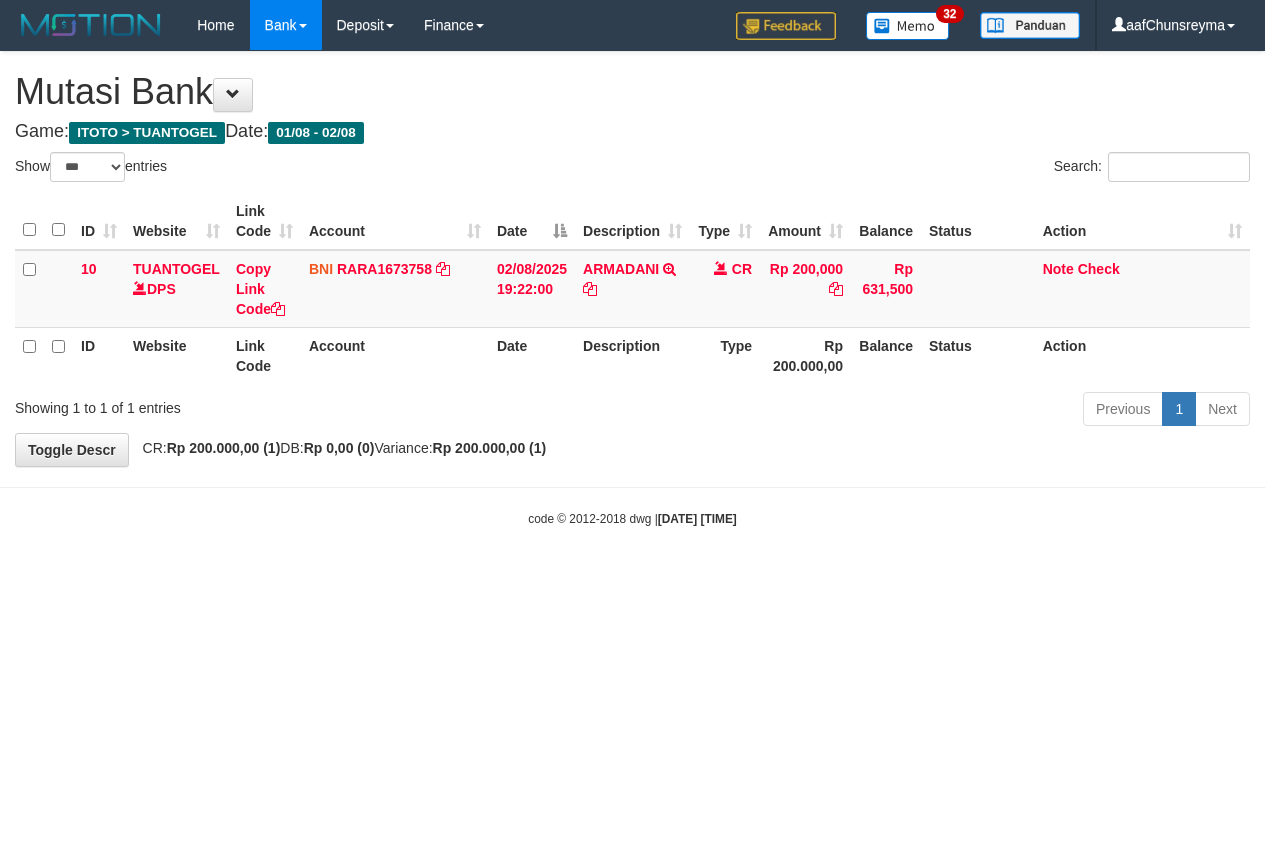 select on "***" 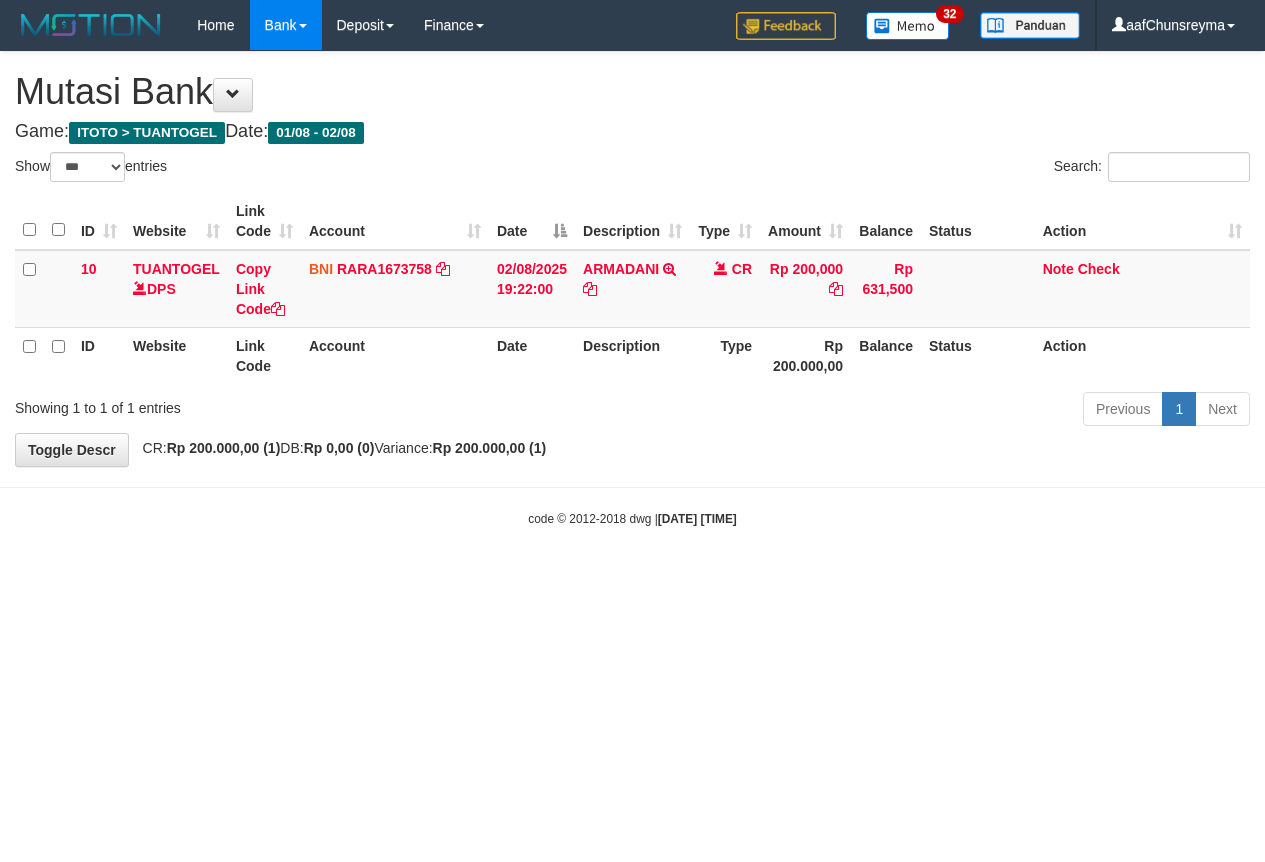 scroll, scrollTop: 0, scrollLeft: 0, axis: both 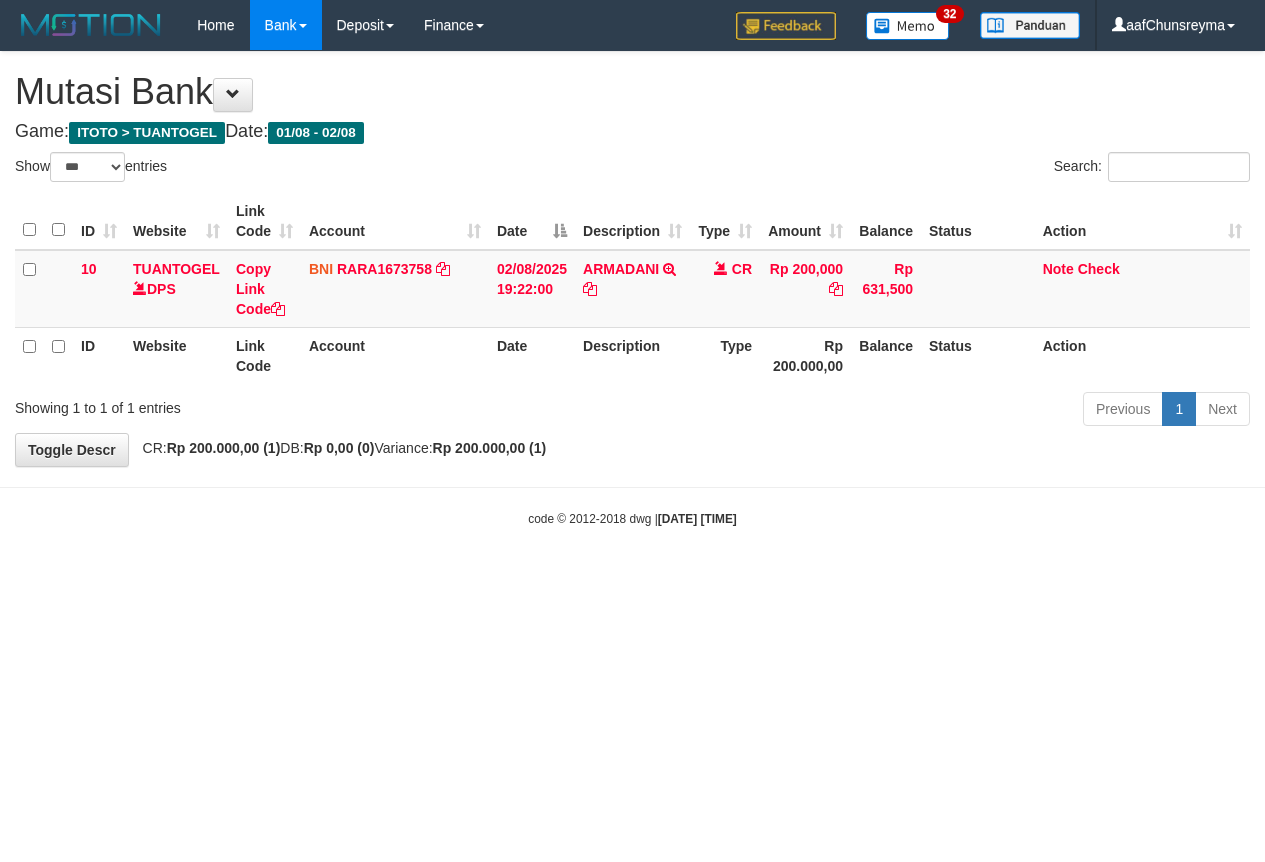 select on "***" 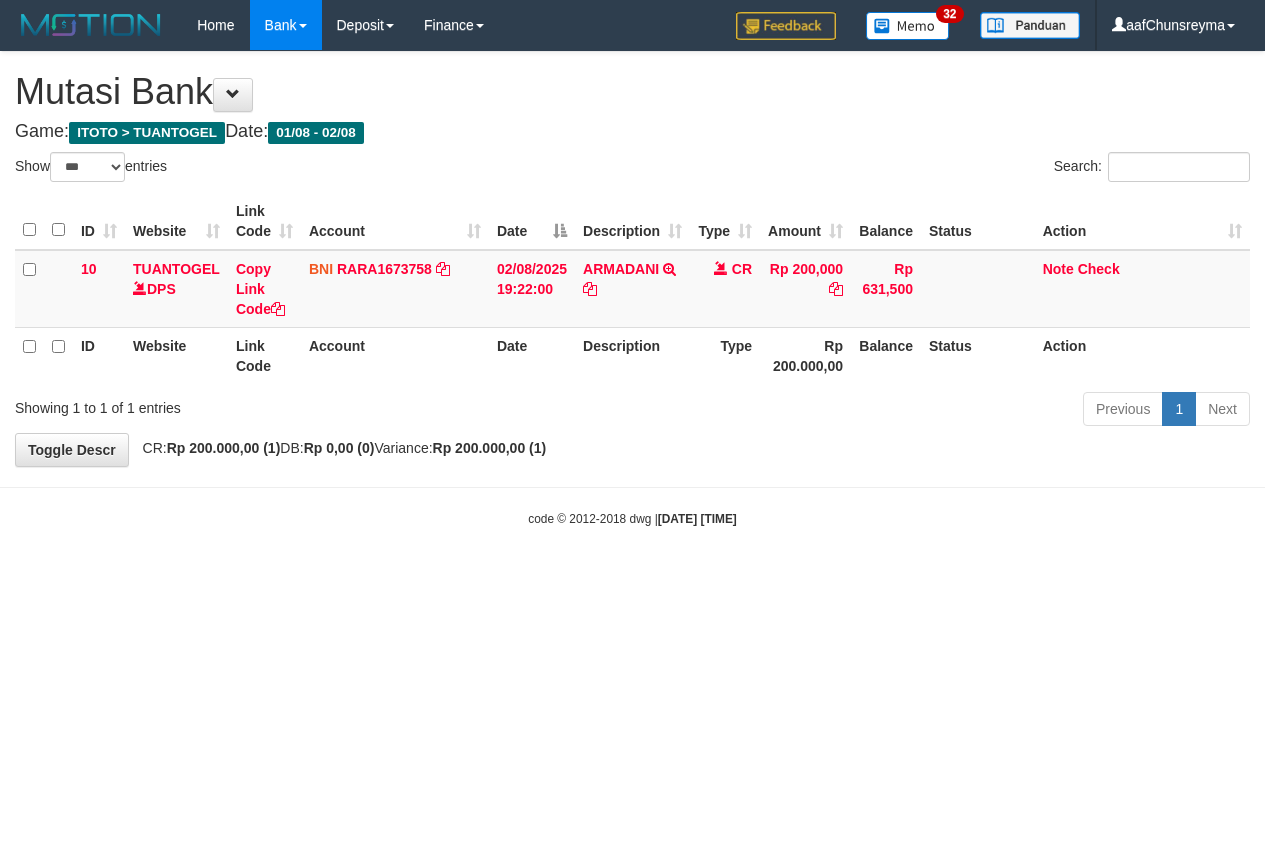 scroll, scrollTop: 0, scrollLeft: 0, axis: both 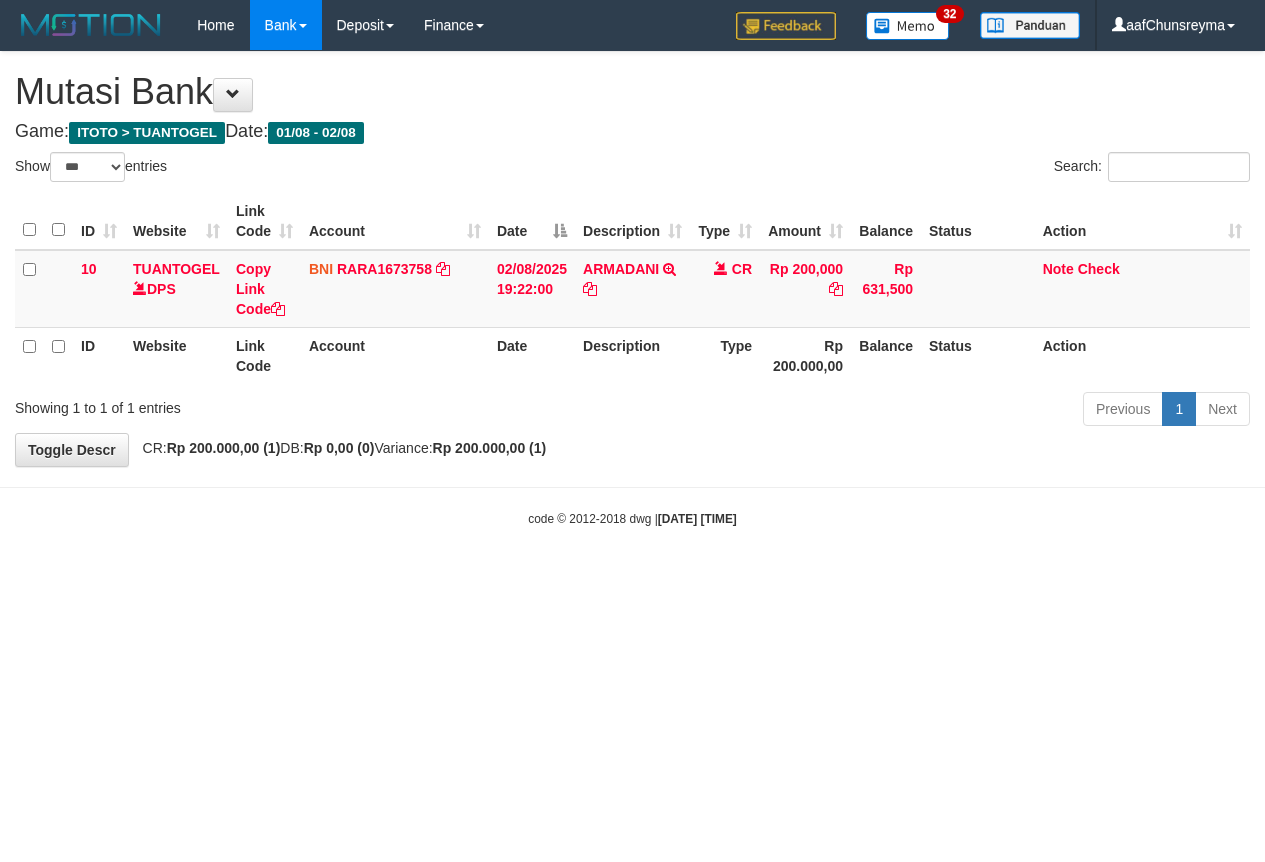 select on "***" 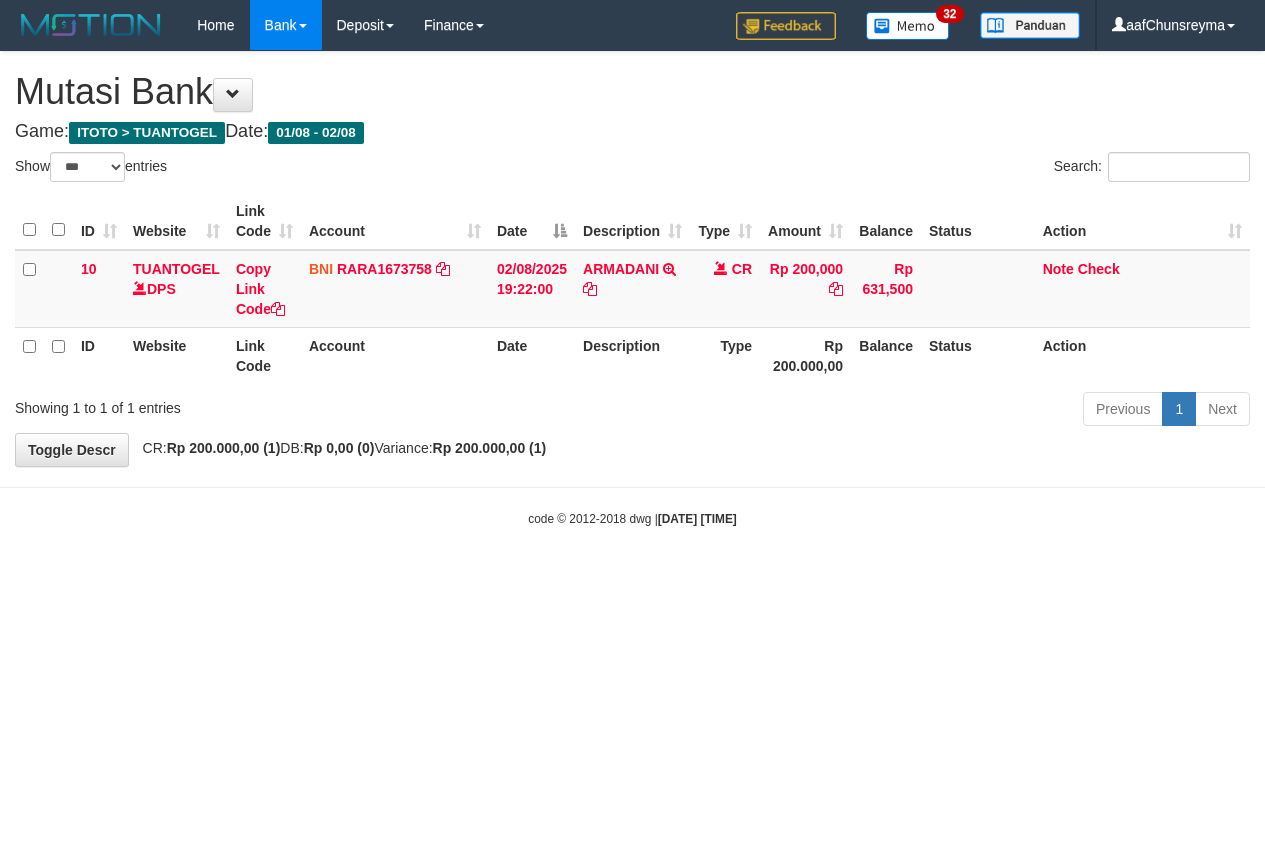 scroll, scrollTop: 0, scrollLeft: 0, axis: both 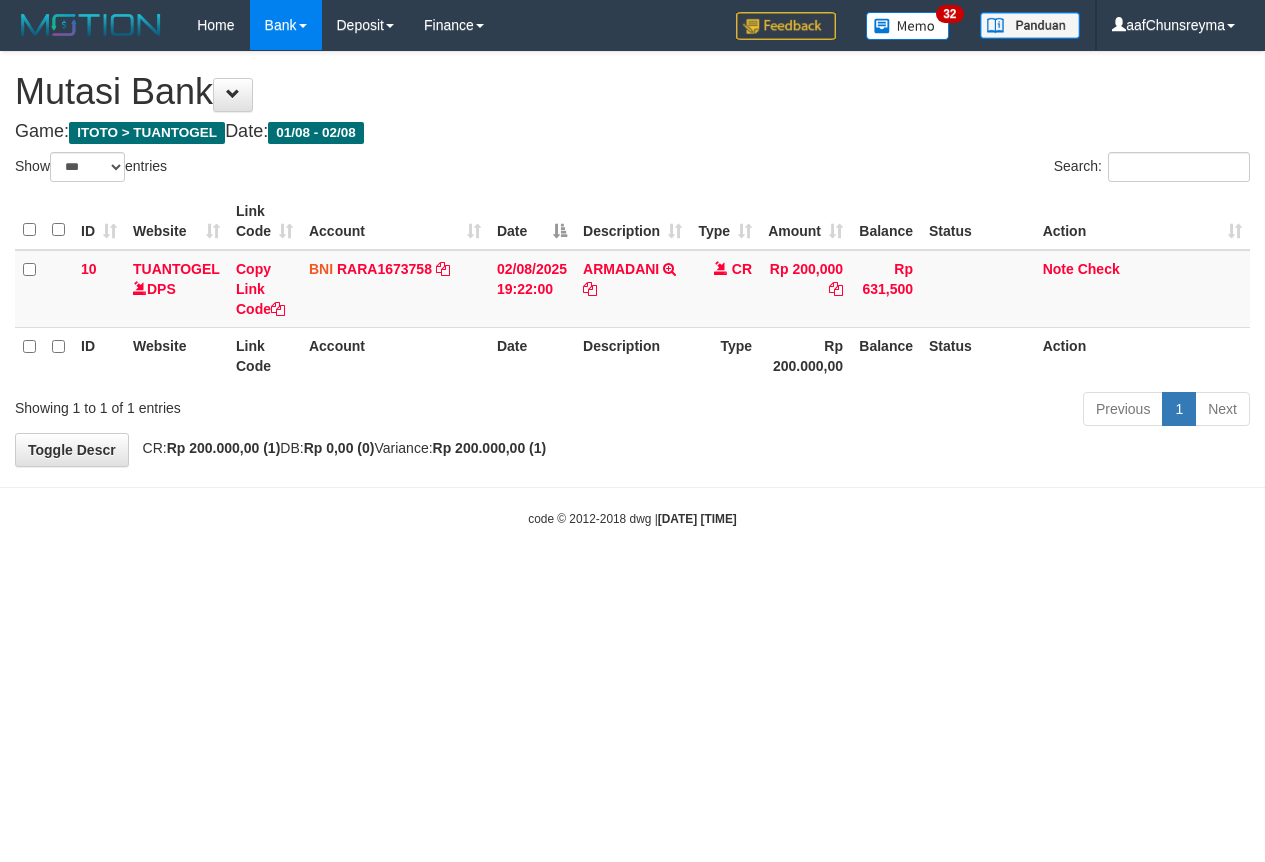 select on "***" 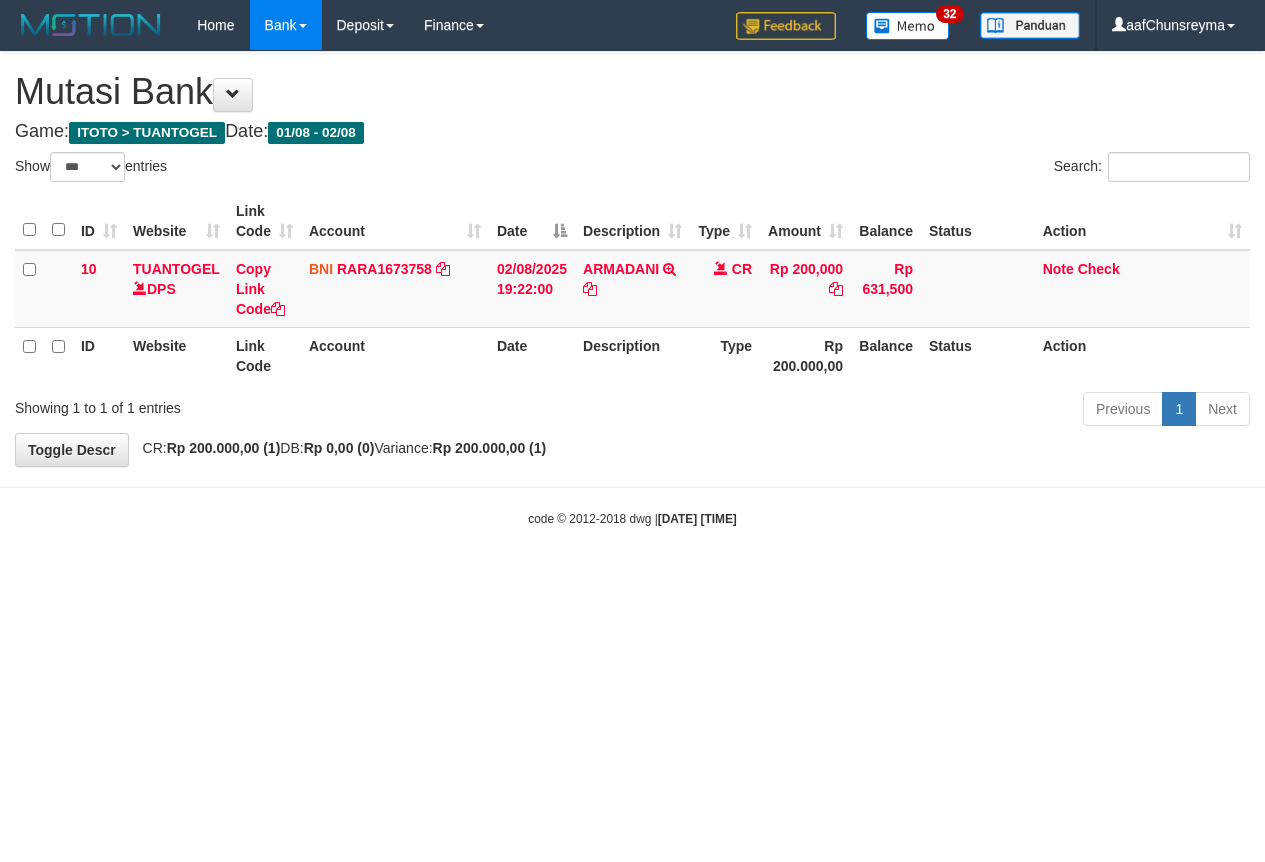 scroll, scrollTop: 0, scrollLeft: 0, axis: both 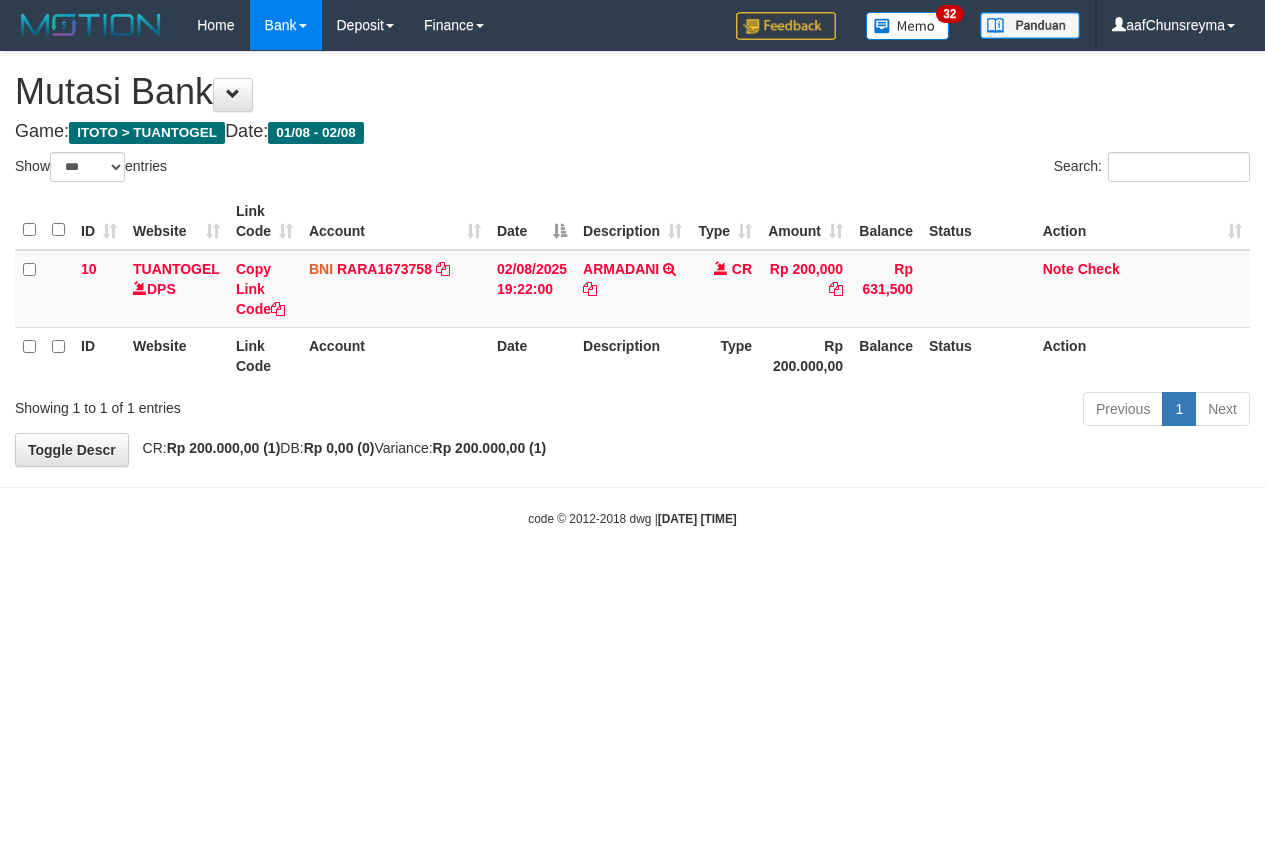 select on "***" 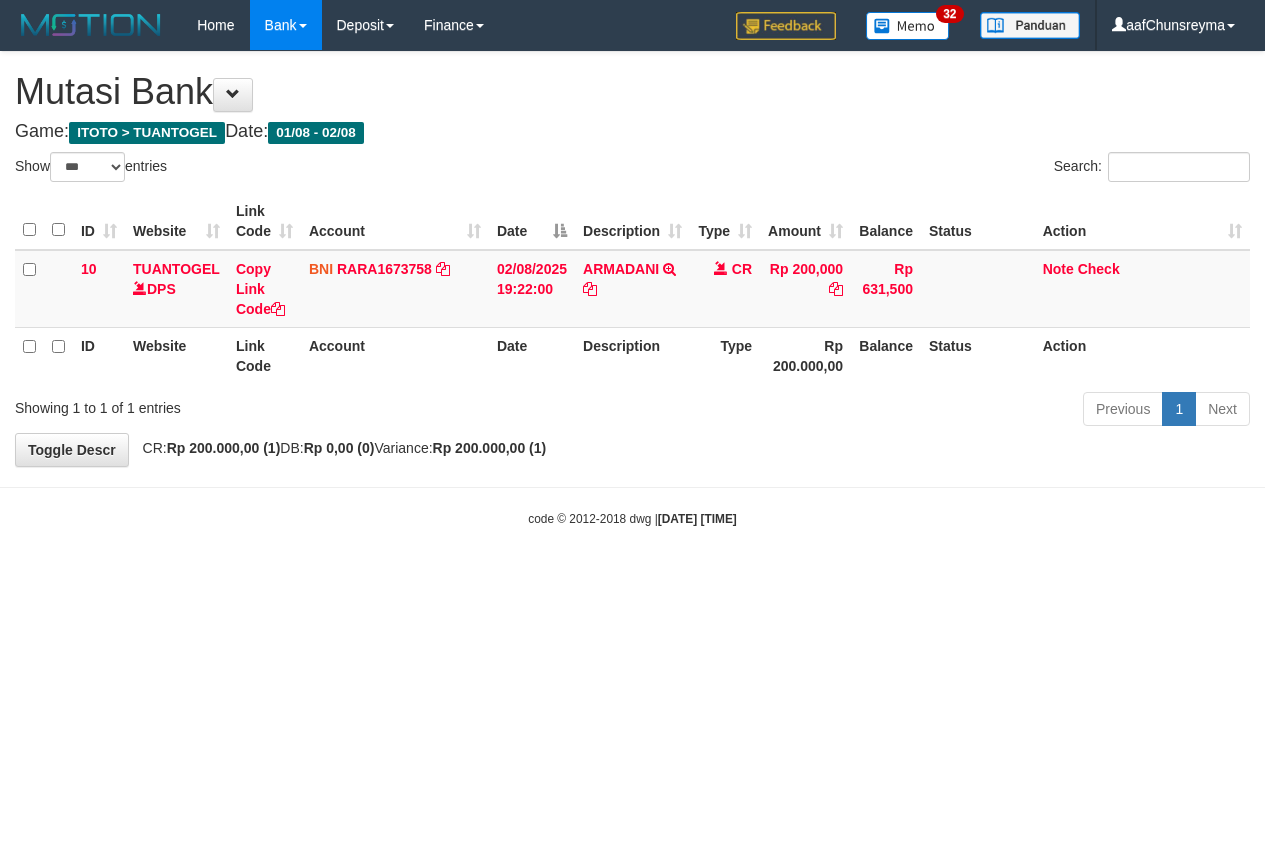 scroll, scrollTop: 0, scrollLeft: 0, axis: both 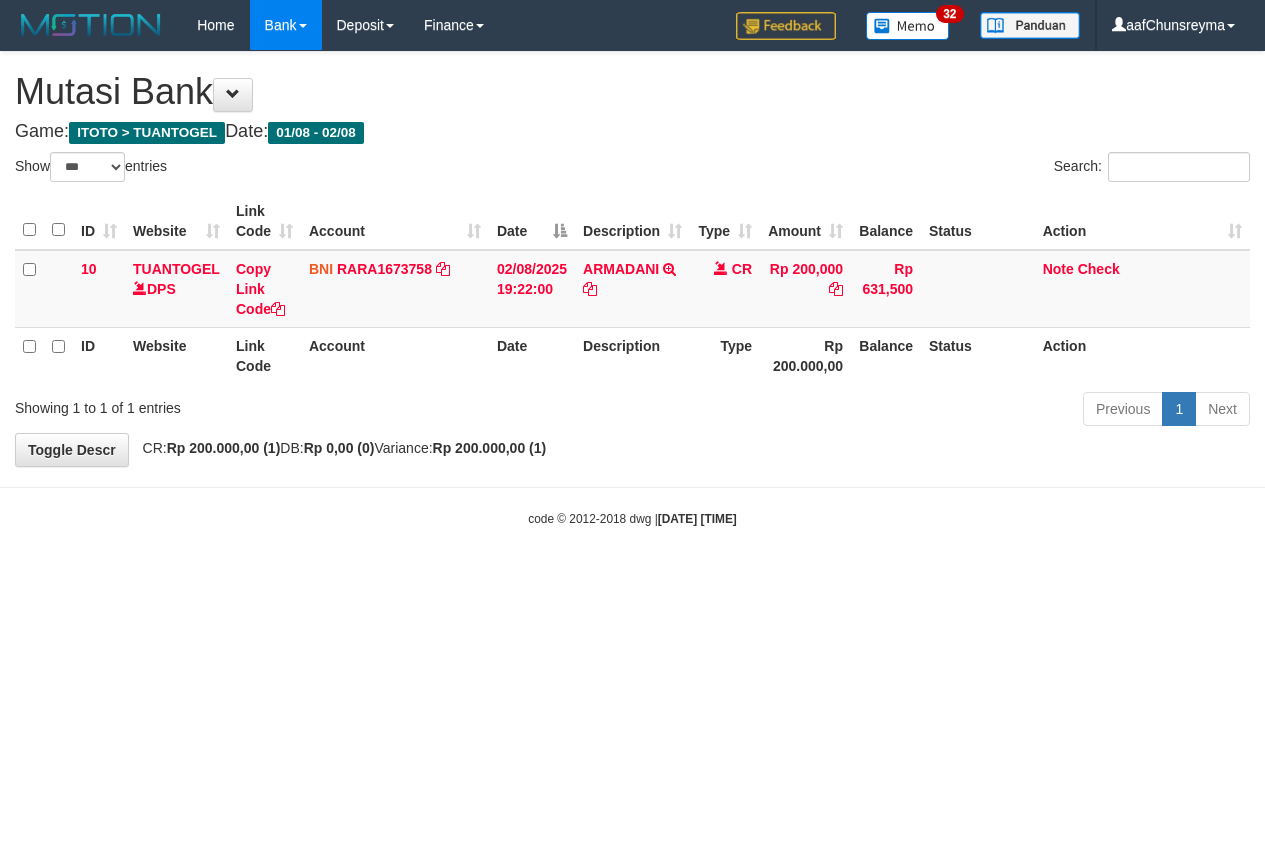 select on "***" 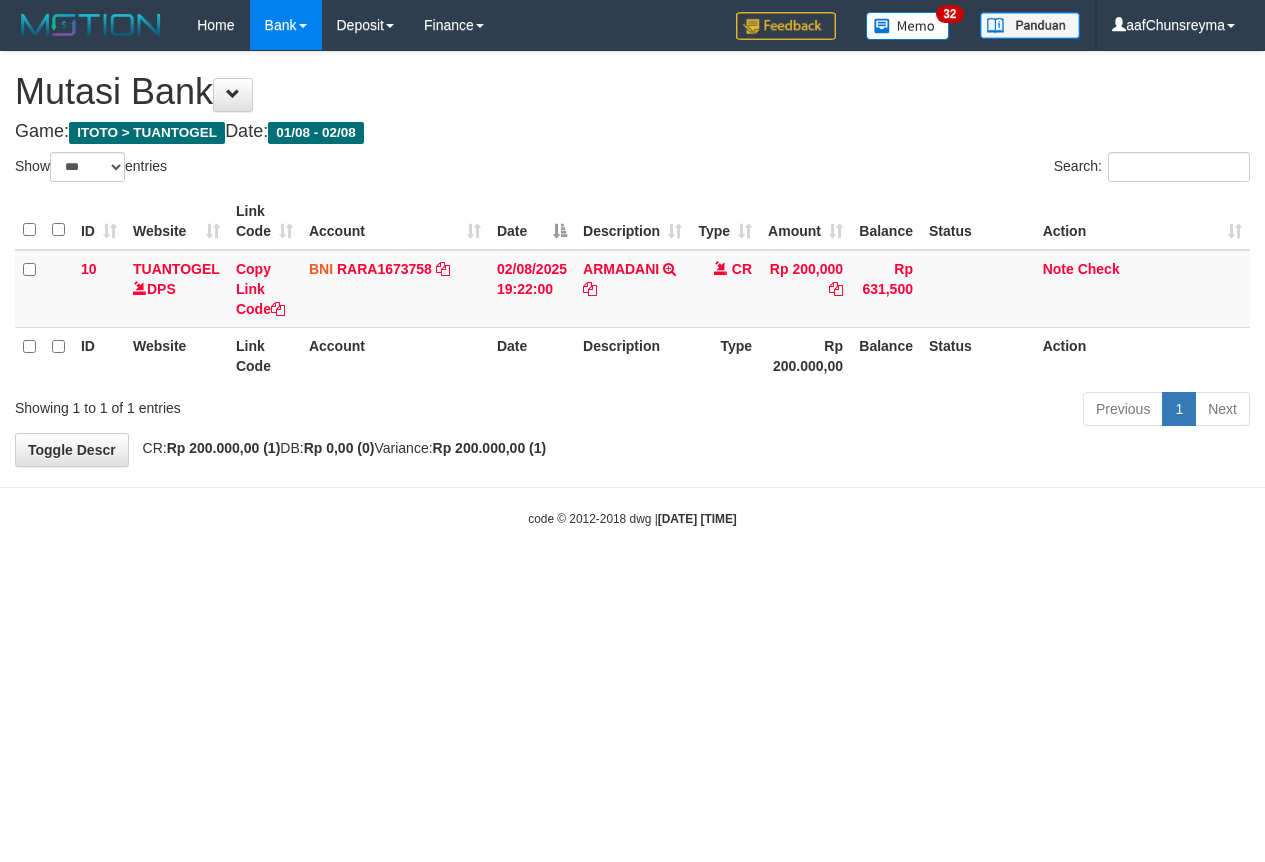 scroll, scrollTop: 0, scrollLeft: 0, axis: both 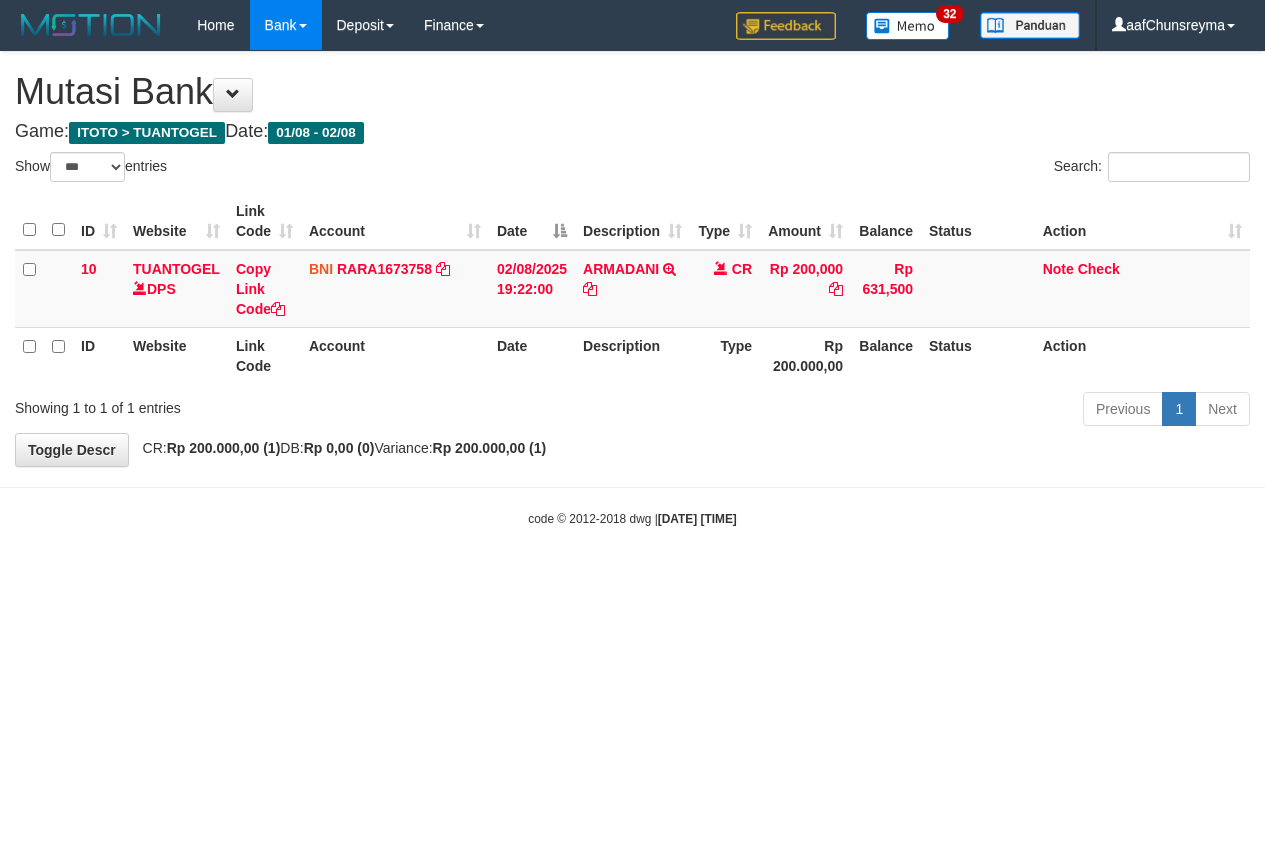 select on "***" 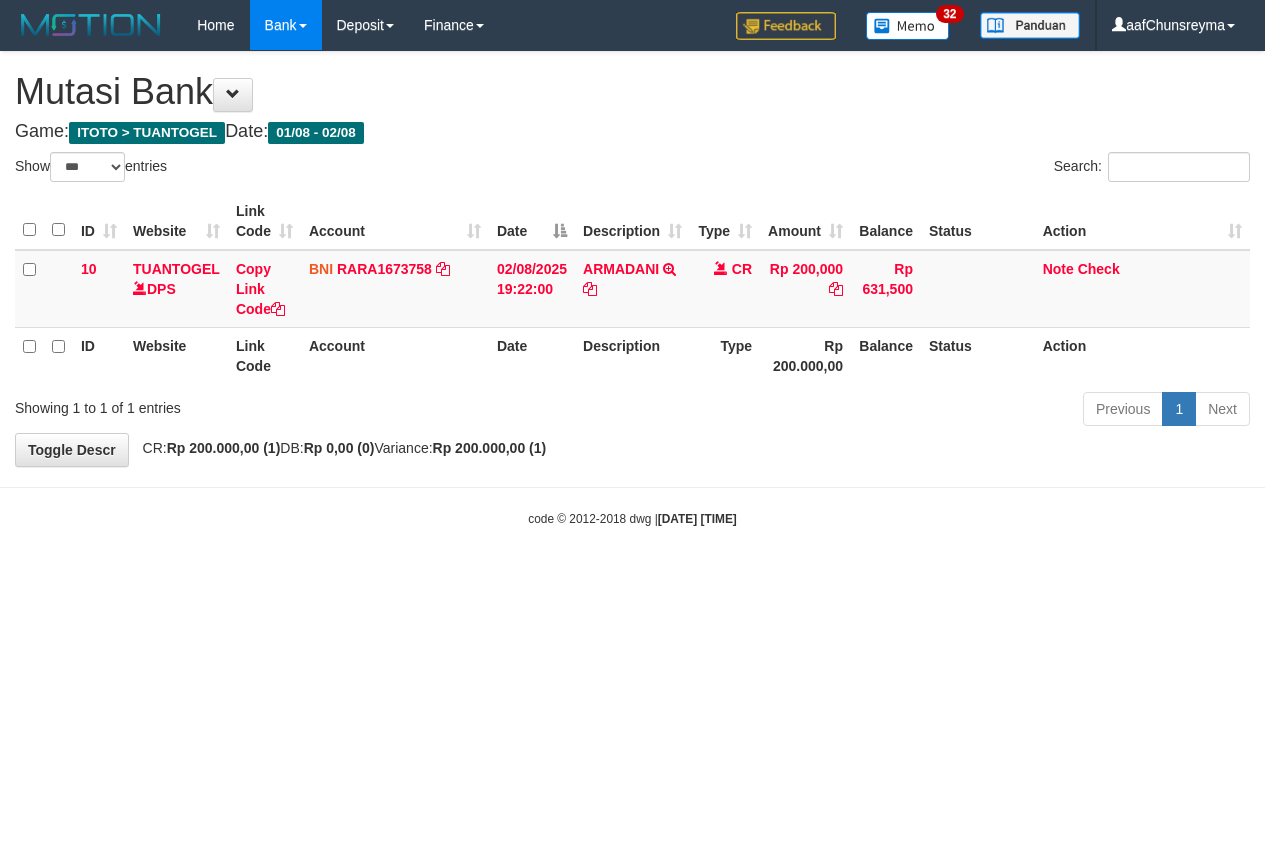 scroll, scrollTop: 0, scrollLeft: 0, axis: both 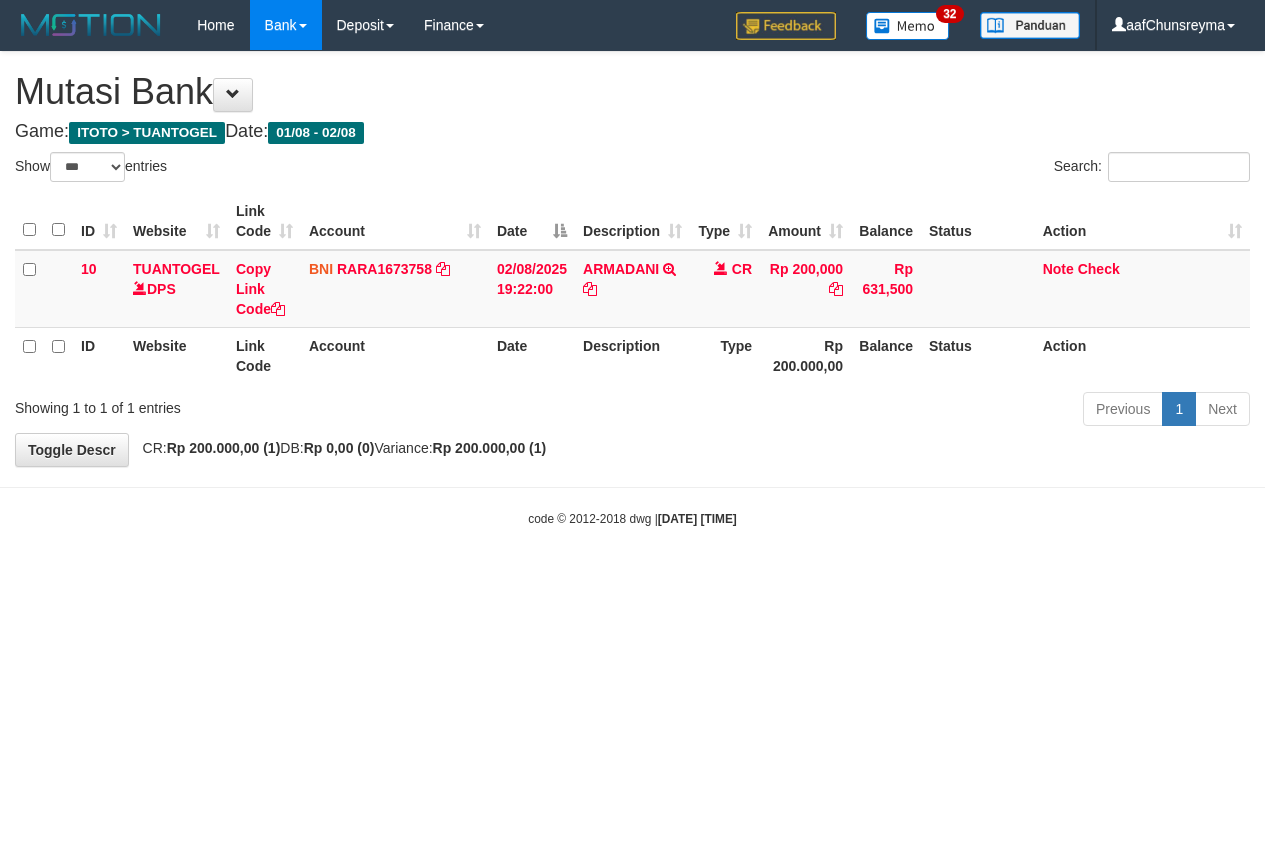 select on "***" 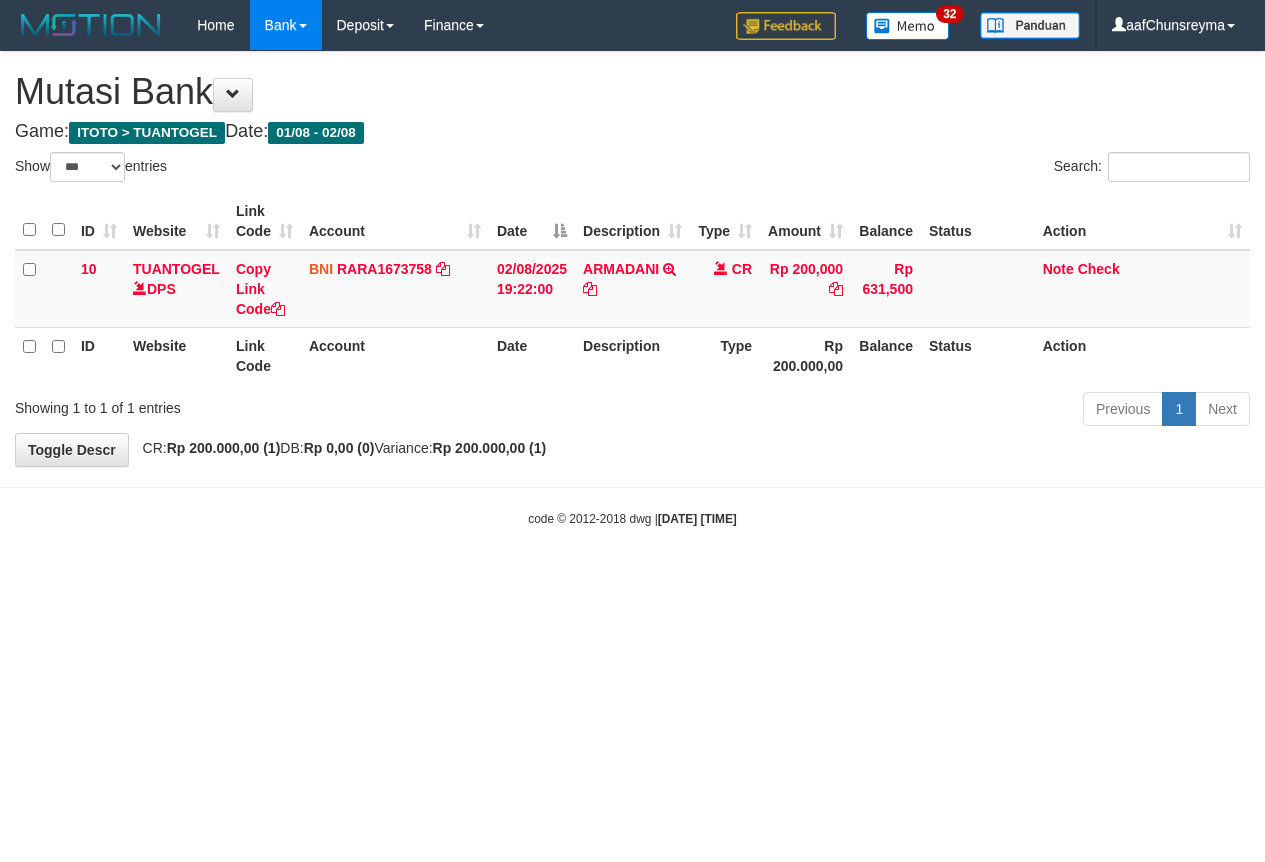 scroll, scrollTop: 0, scrollLeft: 0, axis: both 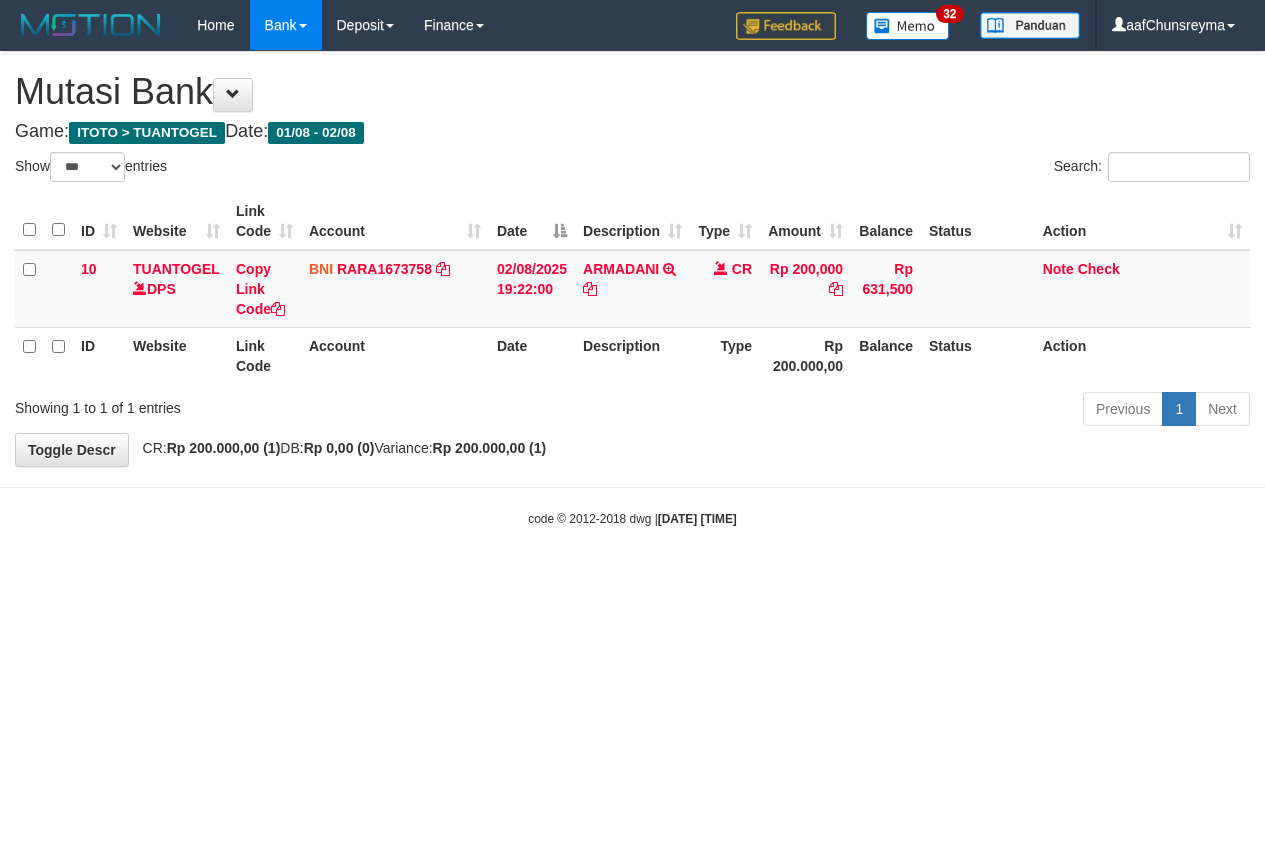 select on "***" 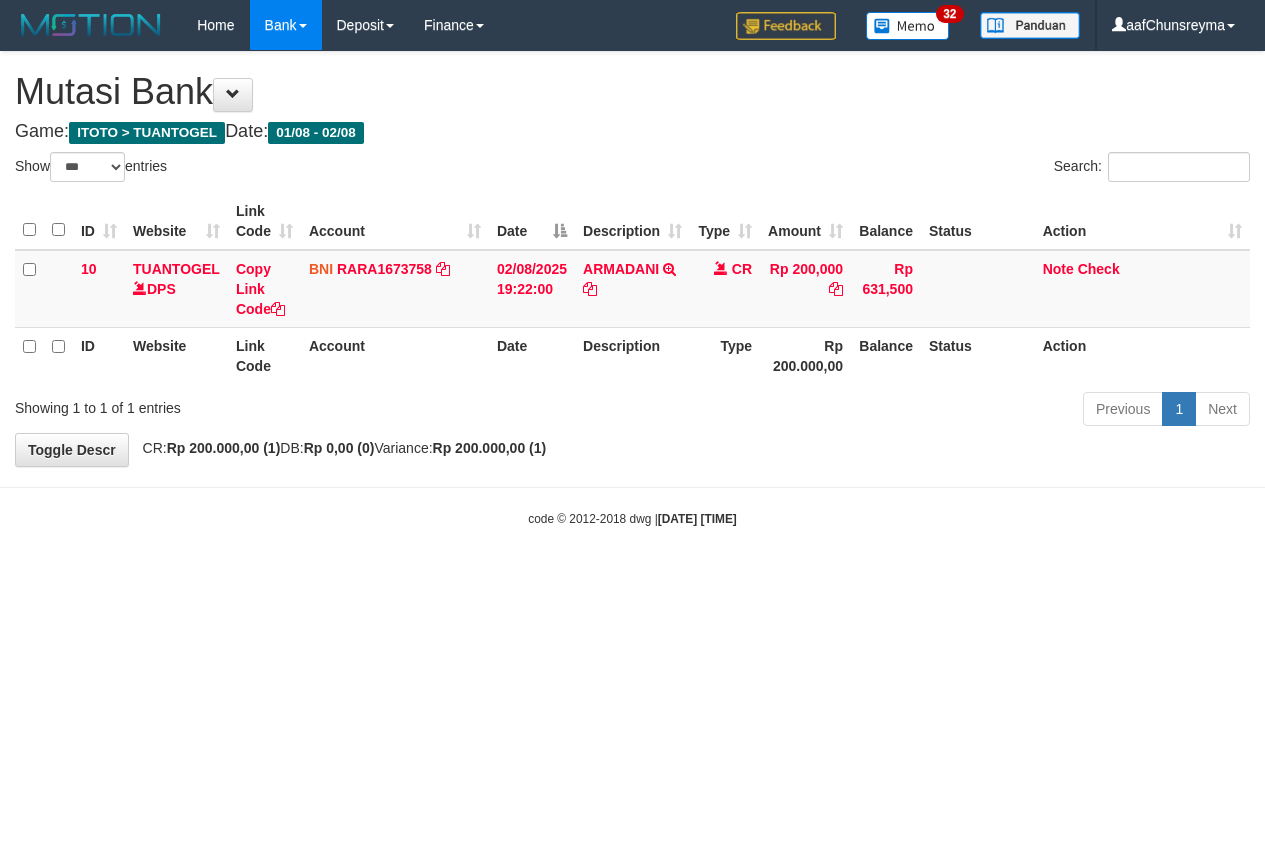 scroll, scrollTop: 0, scrollLeft: 0, axis: both 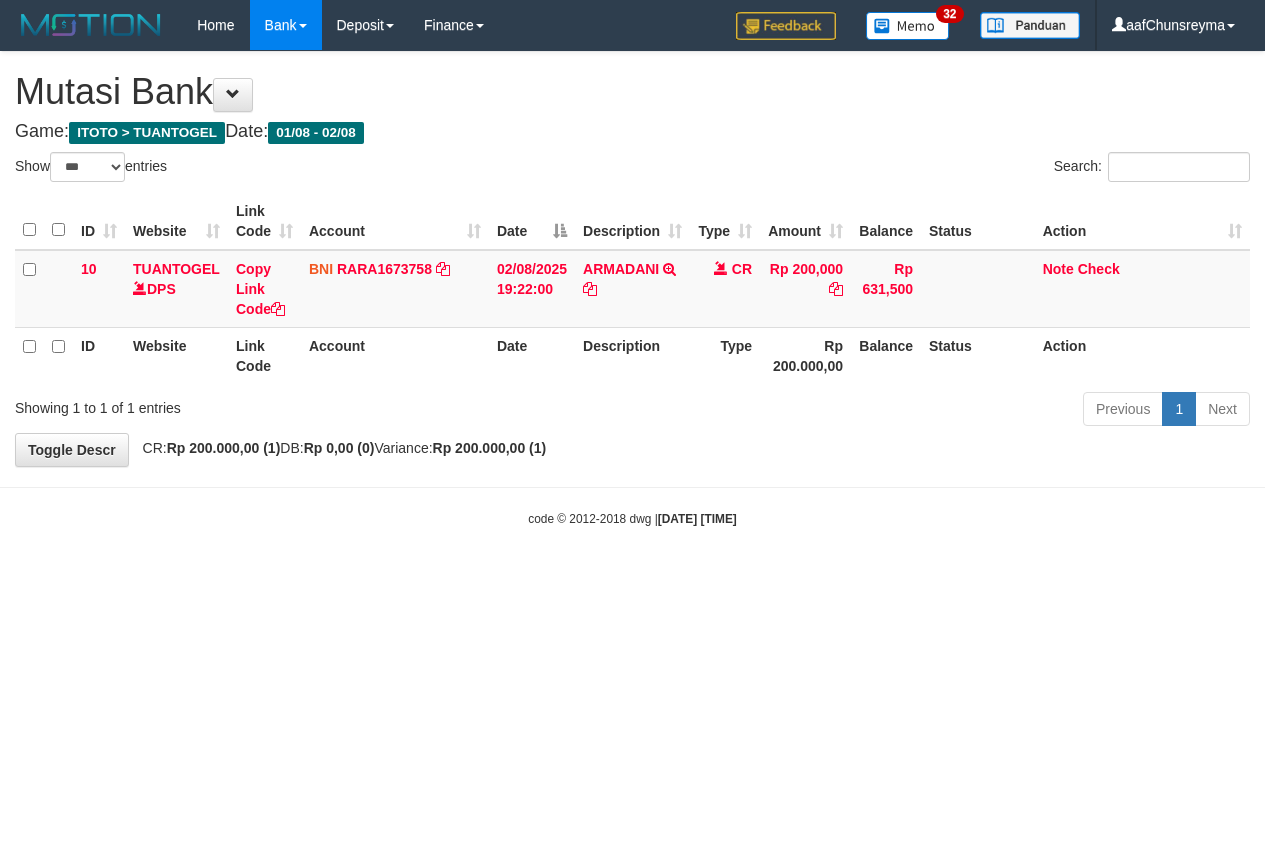 select on "***" 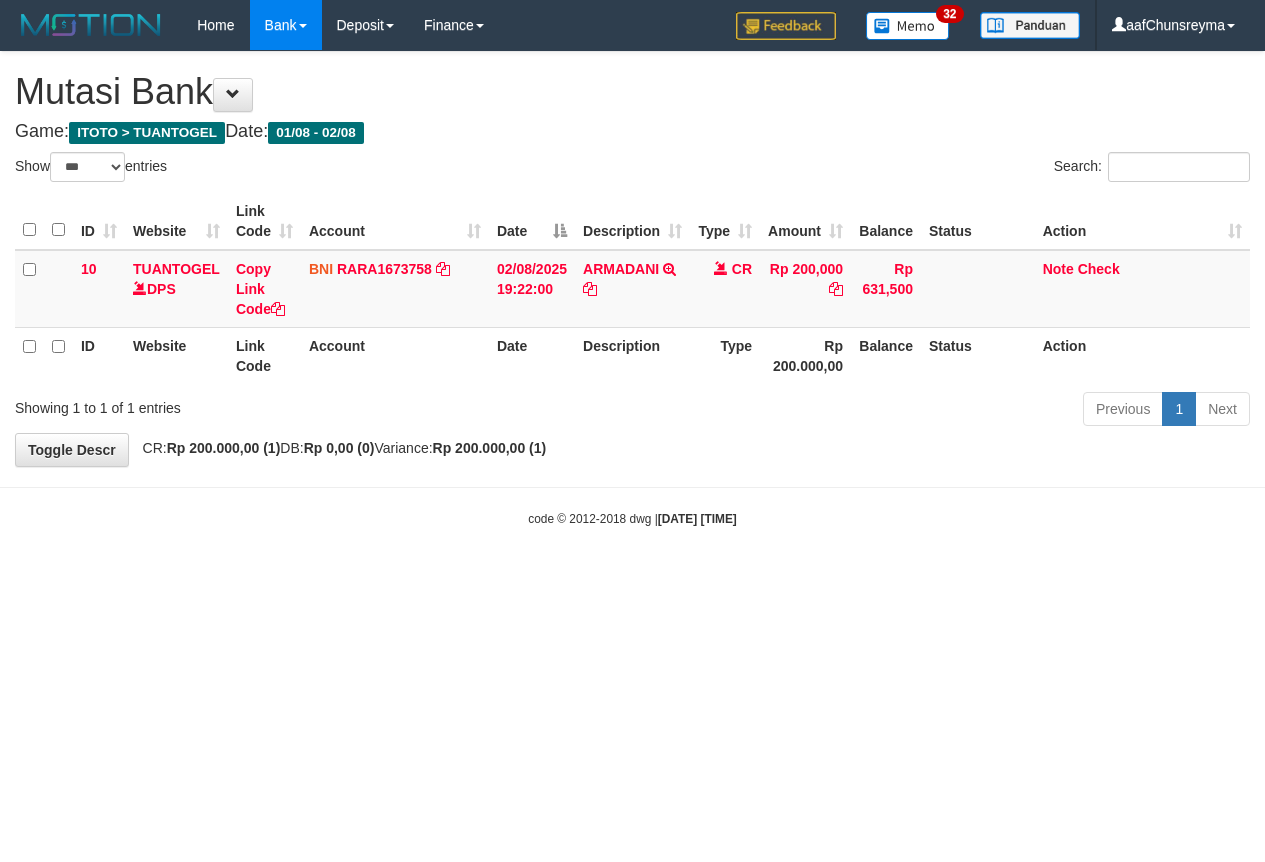 scroll, scrollTop: 0, scrollLeft: 0, axis: both 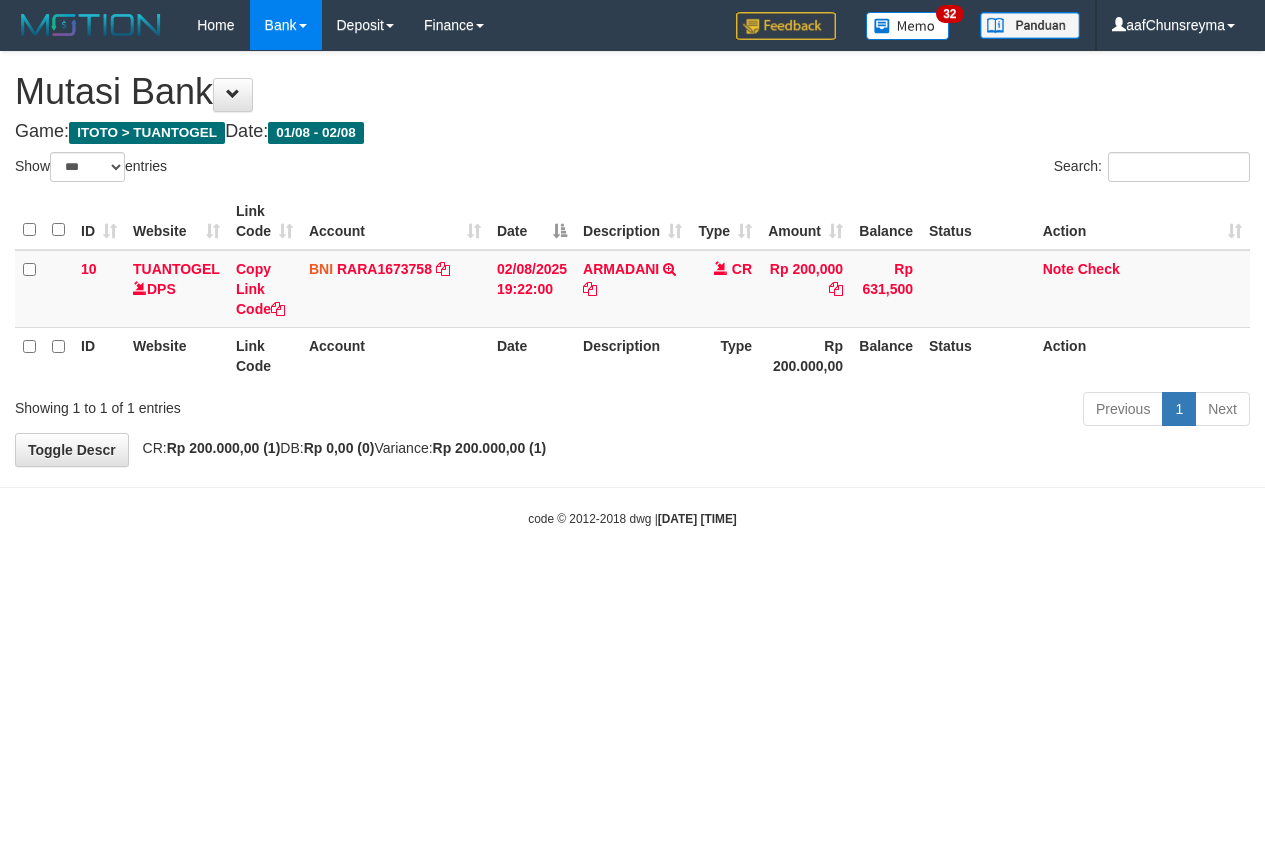 select on "***" 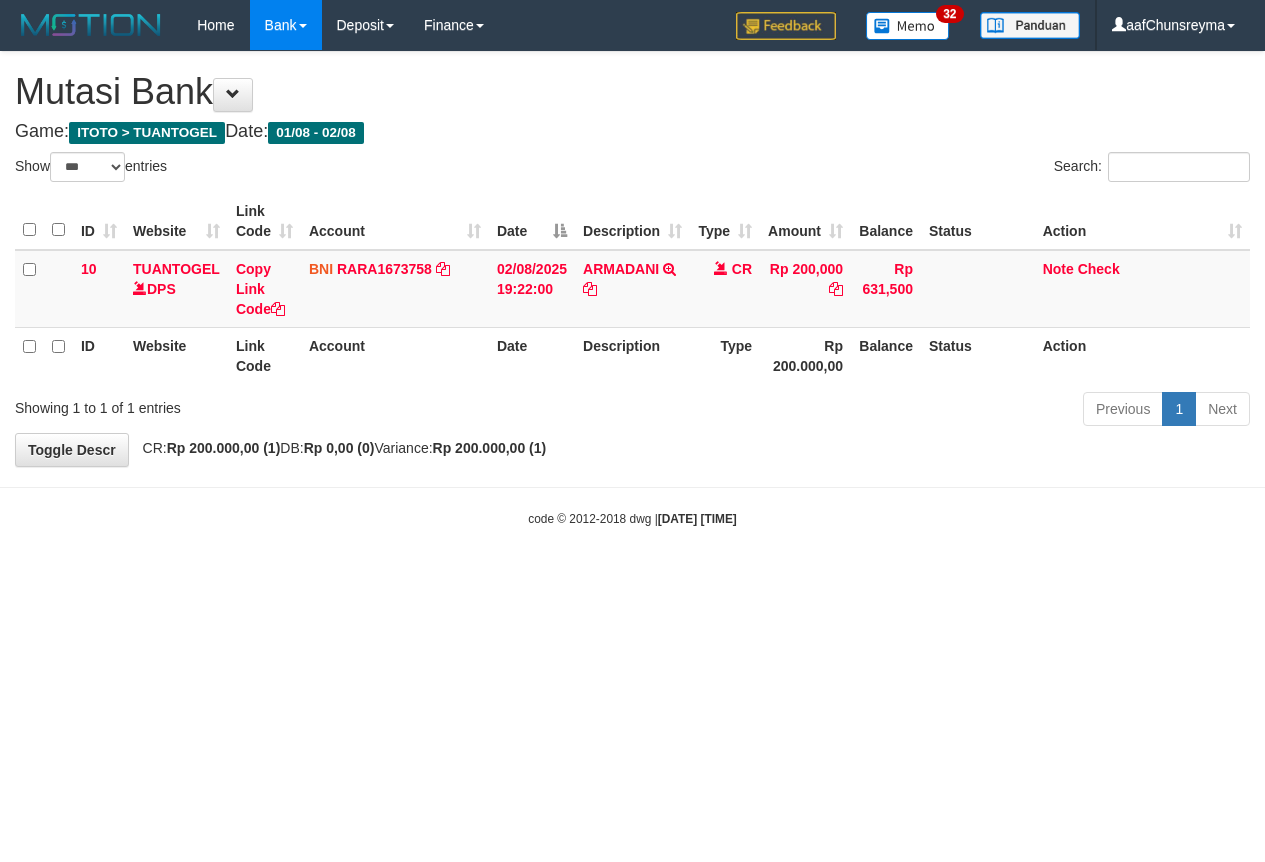 scroll, scrollTop: 0, scrollLeft: 0, axis: both 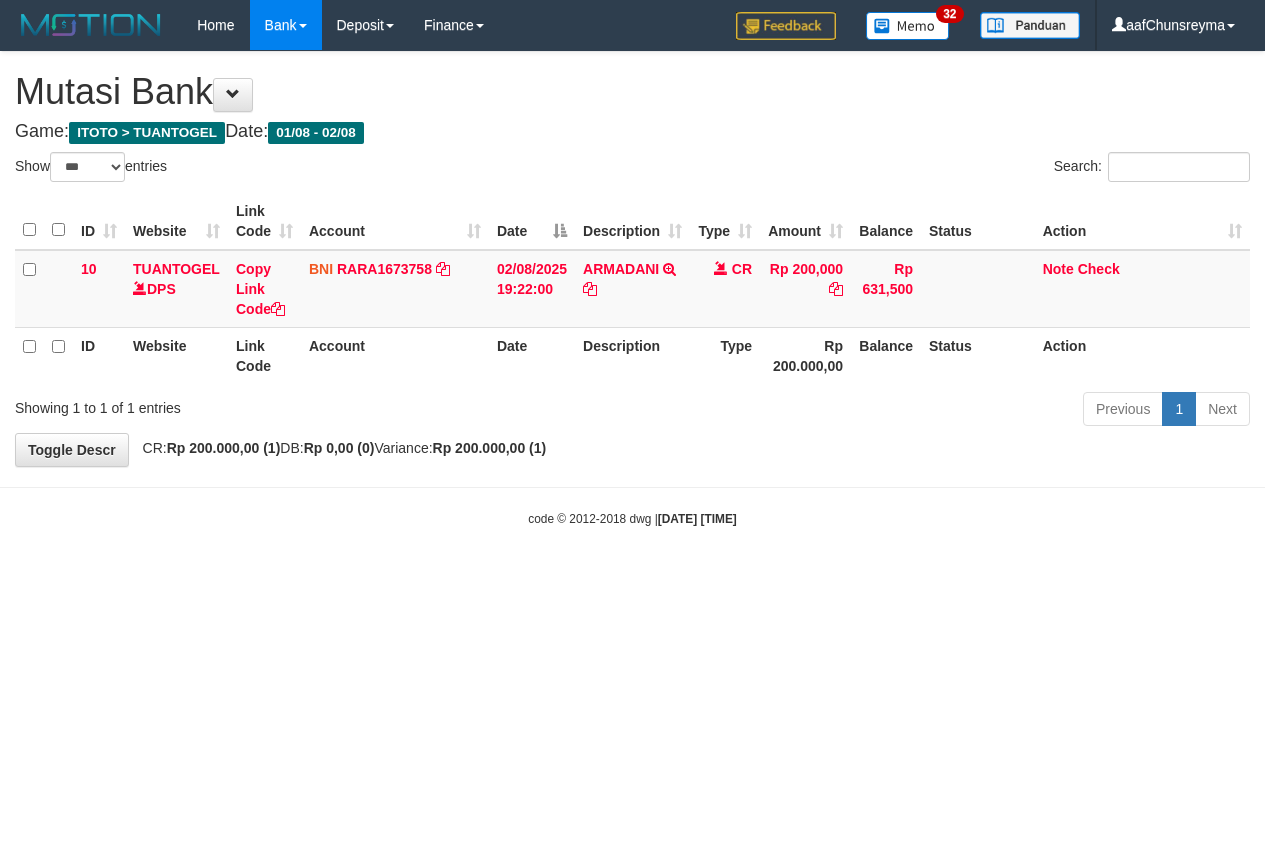 select on "***" 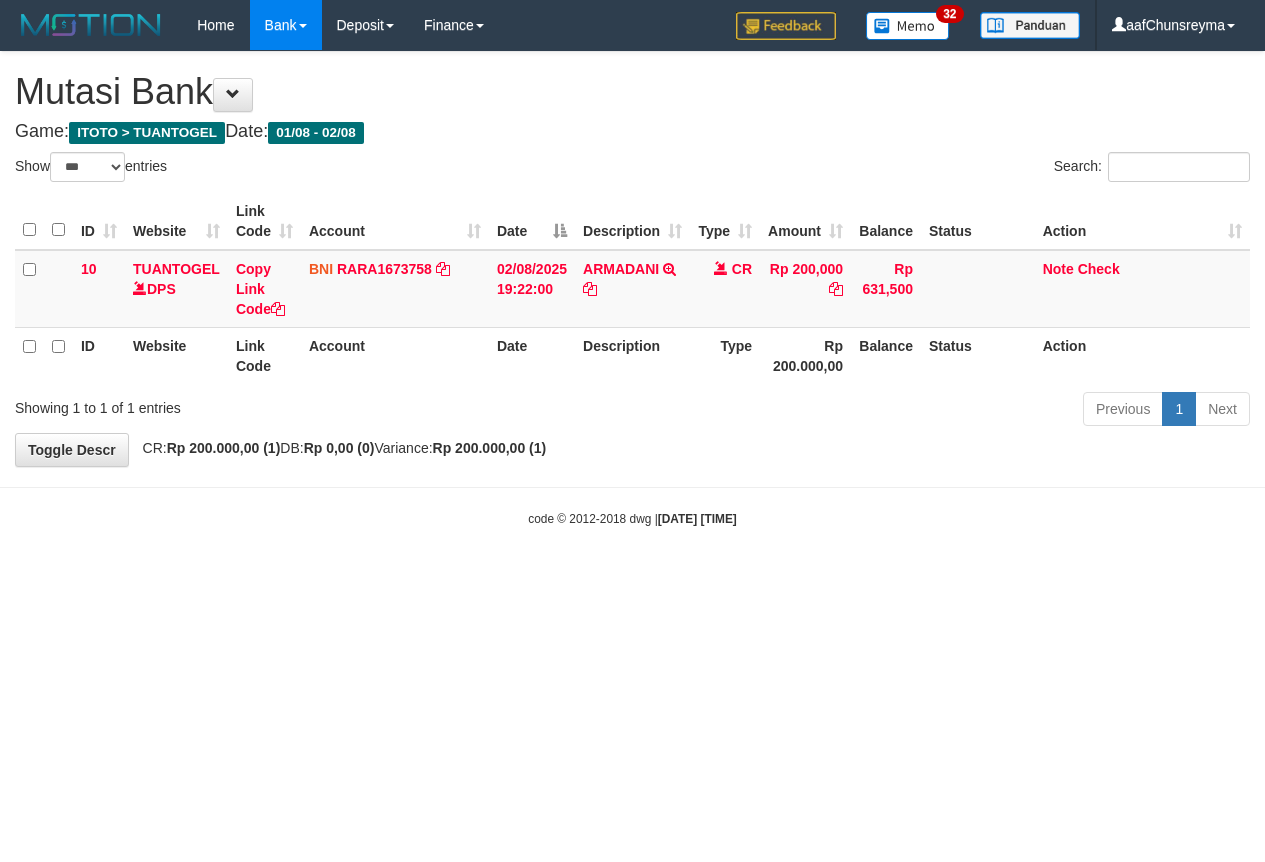 scroll, scrollTop: 0, scrollLeft: 0, axis: both 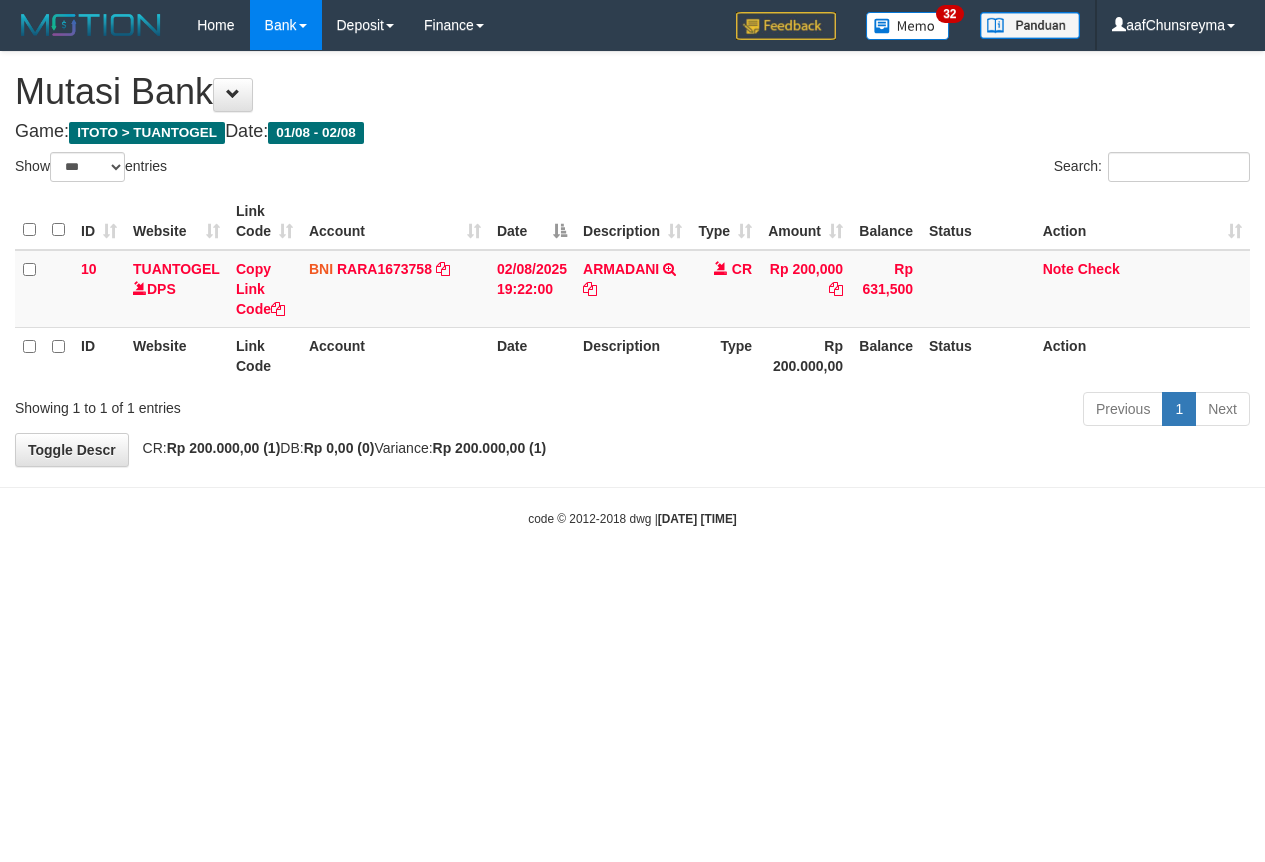 select on "***" 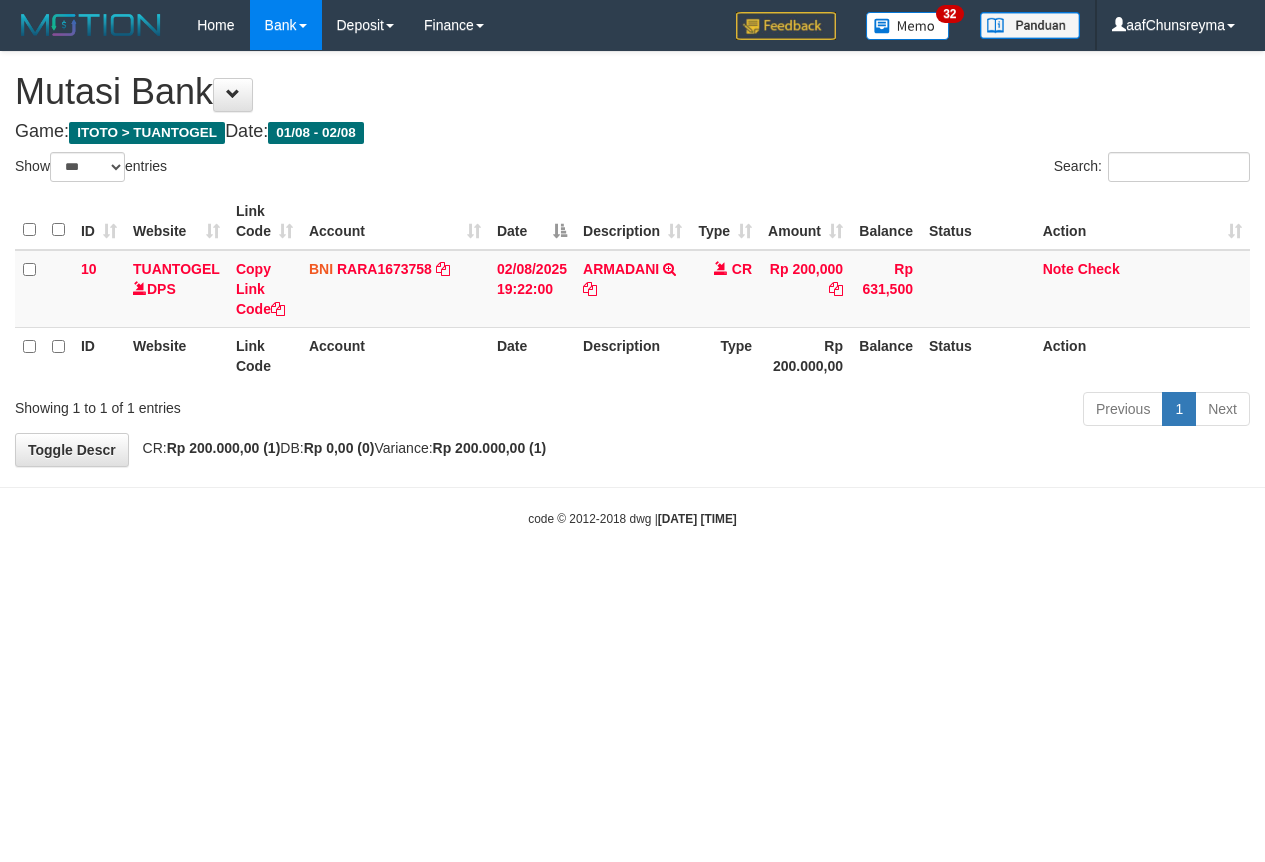 scroll, scrollTop: 0, scrollLeft: 0, axis: both 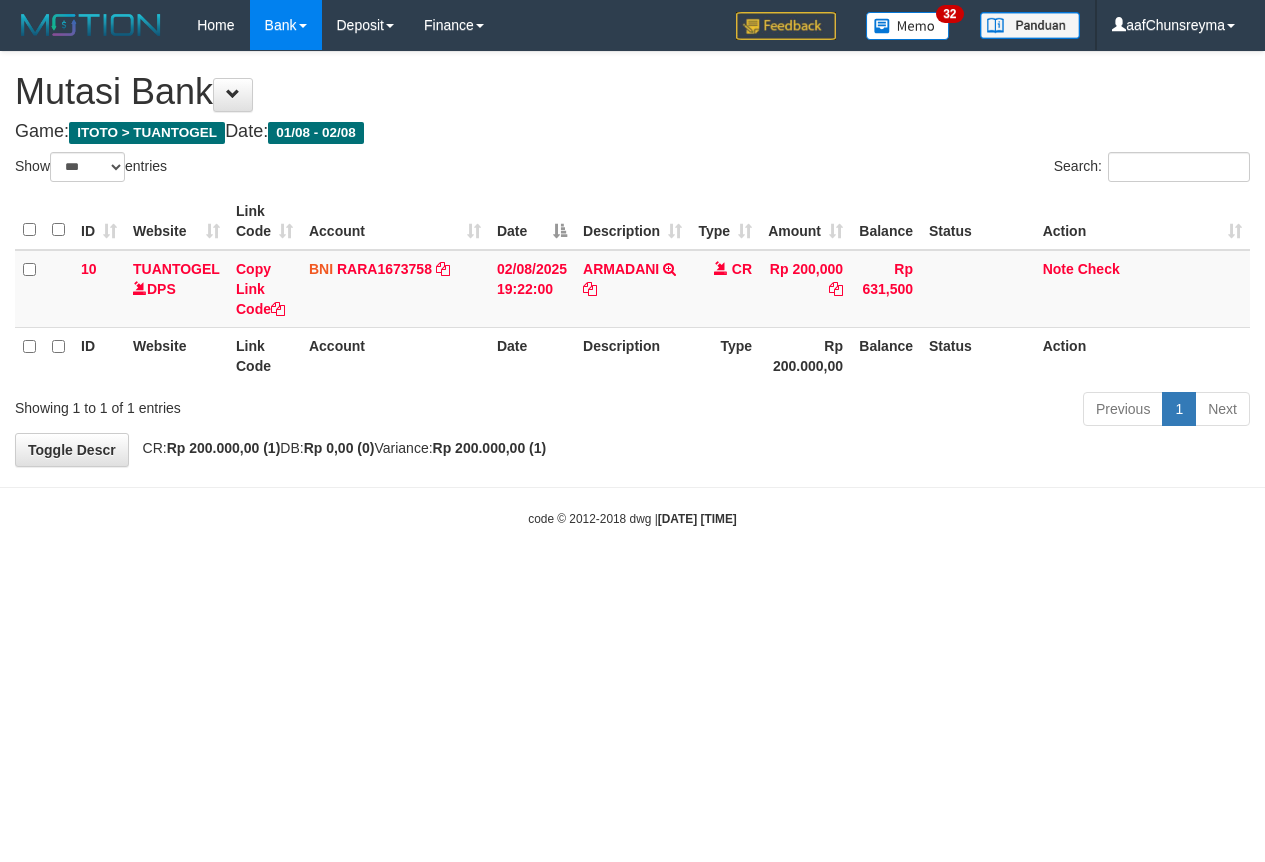 select on "***" 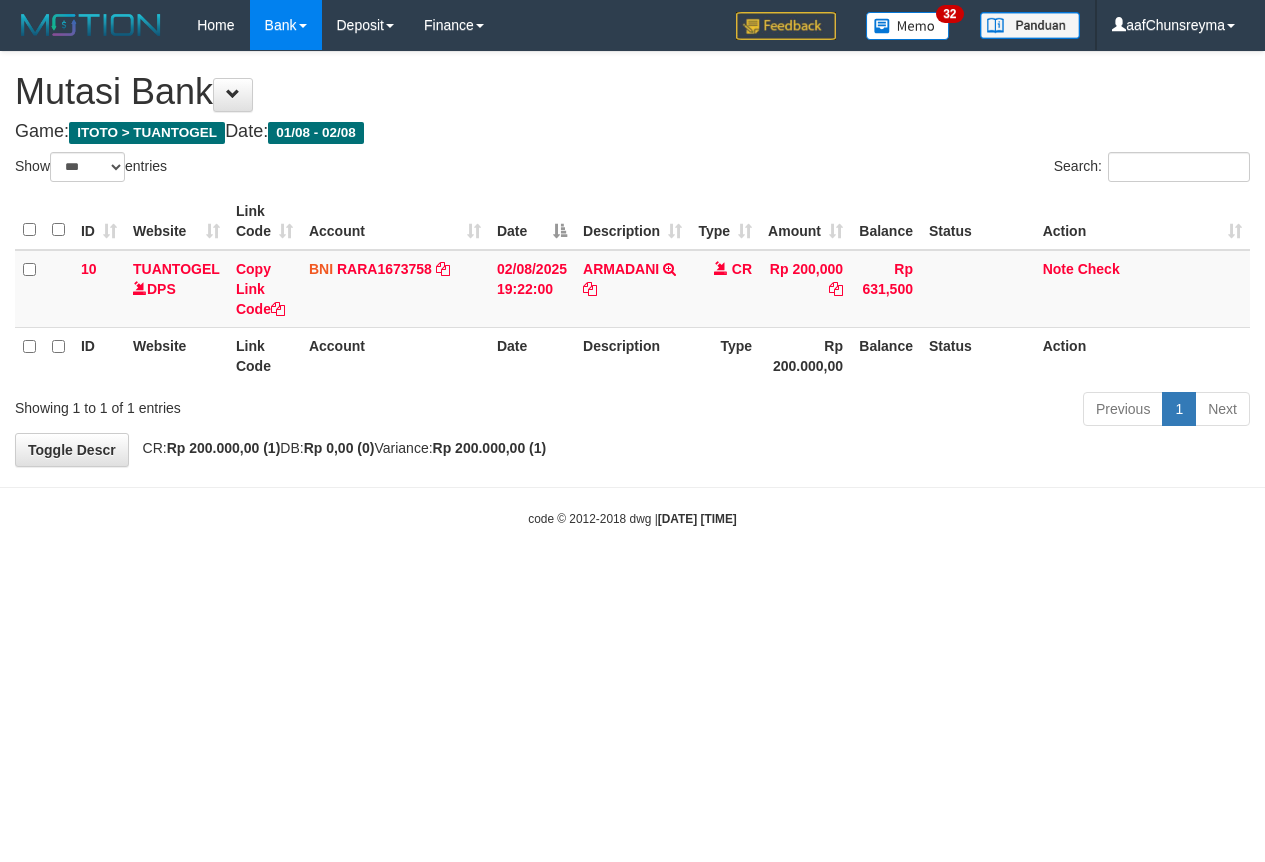 scroll, scrollTop: 0, scrollLeft: 0, axis: both 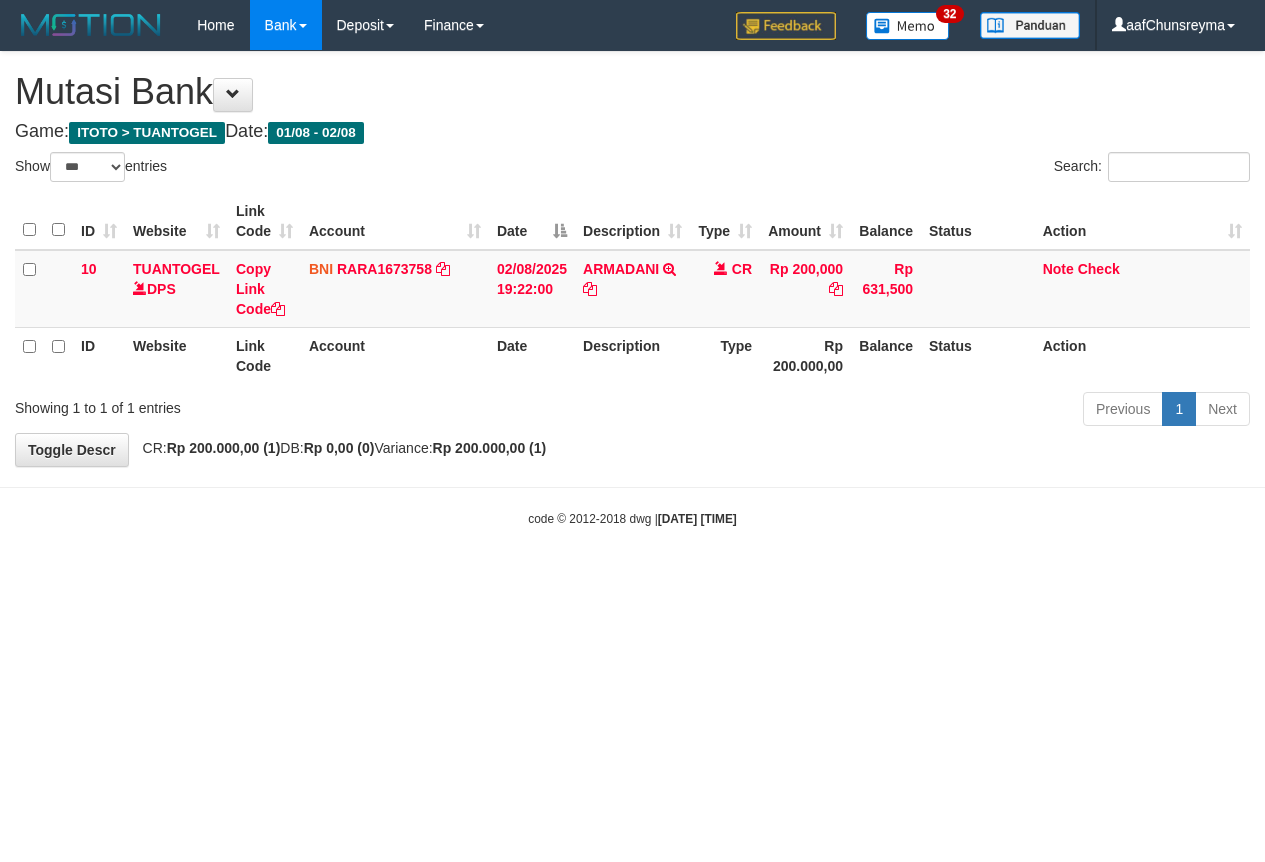 select on "***" 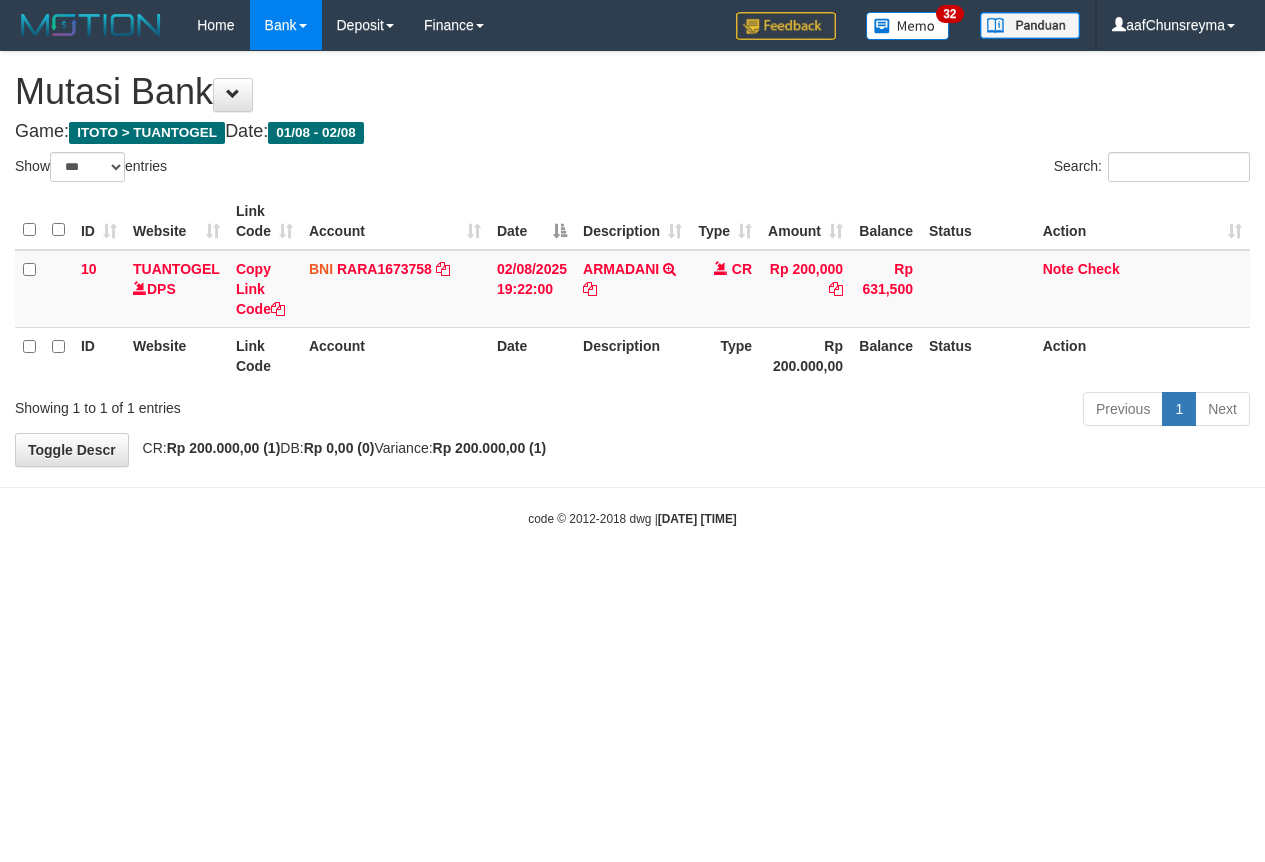 scroll, scrollTop: 0, scrollLeft: 0, axis: both 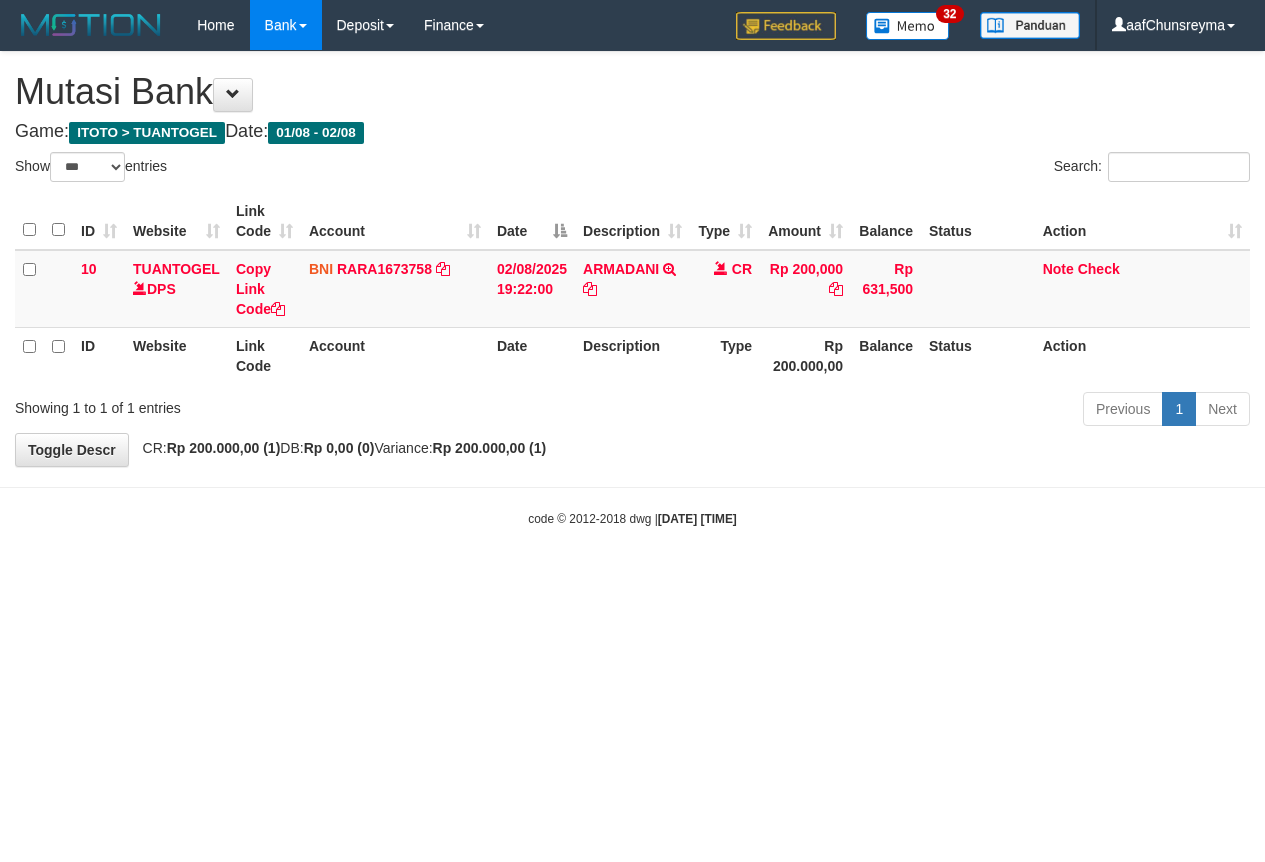select on "***" 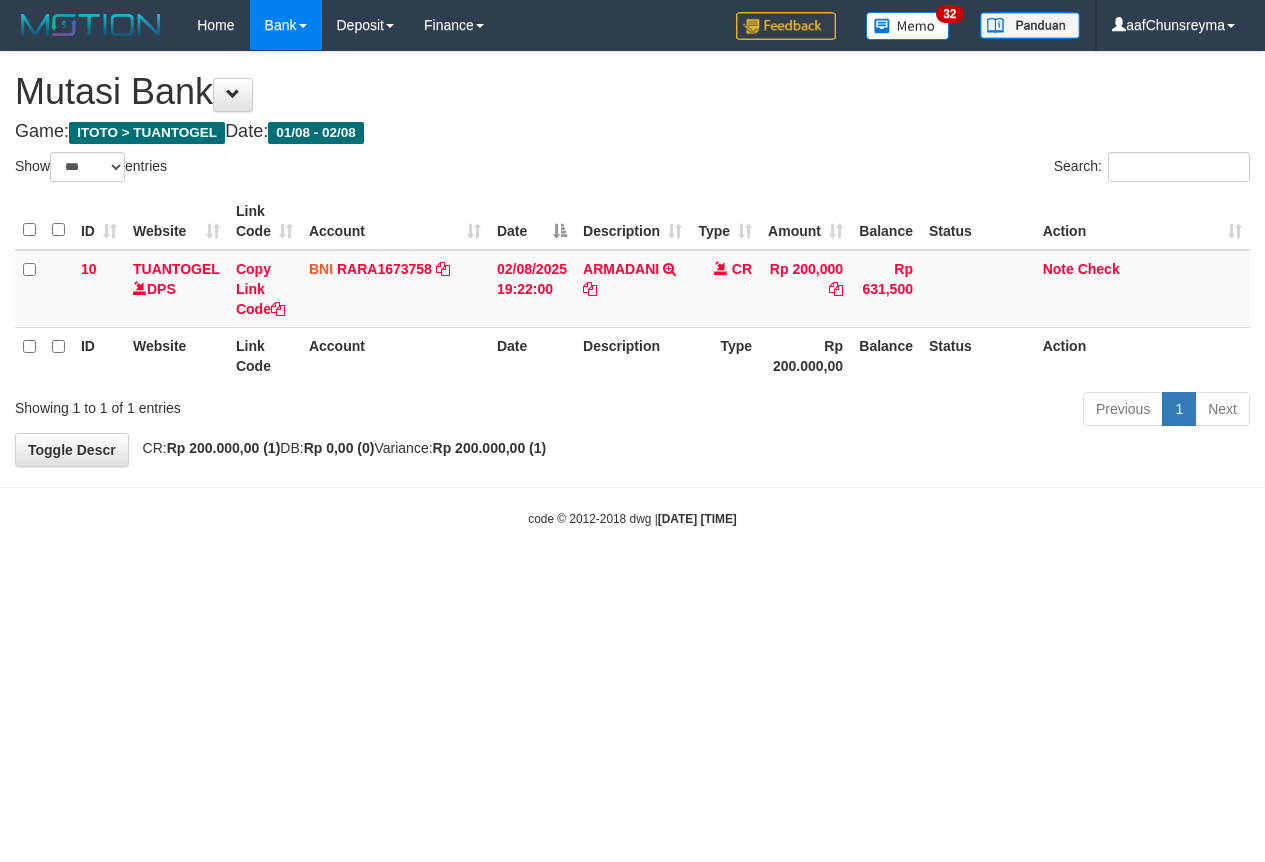 scroll, scrollTop: 0, scrollLeft: 0, axis: both 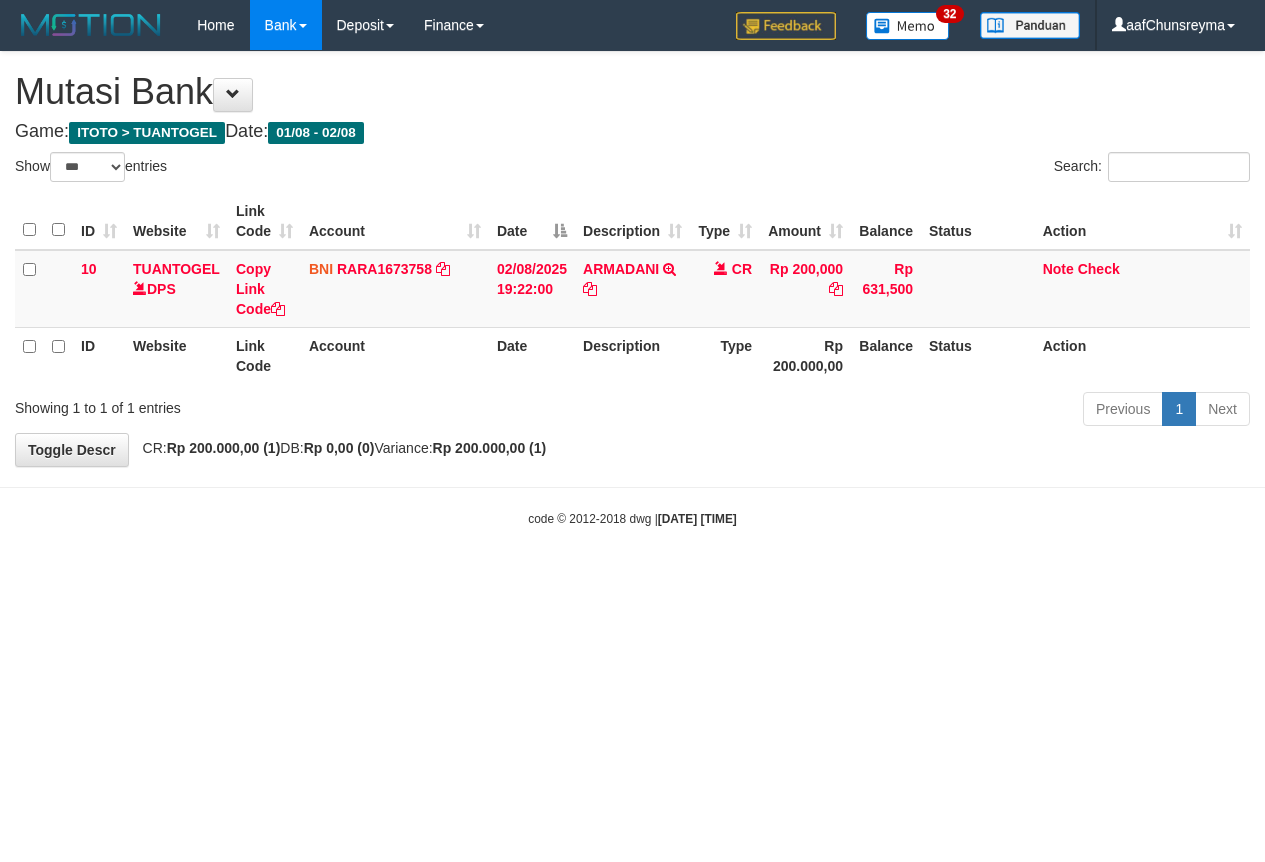 select on "***" 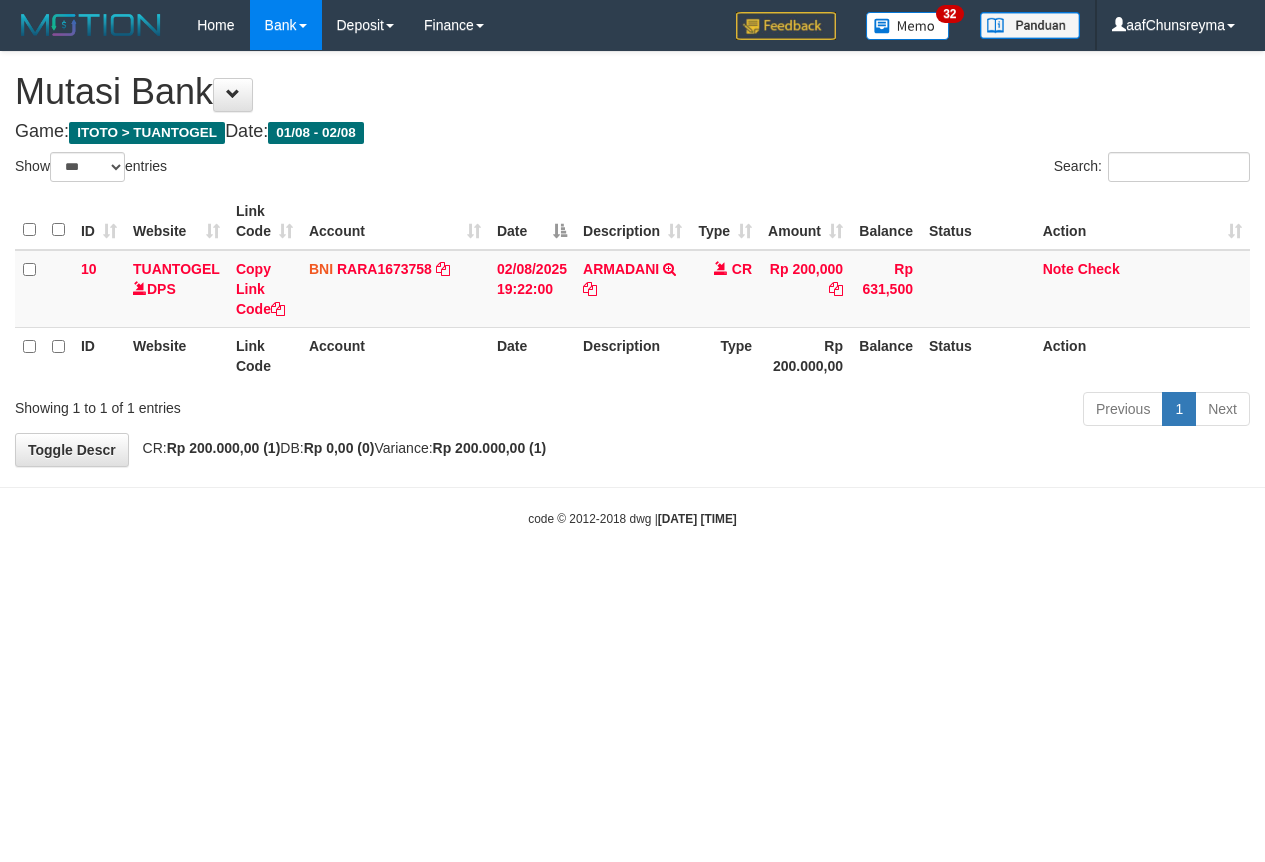 scroll, scrollTop: 0, scrollLeft: 0, axis: both 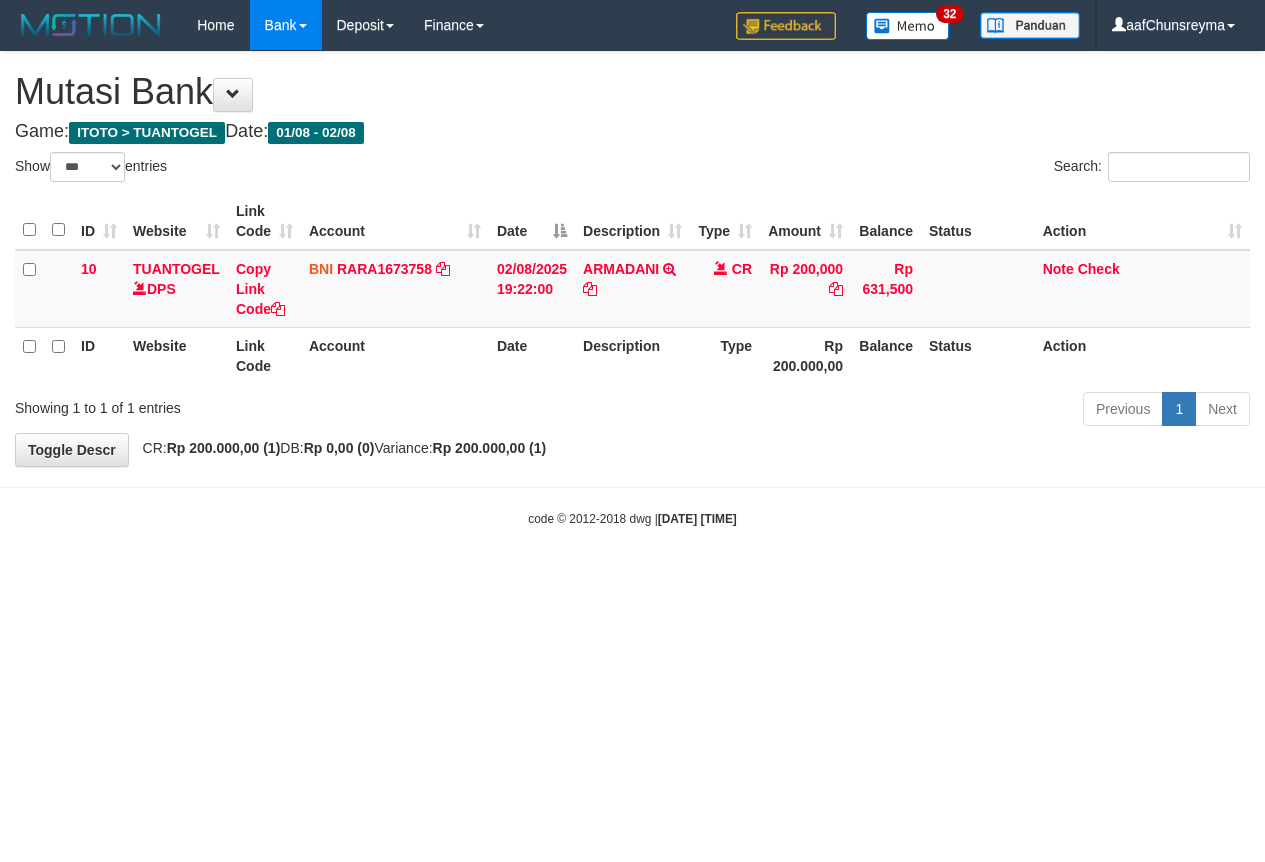 select on "***" 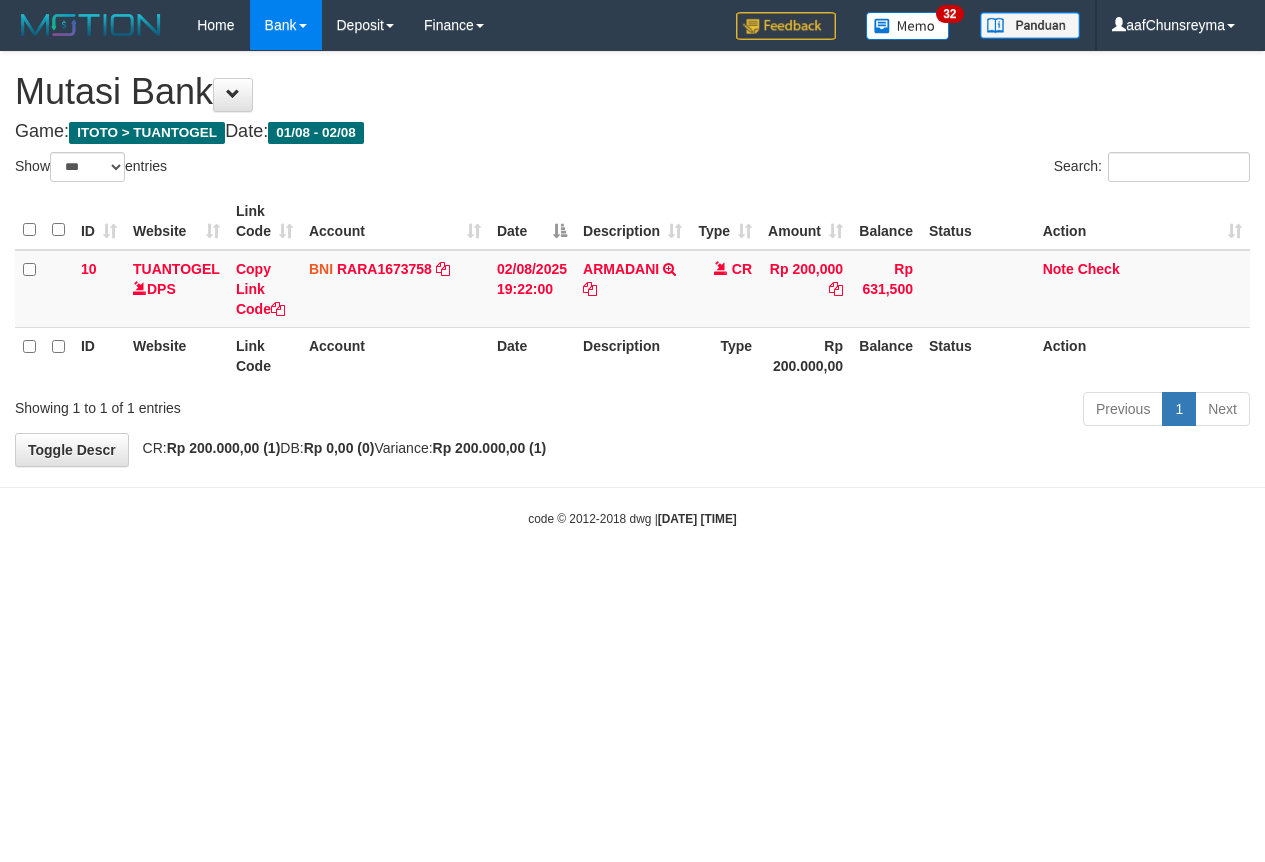 scroll, scrollTop: 0, scrollLeft: 0, axis: both 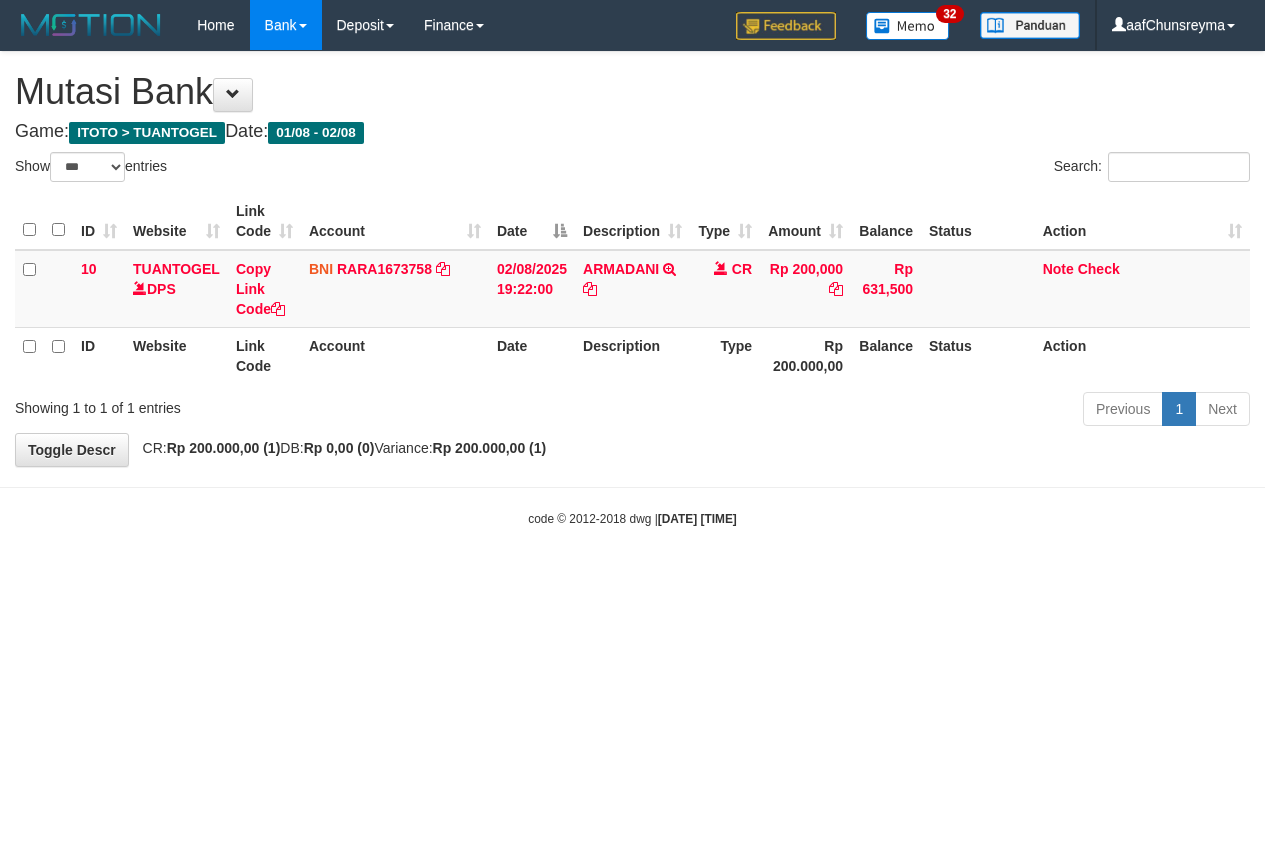 select on "***" 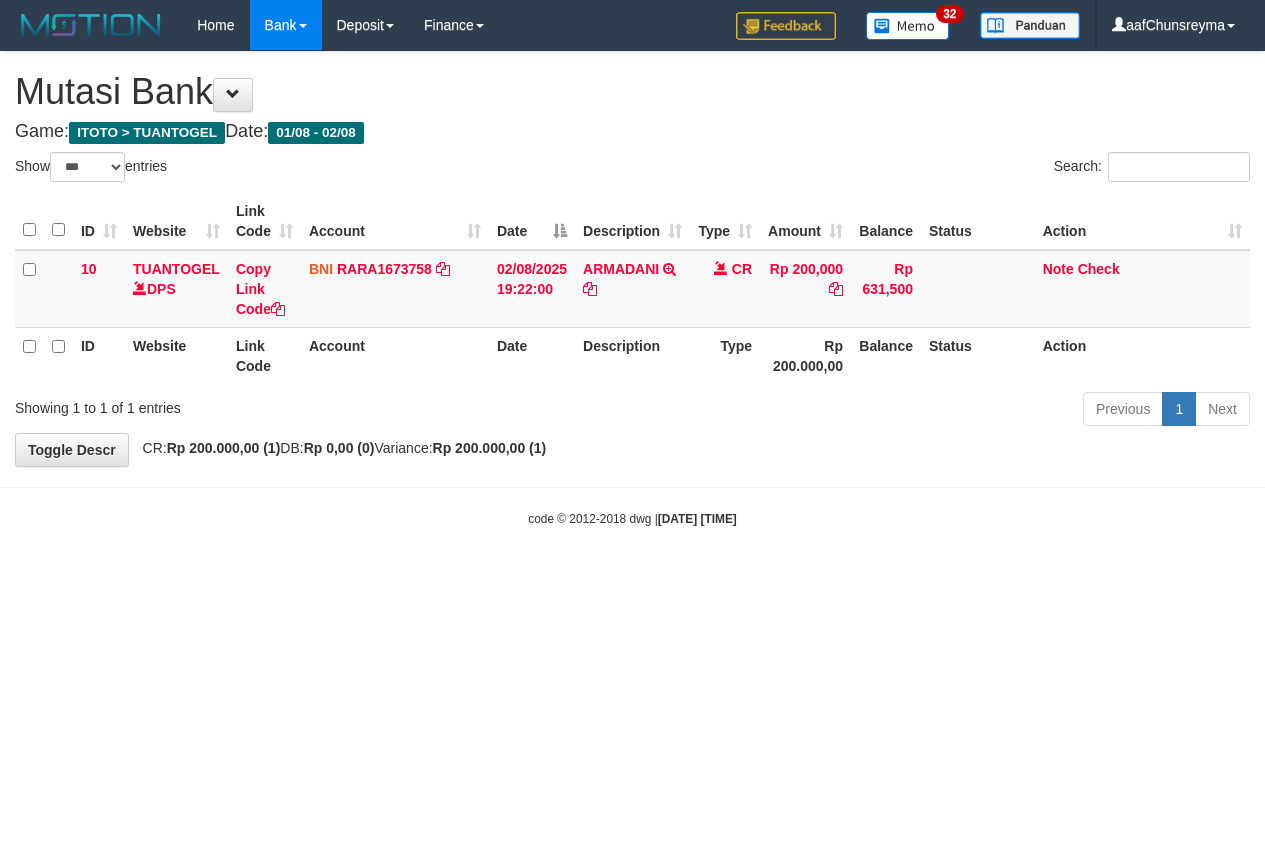 scroll, scrollTop: 0, scrollLeft: 0, axis: both 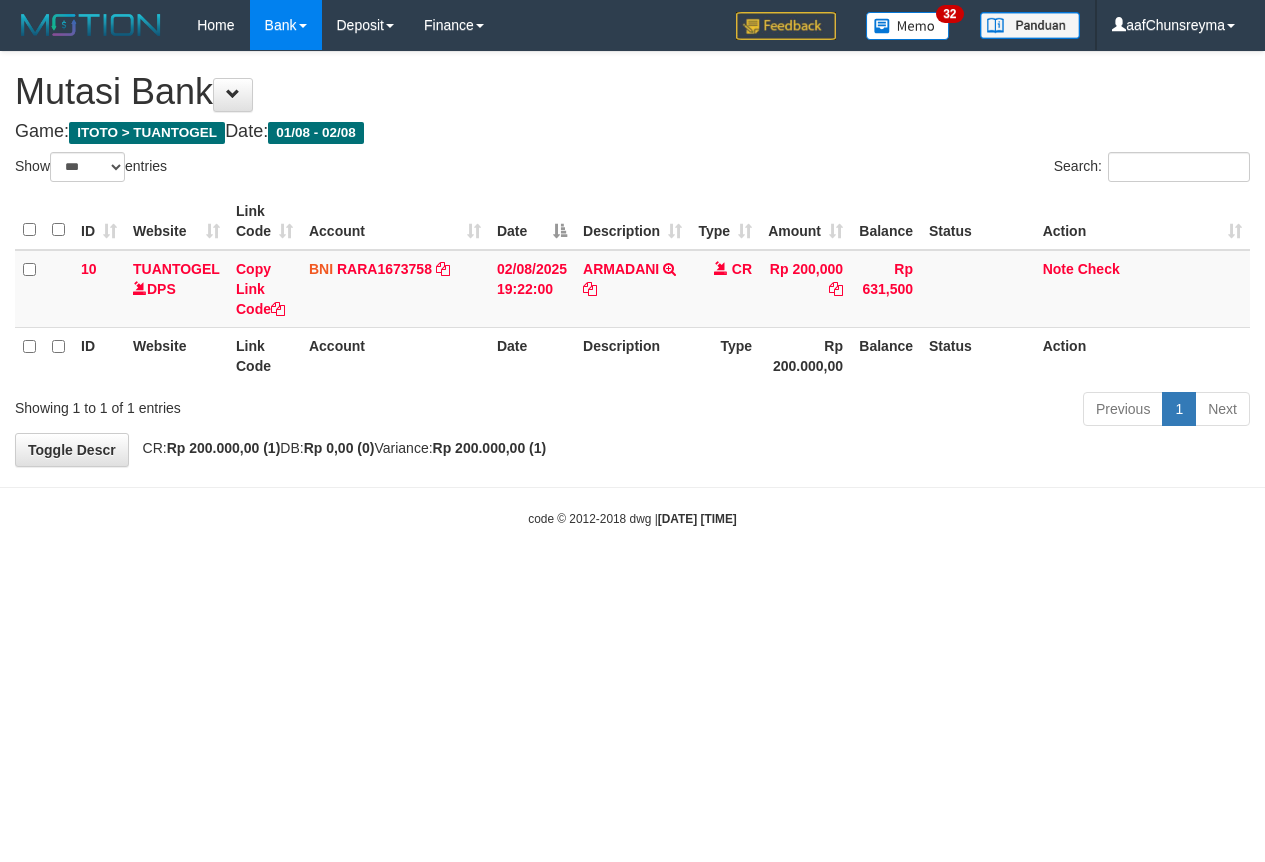 select on "***" 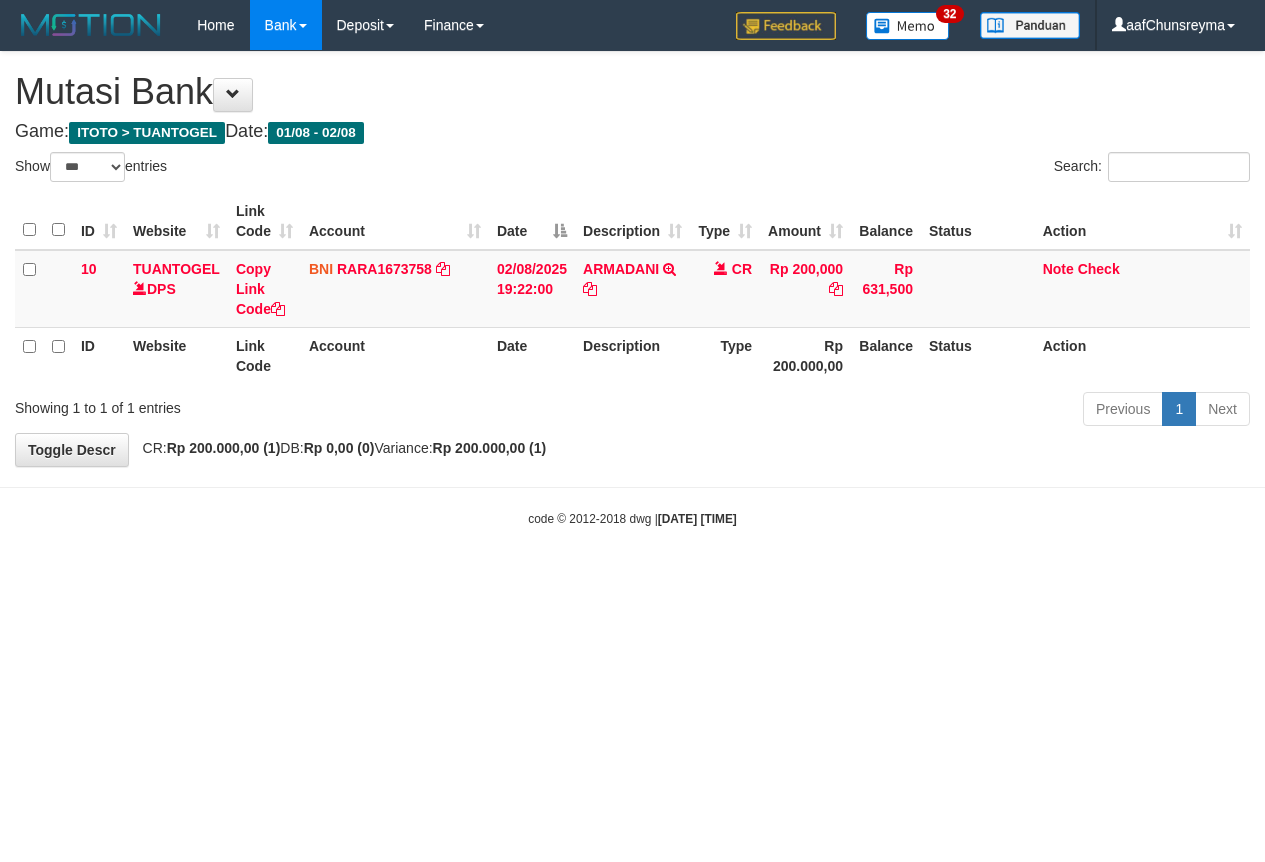 scroll, scrollTop: 0, scrollLeft: 0, axis: both 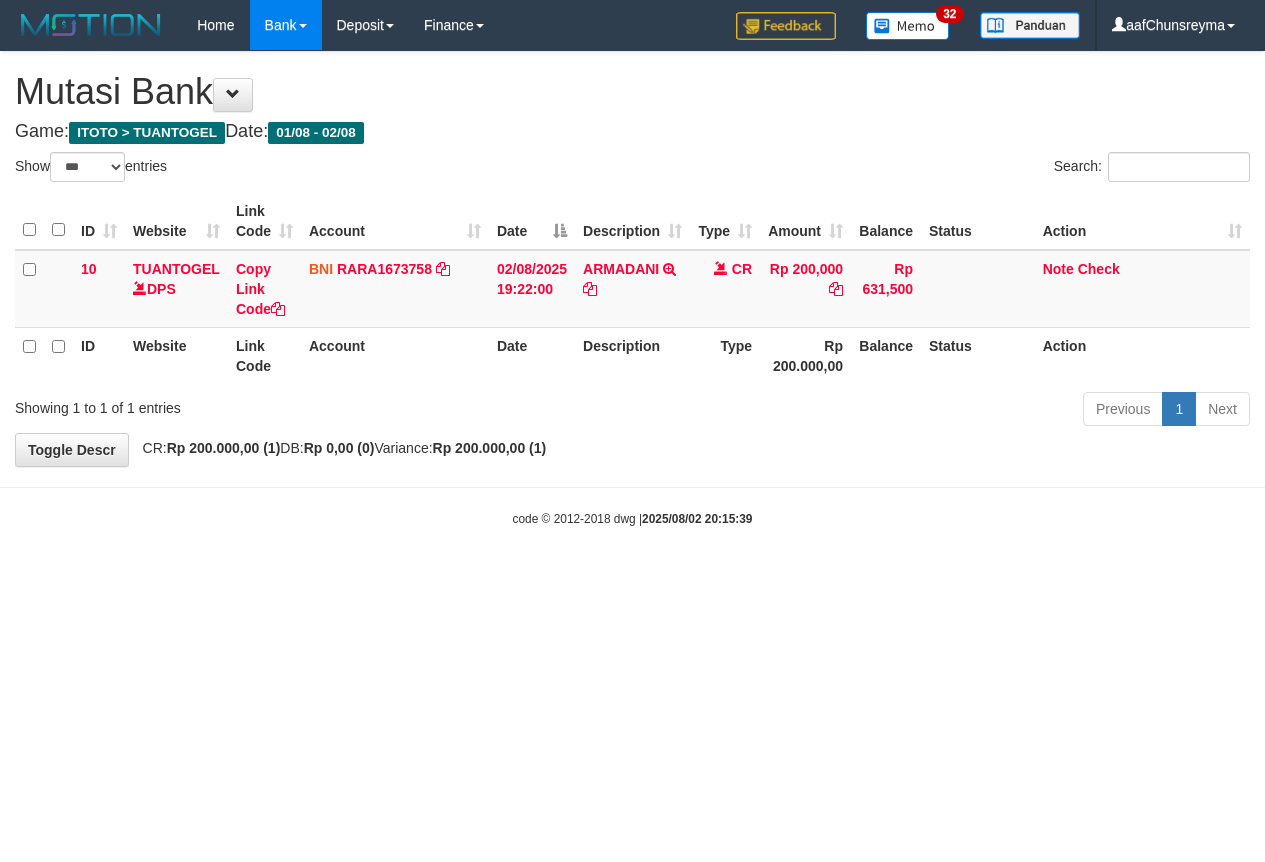 select on "***" 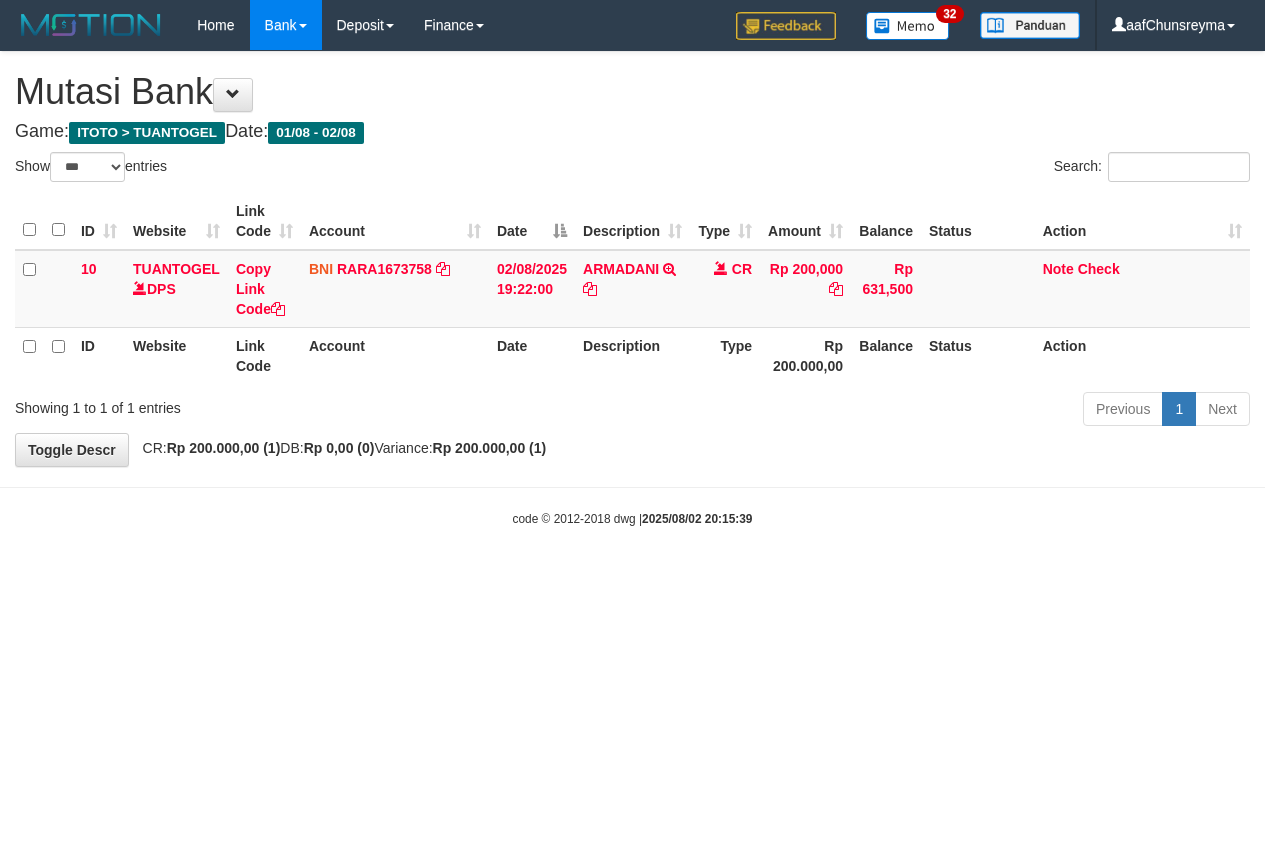 scroll, scrollTop: 0, scrollLeft: 0, axis: both 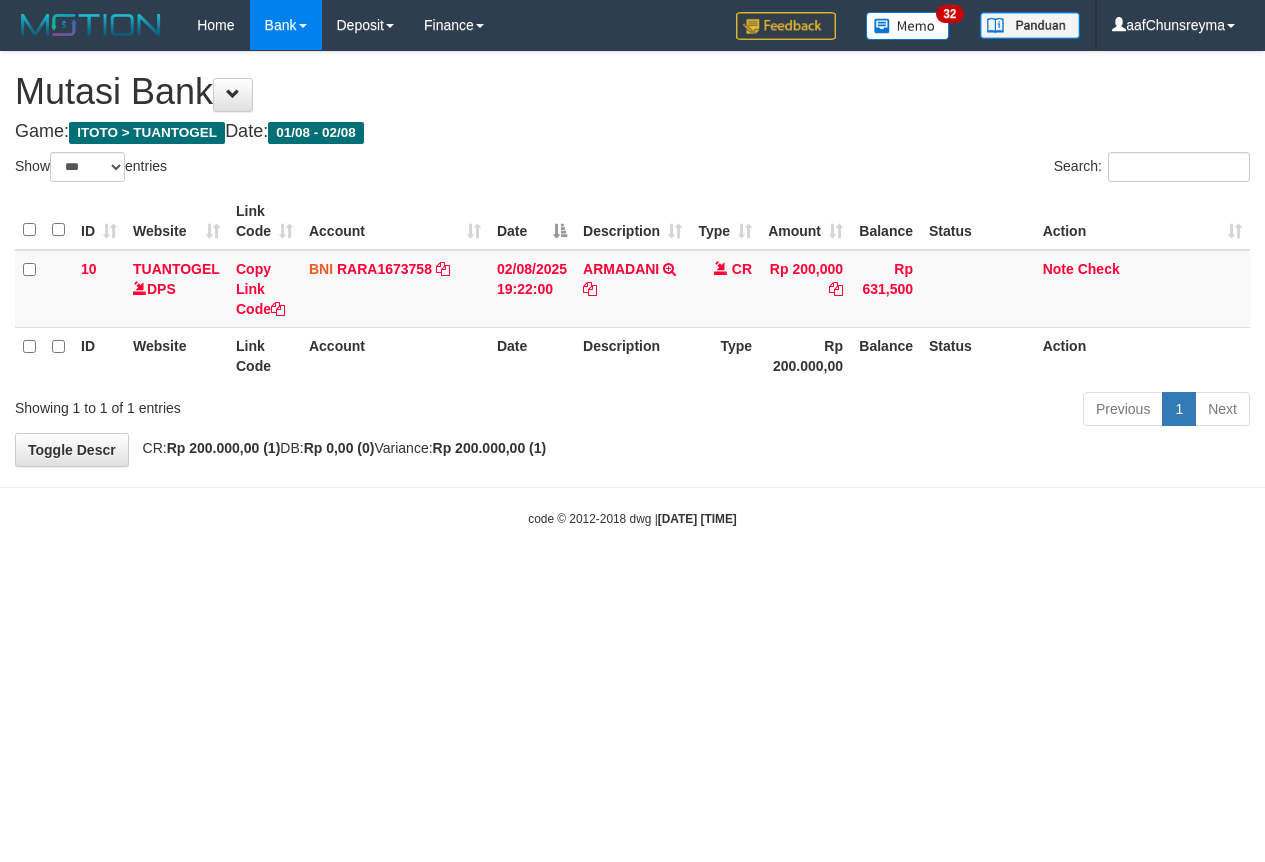 select on "***" 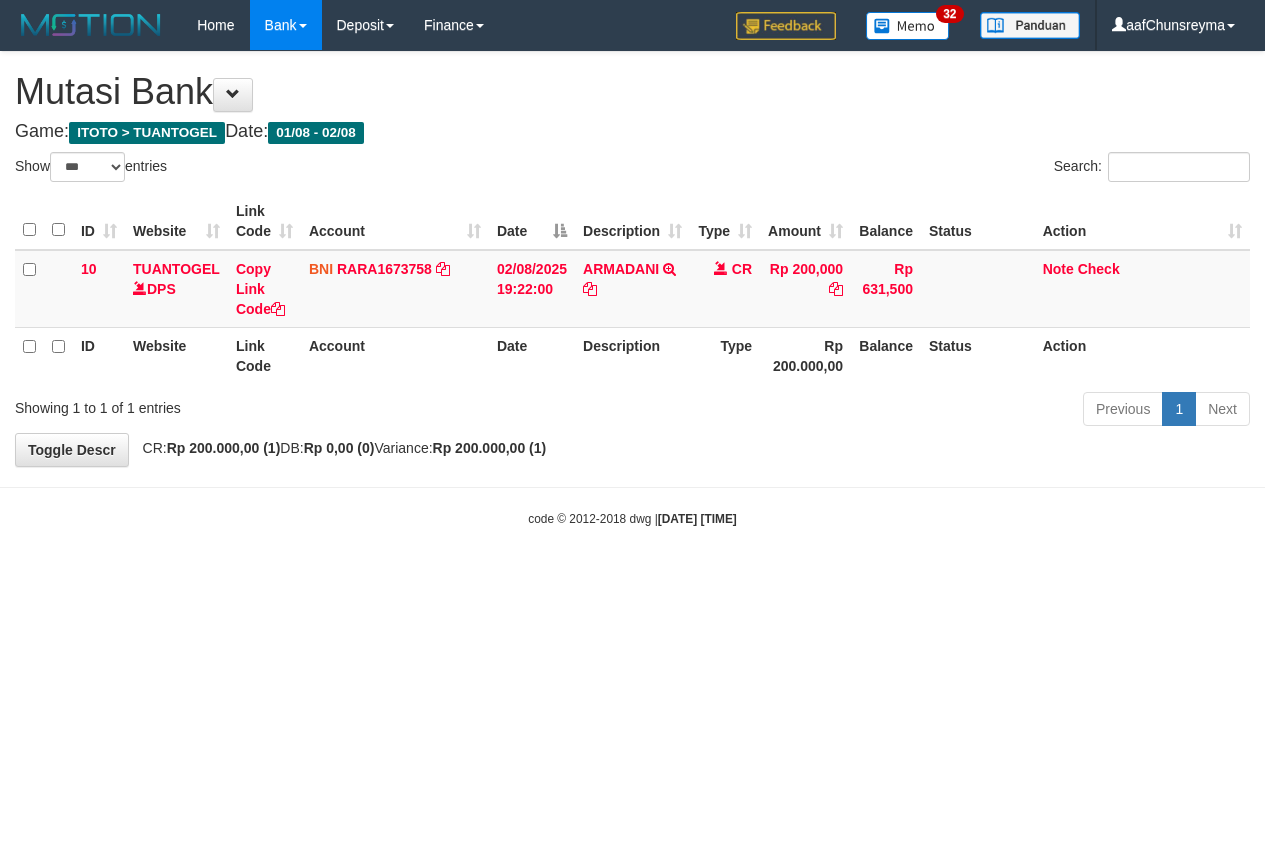 scroll, scrollTop: 0, scrollLeft: 0, axis: both 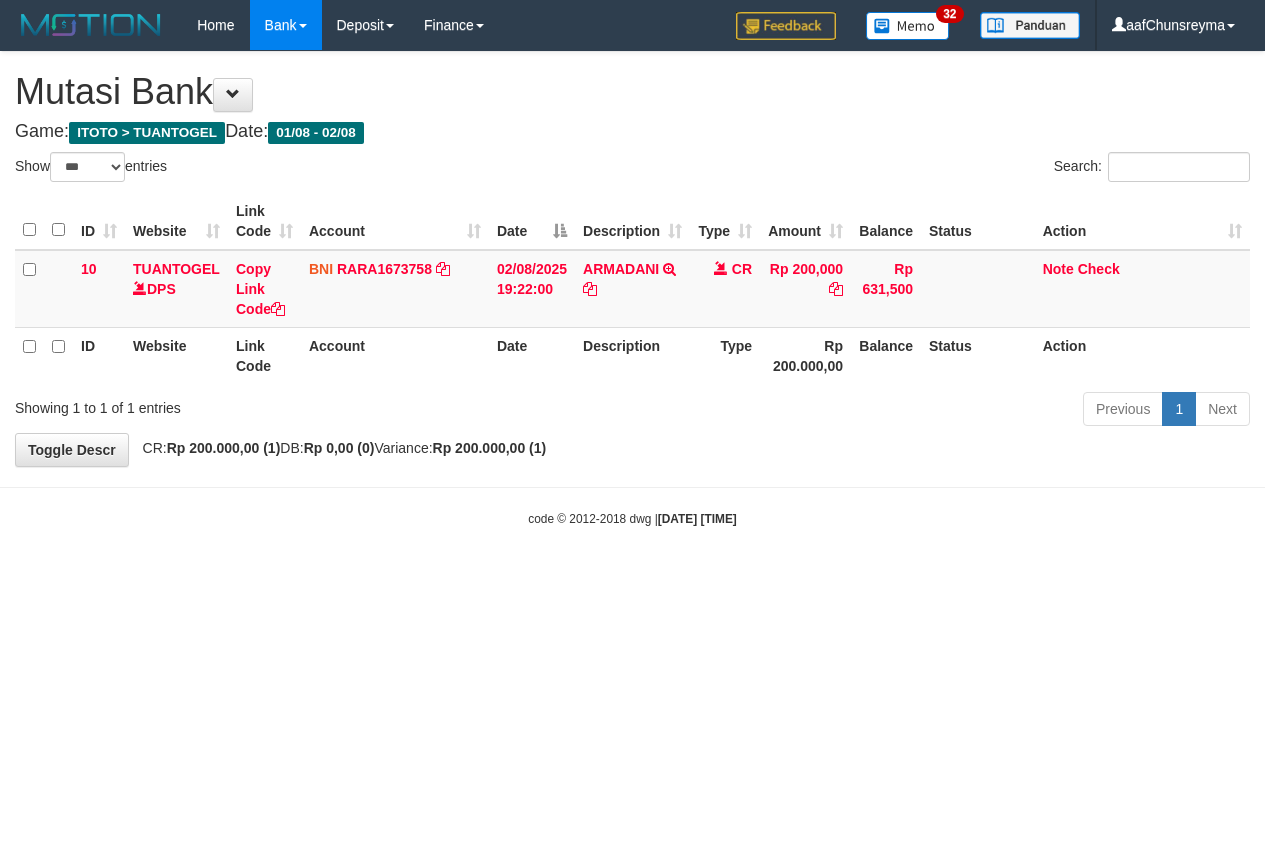 select on "***" 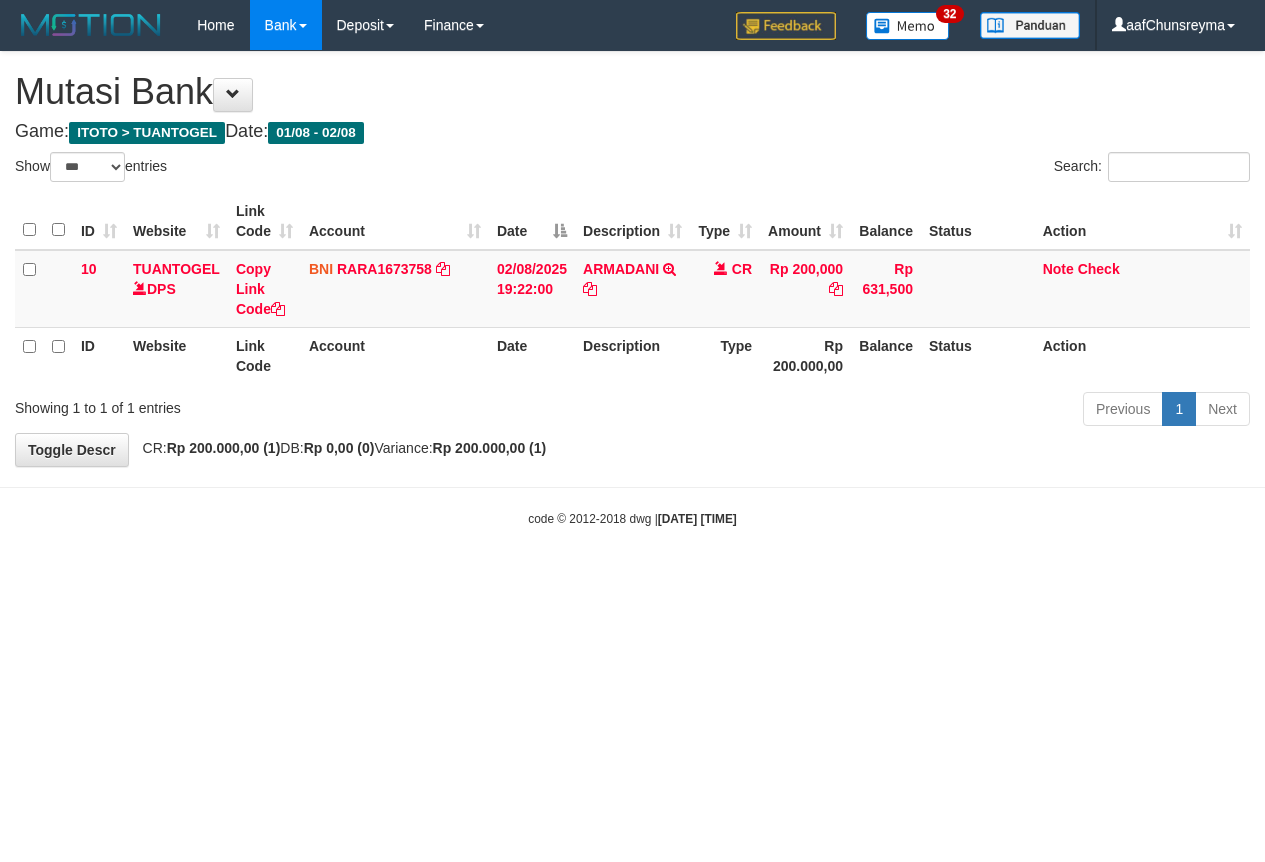 scroll, scrollTop: 0, scrollLeft: 0, axis: both 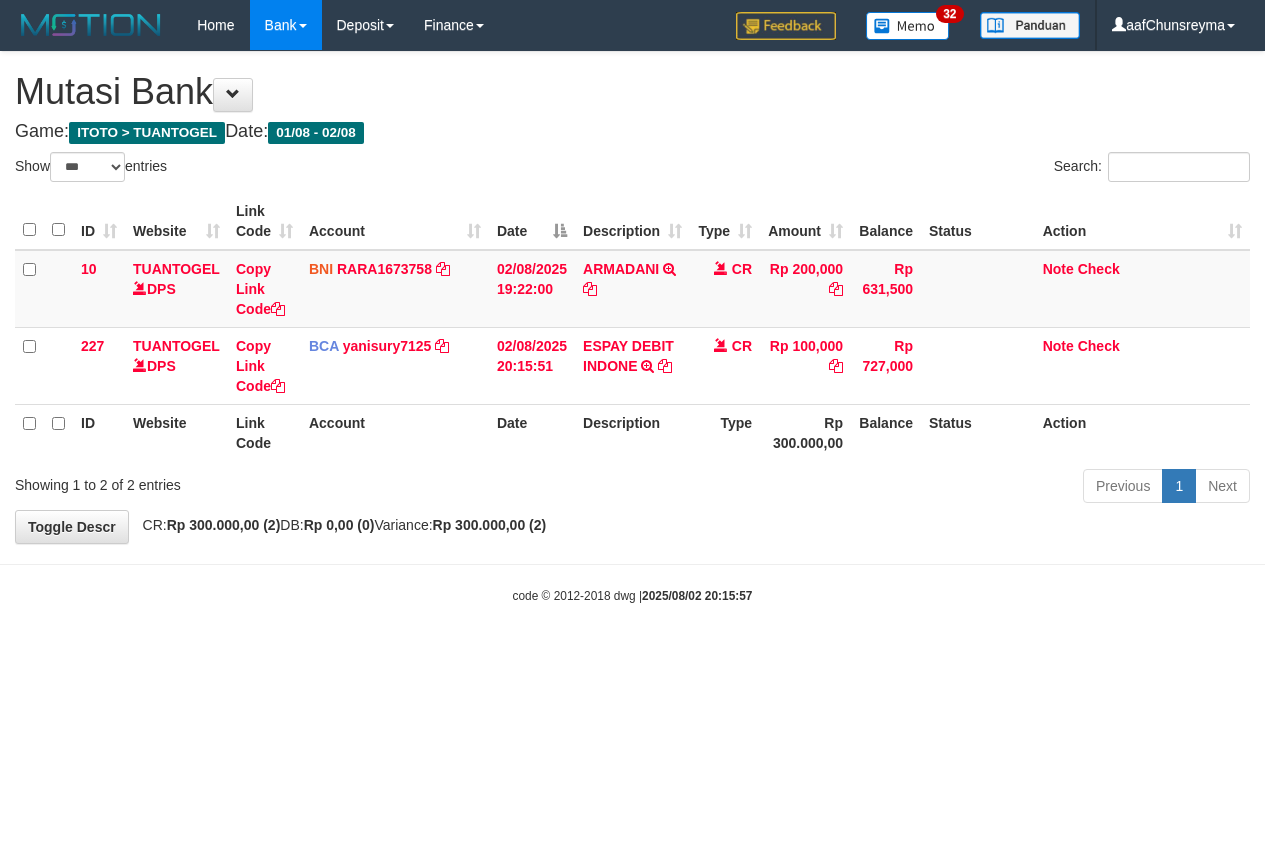 select on "***" 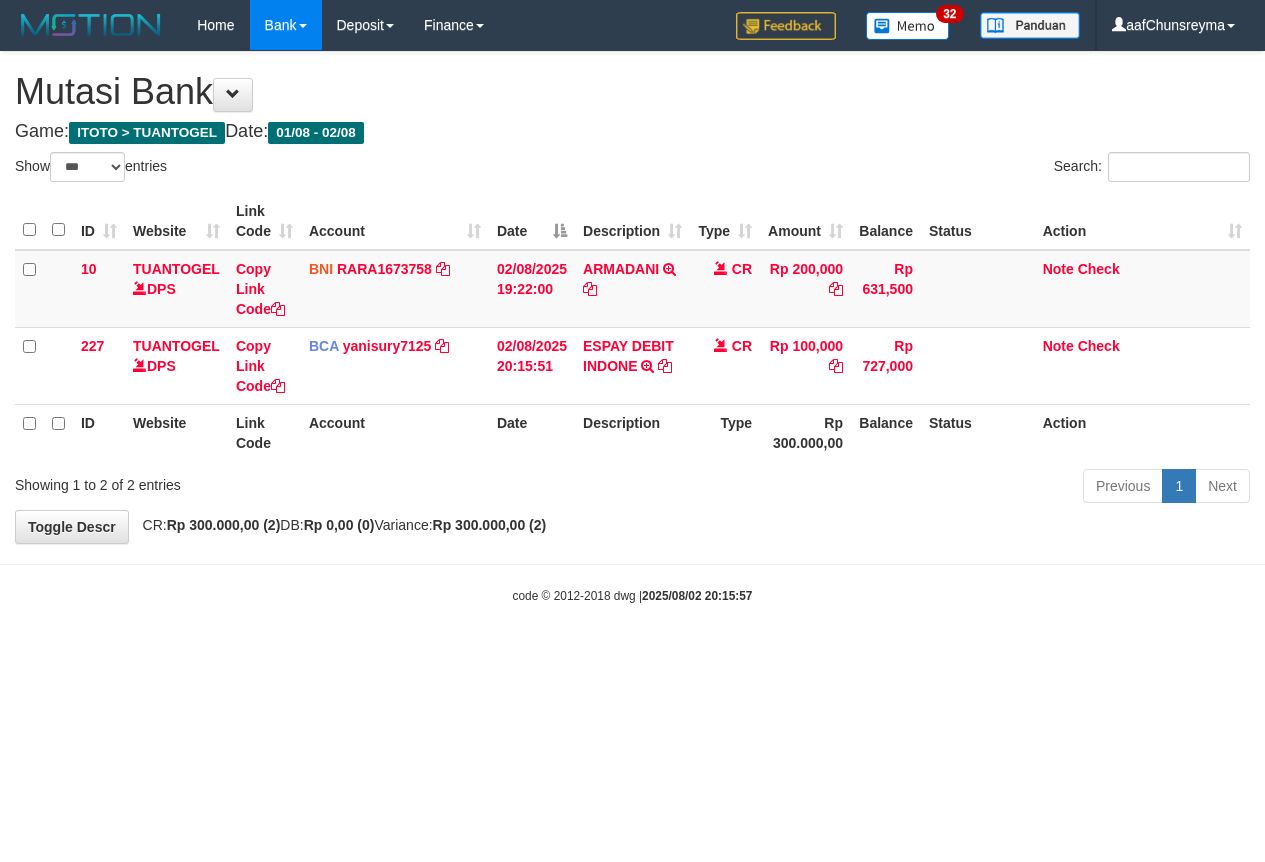 scroll, scrollTop: 0, scrollLeft: 0, axis: both 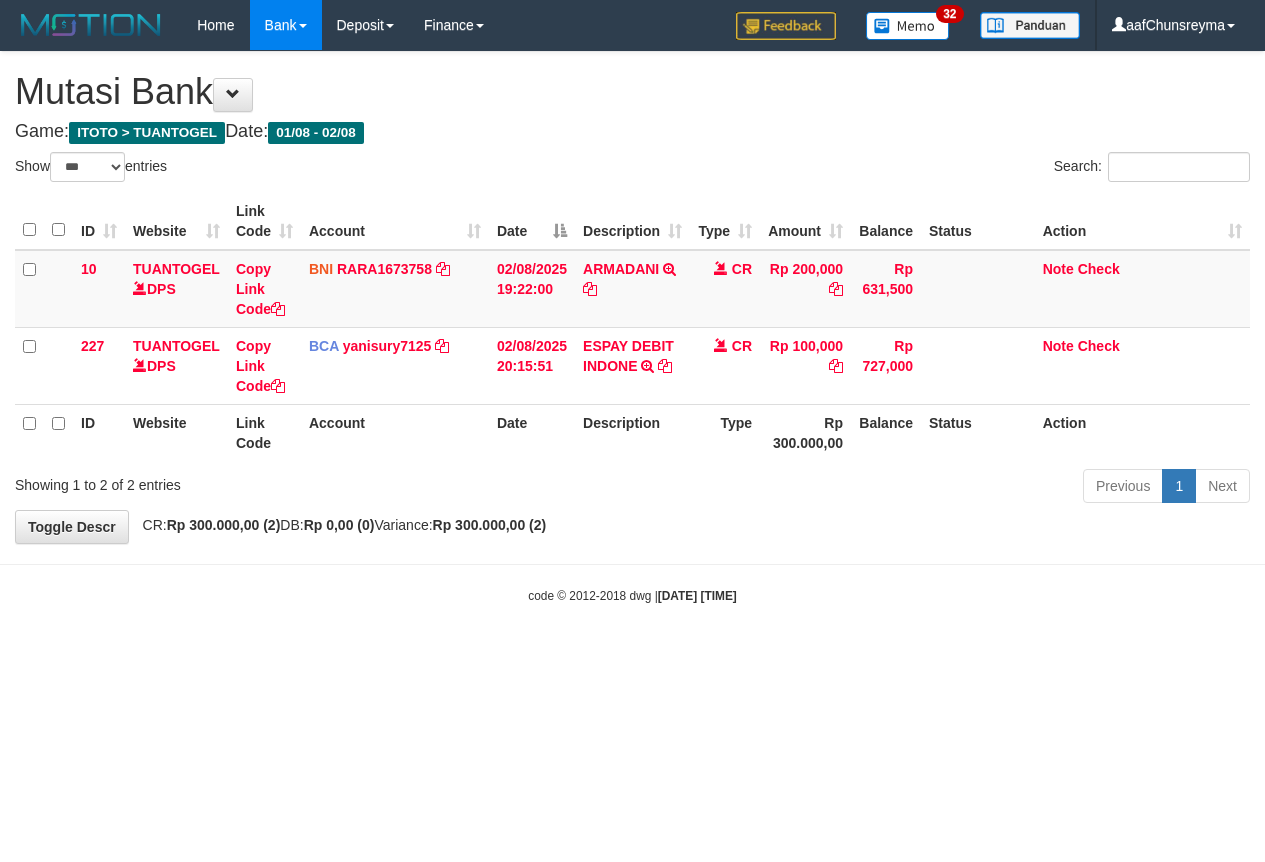 select on "***" 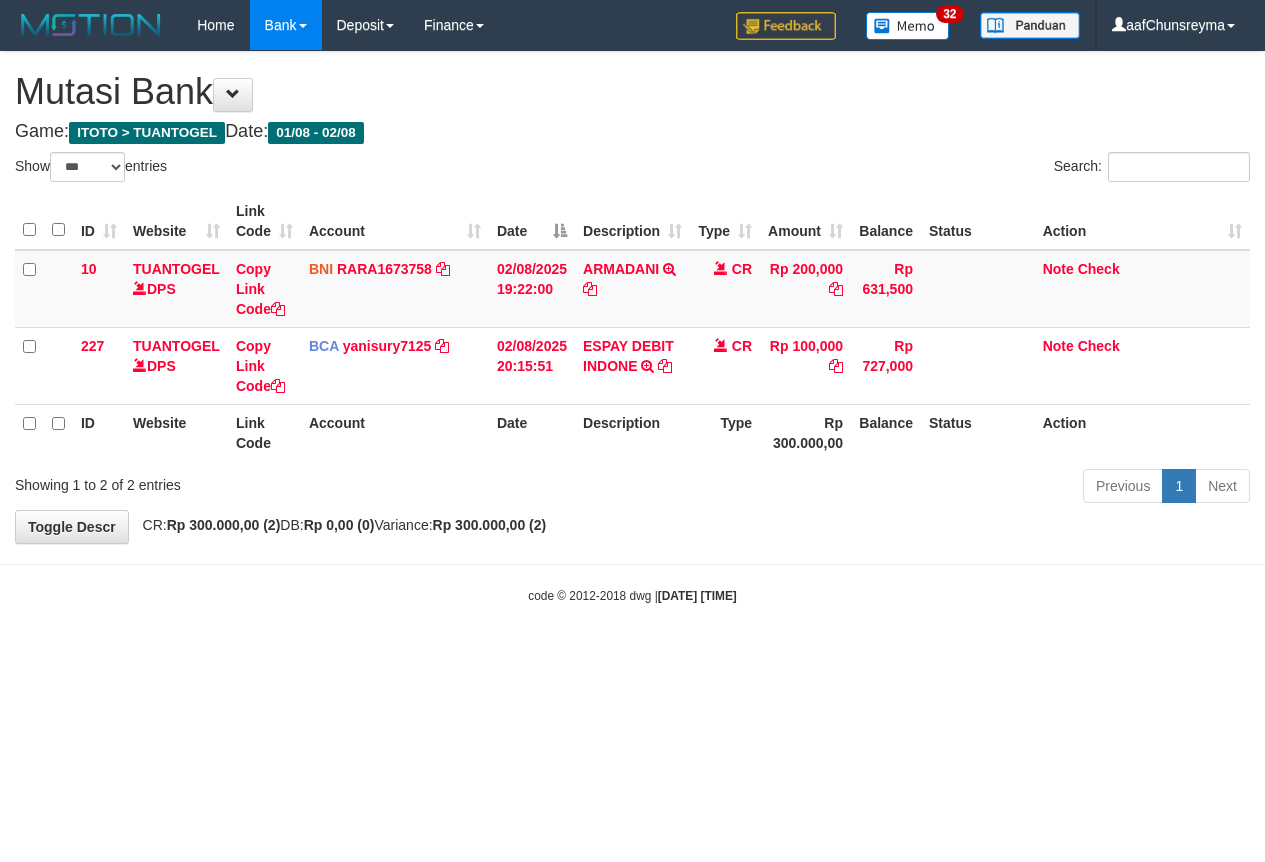 scroll, scrollTop: 0, scrollLeft: 0, axis: both 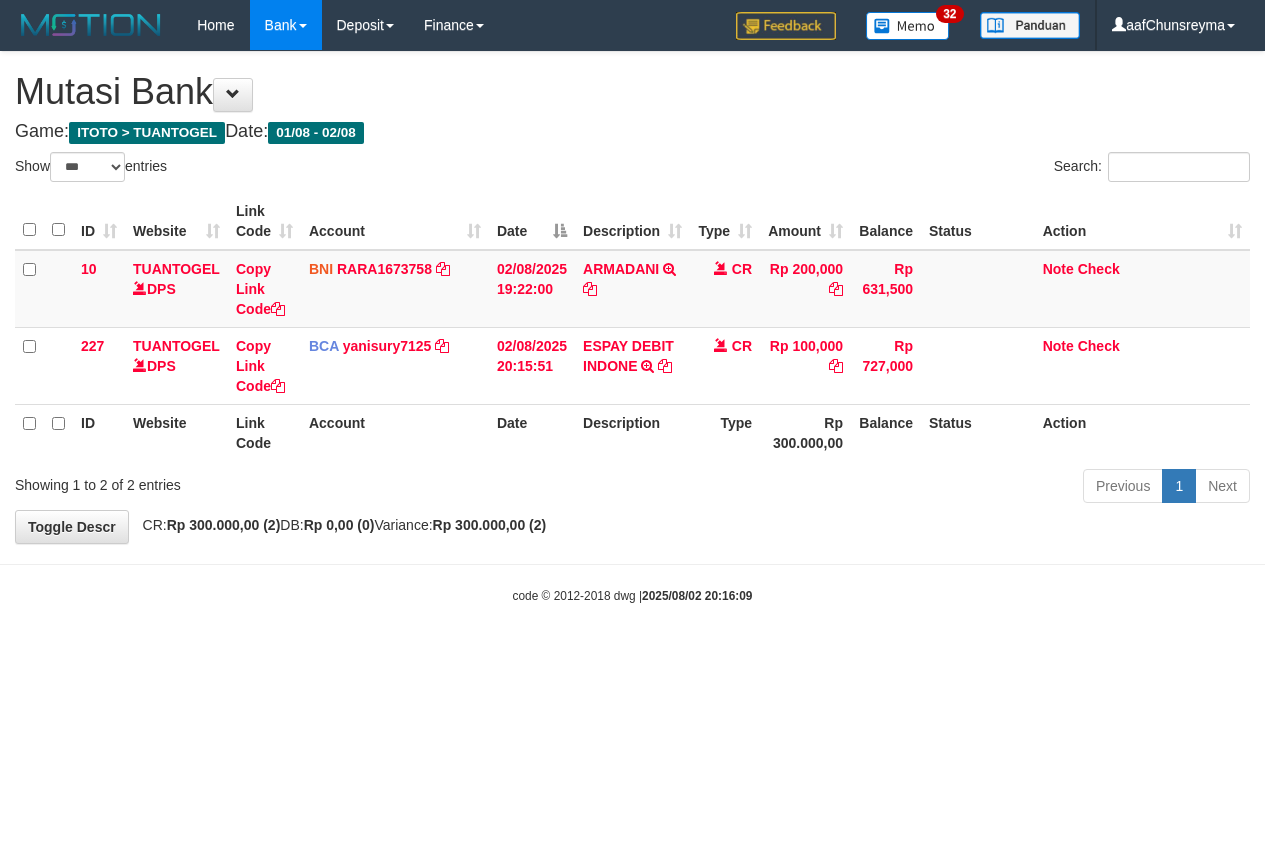 select on "***" 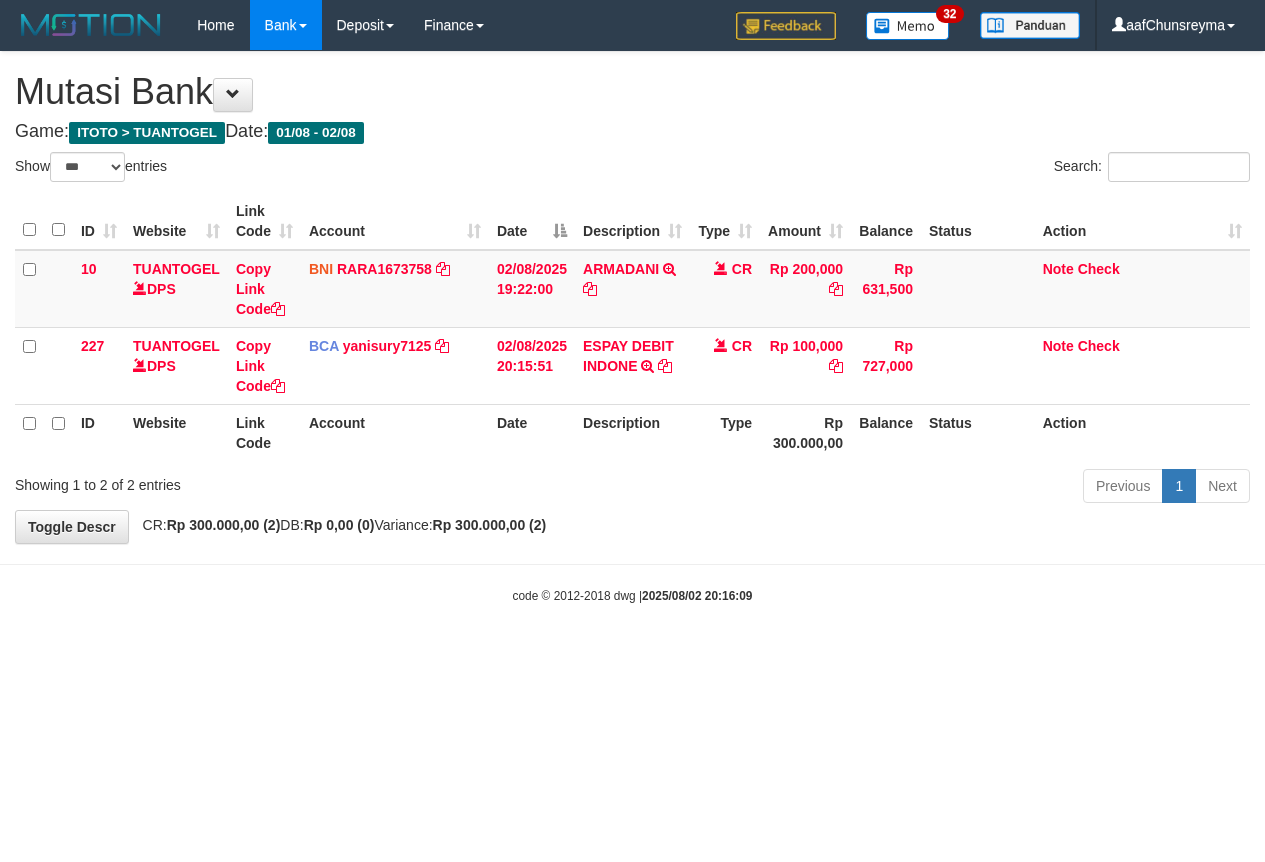 scroll, scrollTop: 0, scrollLeft: 0, axis: both 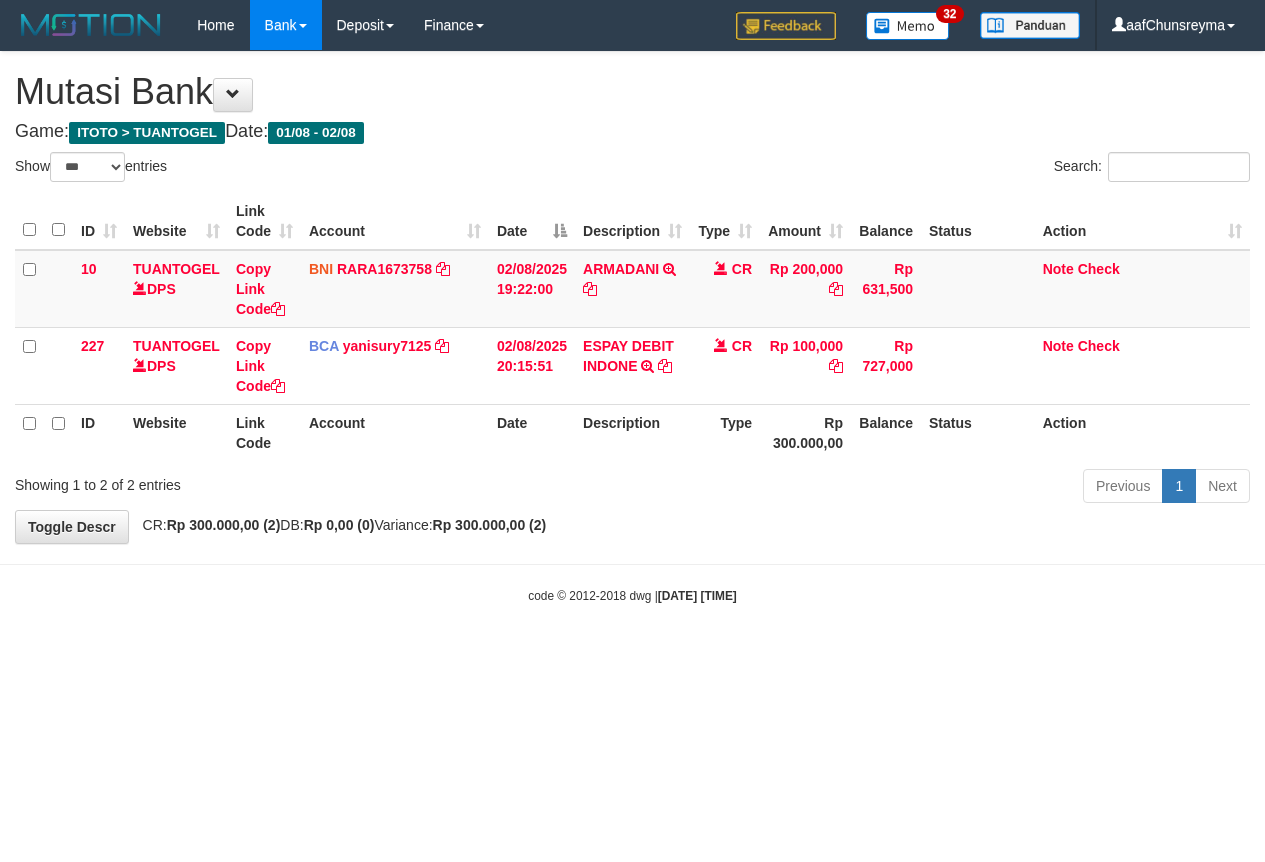 select on "***" 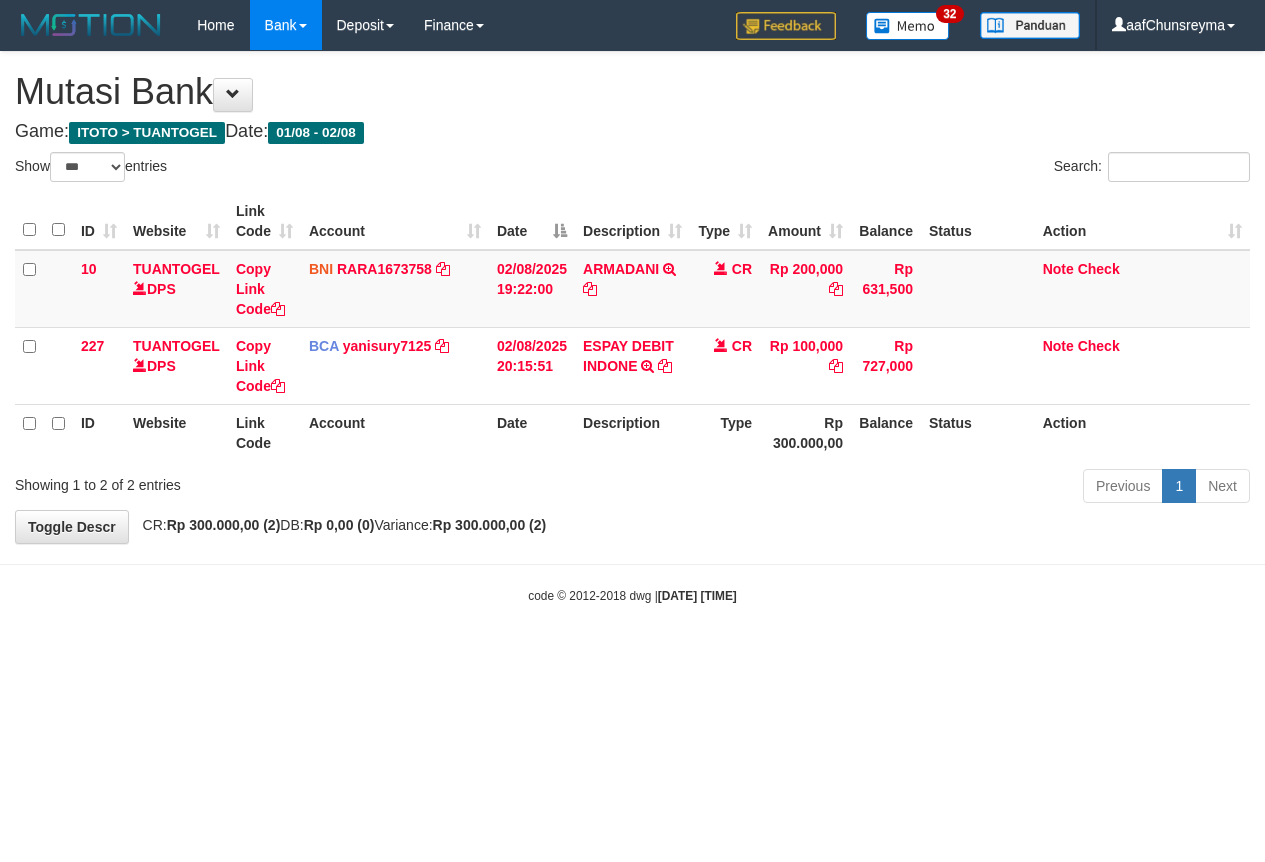 scroll, scrollTop: 0, scrollLeft: 0, axis: both 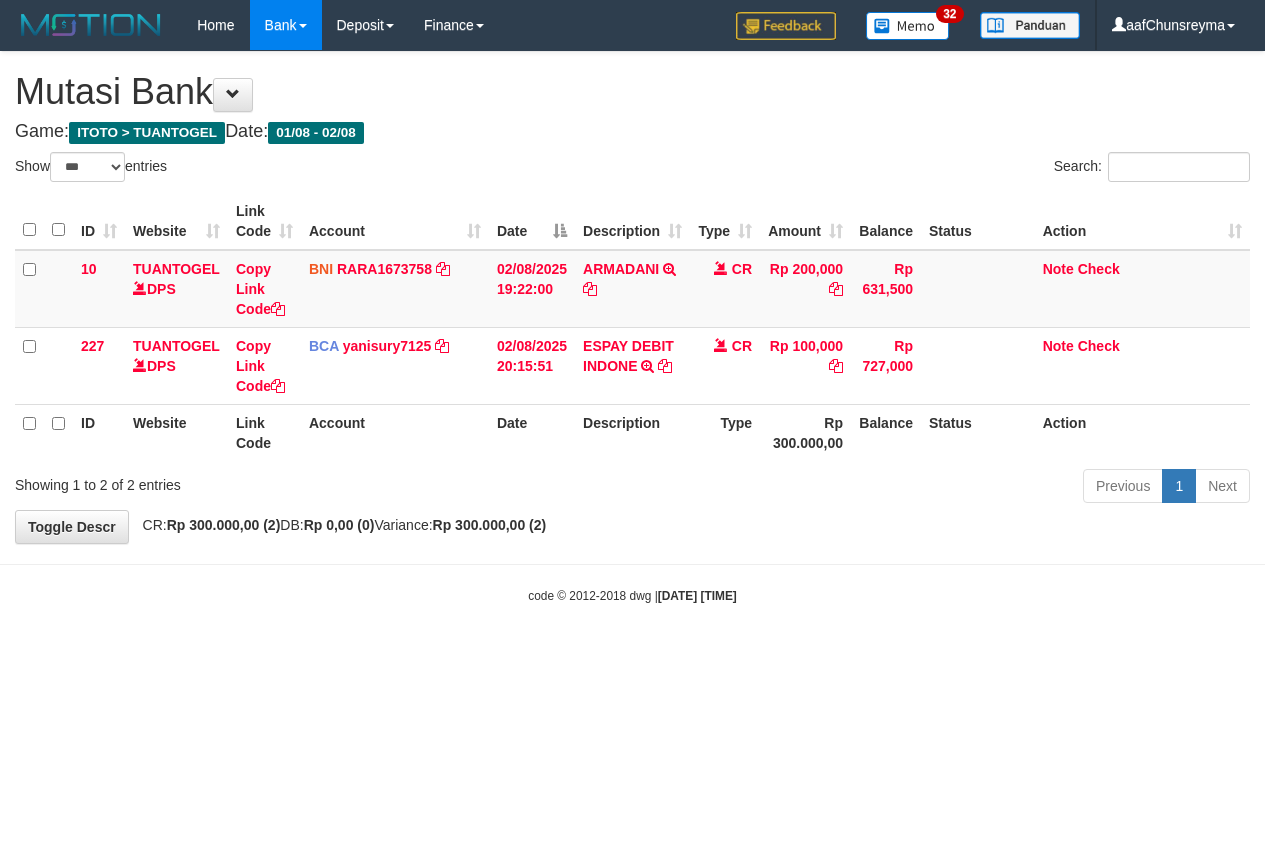 select on "***" 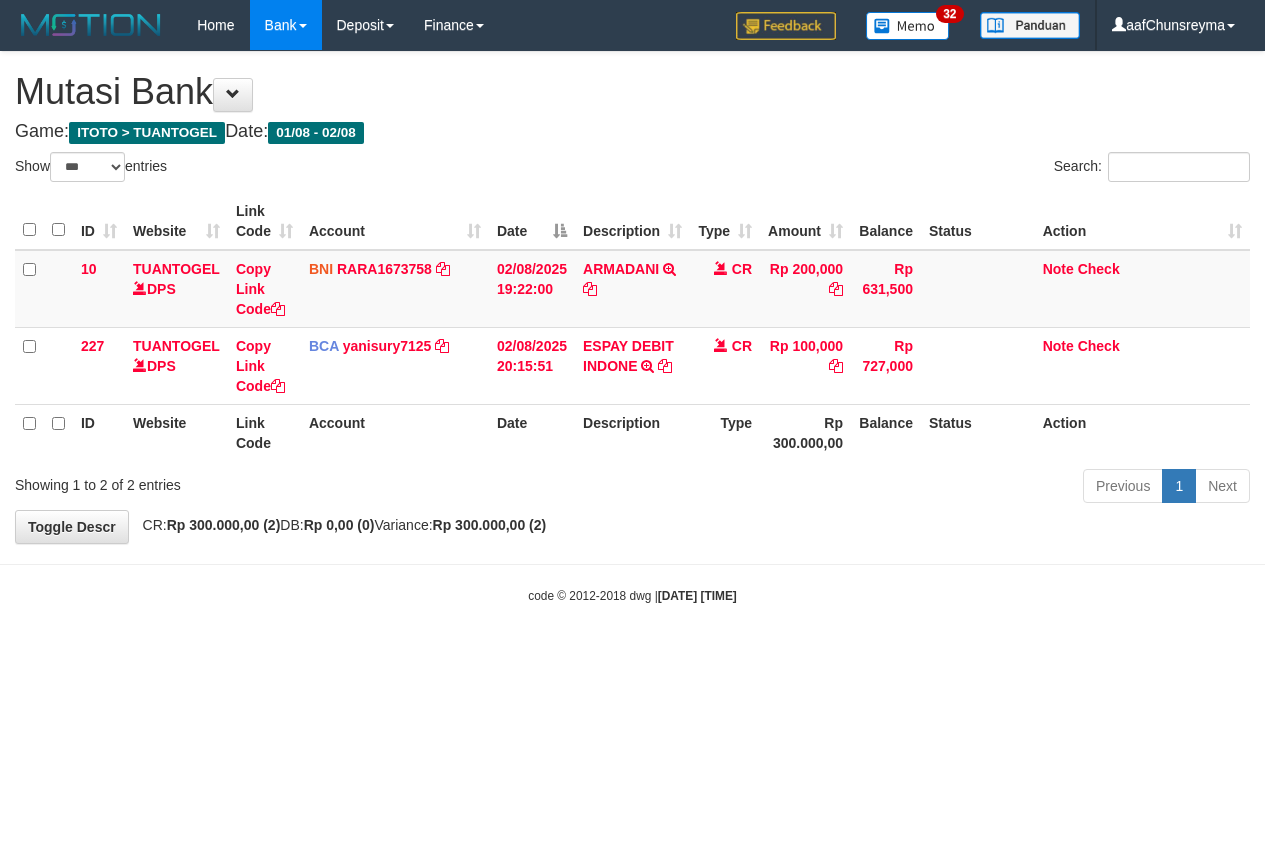 scroll, scrollTop: 0, scrollLeft: 0, axis: both 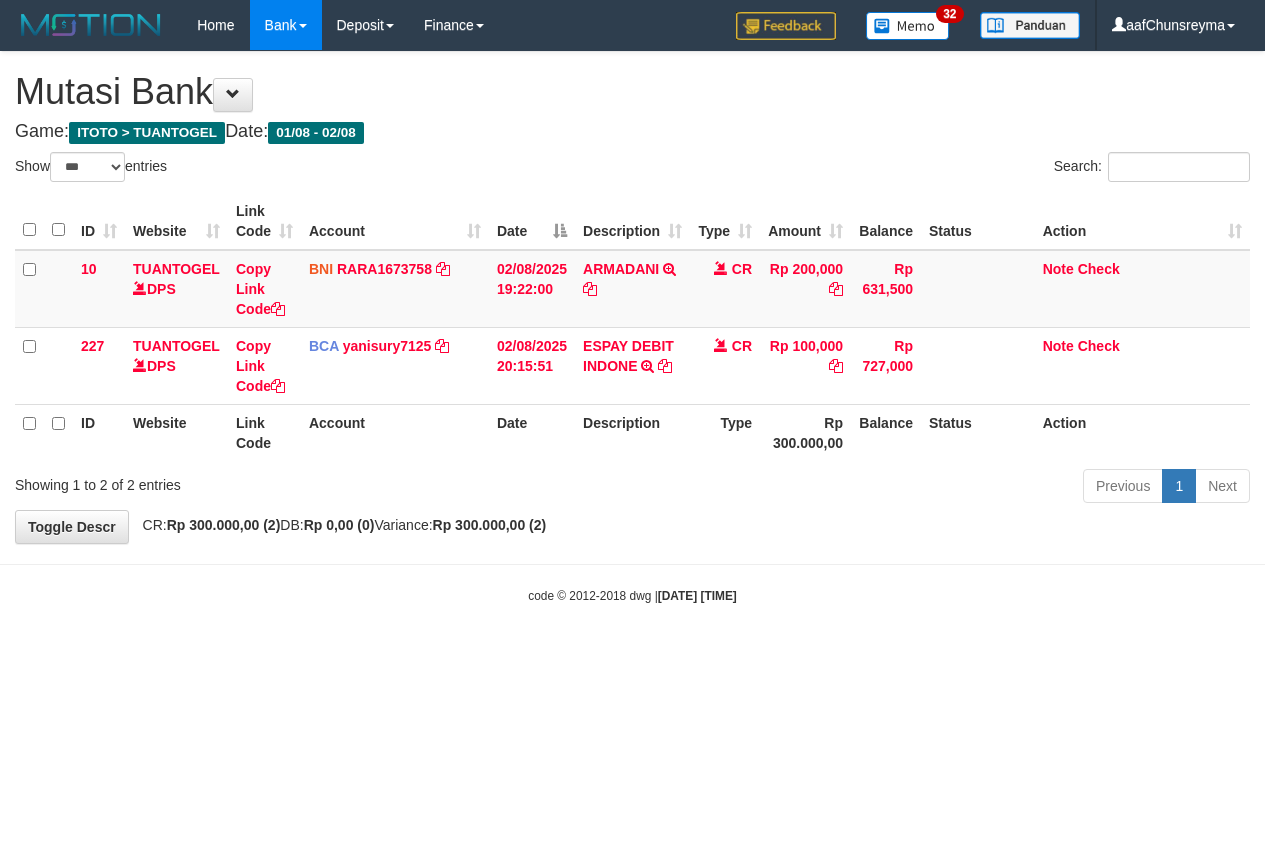 select on "***" 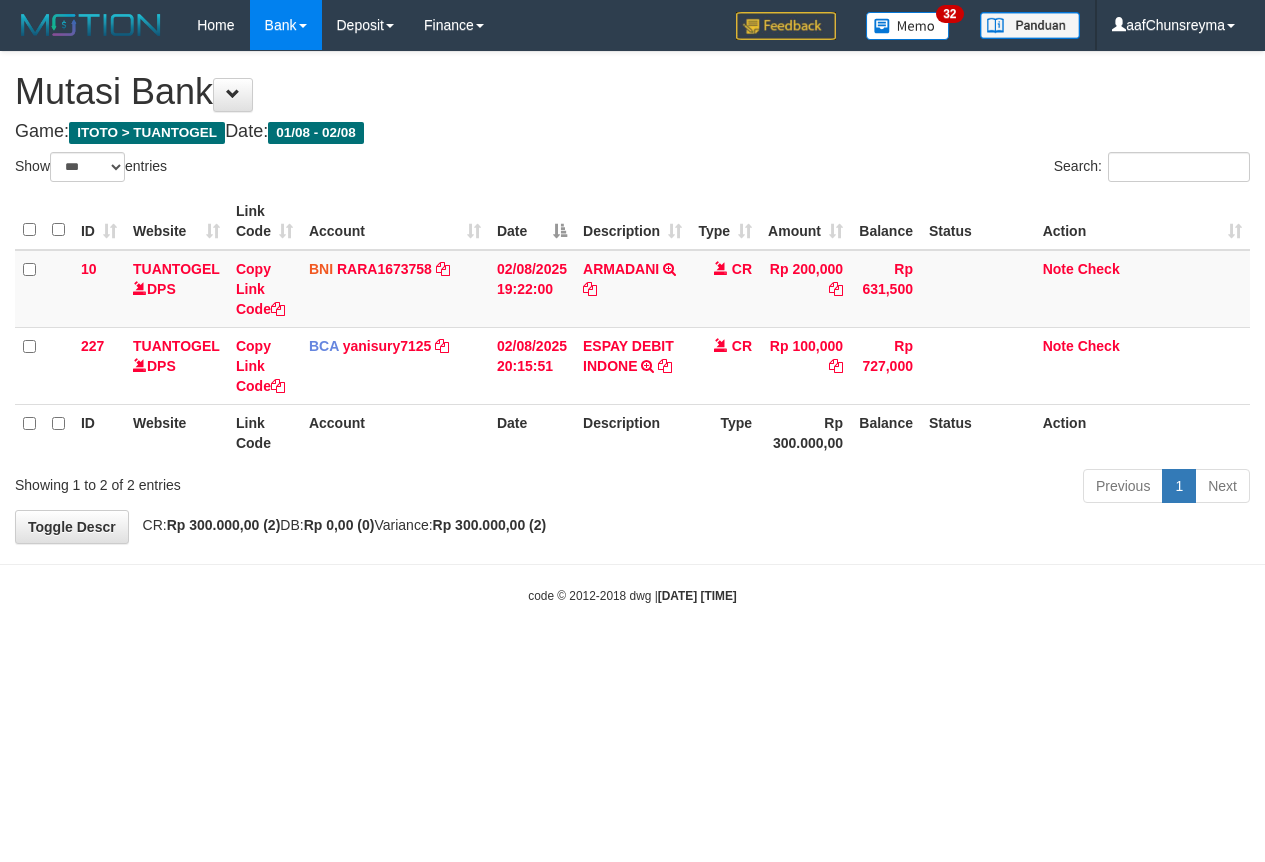 scroll, scrollTop: 0, scrollLeft: 0, axis: both 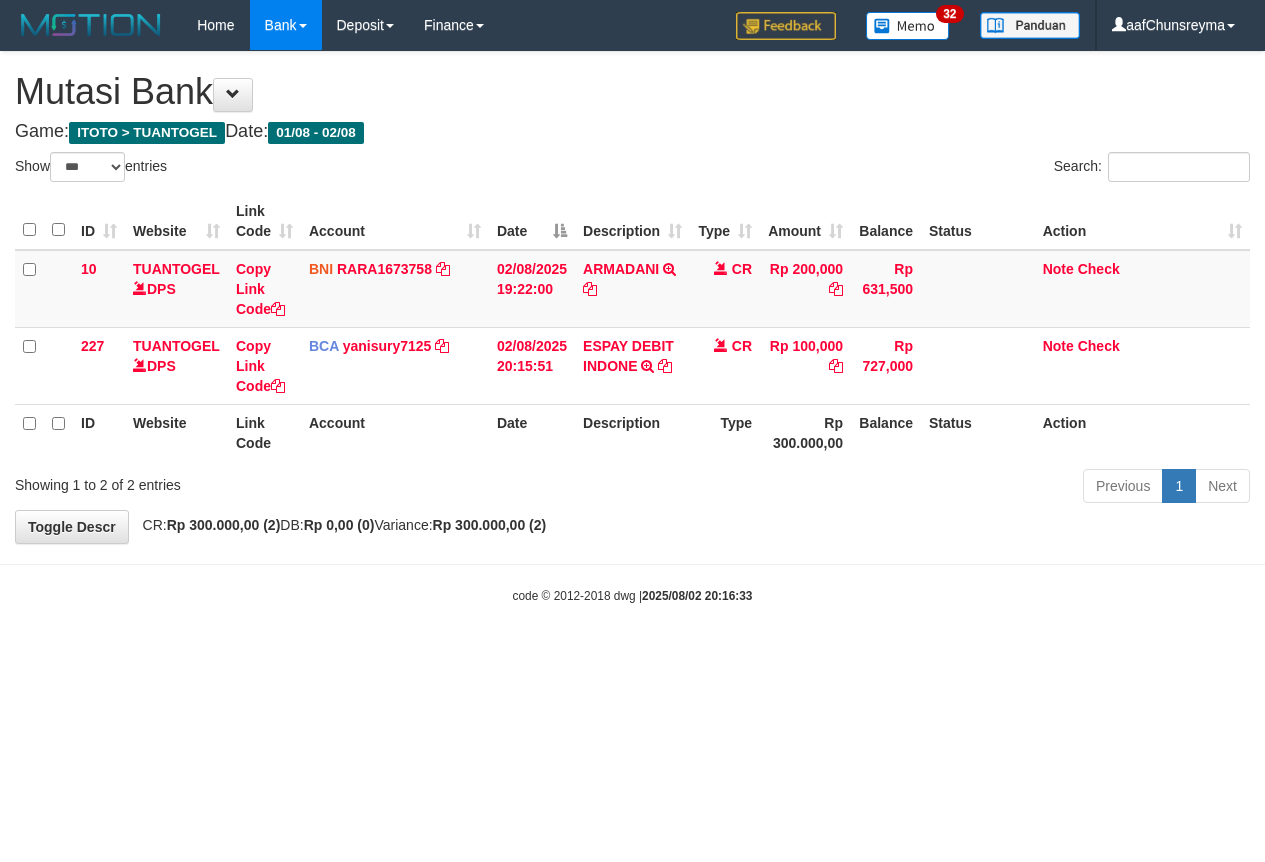select on "***" 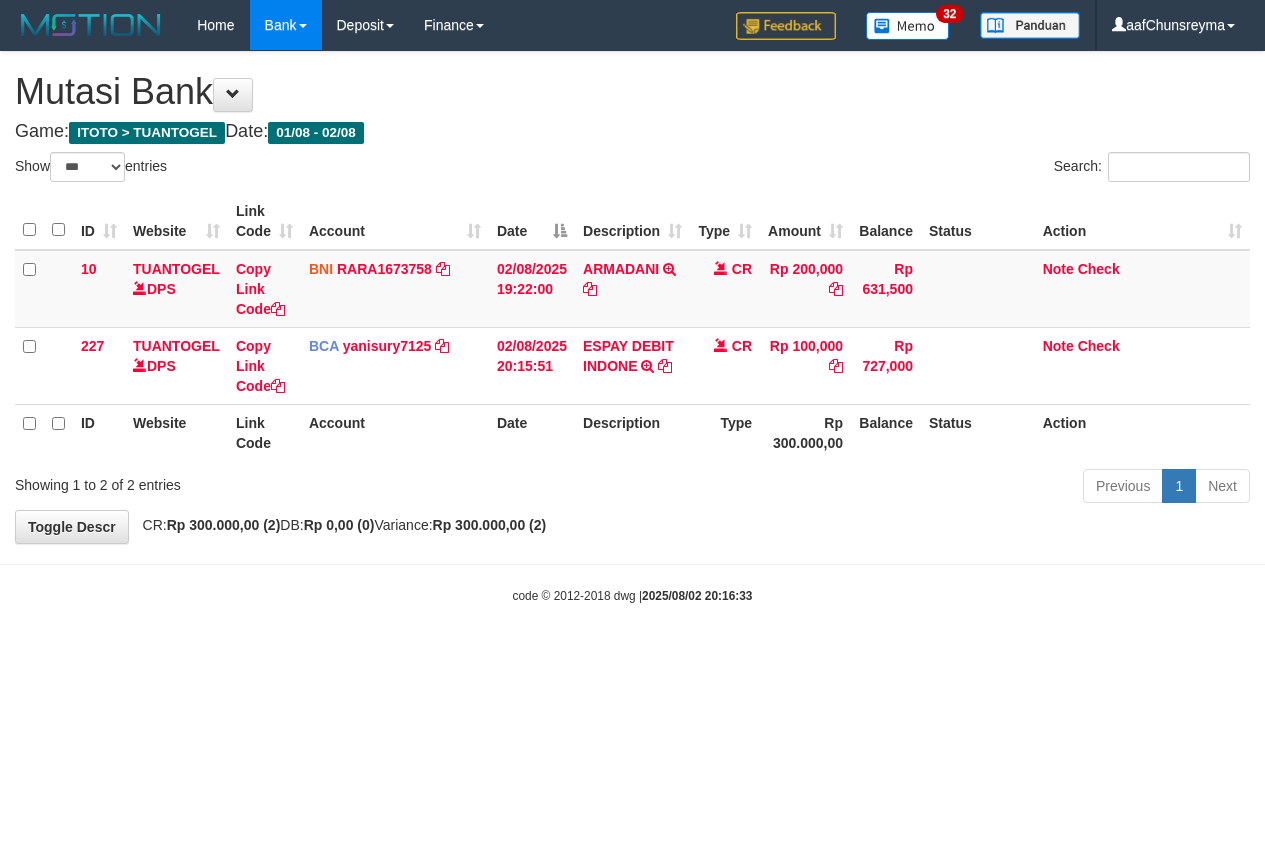 scroll, scrollTop: 0, scrollLeft: 0, axis: both 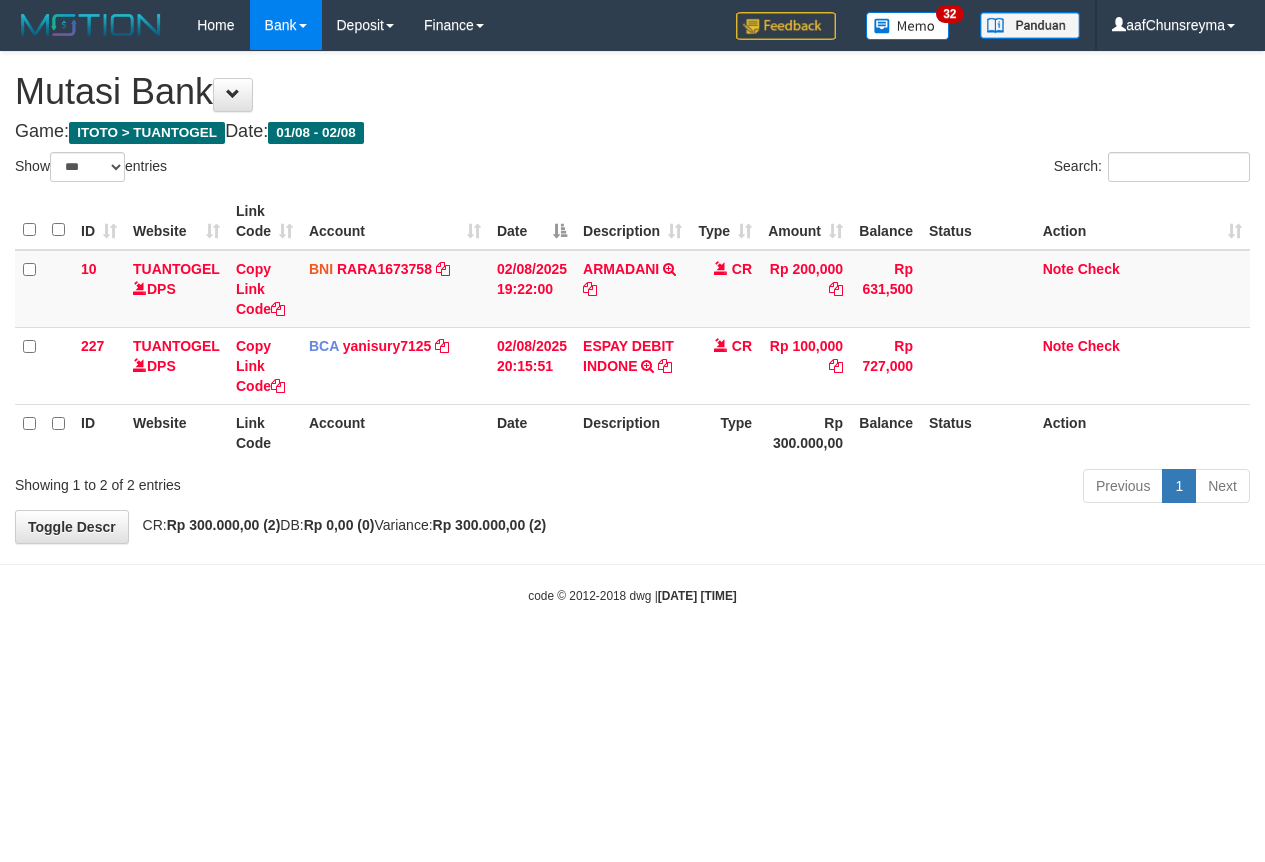 select on "***" 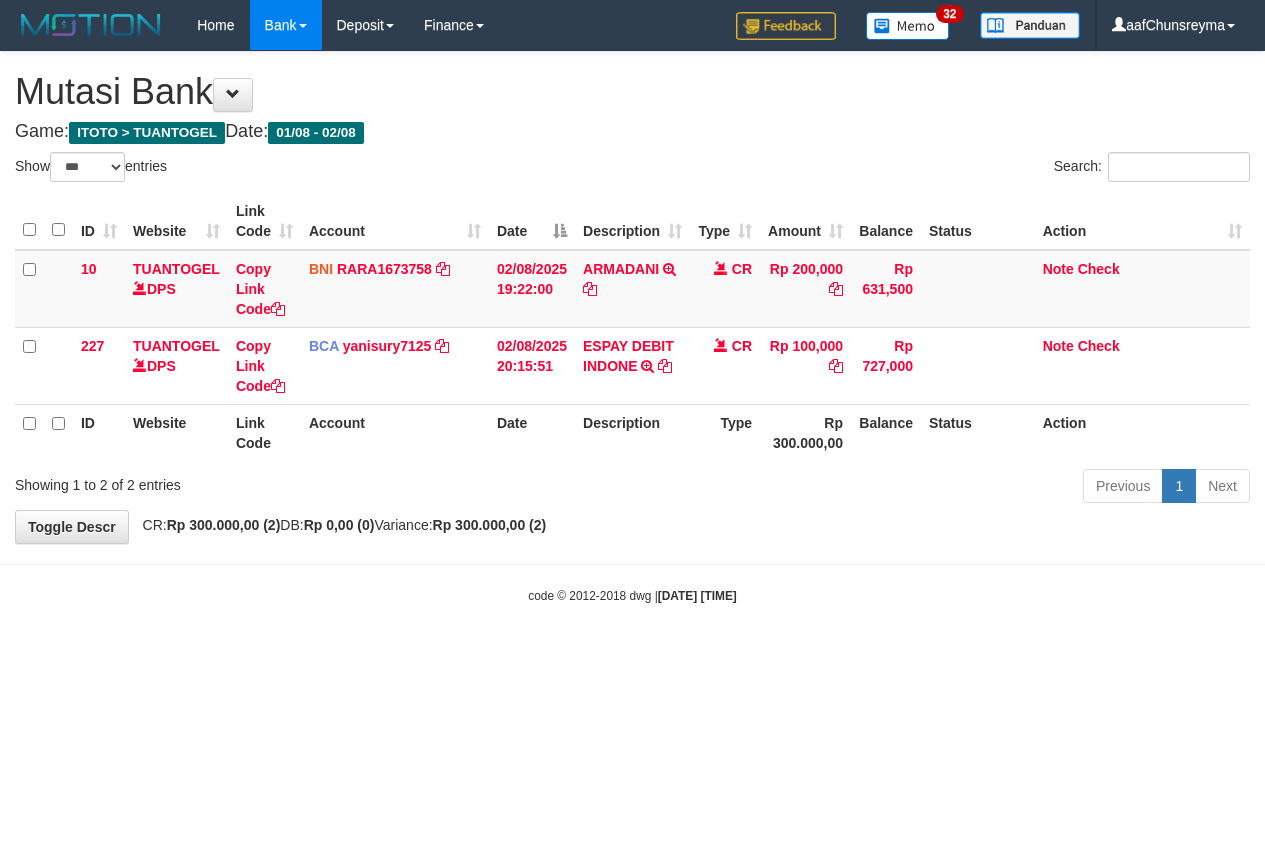 scroll, scrollTop: 0, scrollLeft: 0, axis: both 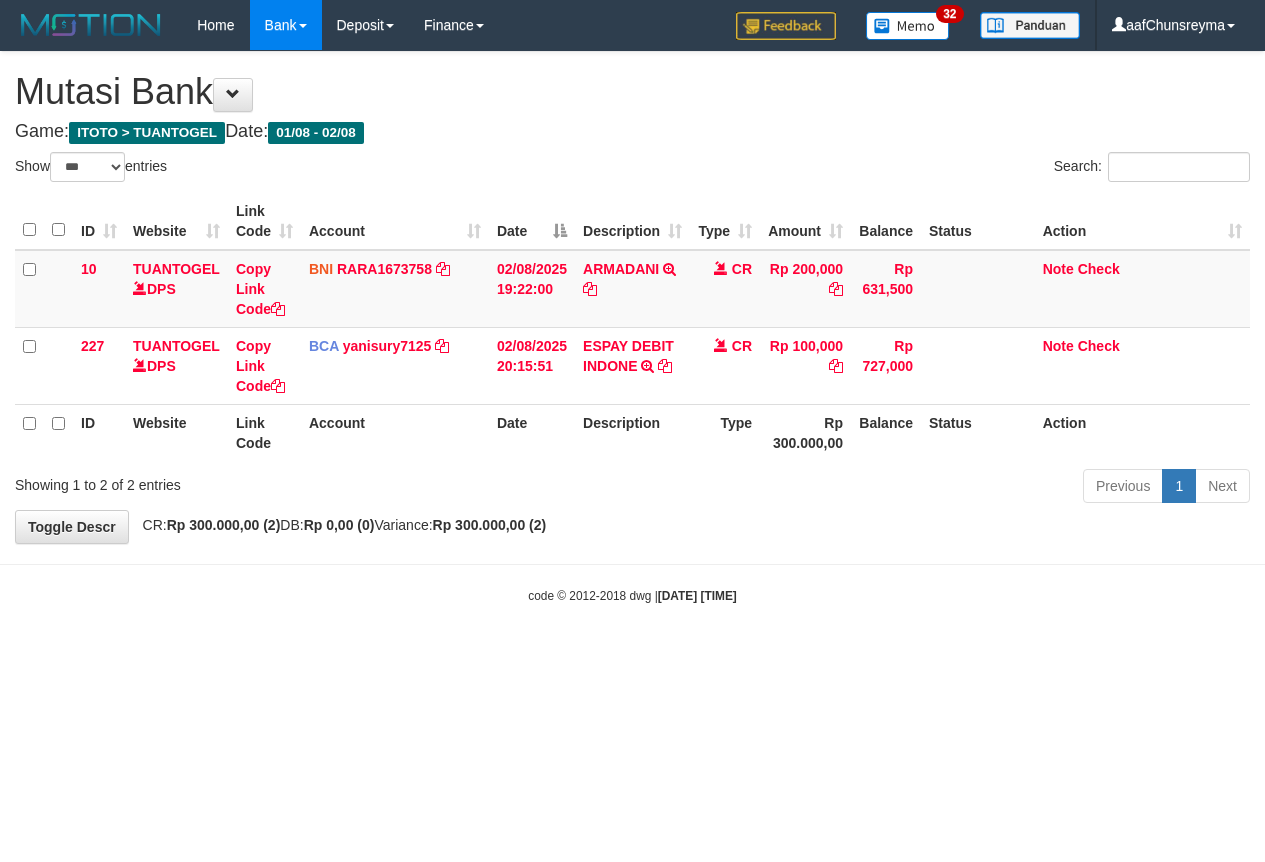 select on "***" 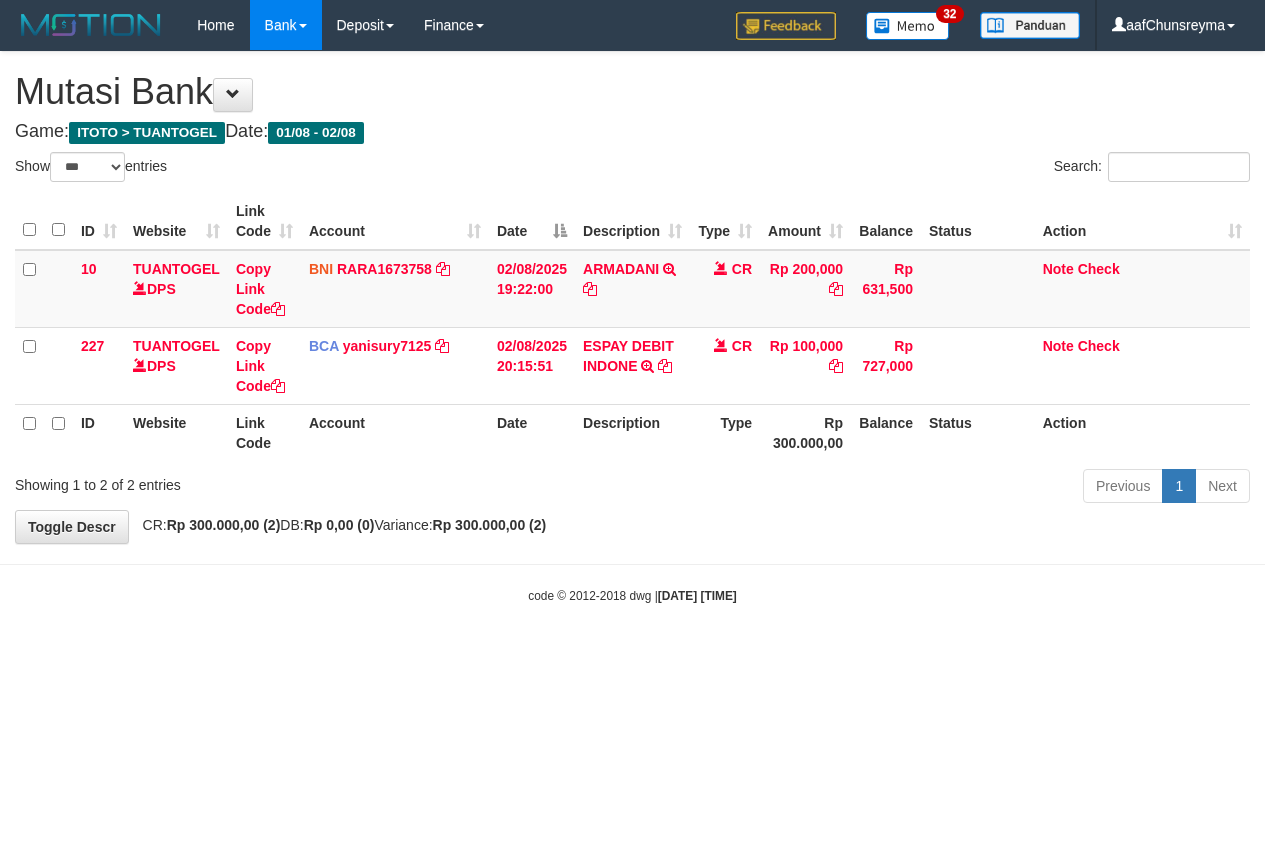 scroll, scrollTop: 0, scrollLeft: 0, axis: both 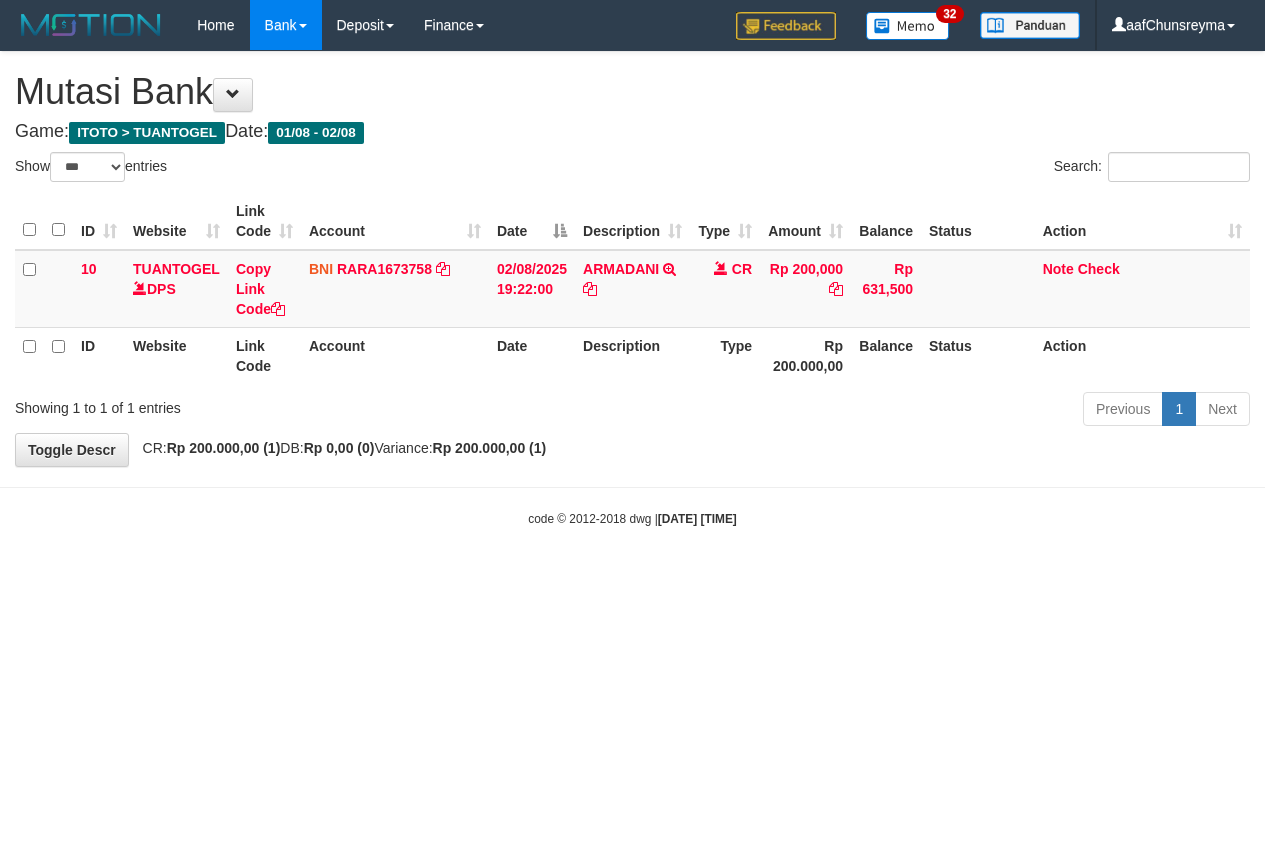 select on "***" 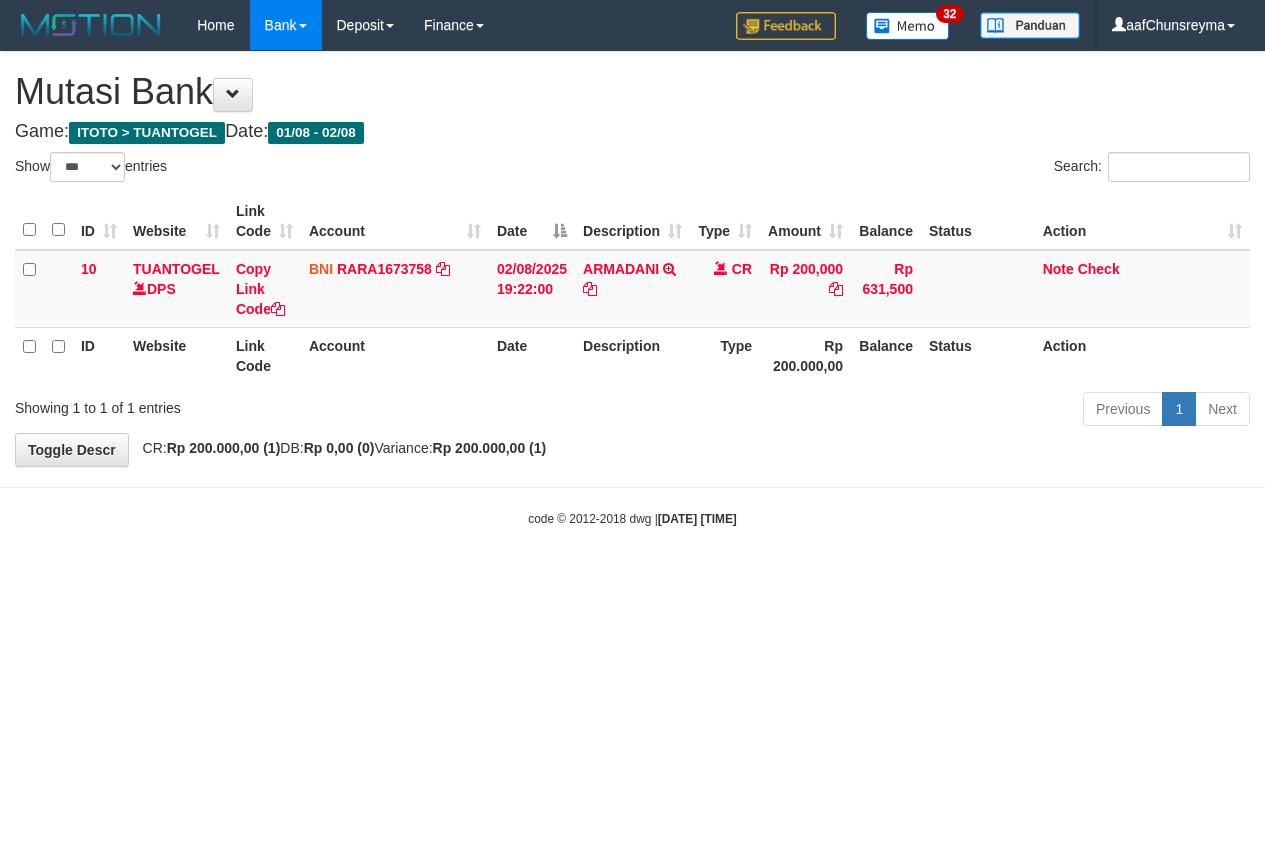 scroll, scrollTop: 0, scrollLeft: 0, axis: both 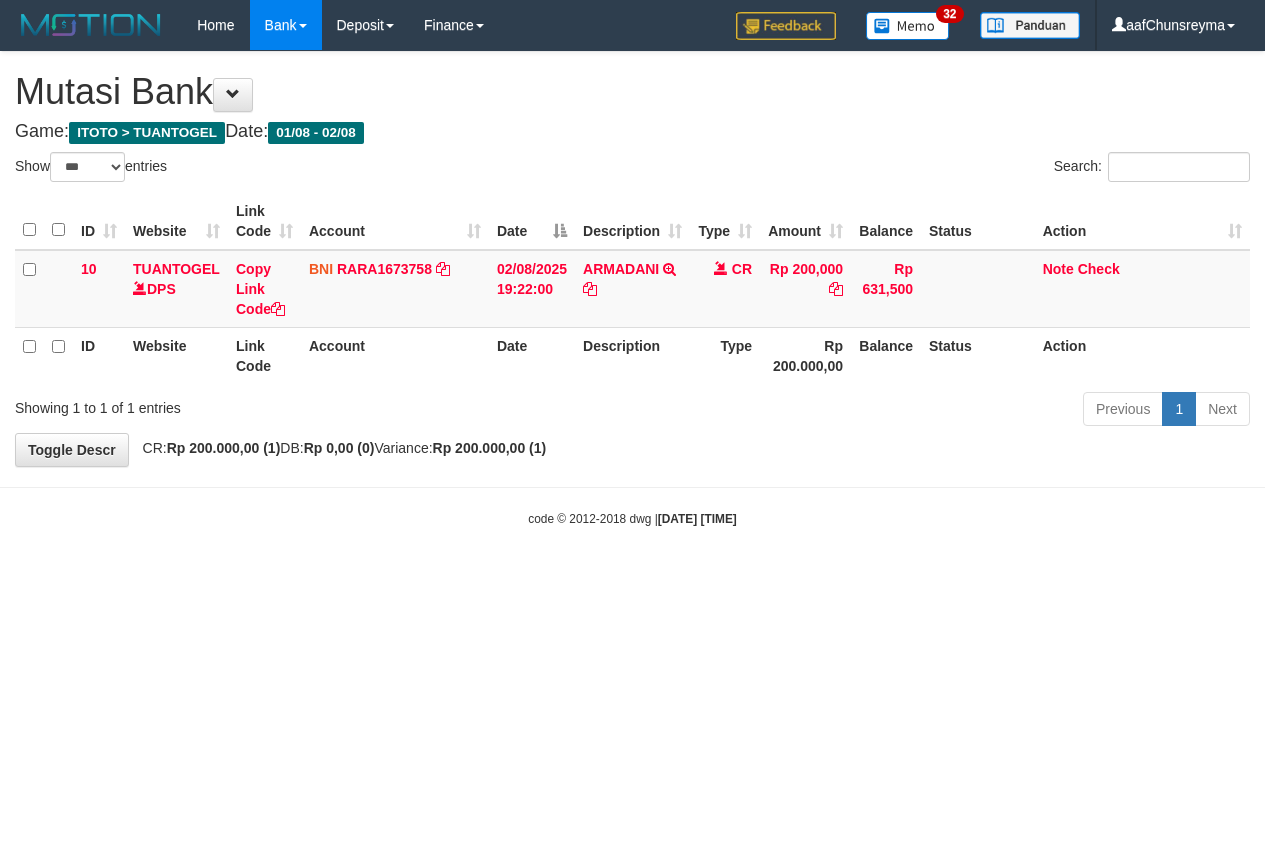 select on "***" 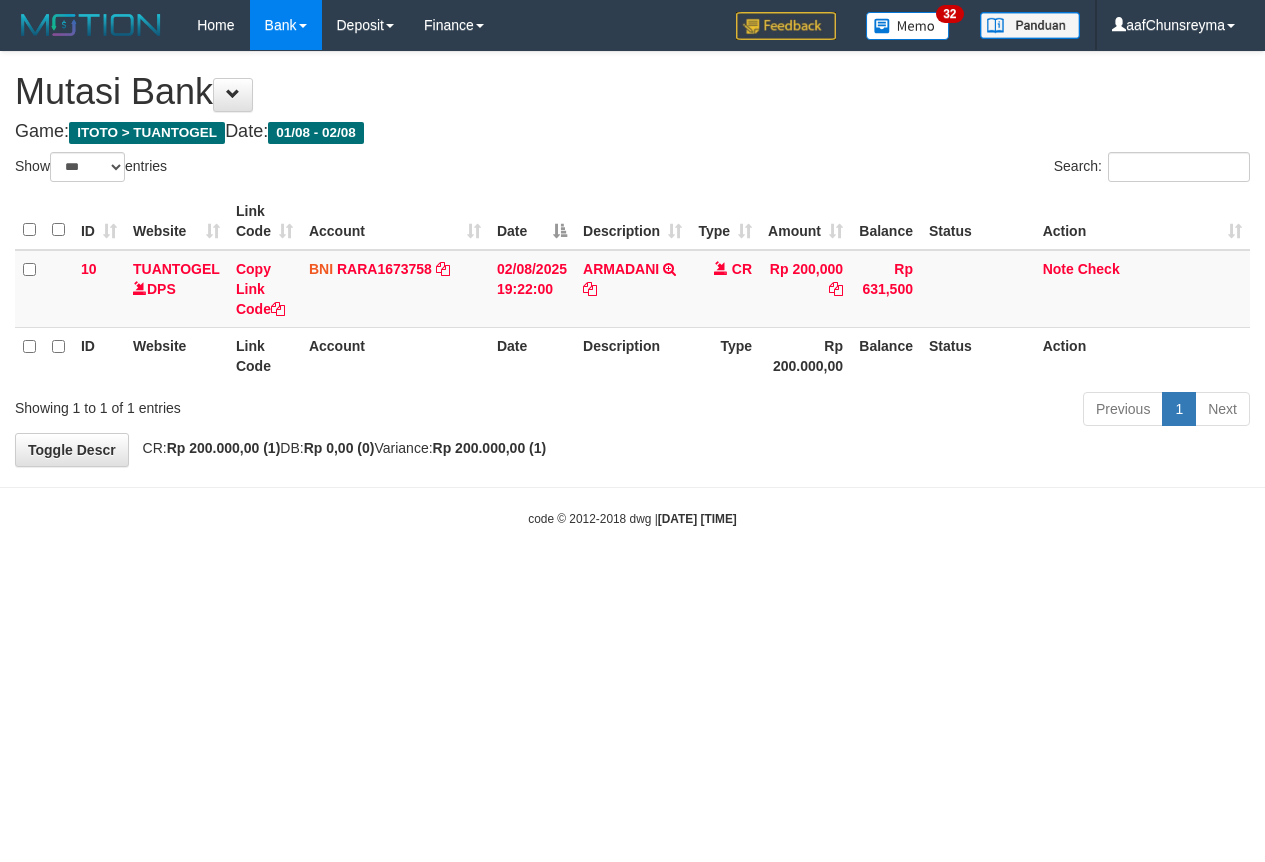 scroll, scrollTop: 0, scrollLeft: 0, axis: both 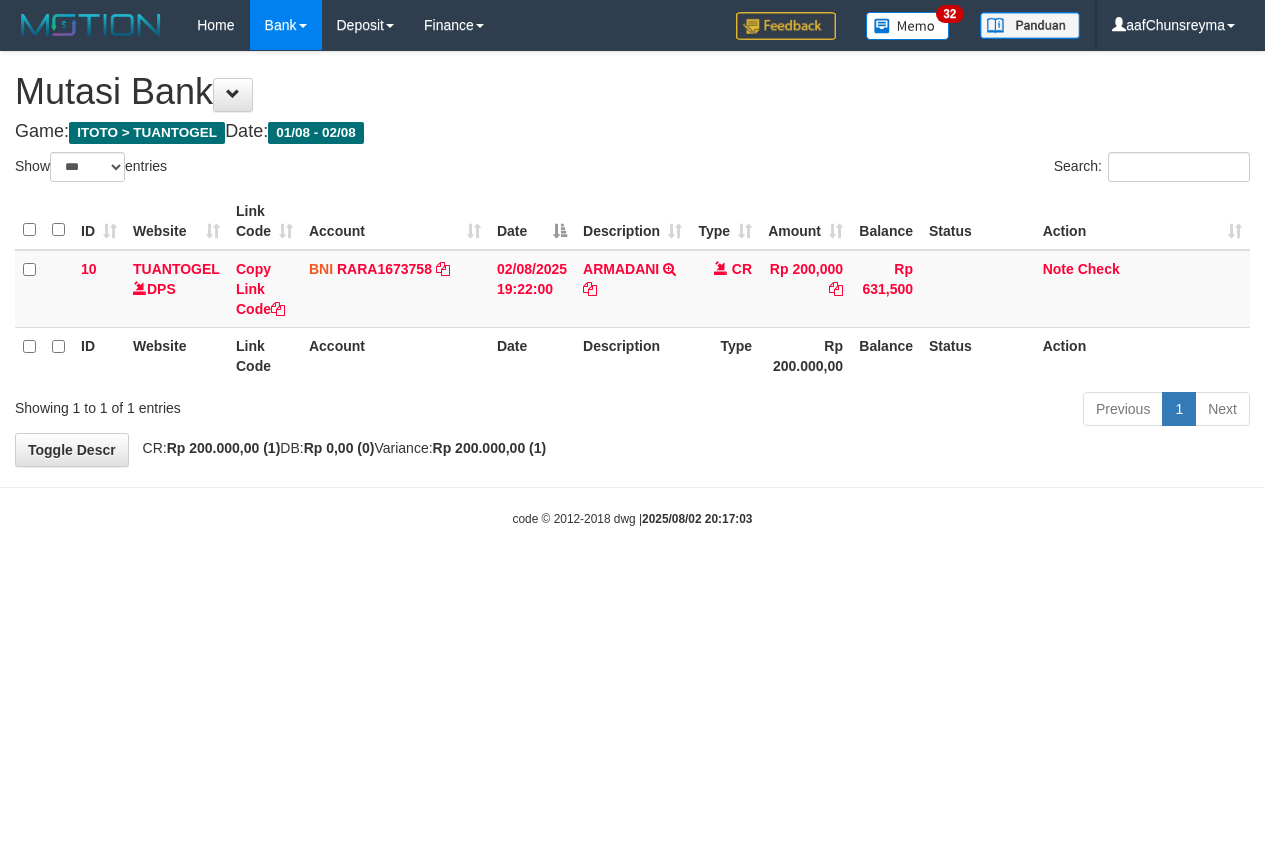 select on "***" 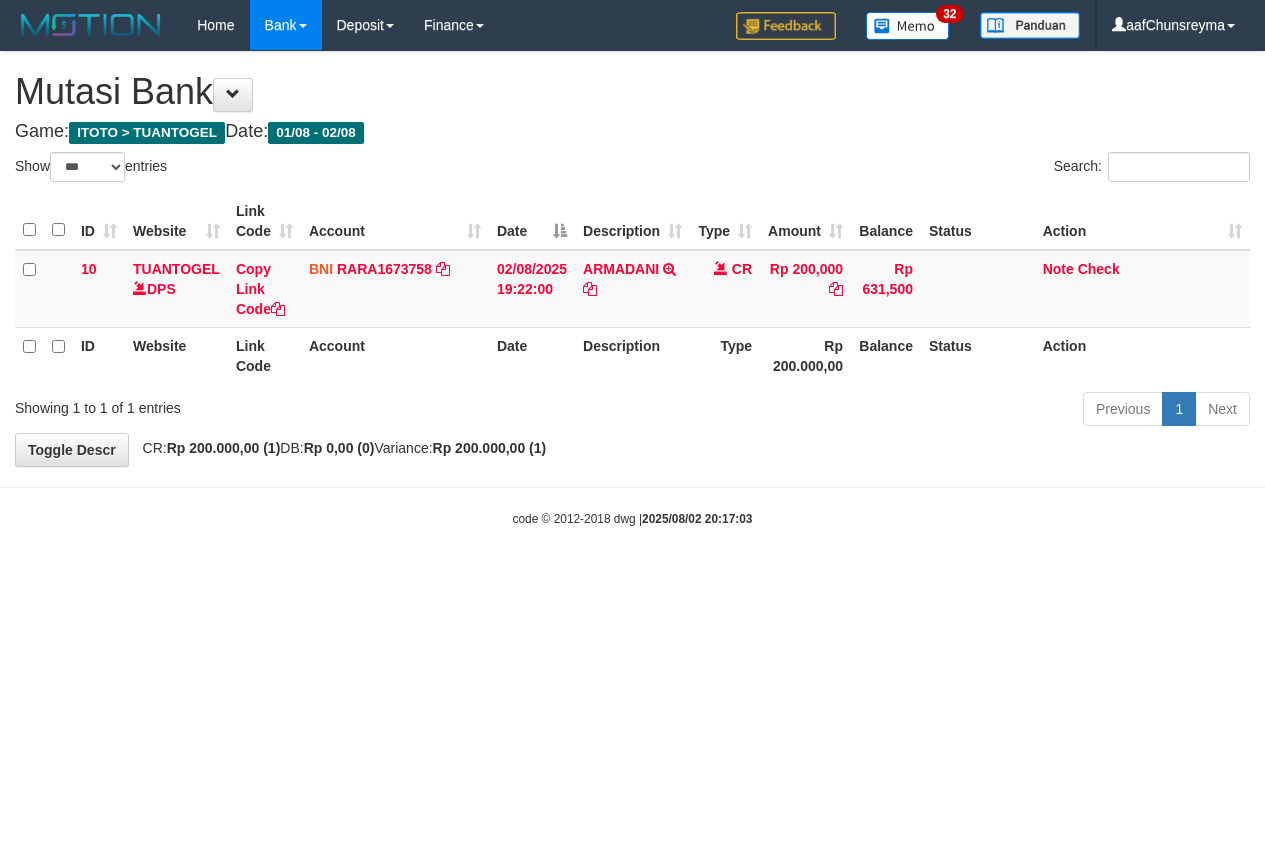 scroll, scrollTop: 0, scrollLeft: 0, axis: both 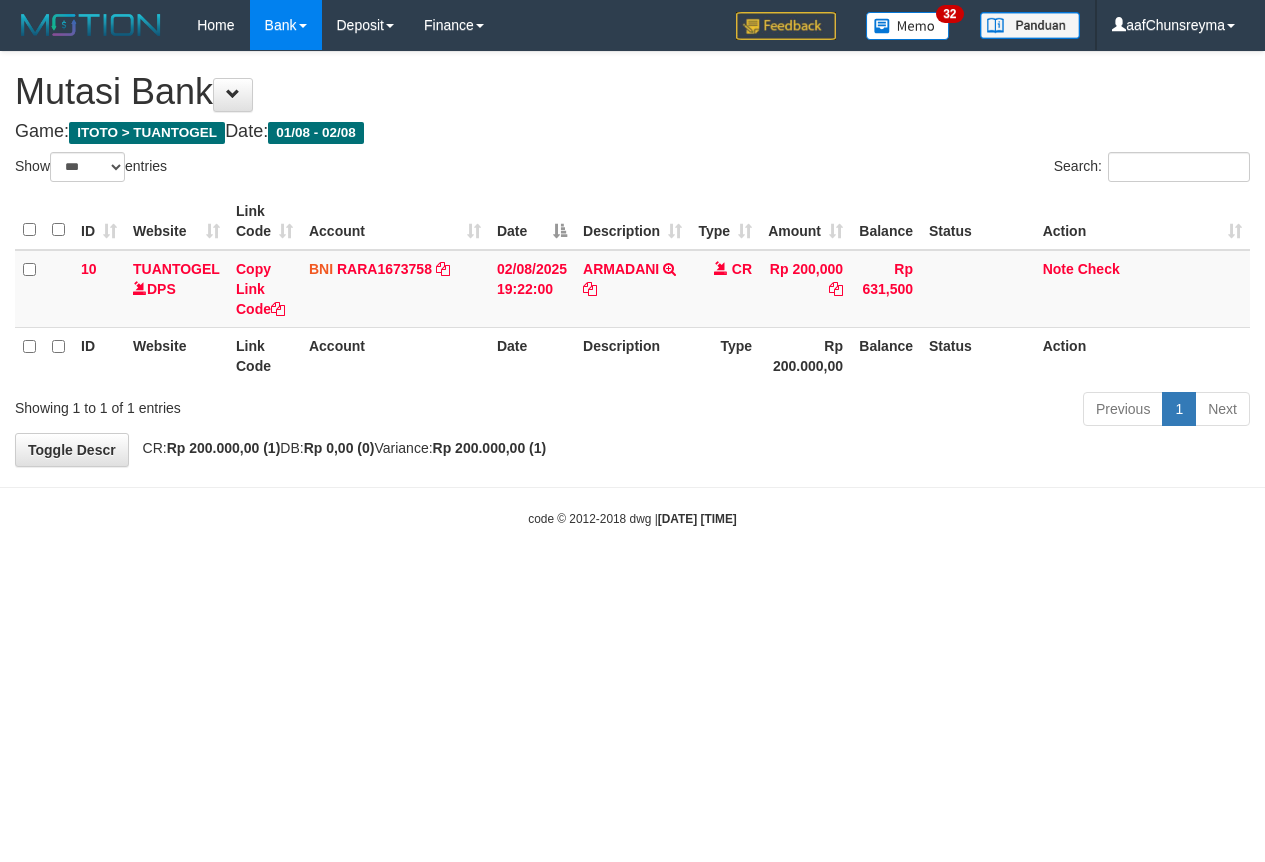 select on "***" 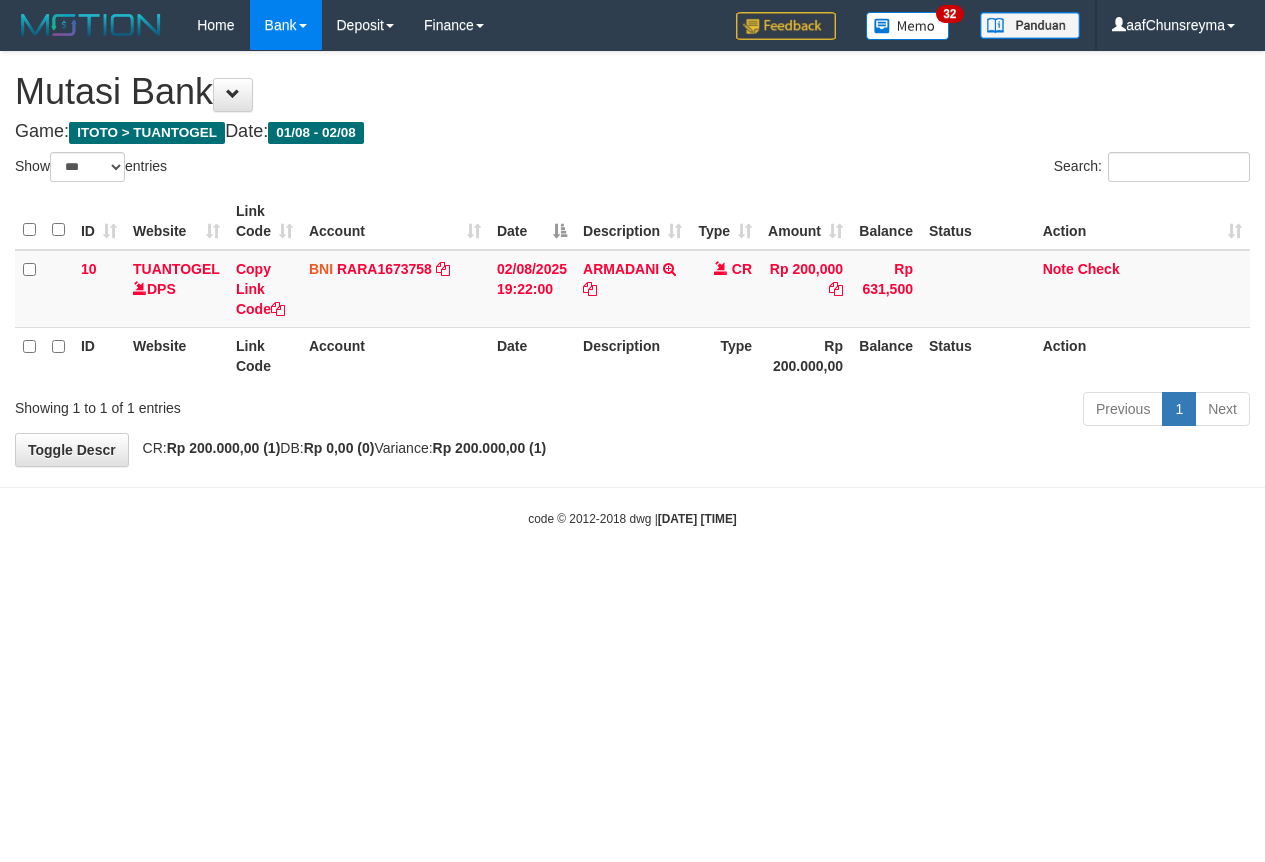 scroll, scrollTop: 0, scrollLeft: 0, axis: both 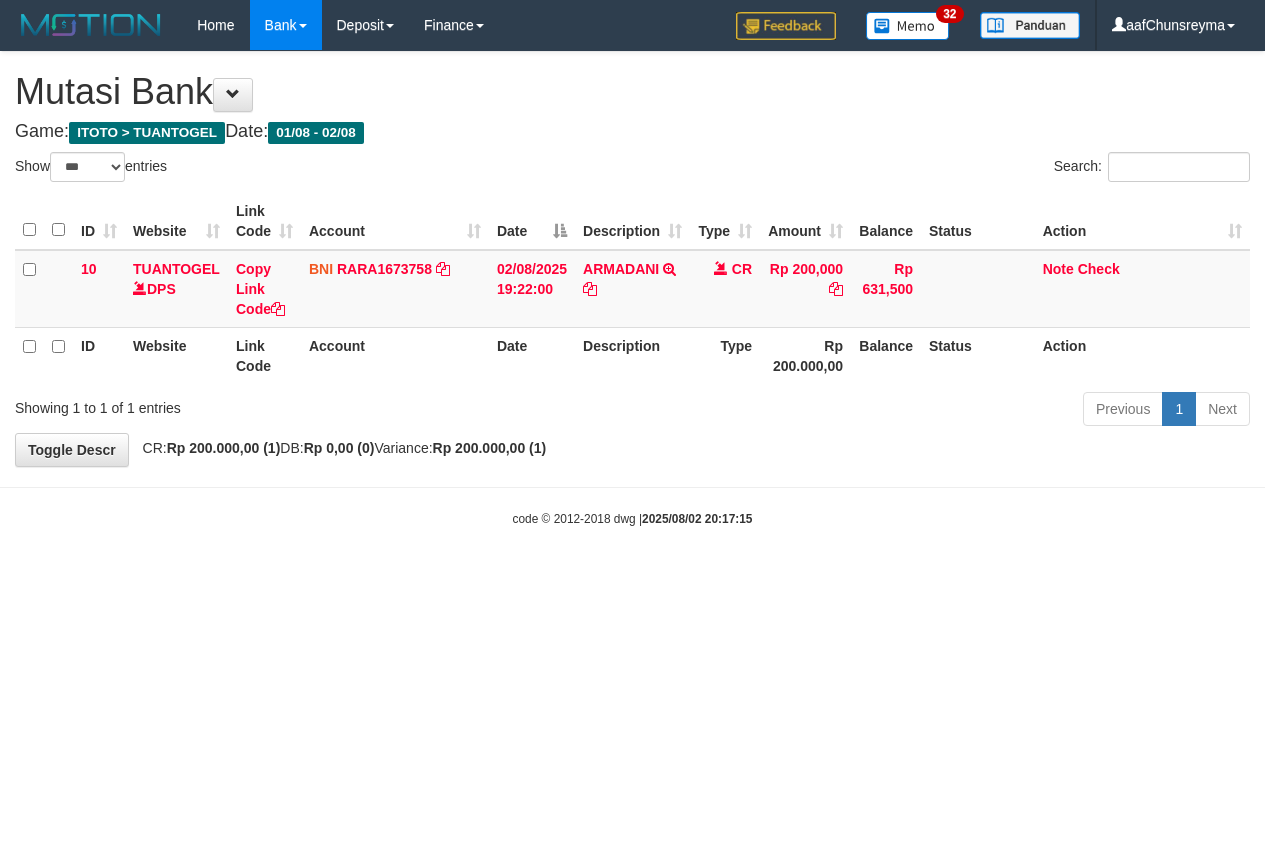 select on "***" 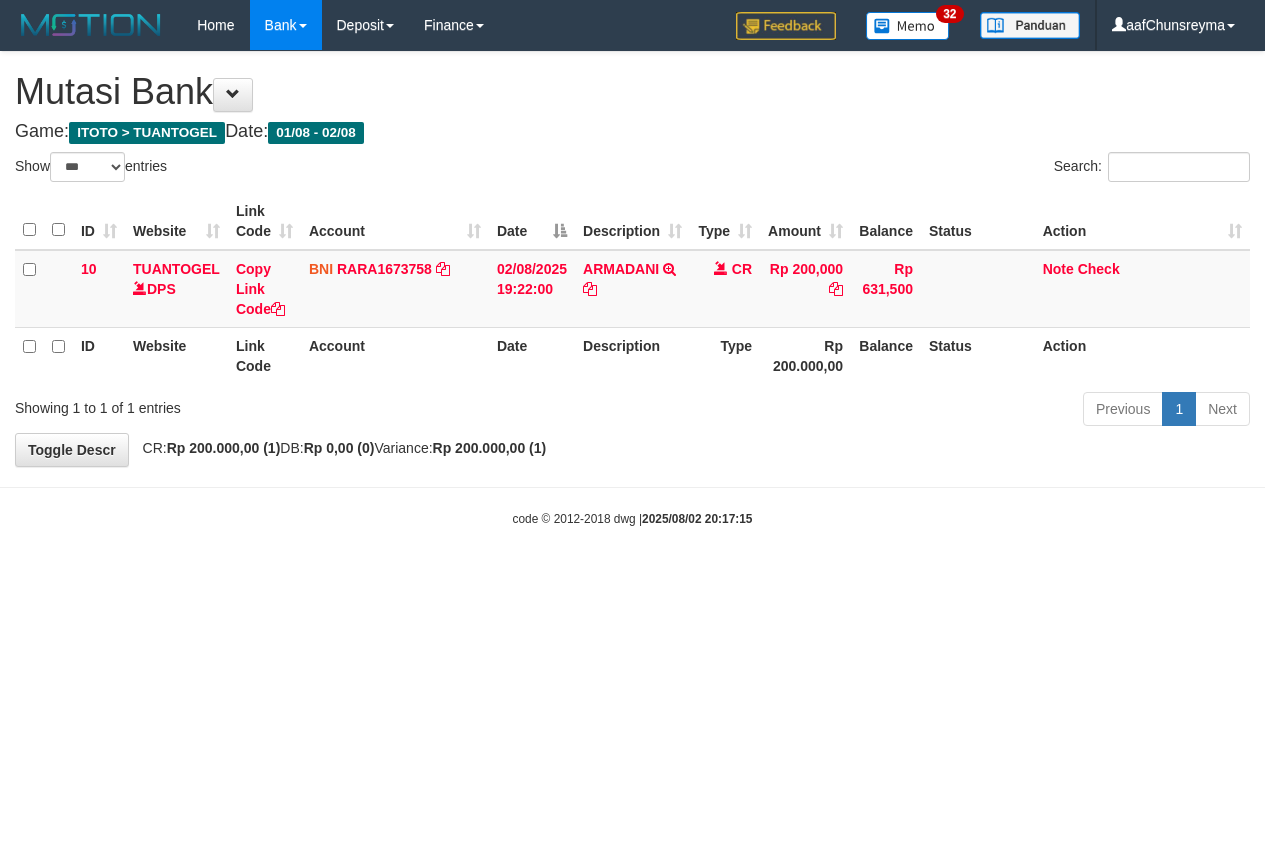 scroll, scrollTop: 0, scrollLeft: 0, axis: both 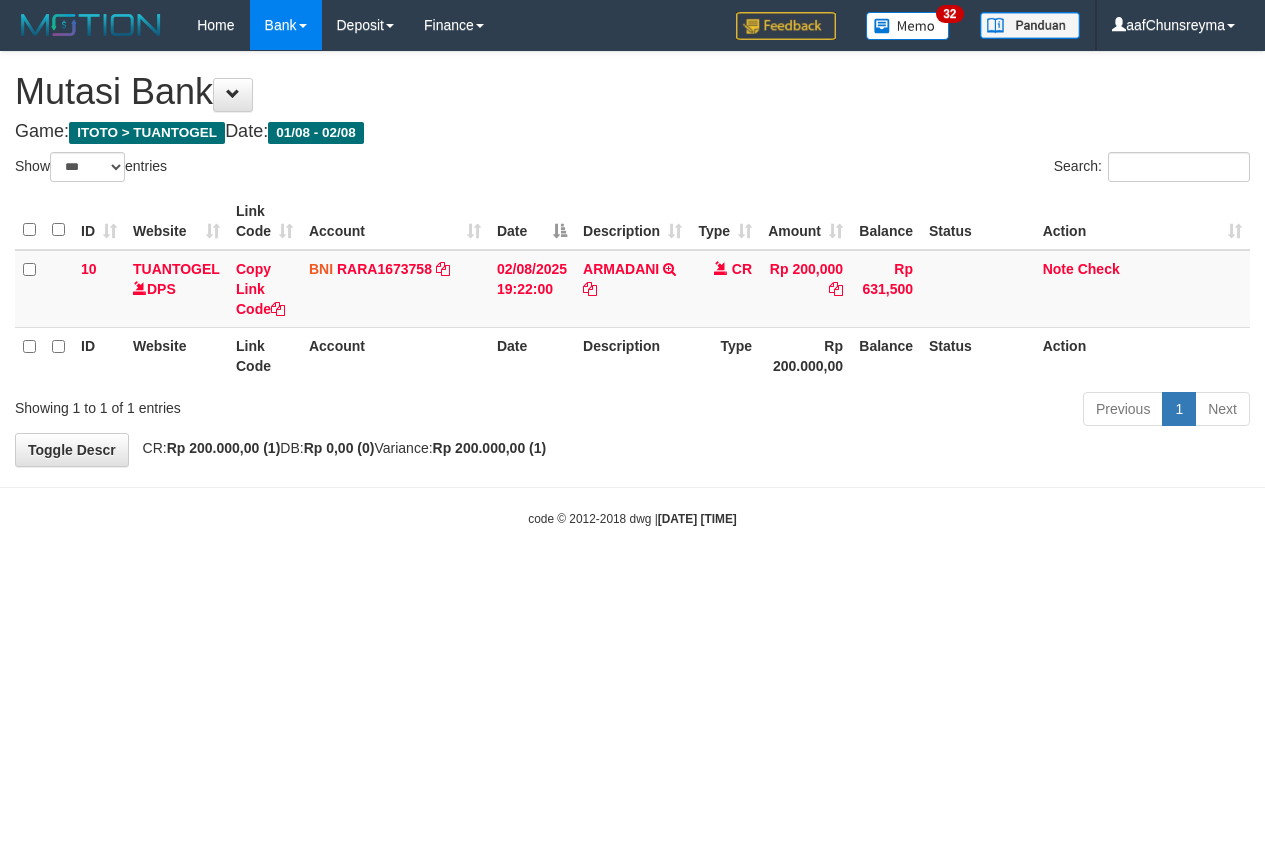 select on "***" 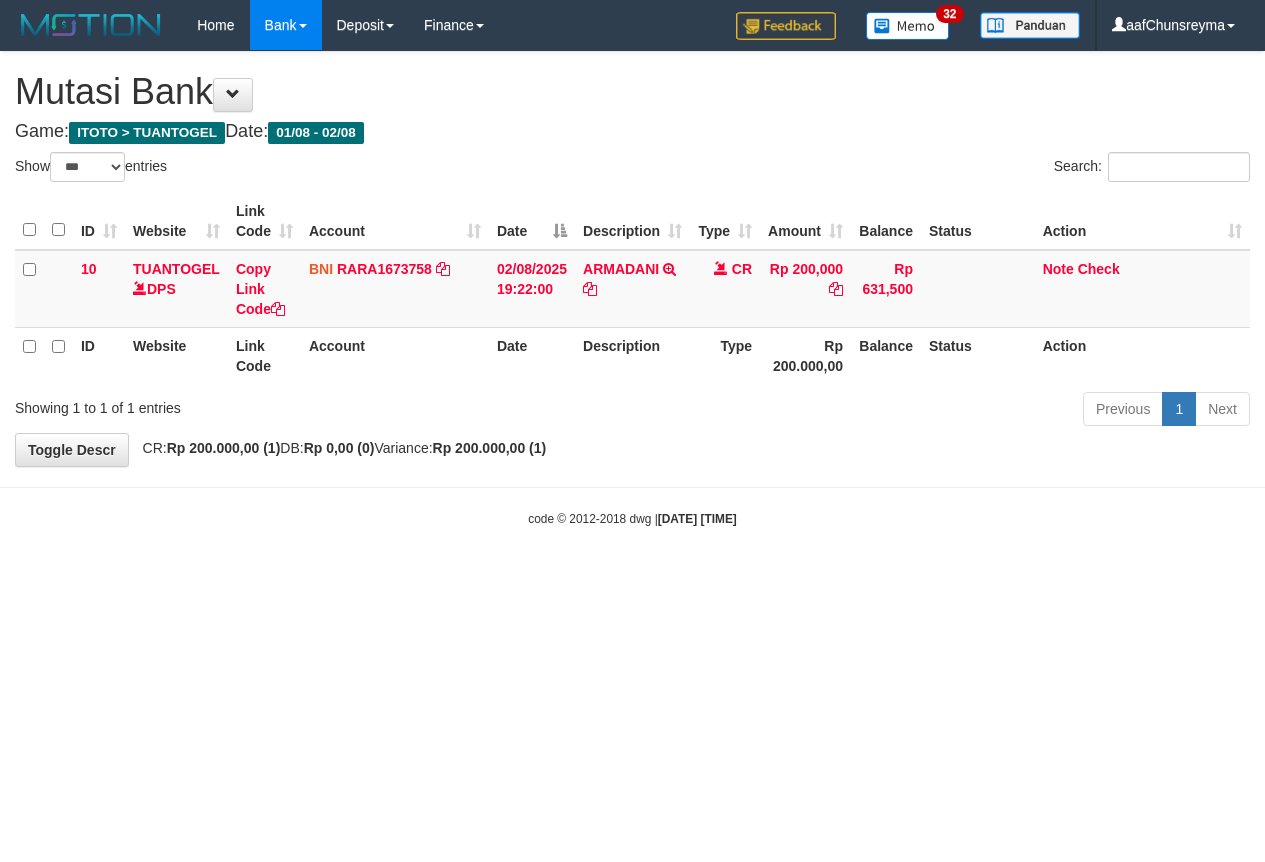 scroll, scrollTop: 0, scrollLeft: 0, axis: both 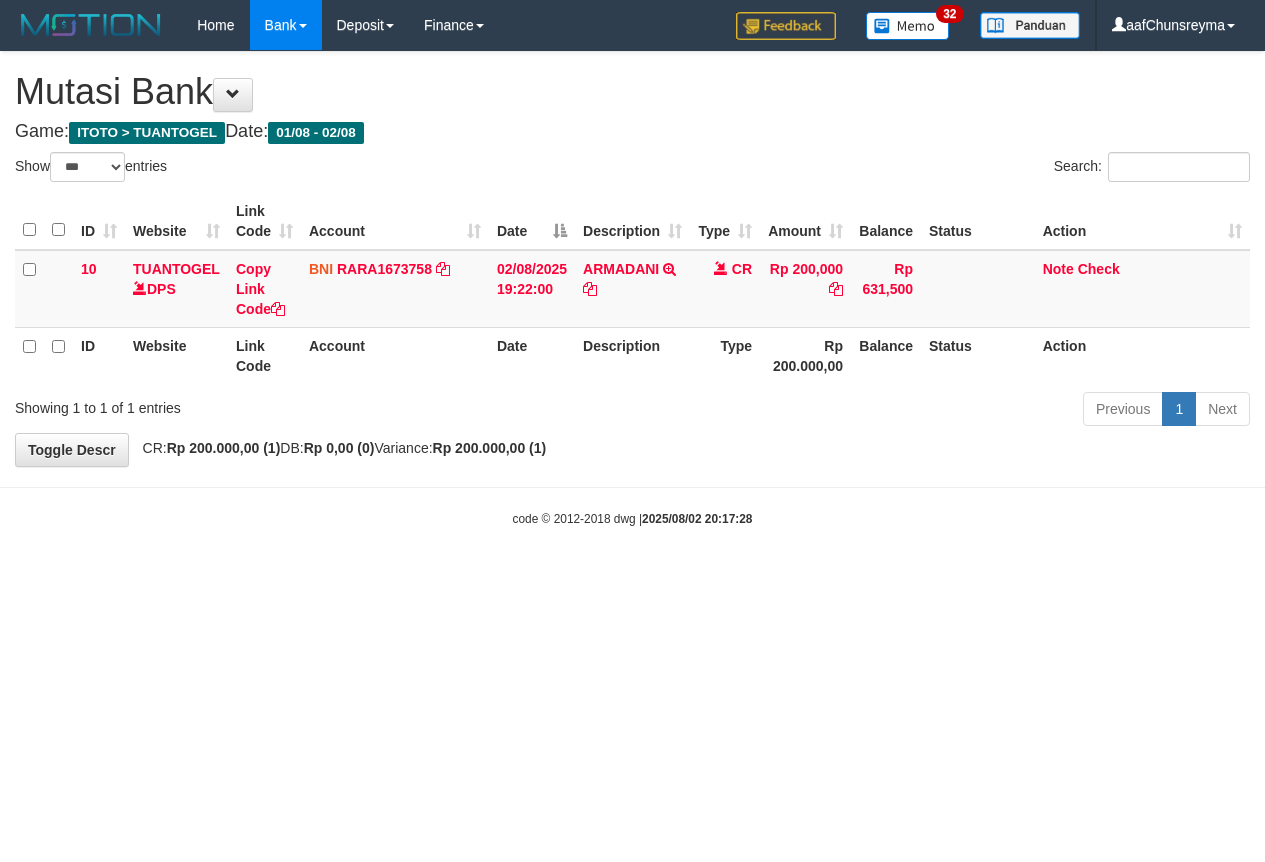 select on "***" 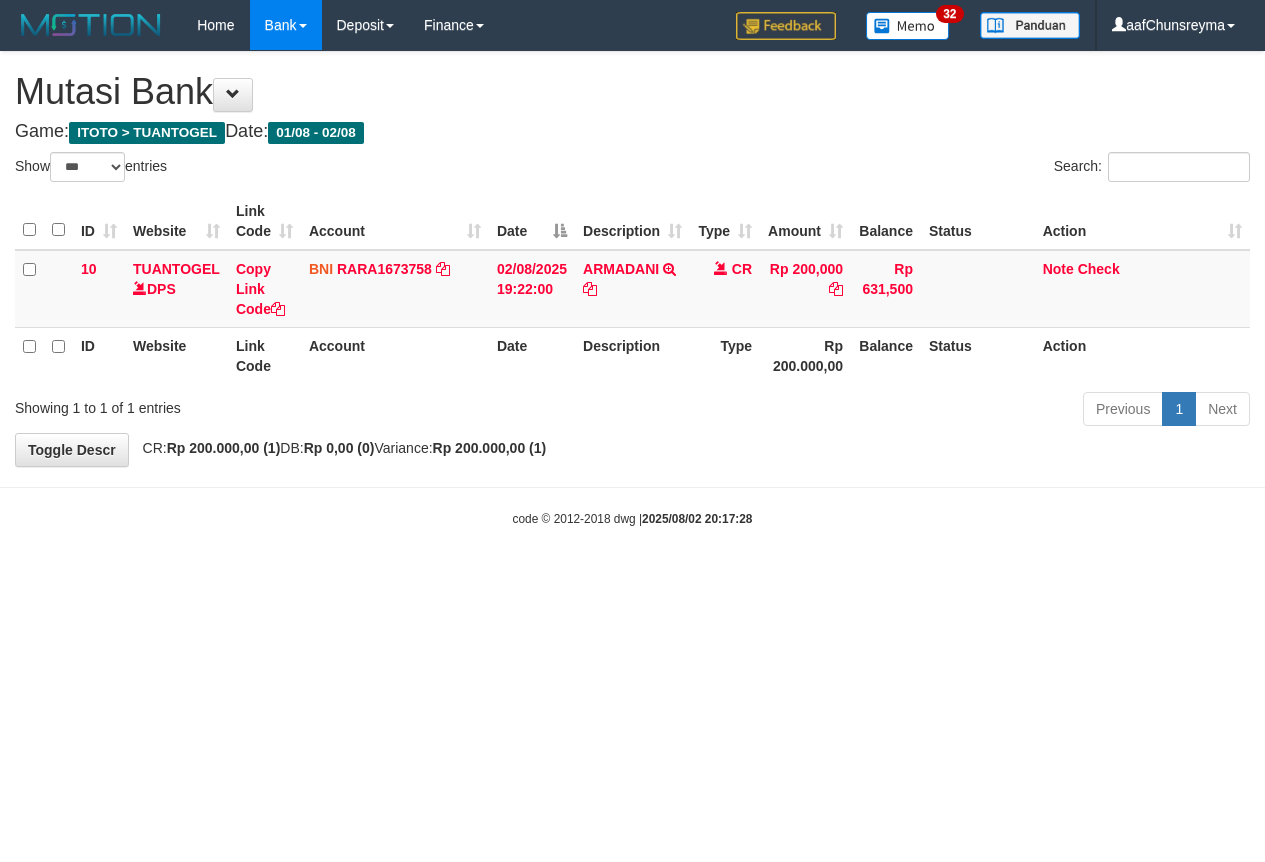 scroll, scrollTop: 0, scrollLeft: 0, axis: both 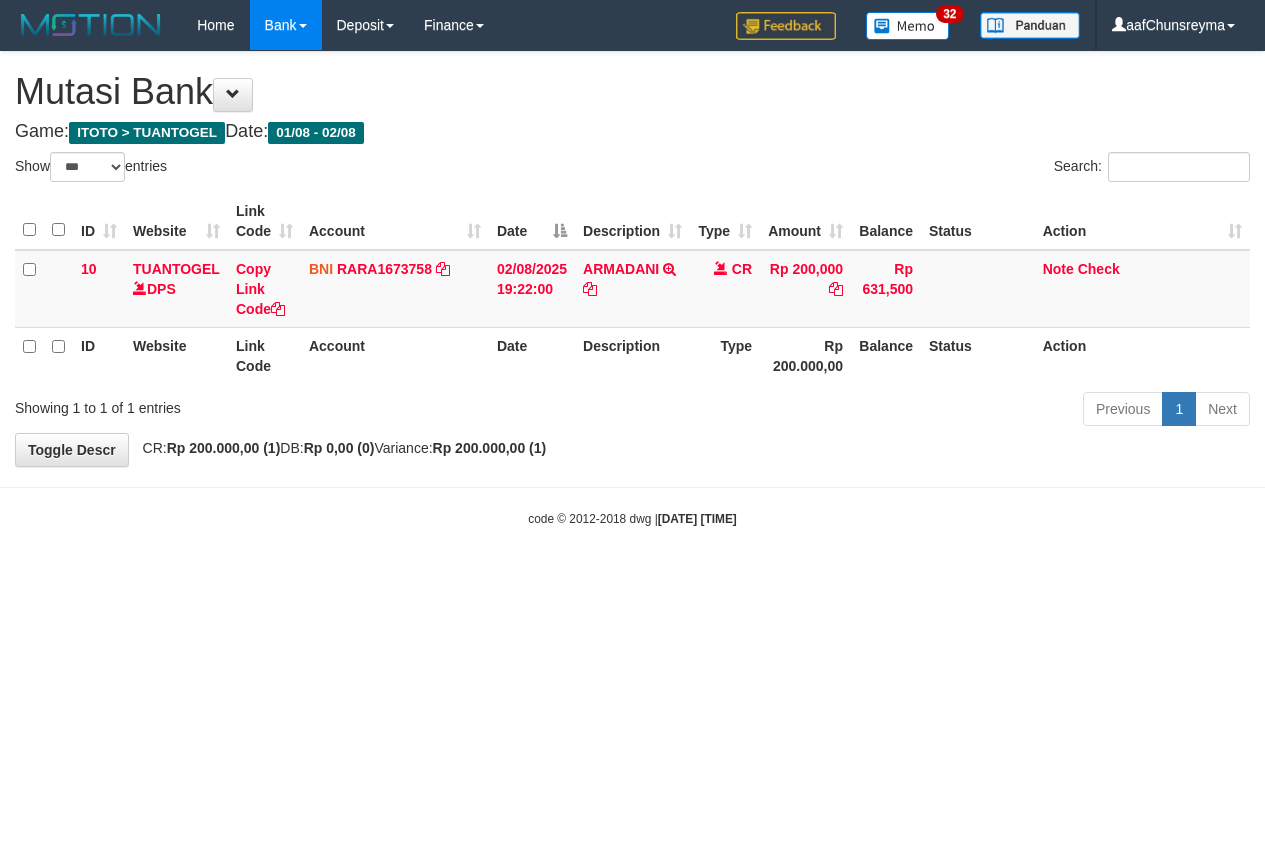 select on "***" 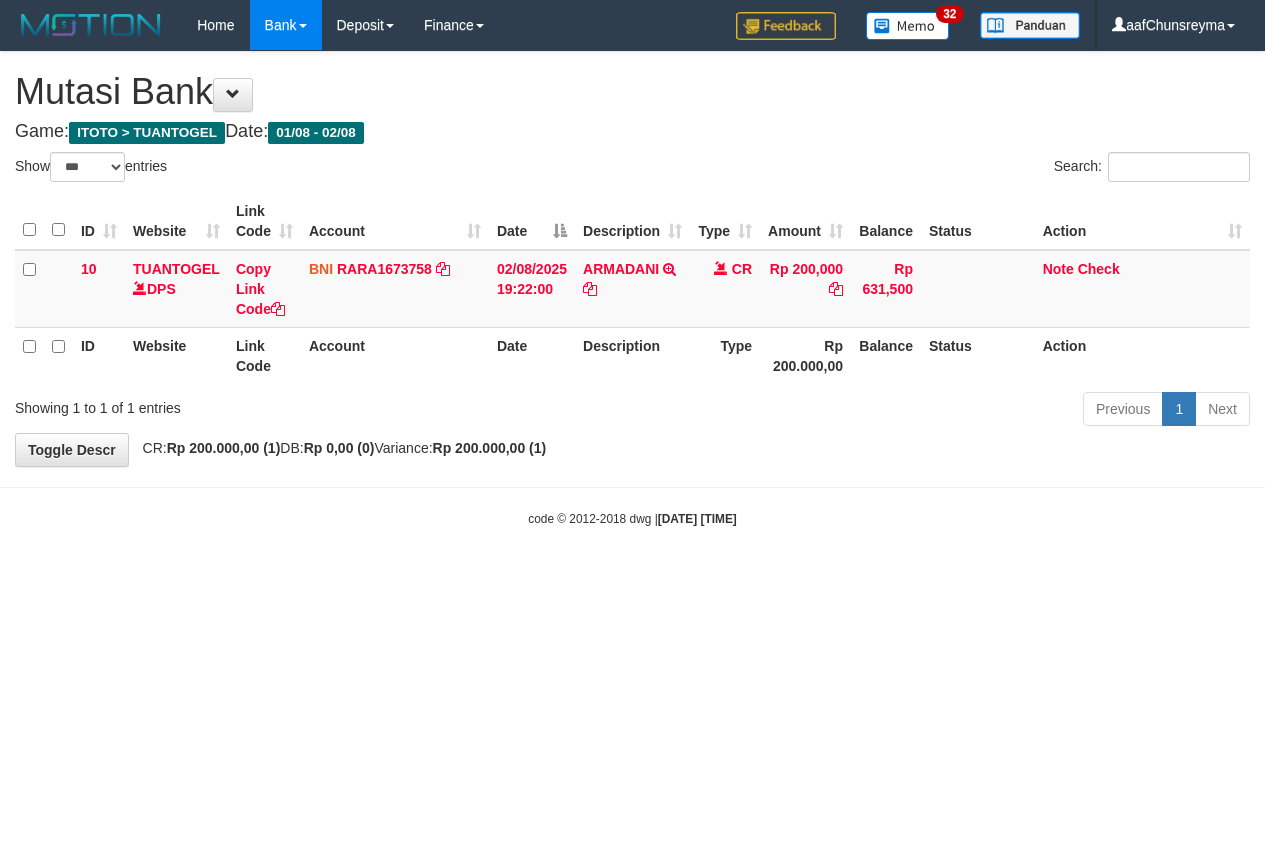 scroll, scrollTop: 0, scrollLeft: 0, axis: both 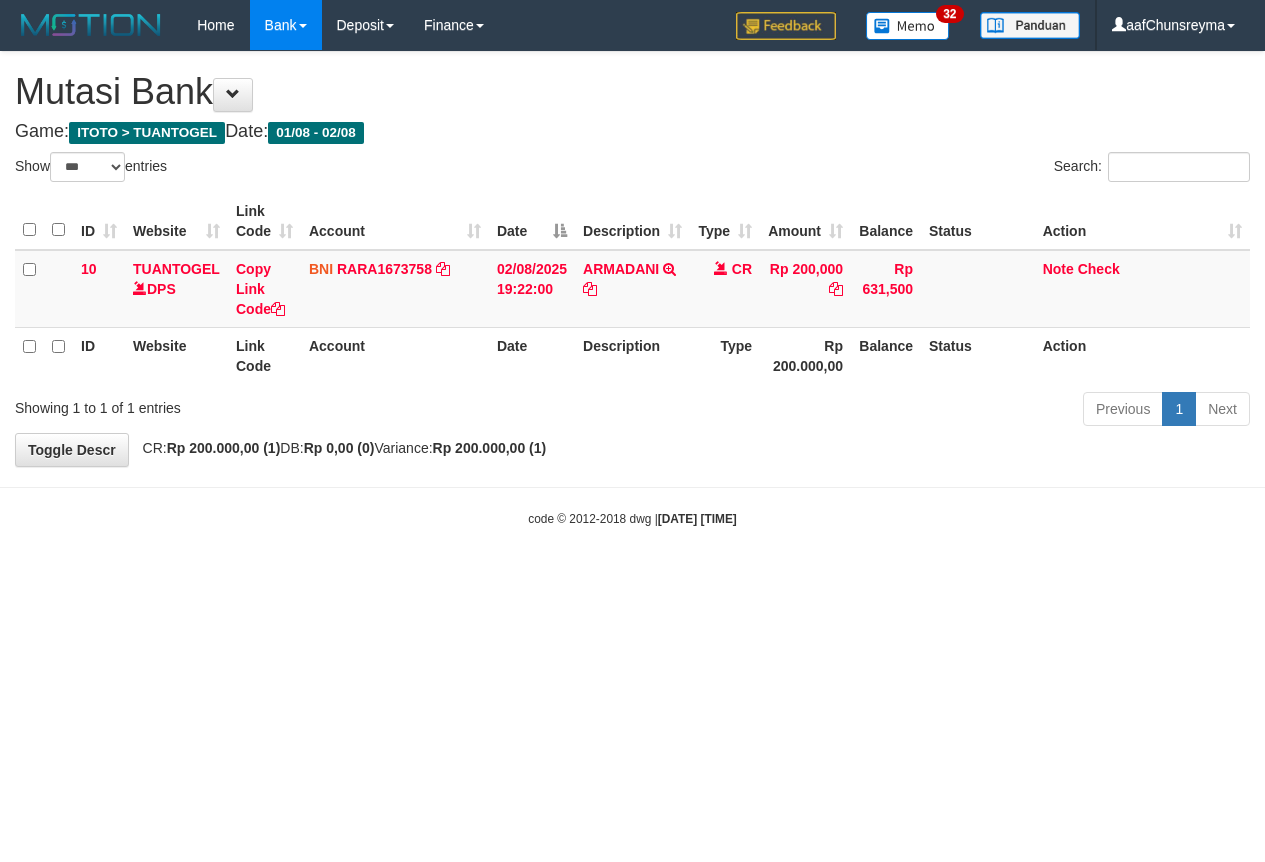 select on "***" 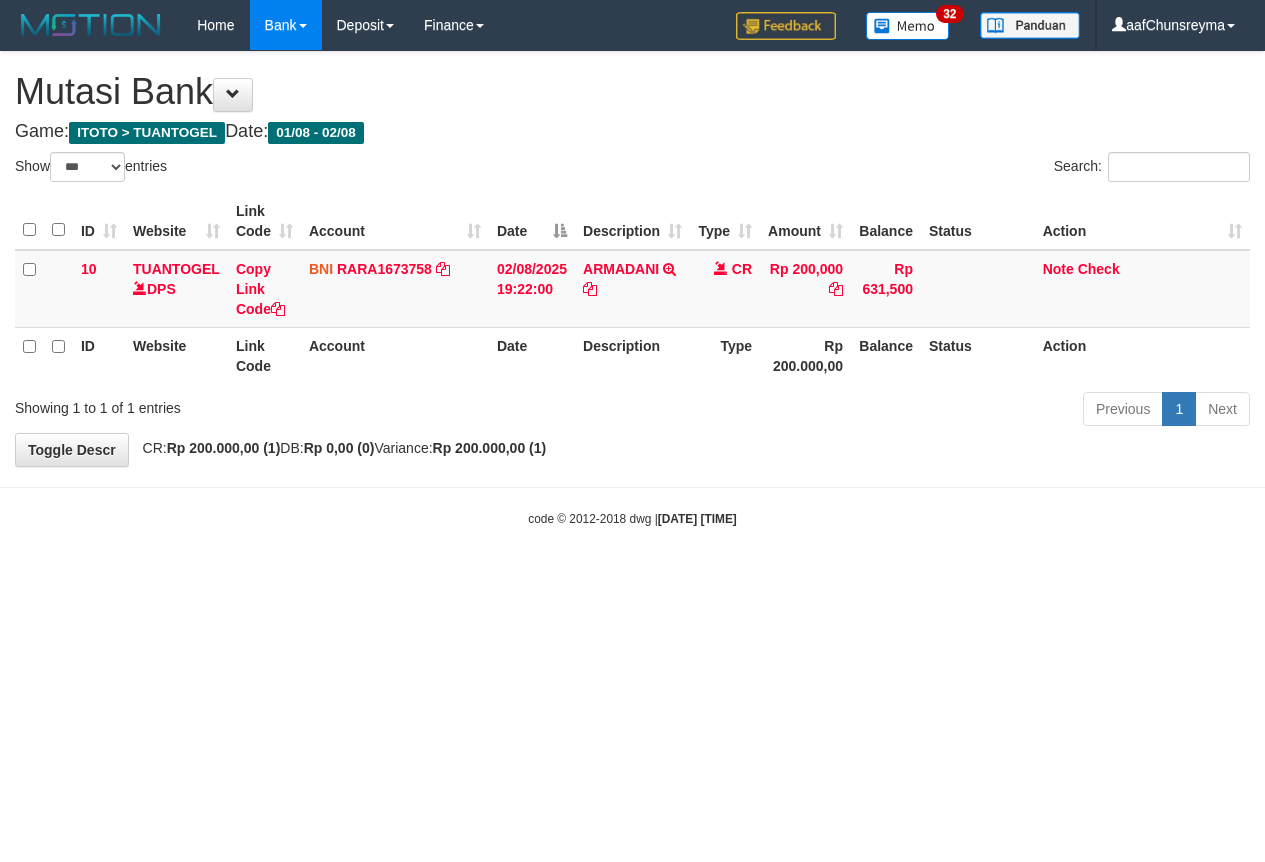 scroll, scrollTop: 0, scrollLeft: 0, axis: both 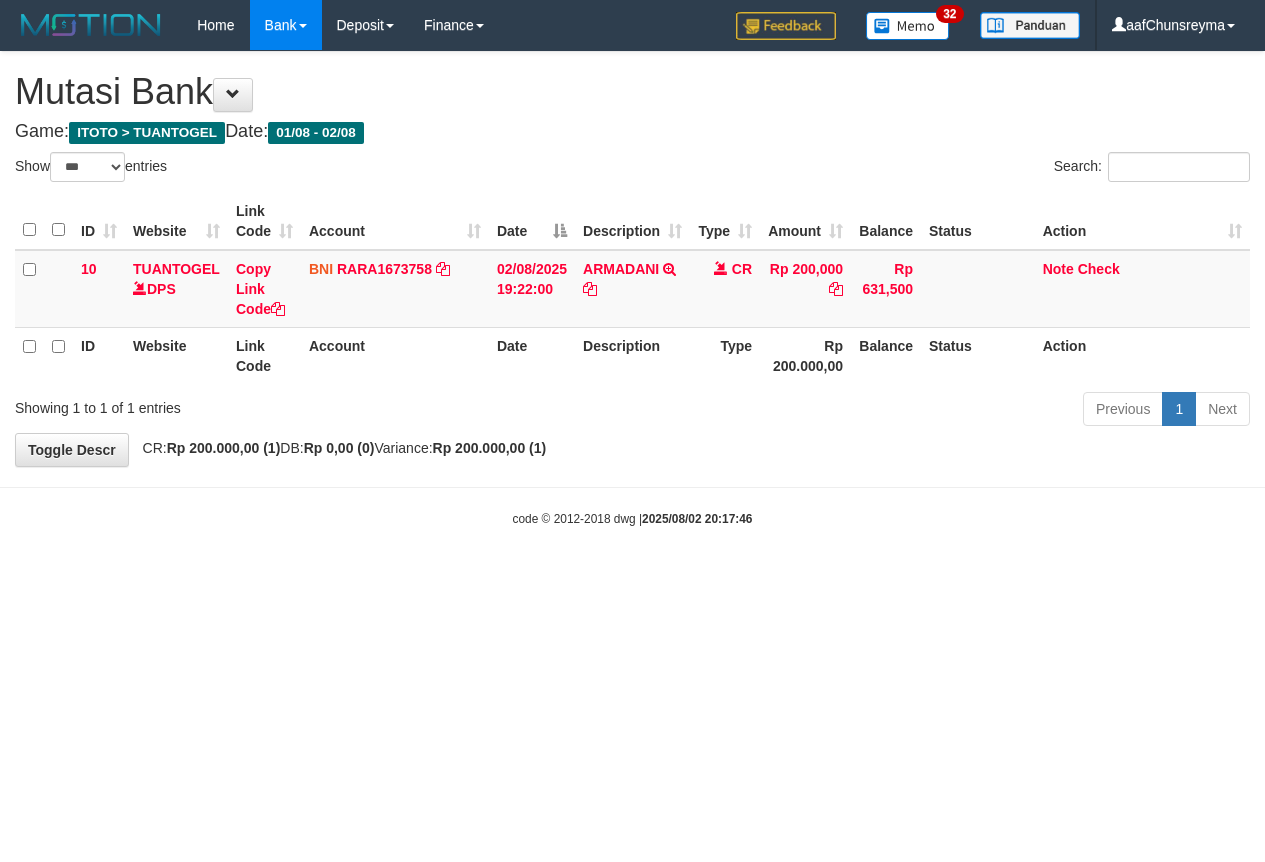 select on "***" 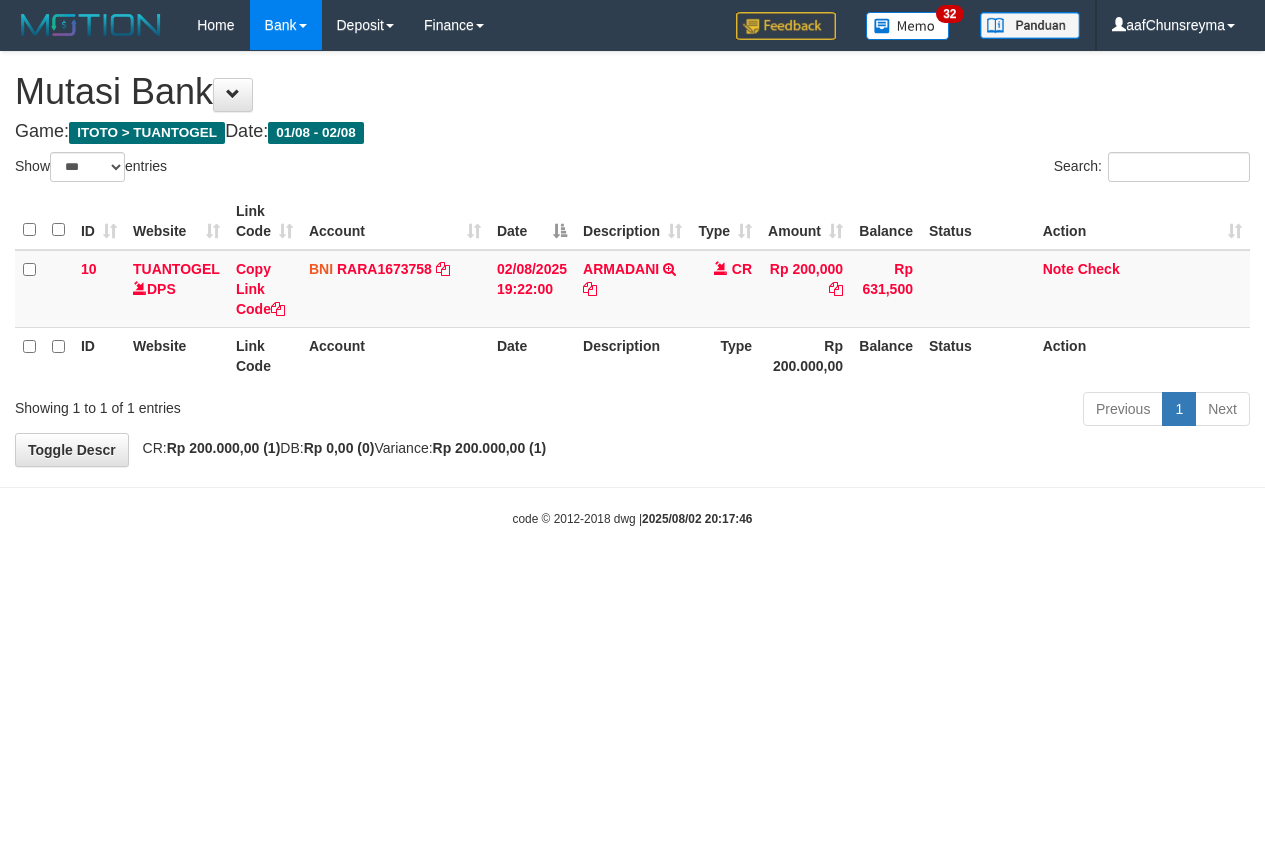 scroll, scrollTop: 0, scrollLeft: 0, axis: both 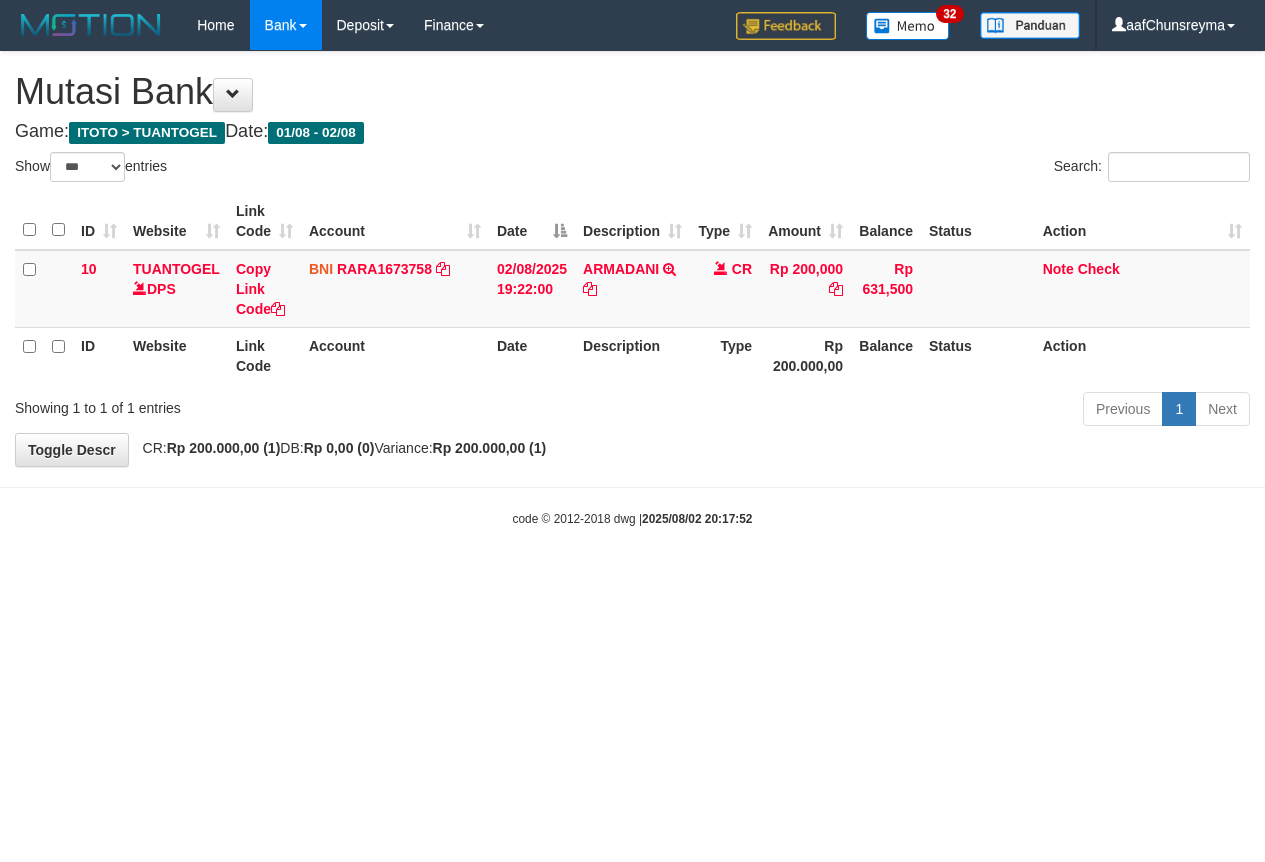 select on "***" 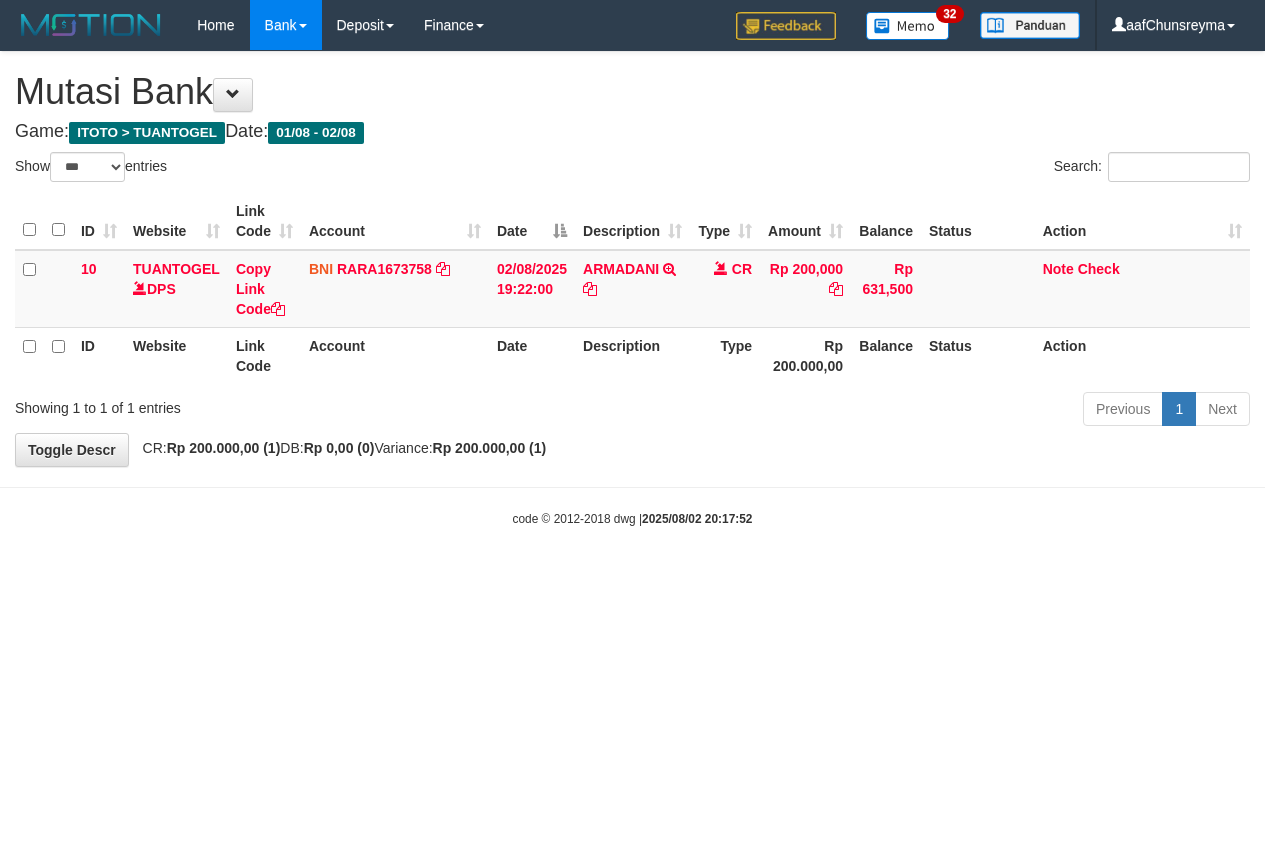 scroll, scrollTop: 0, scrollLeft: 0, axis: both 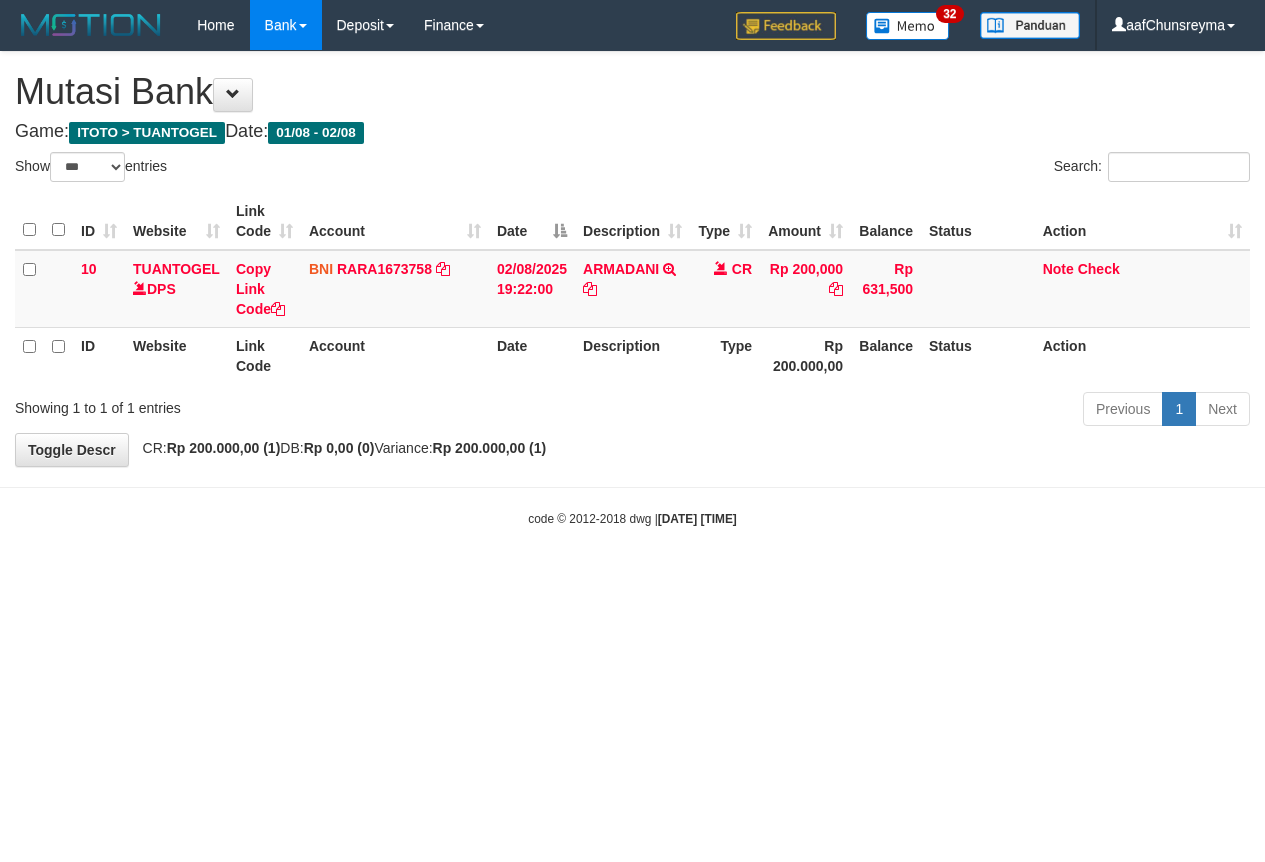 select on "***" 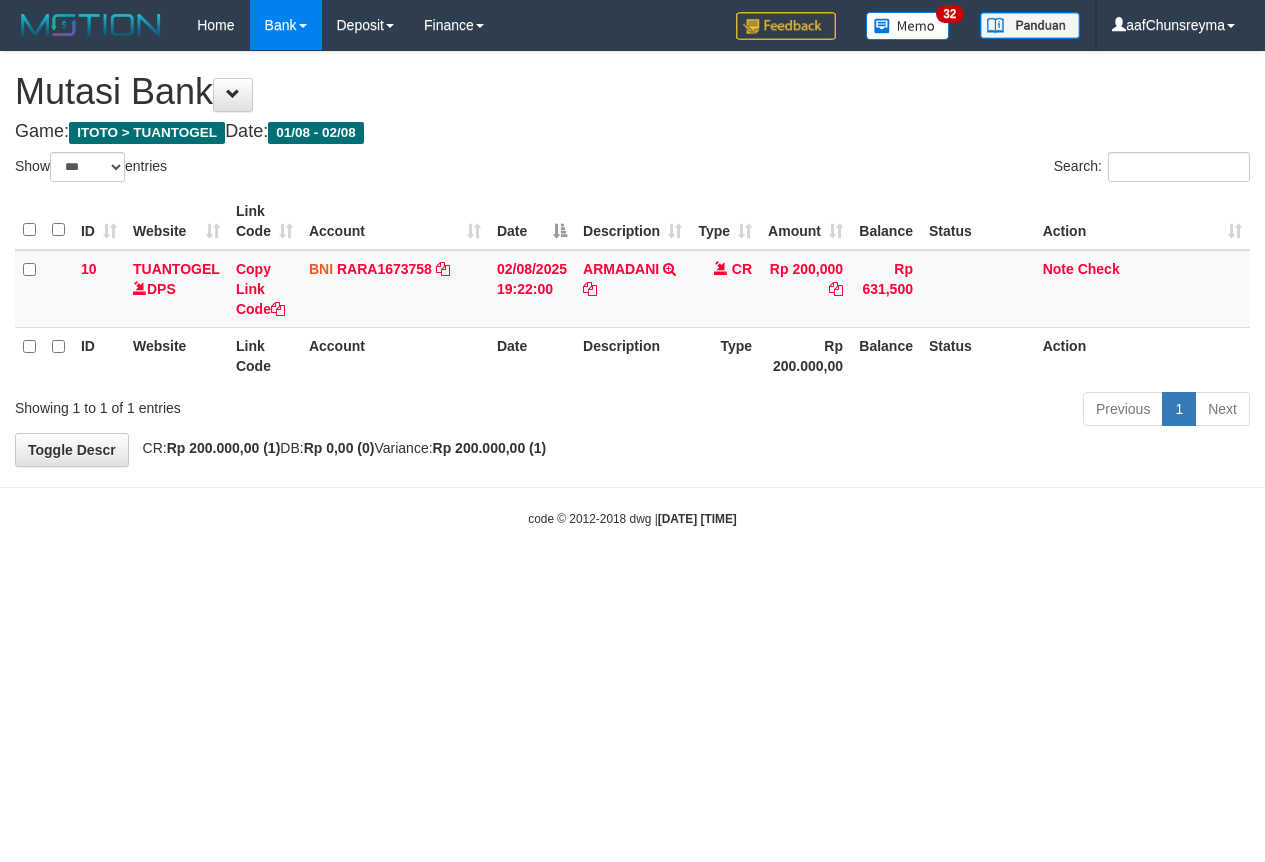 scroll, scrollTop: 0, scrollLeft: 0, axis: both 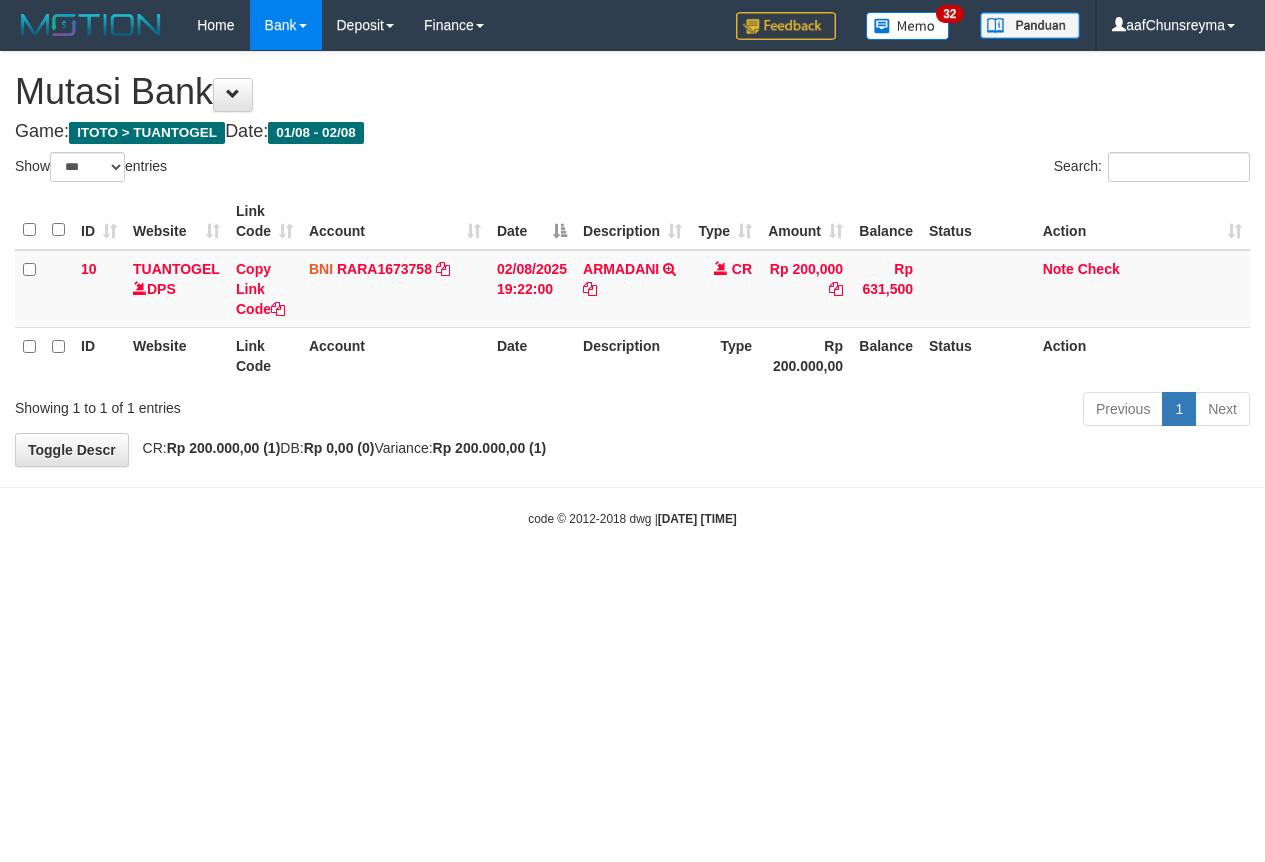 select on "***" 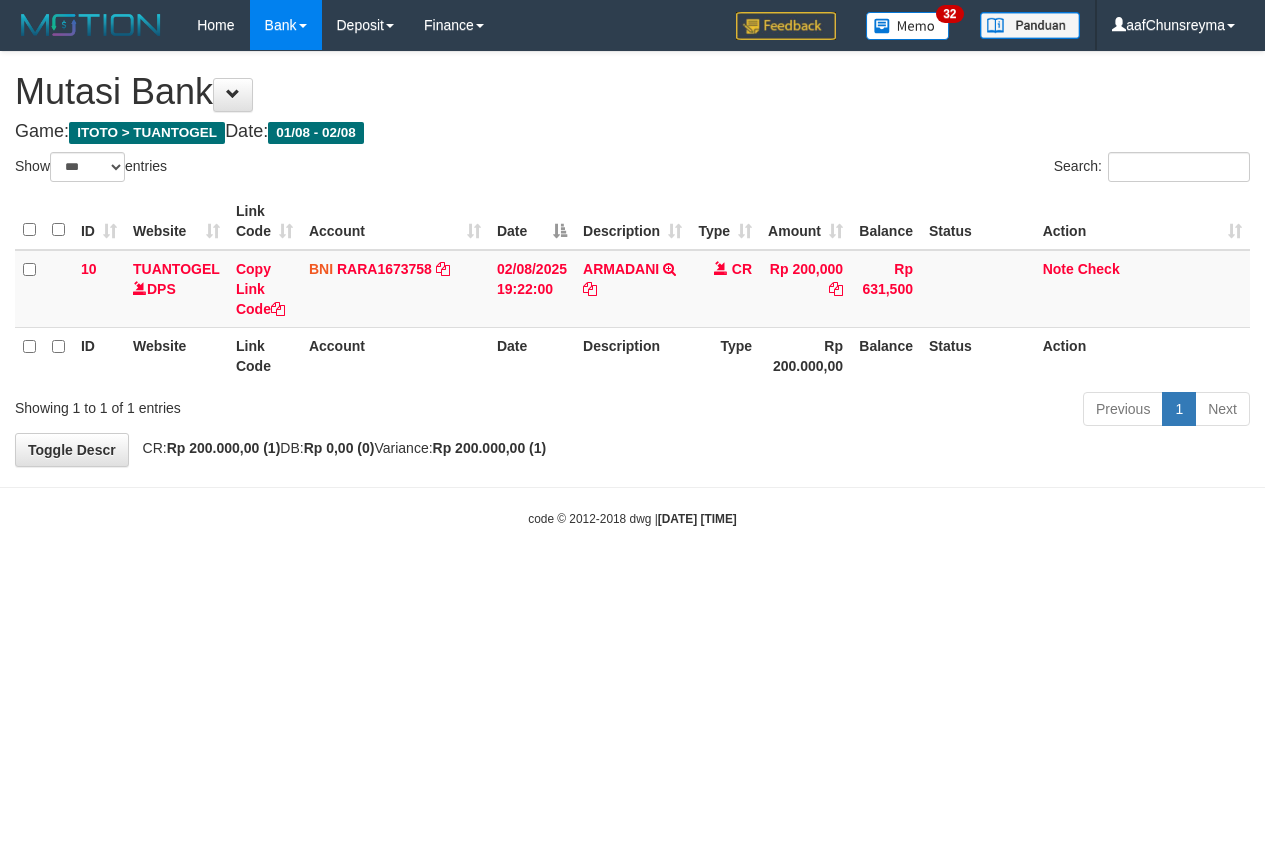 scroll, scrollTop: 0, scrollLeft: 0, axis: both 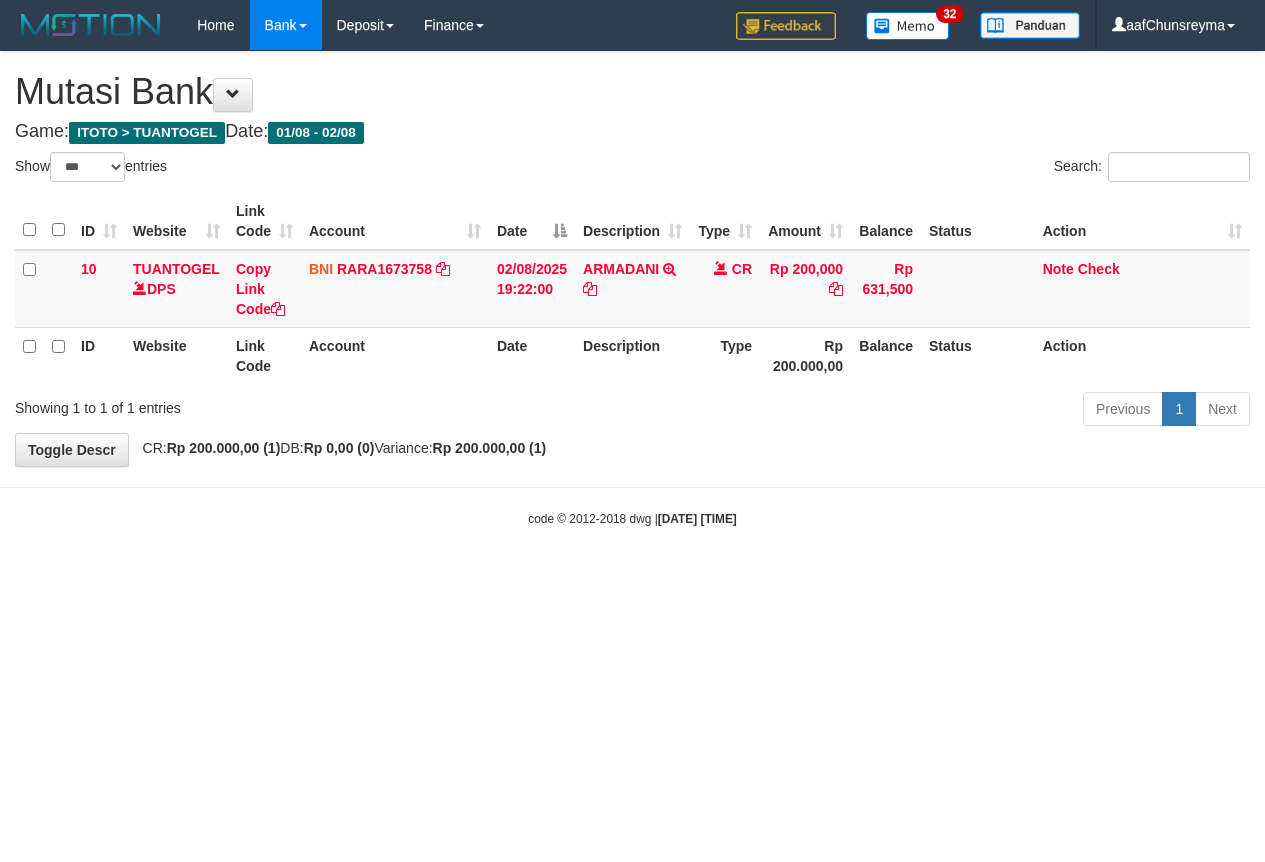 select on "***" 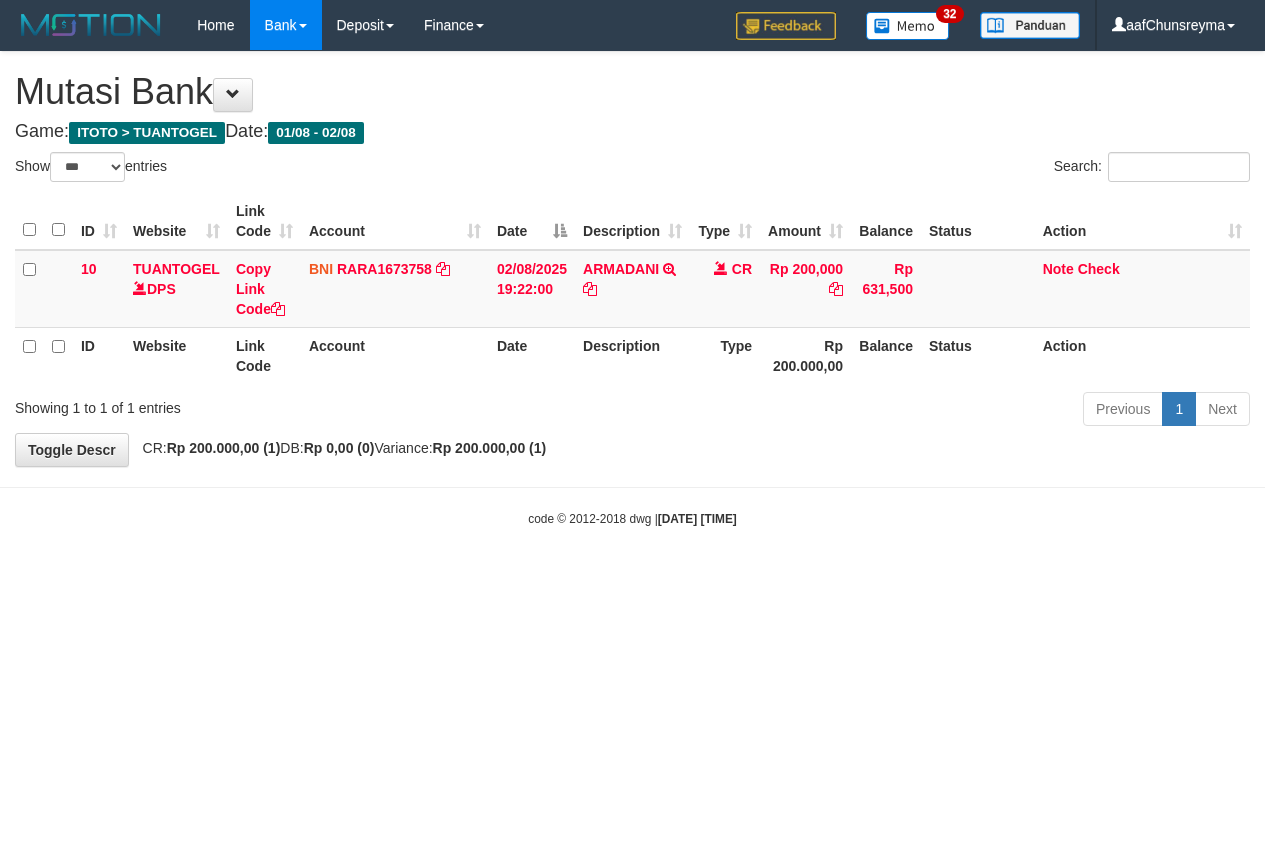 scroll, scrollTop: 0, scrollLeft: 0, axis: both 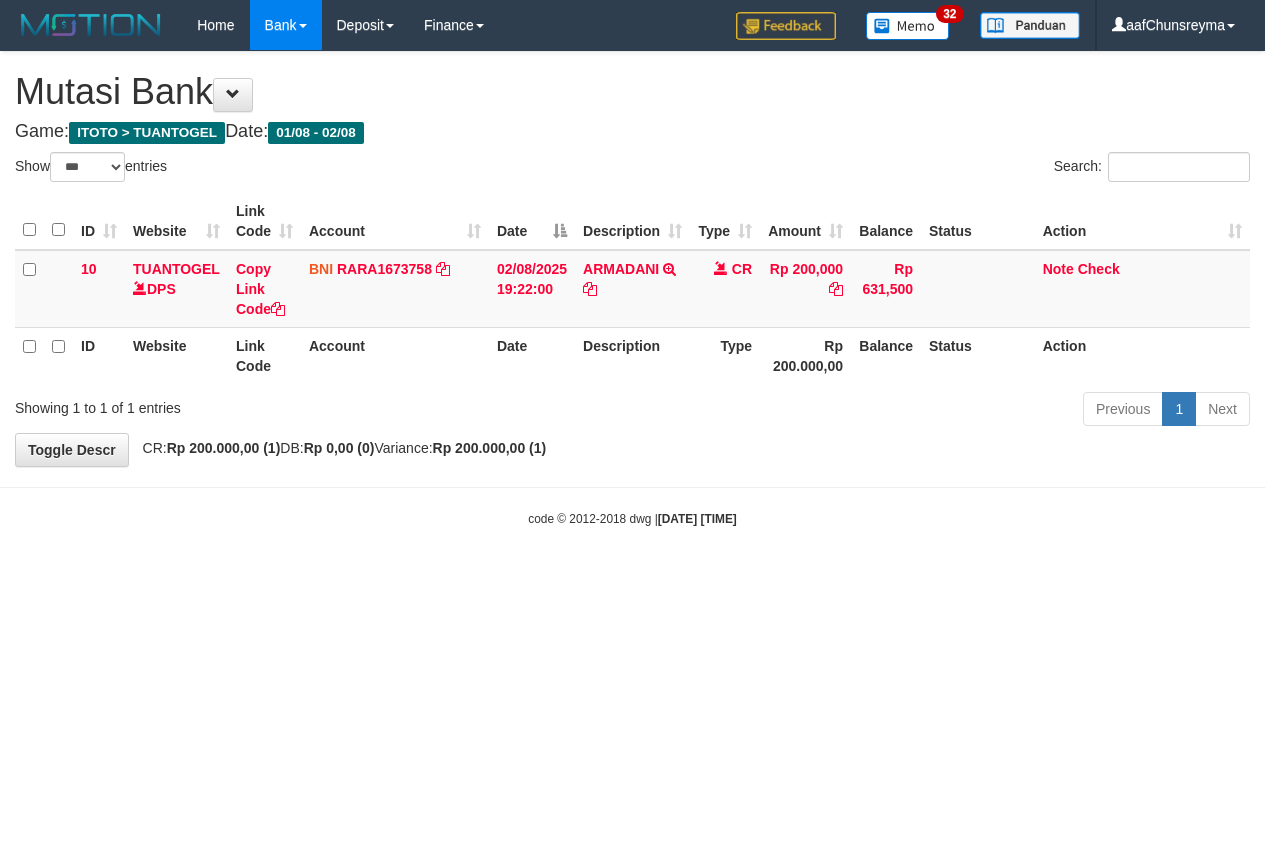 select on "***" 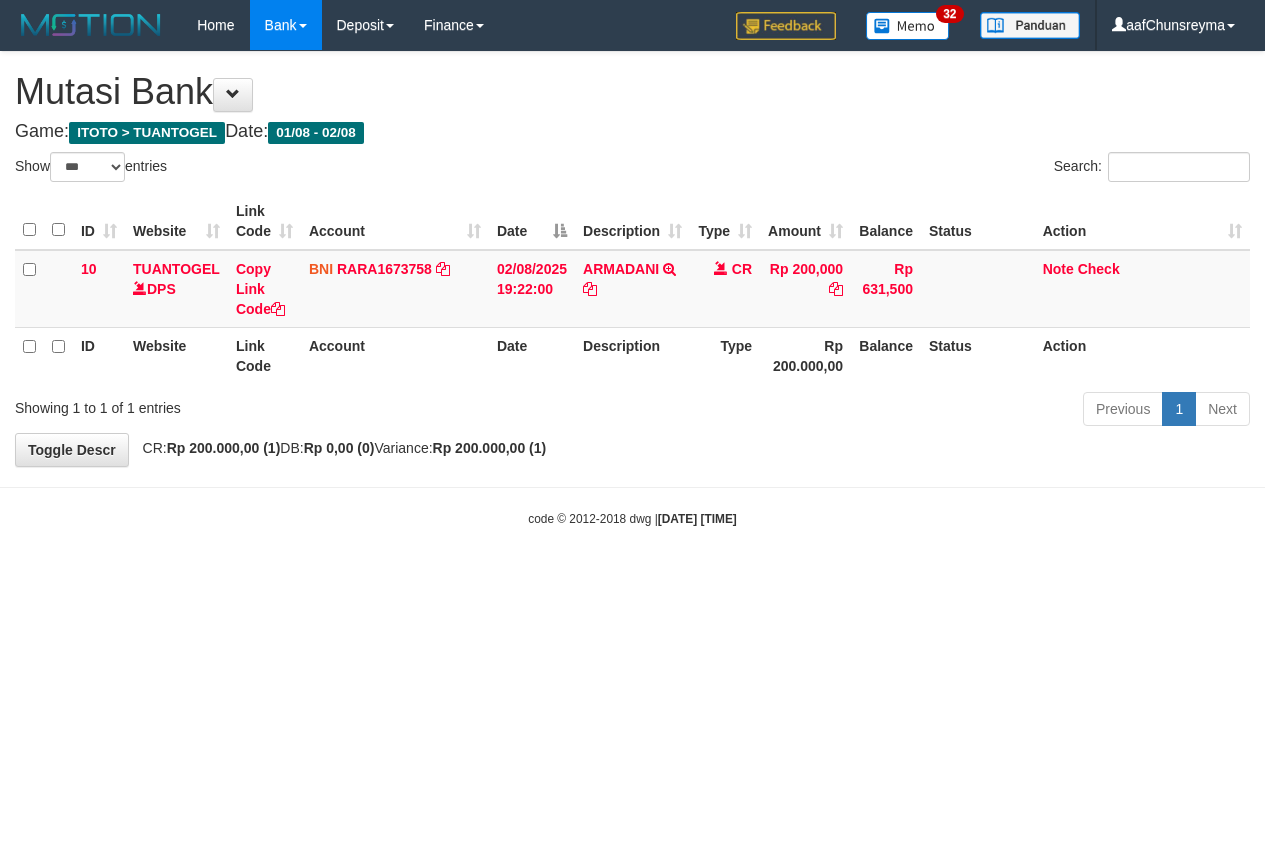 scroll, scrollTop: 0, scrollLeft: 0, axis: both 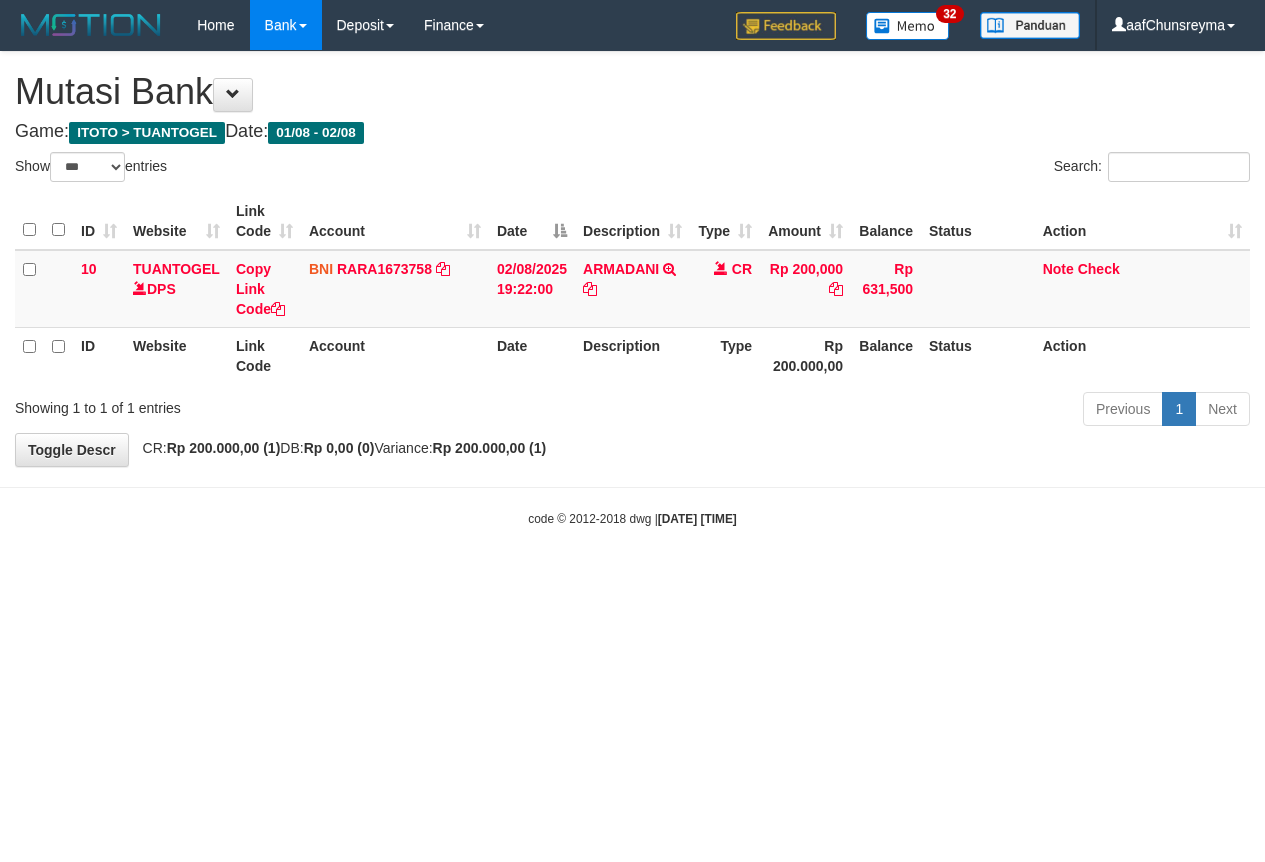 select on "***" 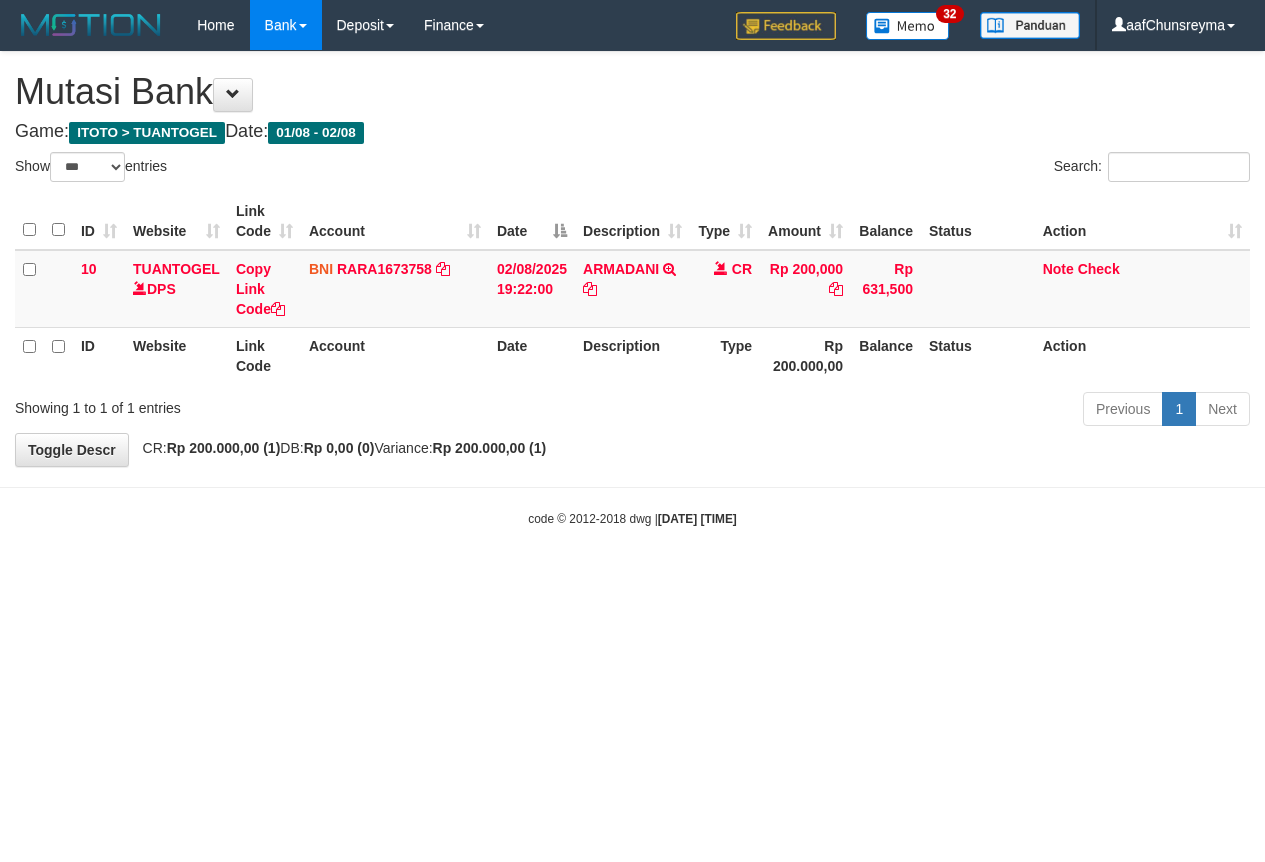 scroll, scrollTop: 0, scrollLeft: 0, axis: both 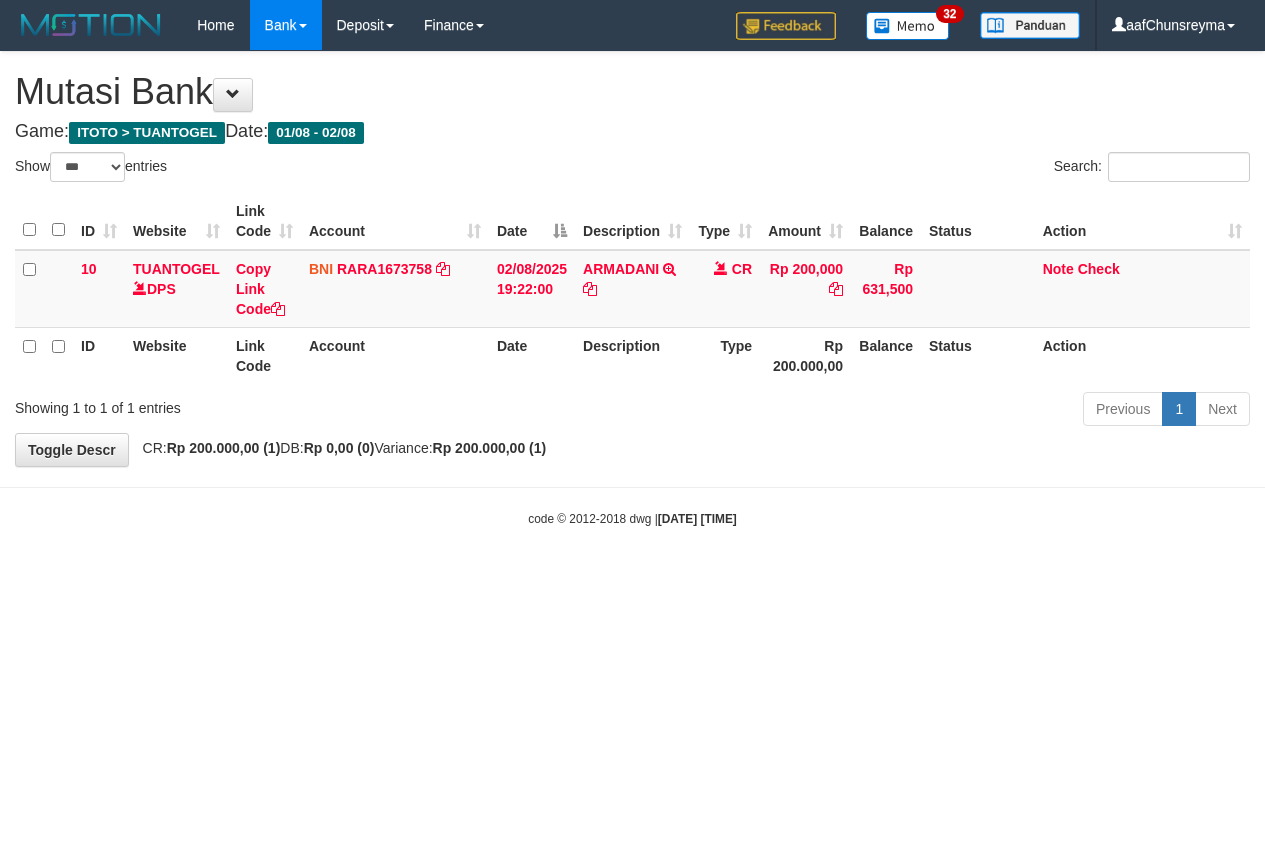 select on "***" 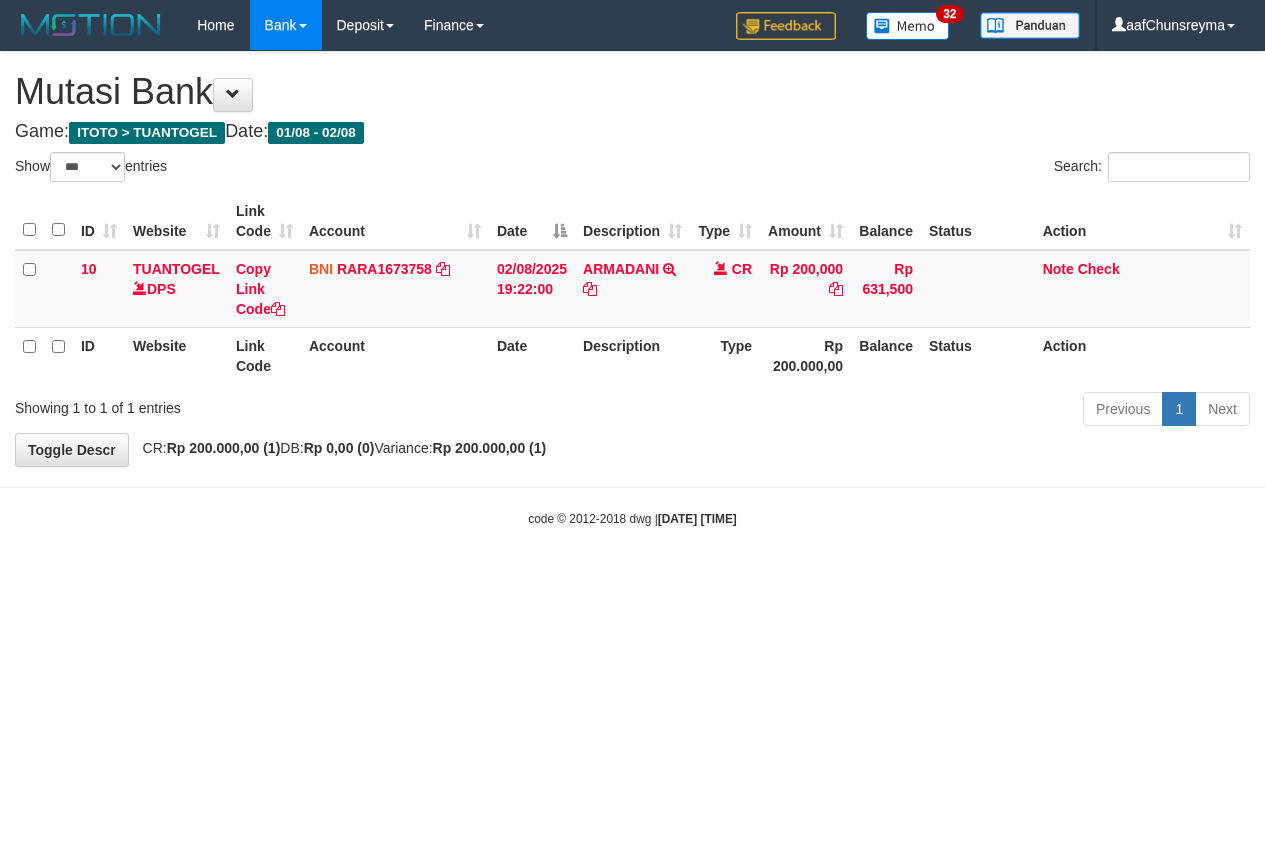 scroll, scrollTop: 0, scrollLeft: 0, axis: both 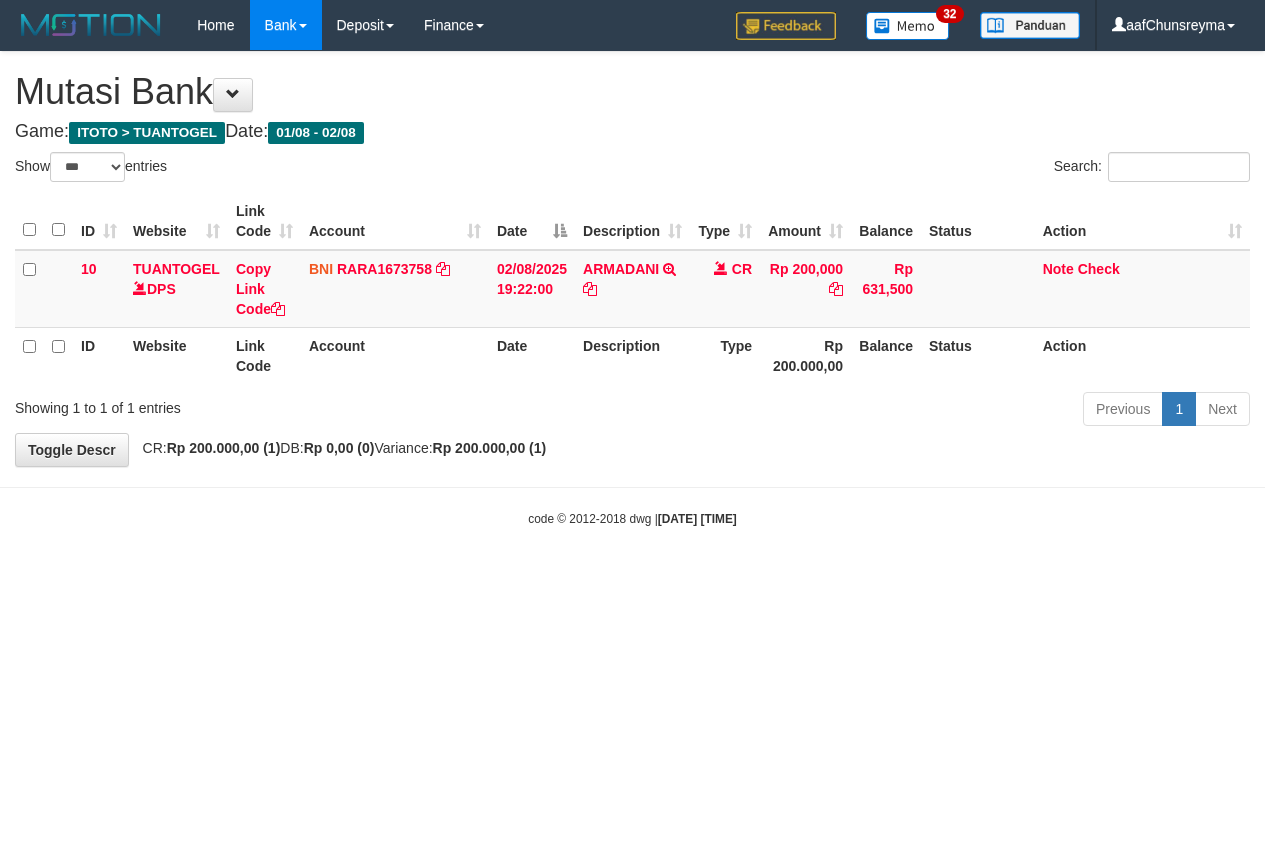 select on "***" 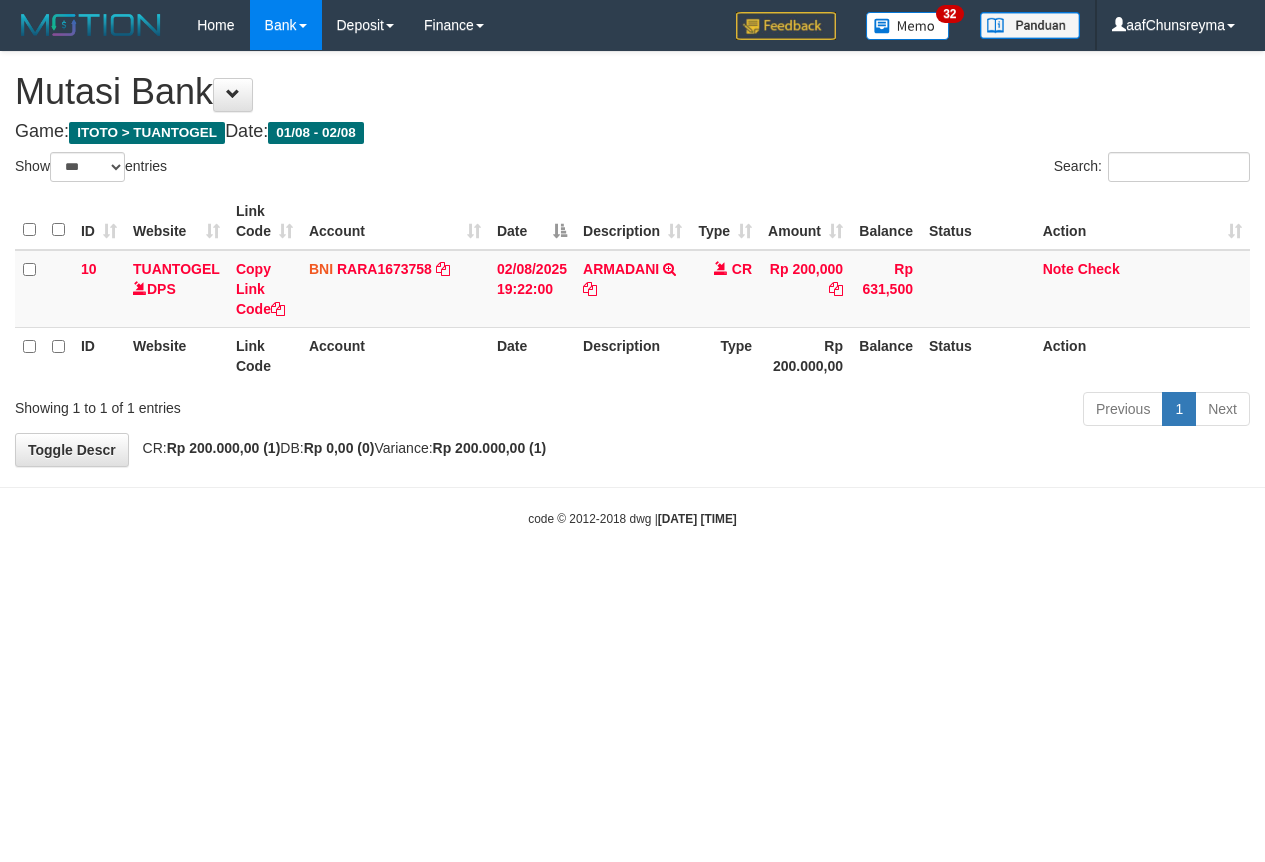 scroll, scrollTop: 0, scrollLeft: 0, axis: both 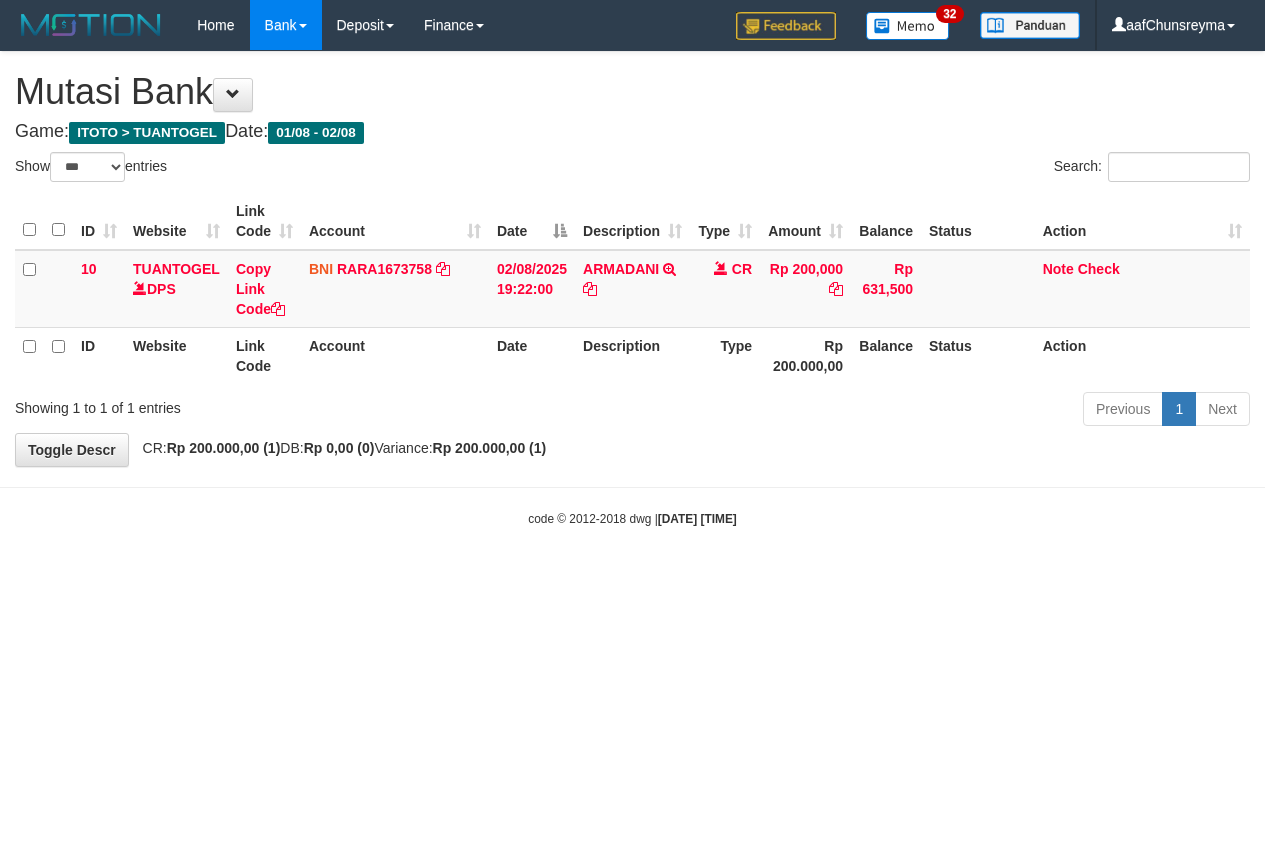 select on "***" 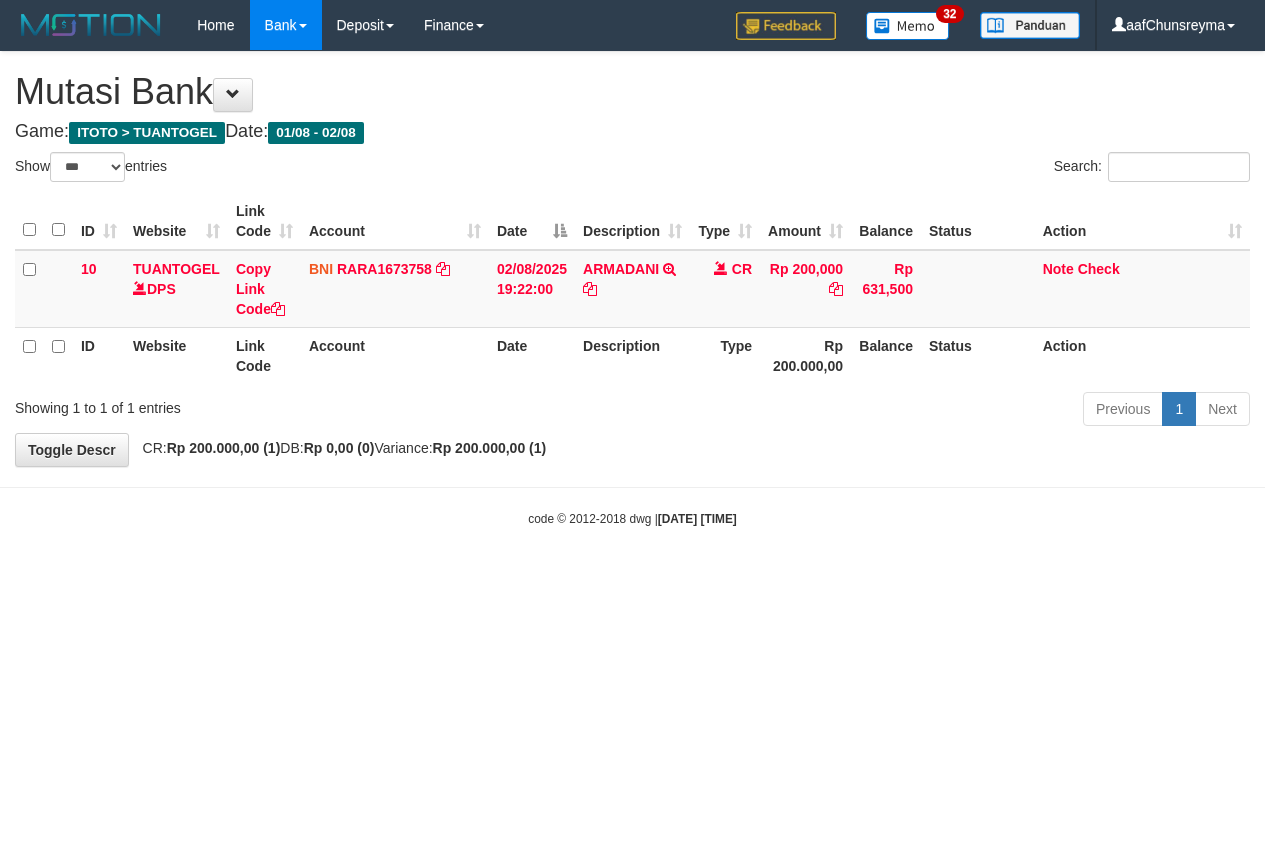scroll, scrollTop: 0, scrollLeft: 0, axis: both 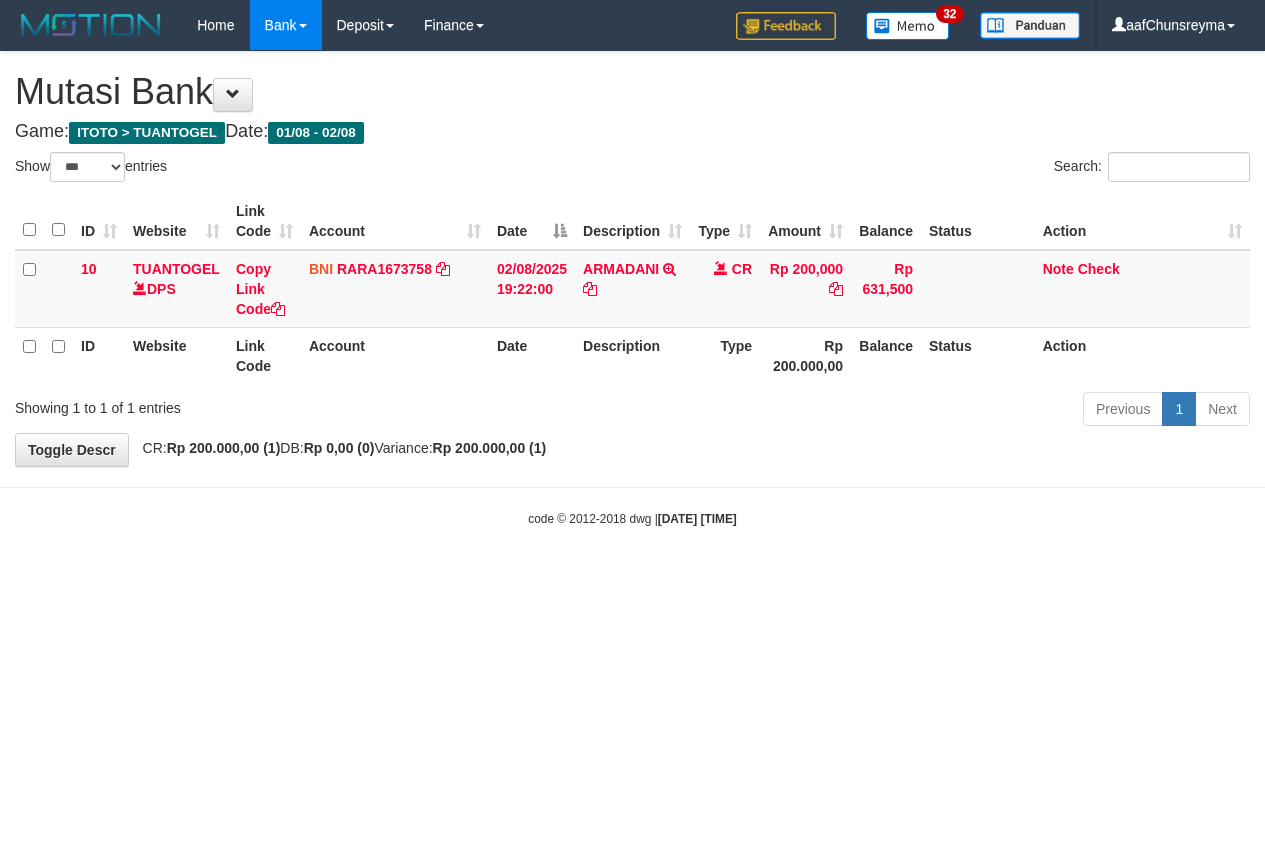 select on "***" 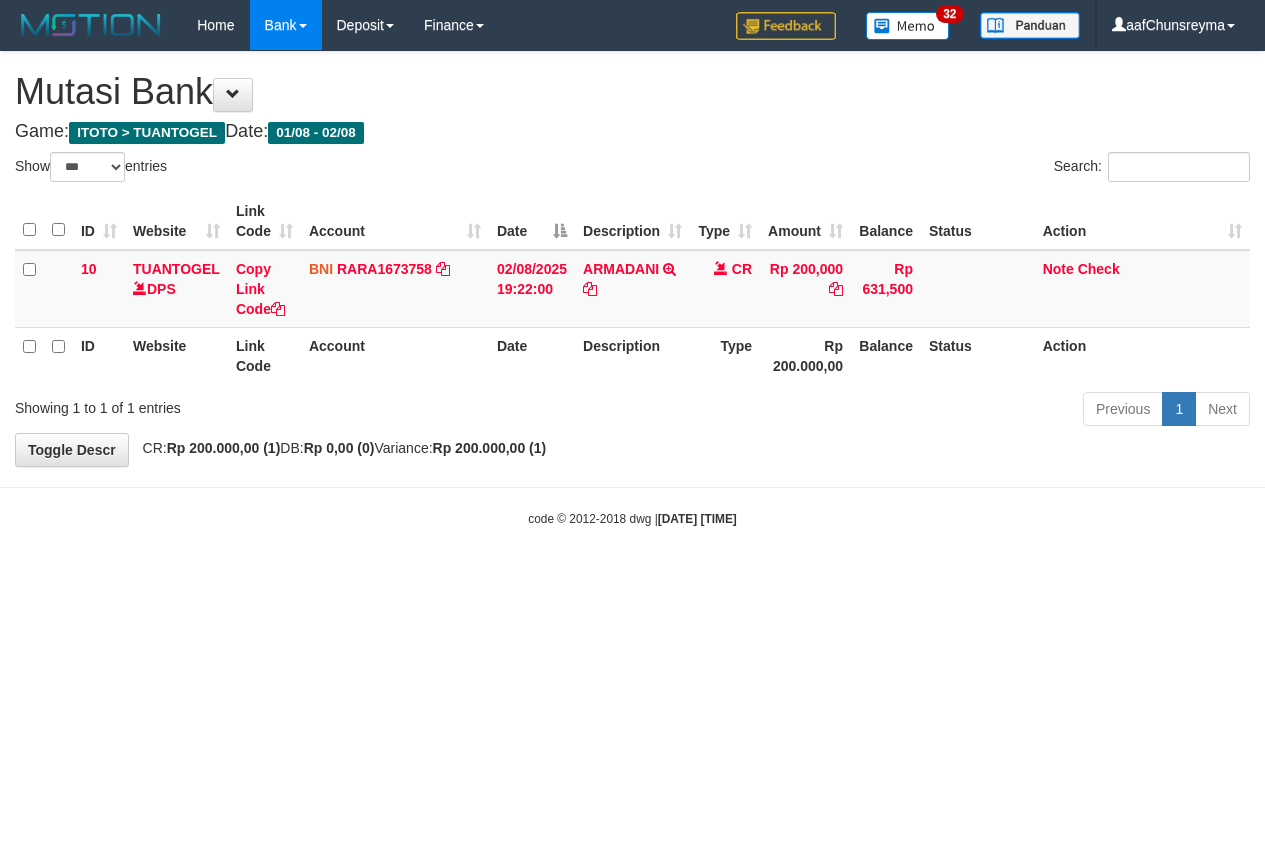 scroll, scrollTop: 0, scrollLeft: 0, axis: both 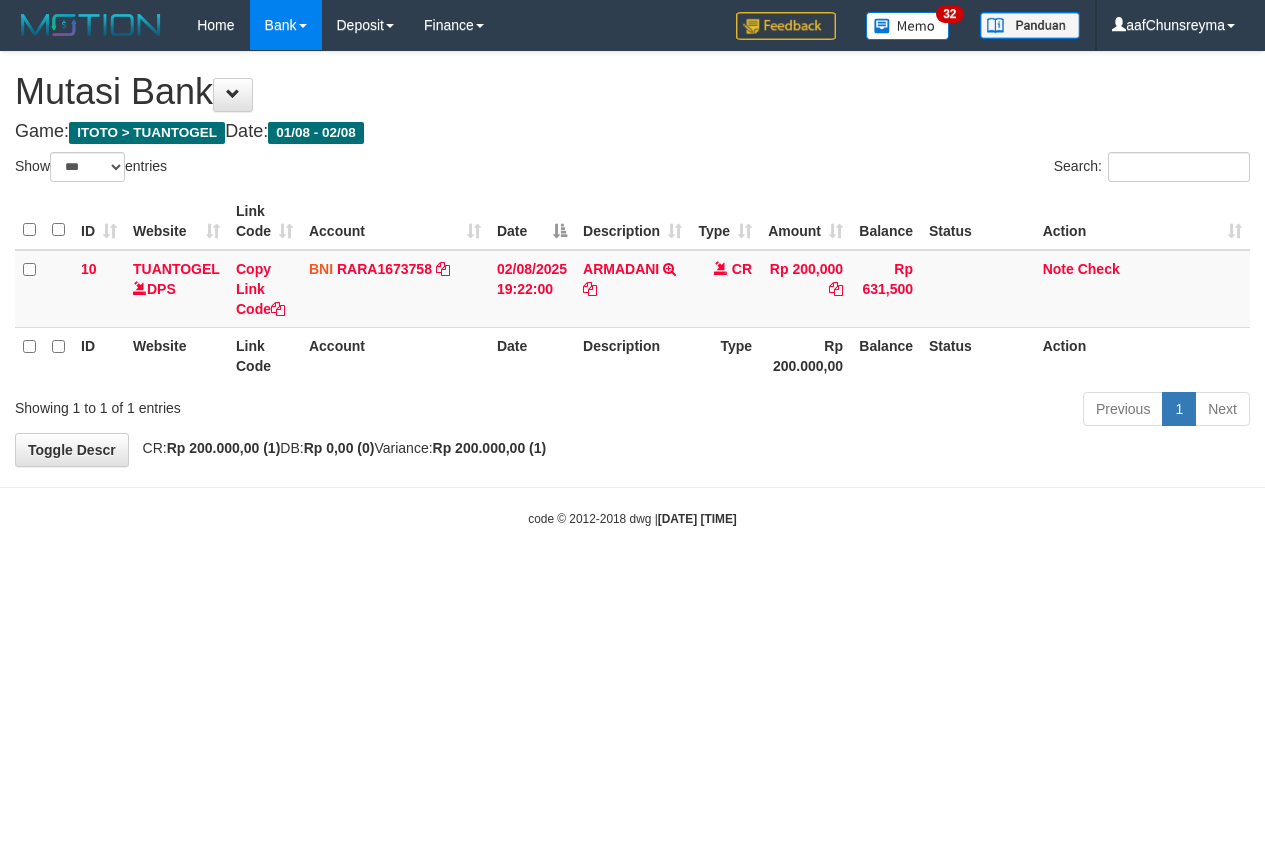 select on "***" 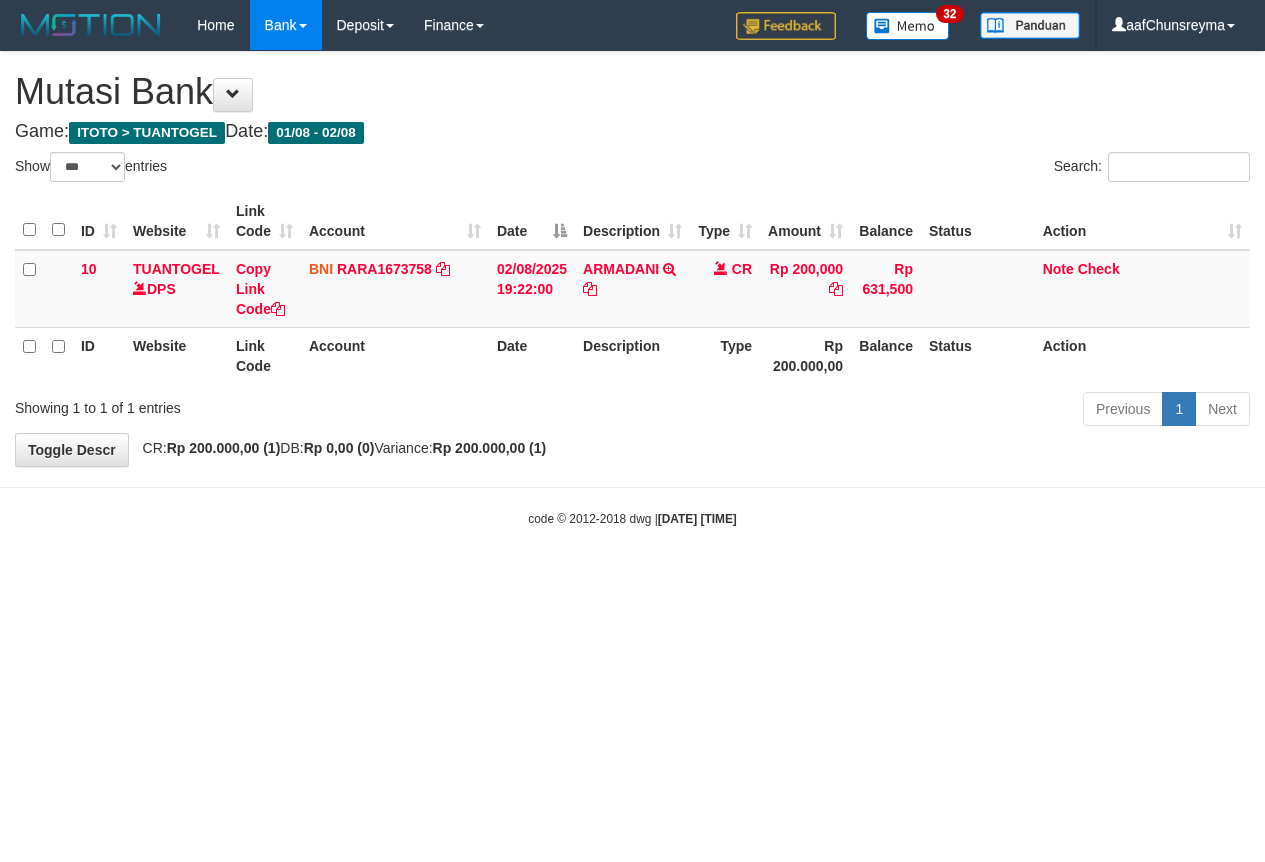 scroll, scrollTop: 0, scrollLeft: 0, axis: both 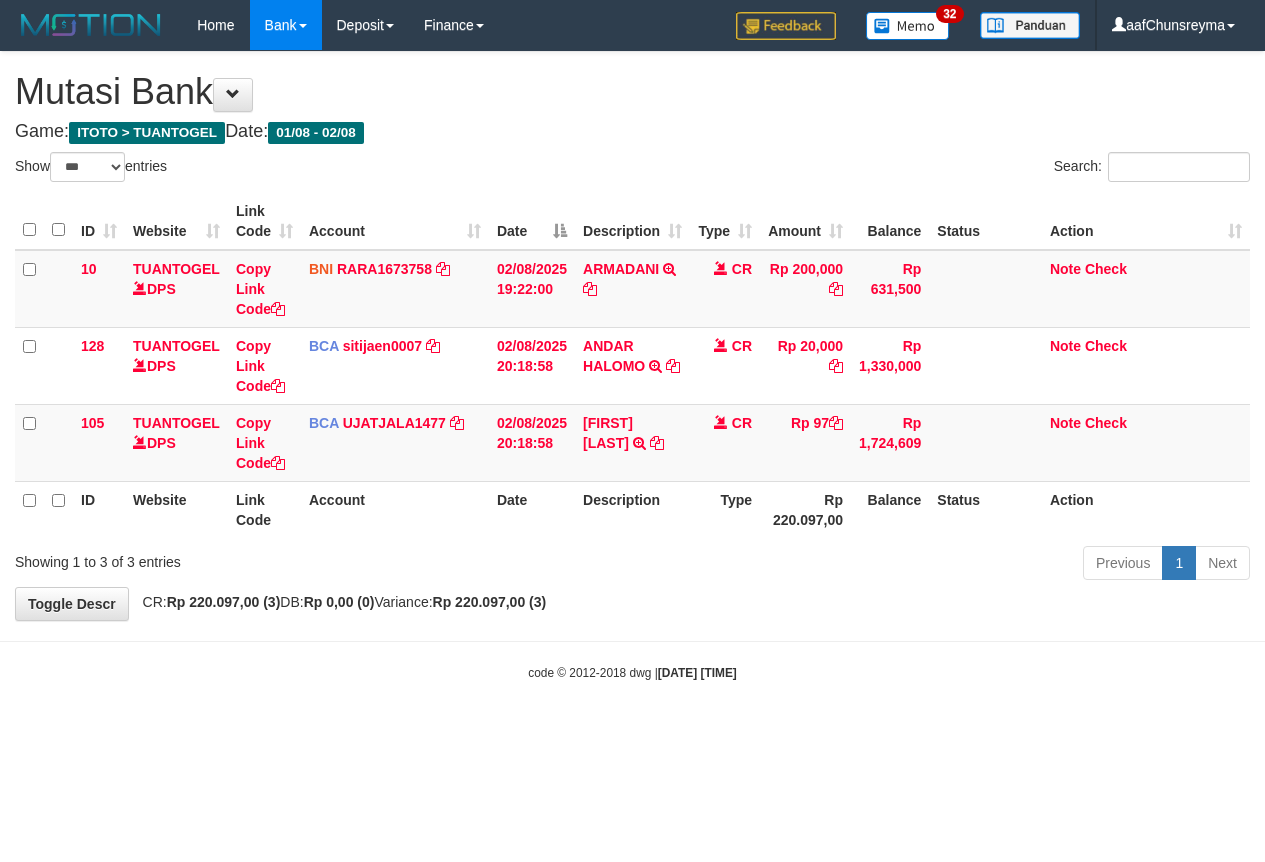 select on "***" 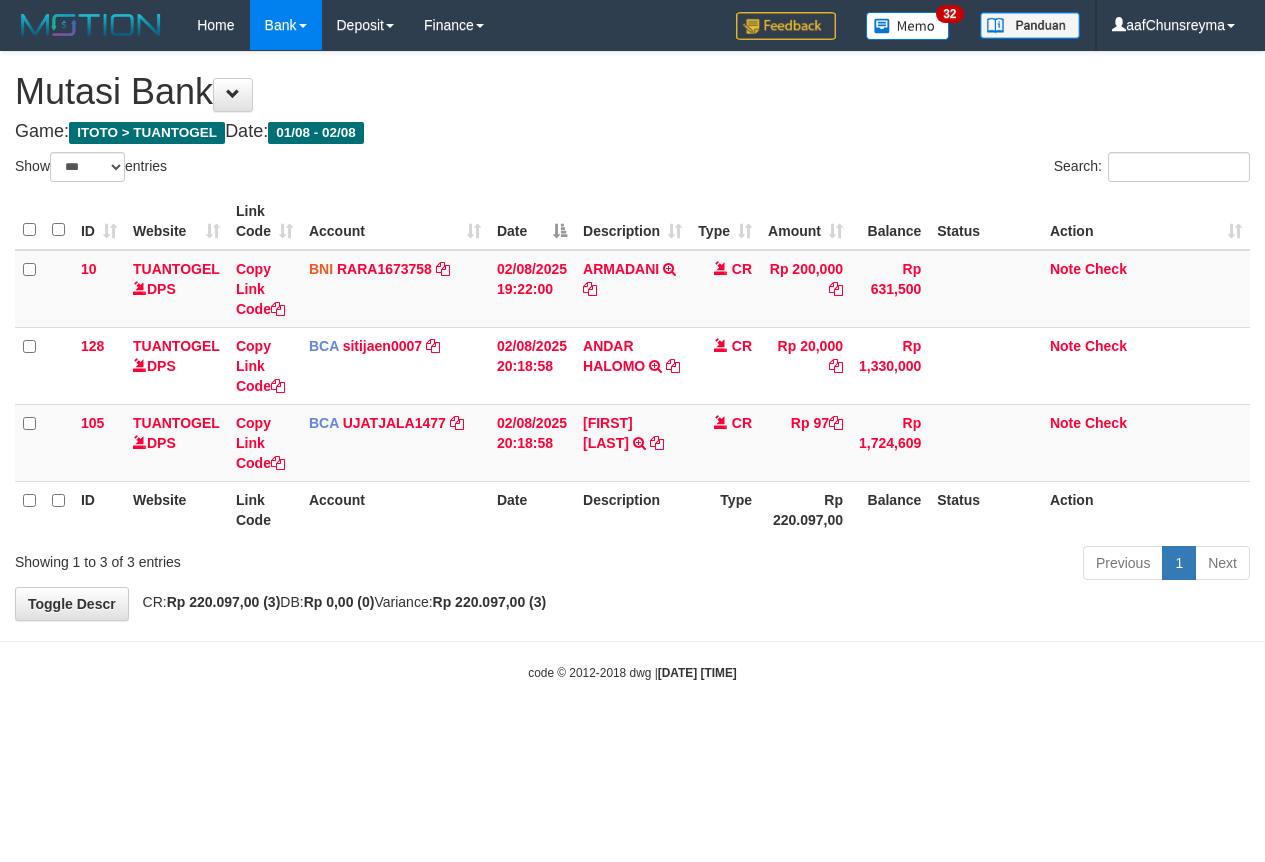 scroll, scrollTop: 0, scrollLeft: 0, axis: both 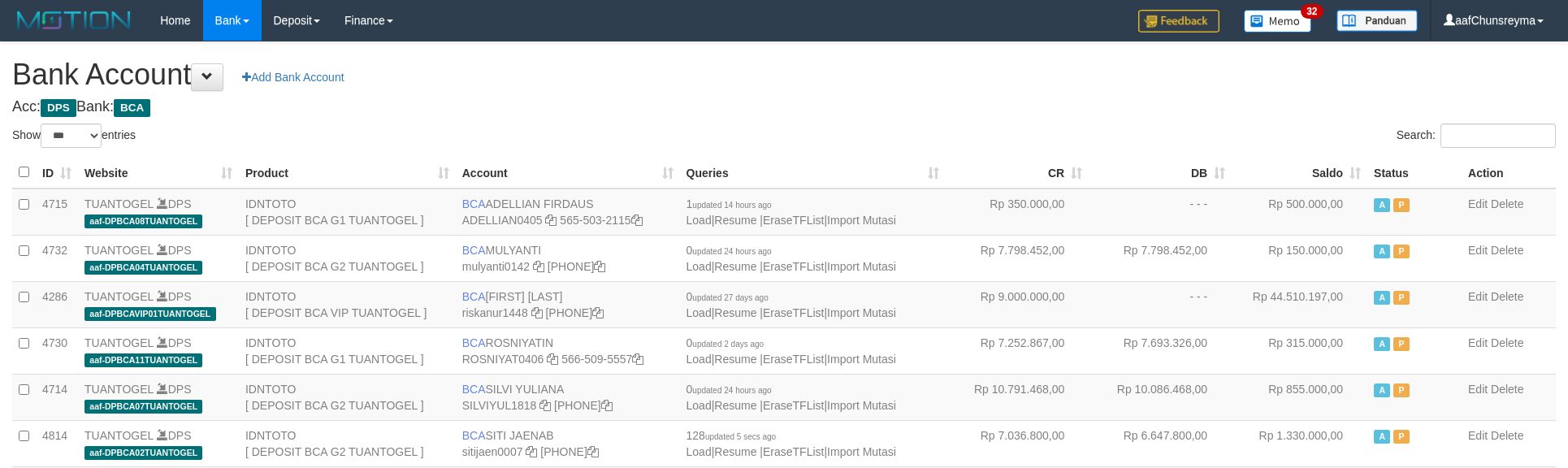 select on "***" 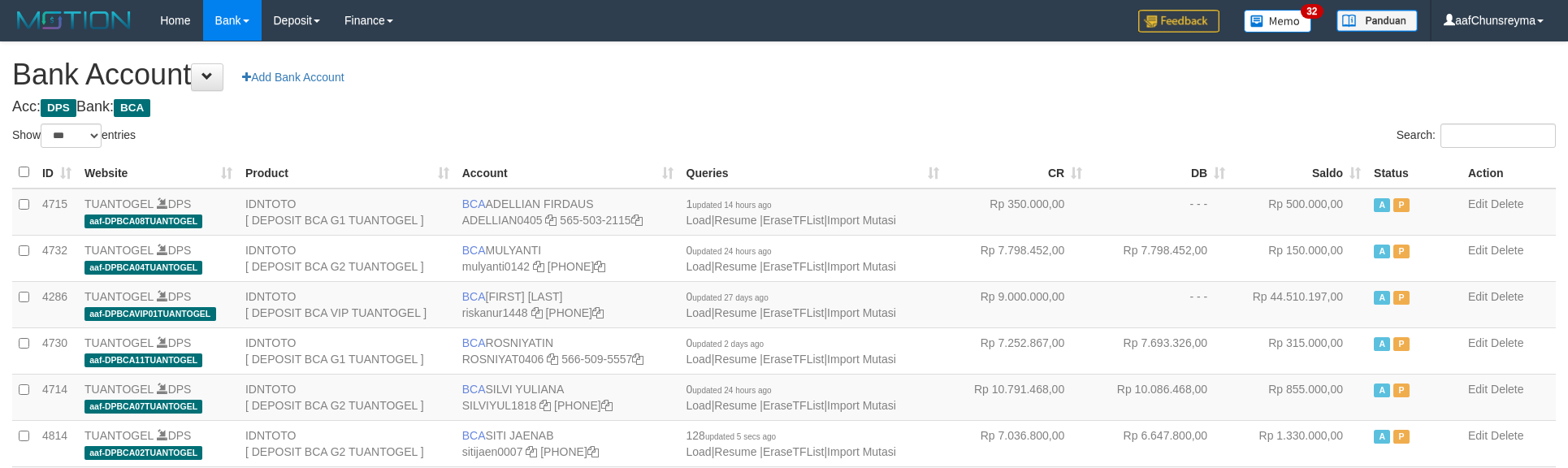 scroll, scrollTop: 346, scrollLeft: 0, axis: vertical 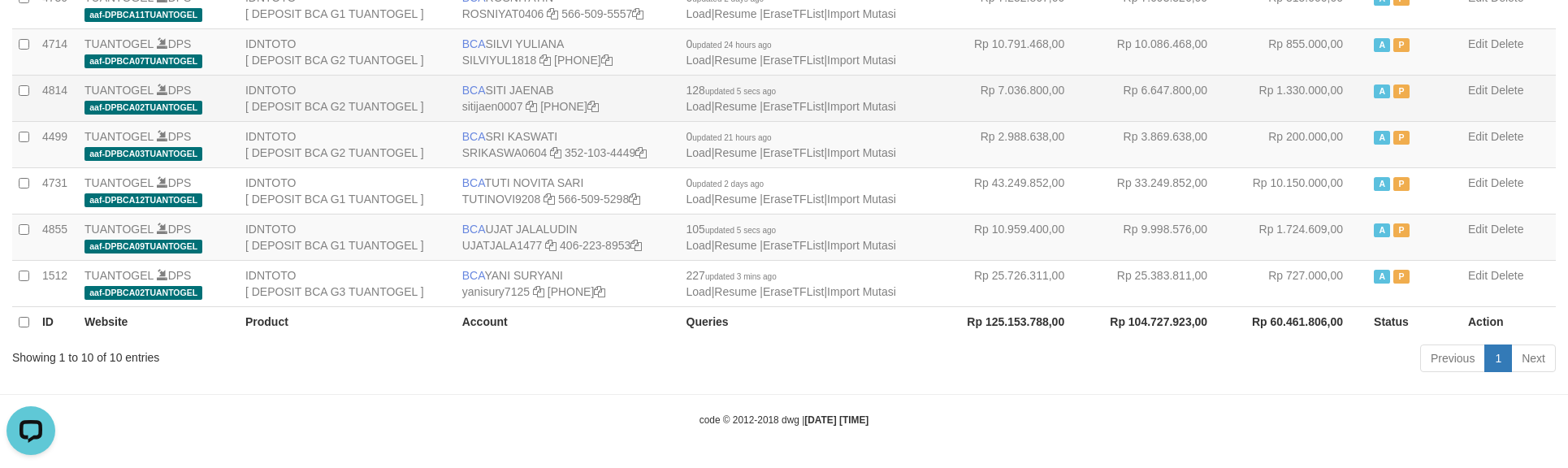 drag, startPoint x: 529, startPoint y: 96, endPoint x: 535, endPoint y: 107, distance: 12.529964 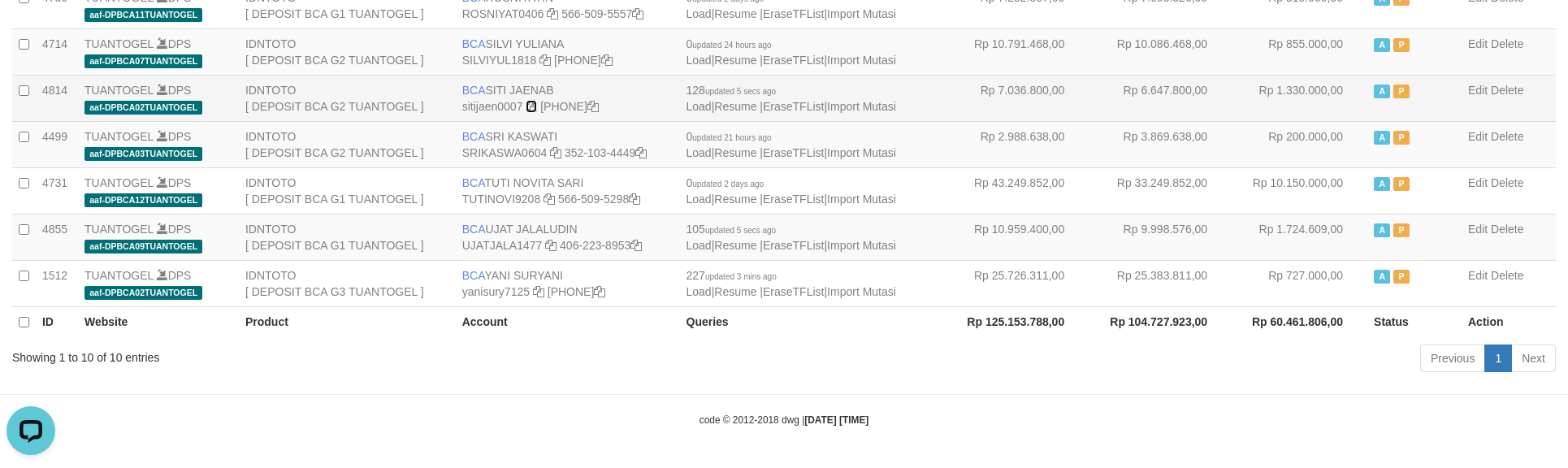 click at bounding box center (531, 106) 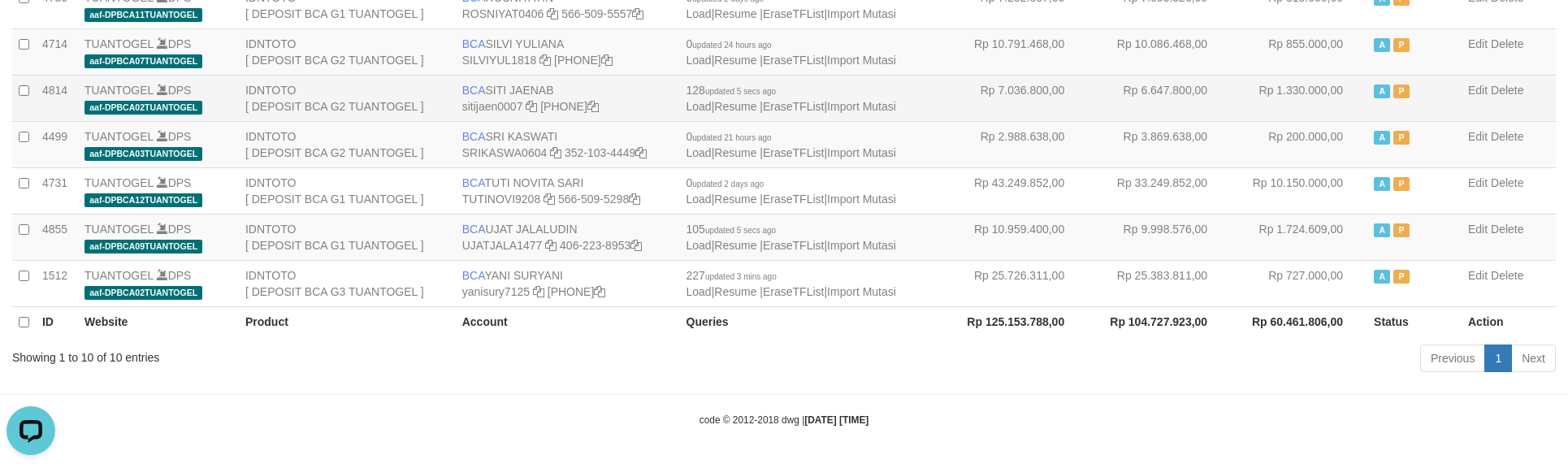 copy on "NAB
sitijaen0007" 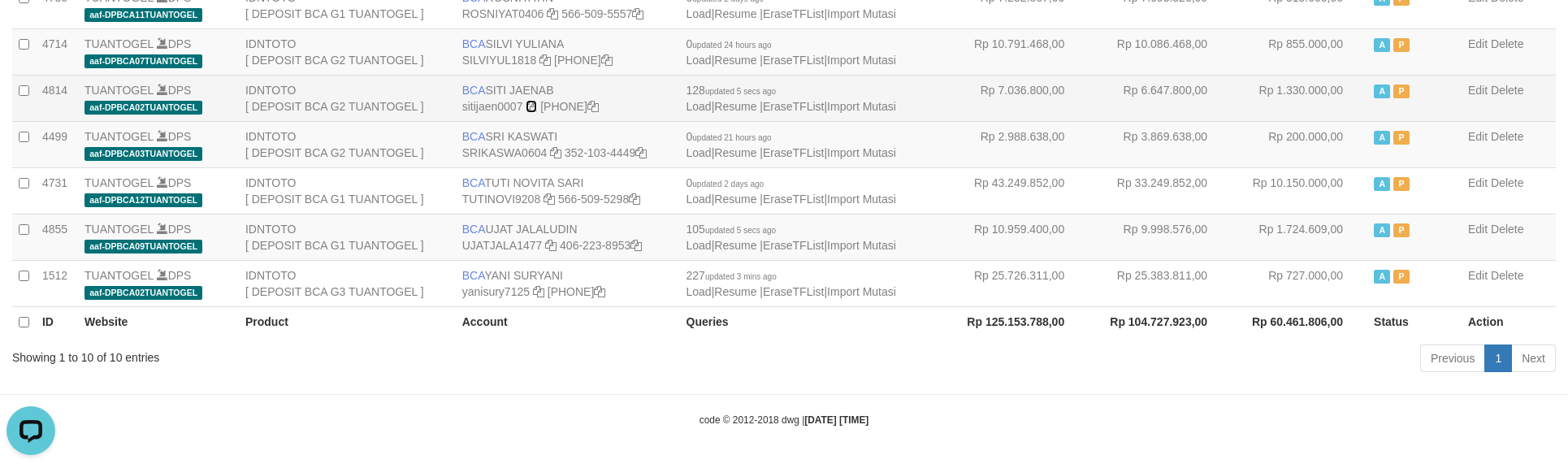 click at bounding box center (531, 106) 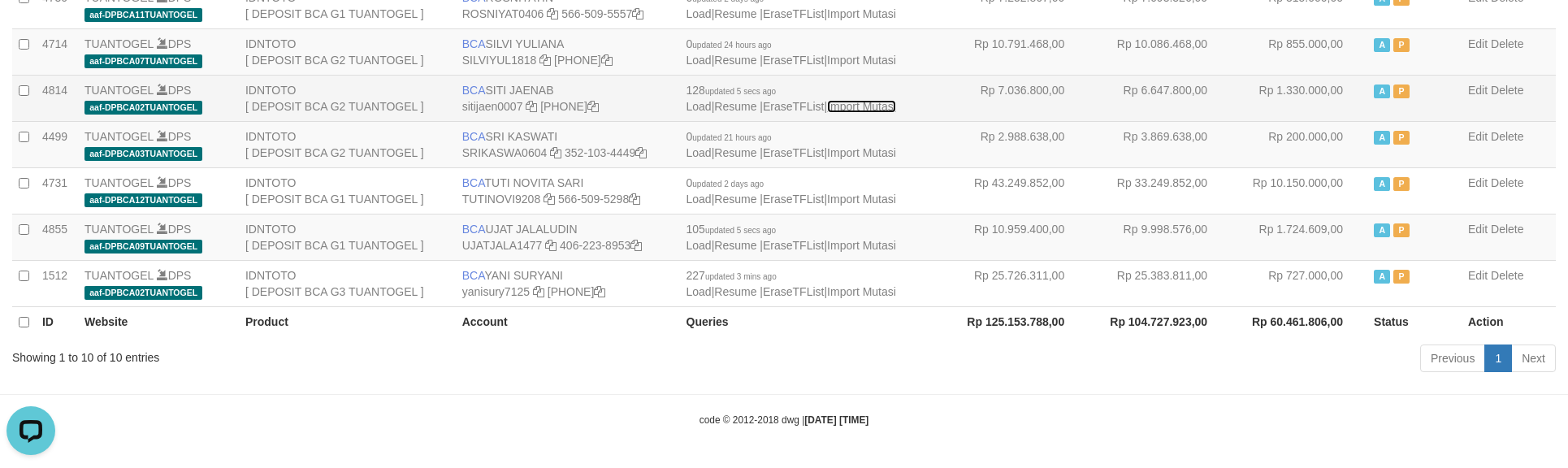 click on "Import Mutasi" at bounding box center (861, 106) 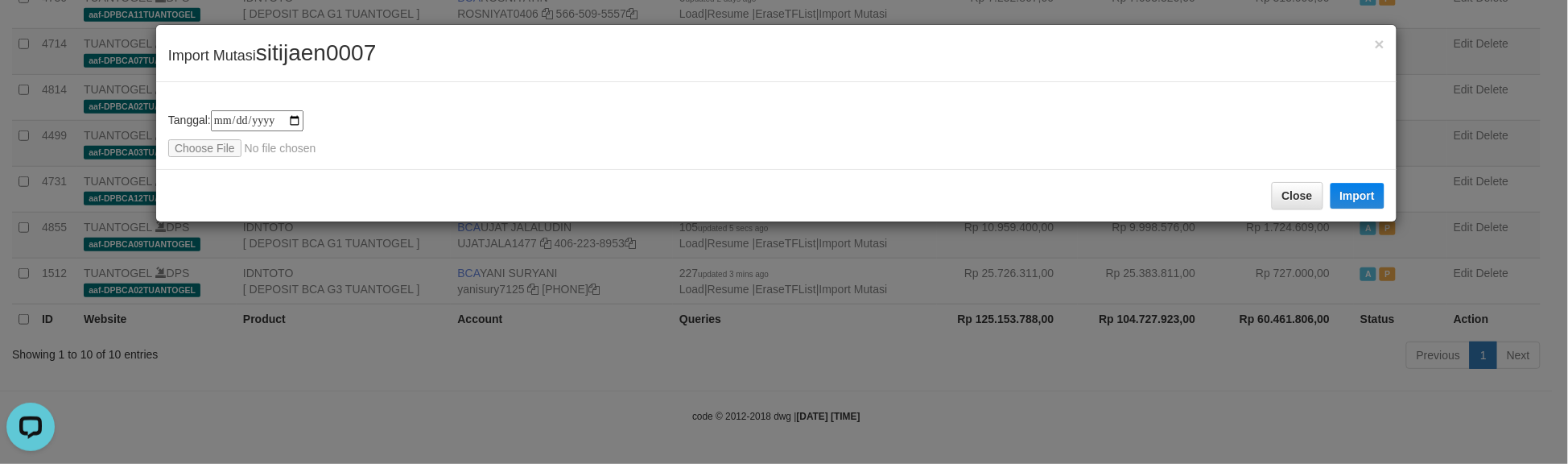 type on "**********" 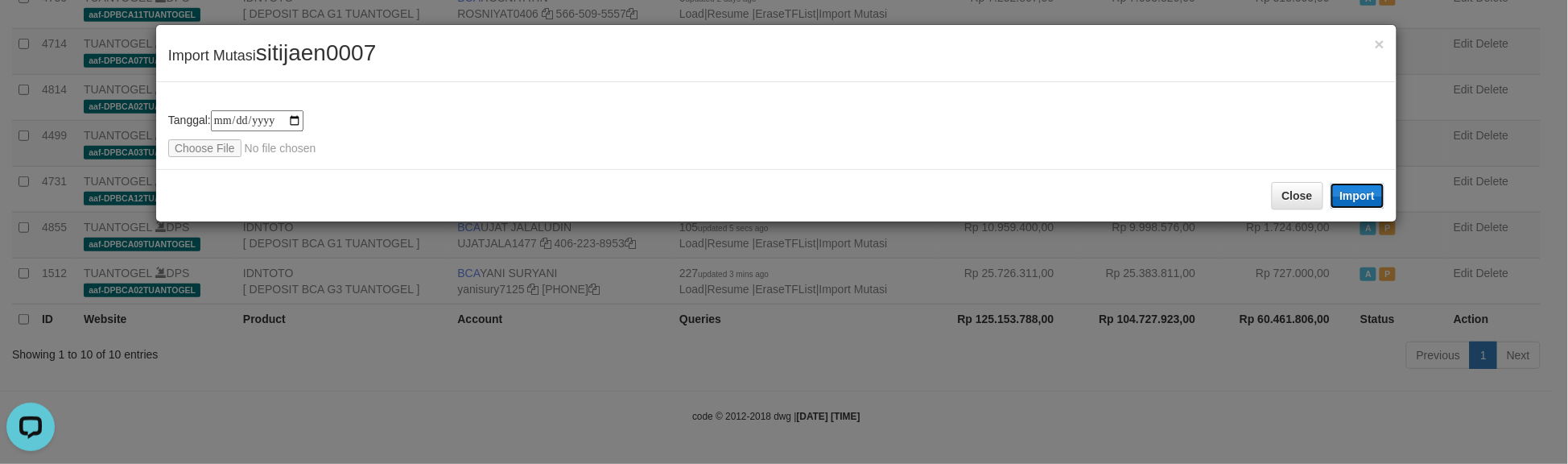 click on "Import" at bounding box center [1358, 196] 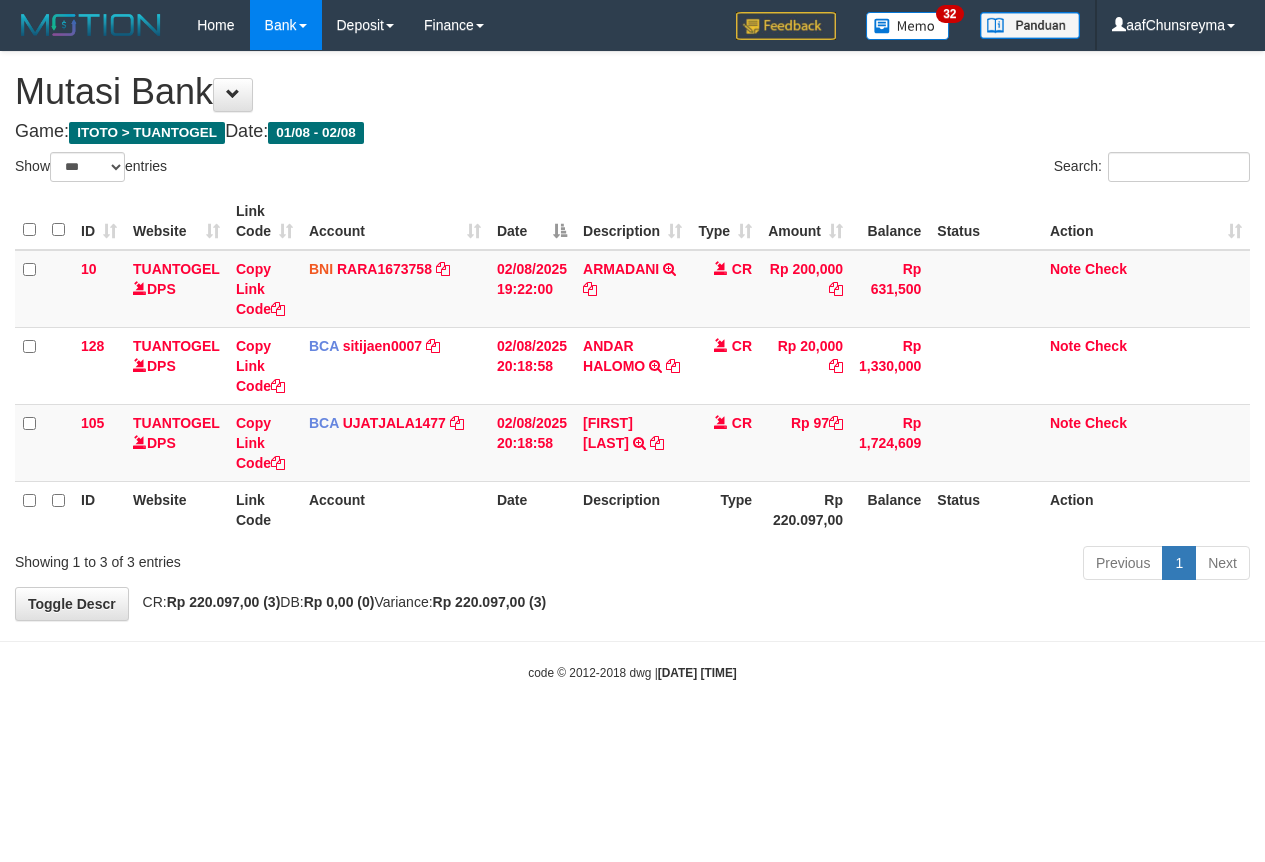 select on "***" 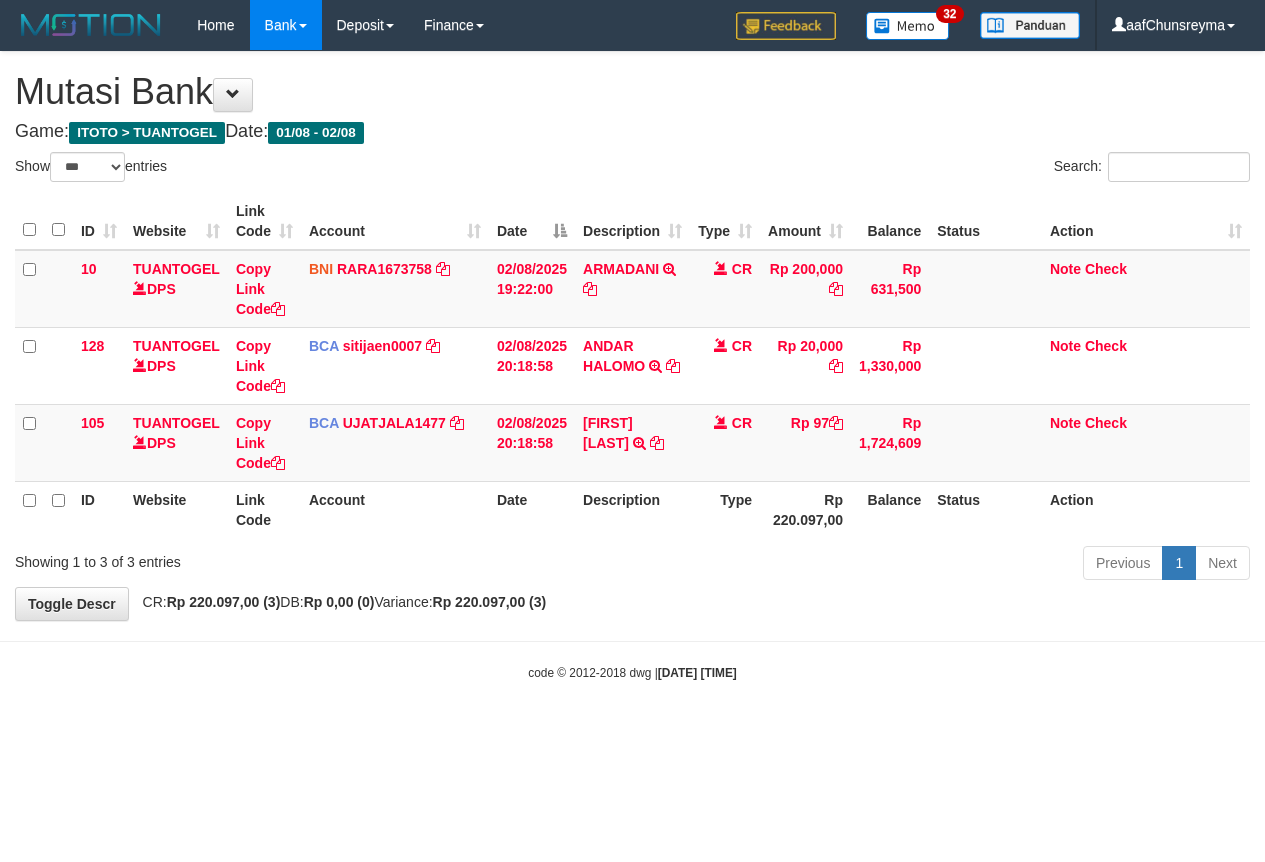 scroll, scrollTop: 0, scrollLeft: 0, axis: both 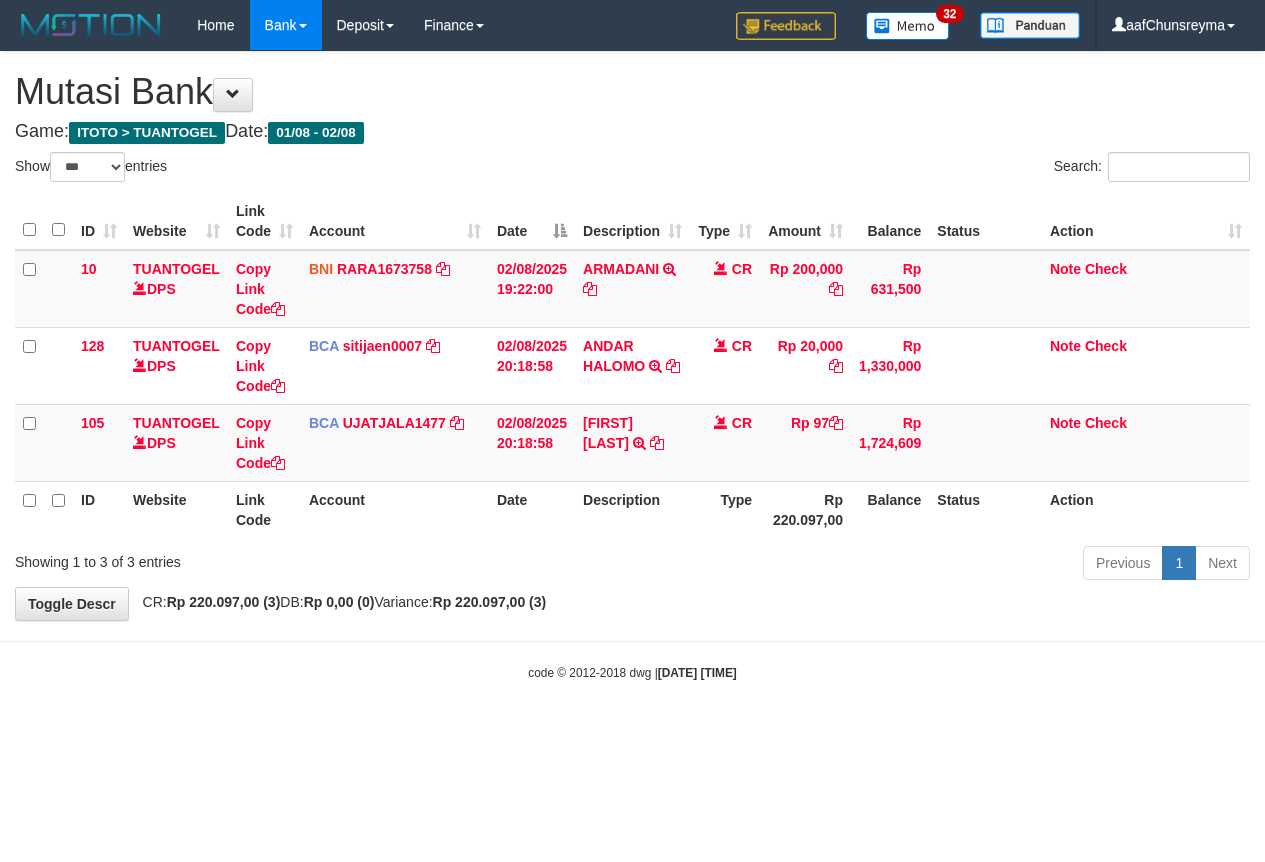 select on "***" 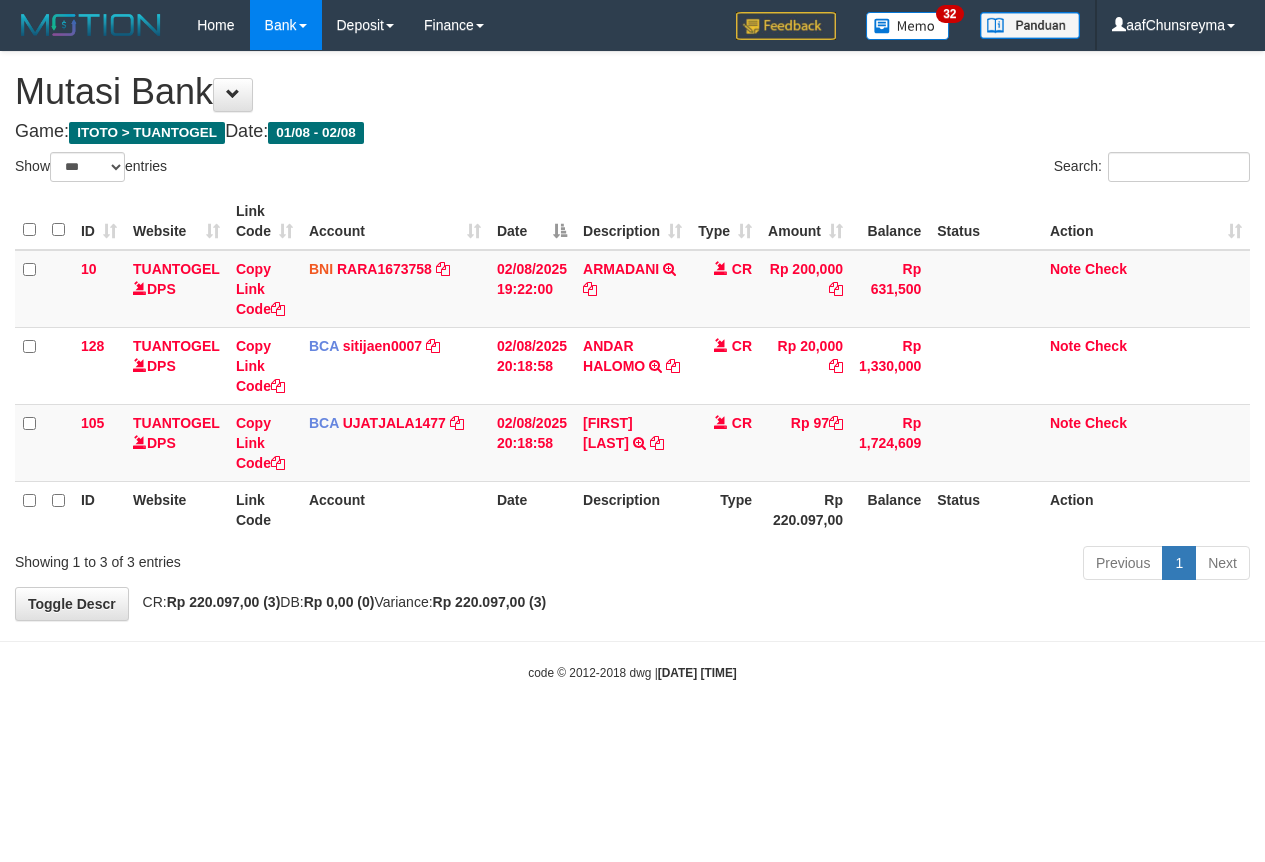 scroll, scrollTop: 0, scrollLeft: 0, axis: both 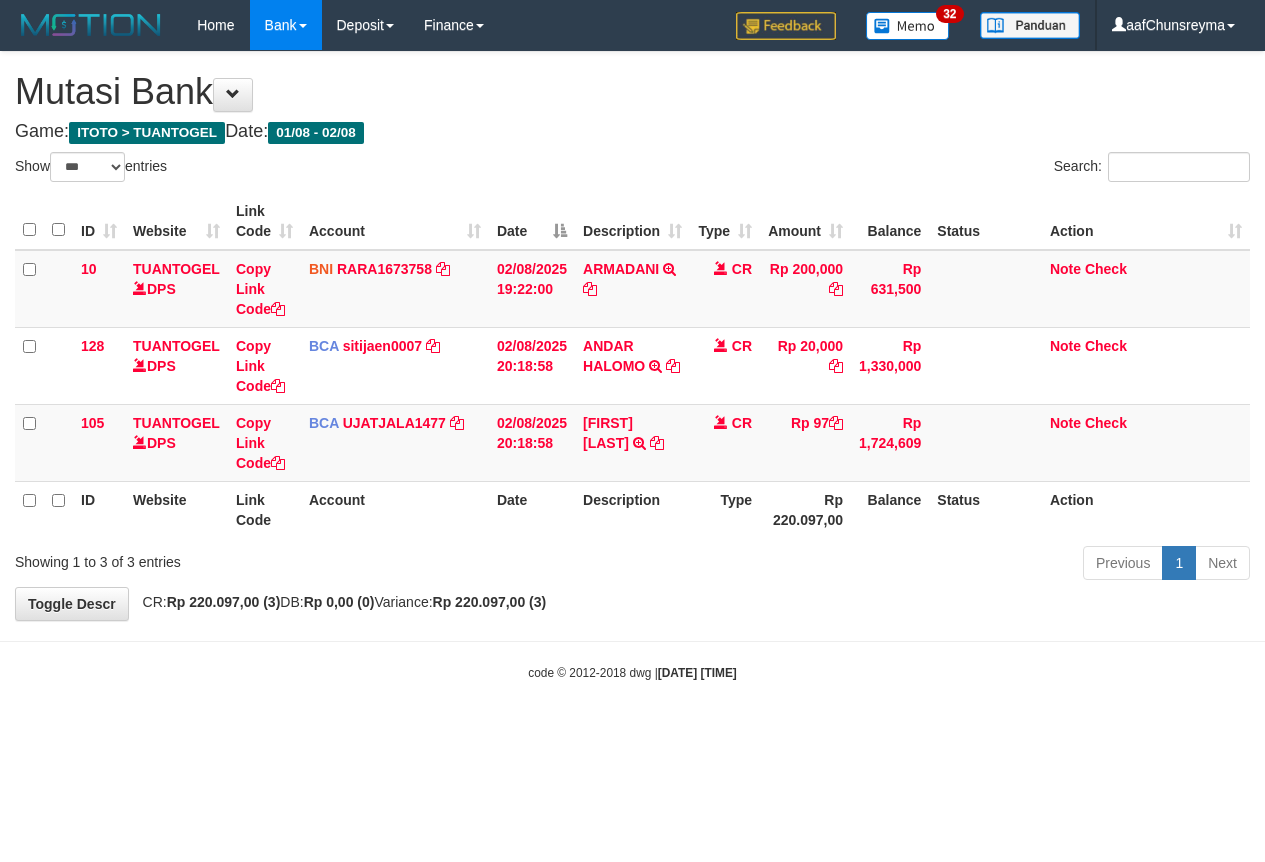 select on "***" 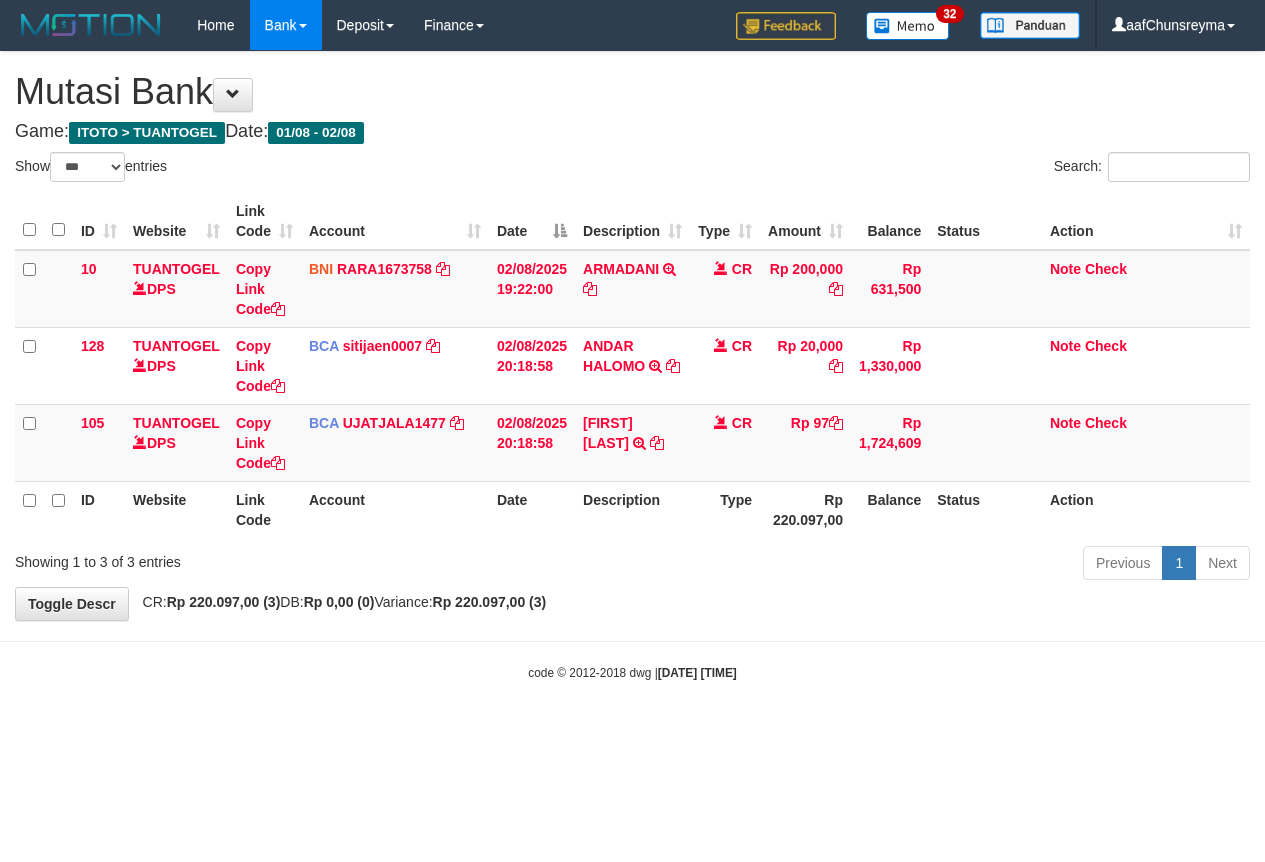 scroll, scrollTop: 0, scrollLeft: 0, axis: both 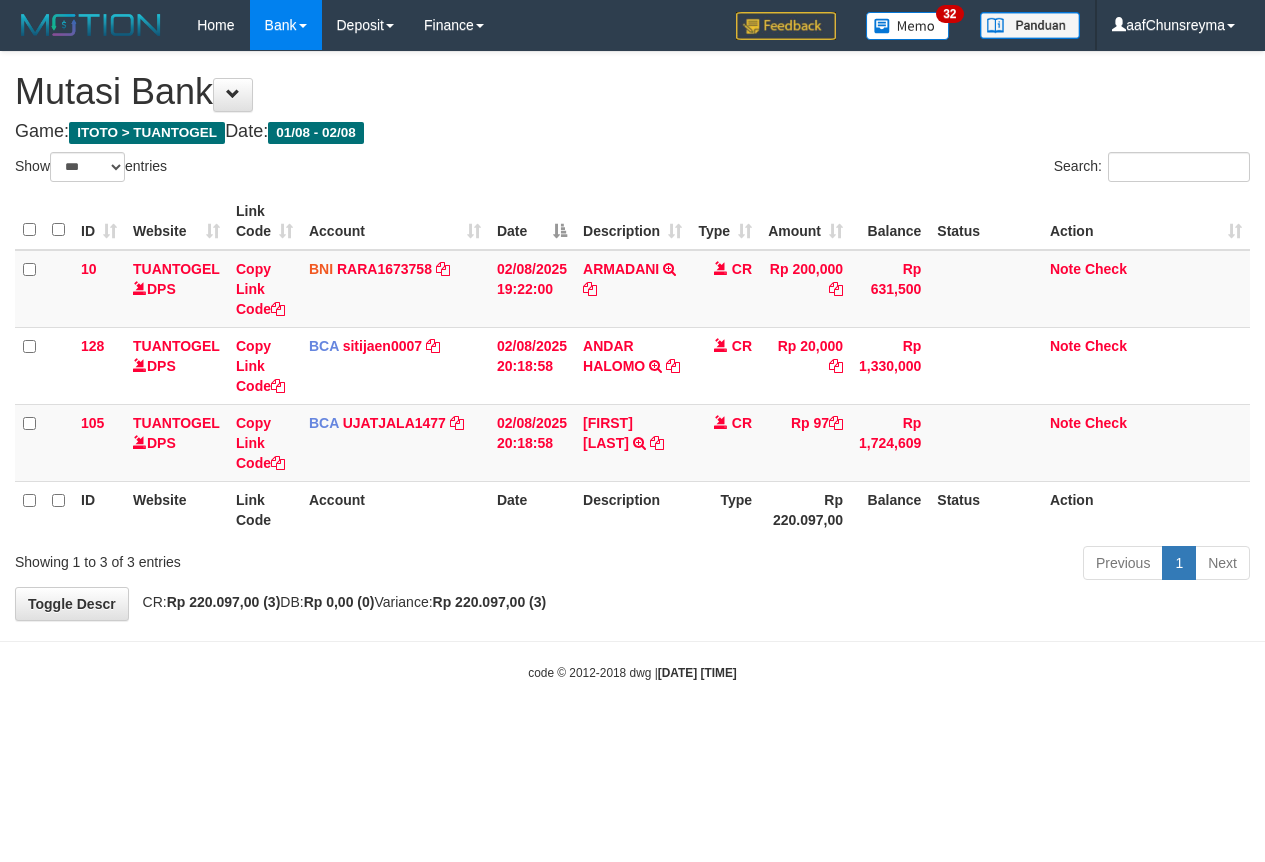 select on "***" 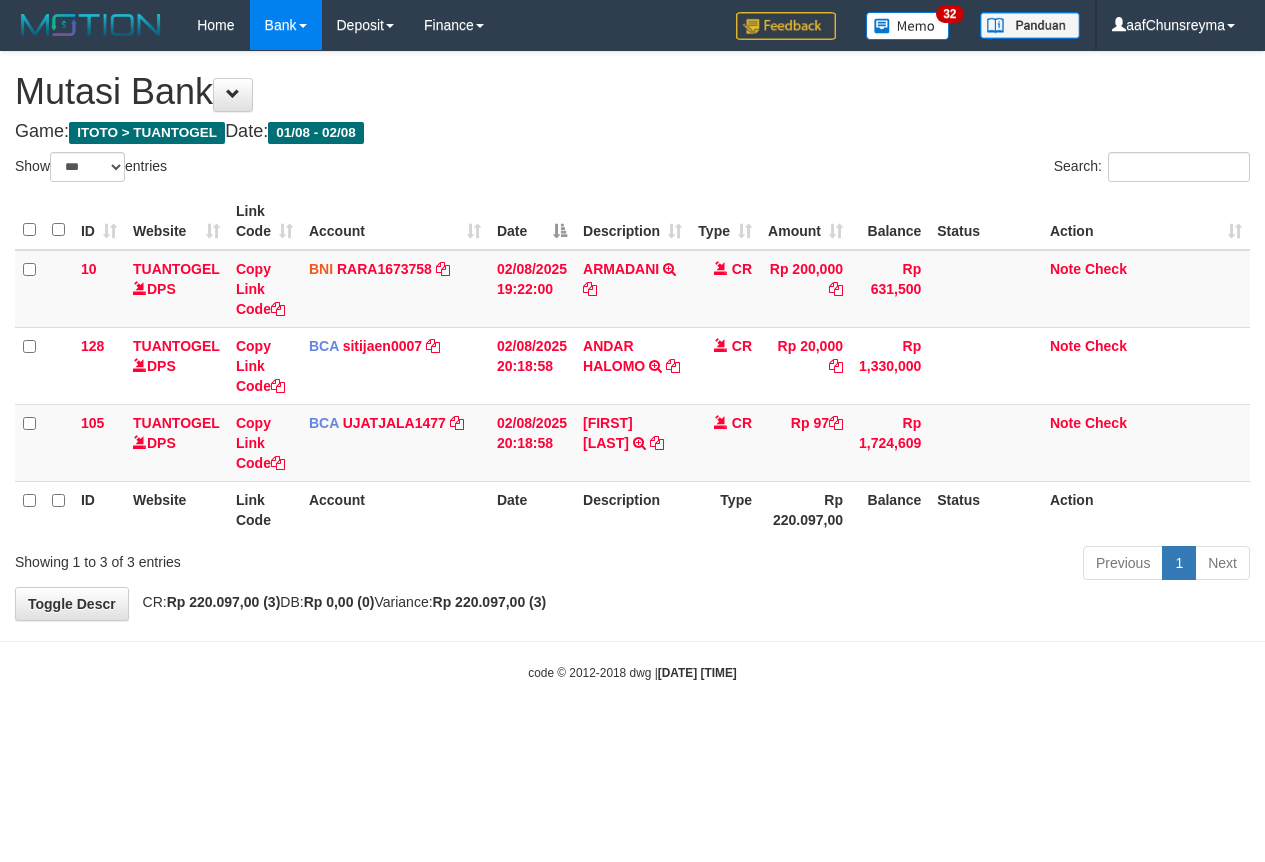 scroll, scrollTop: 0, scrollLeft: 0, axis: both 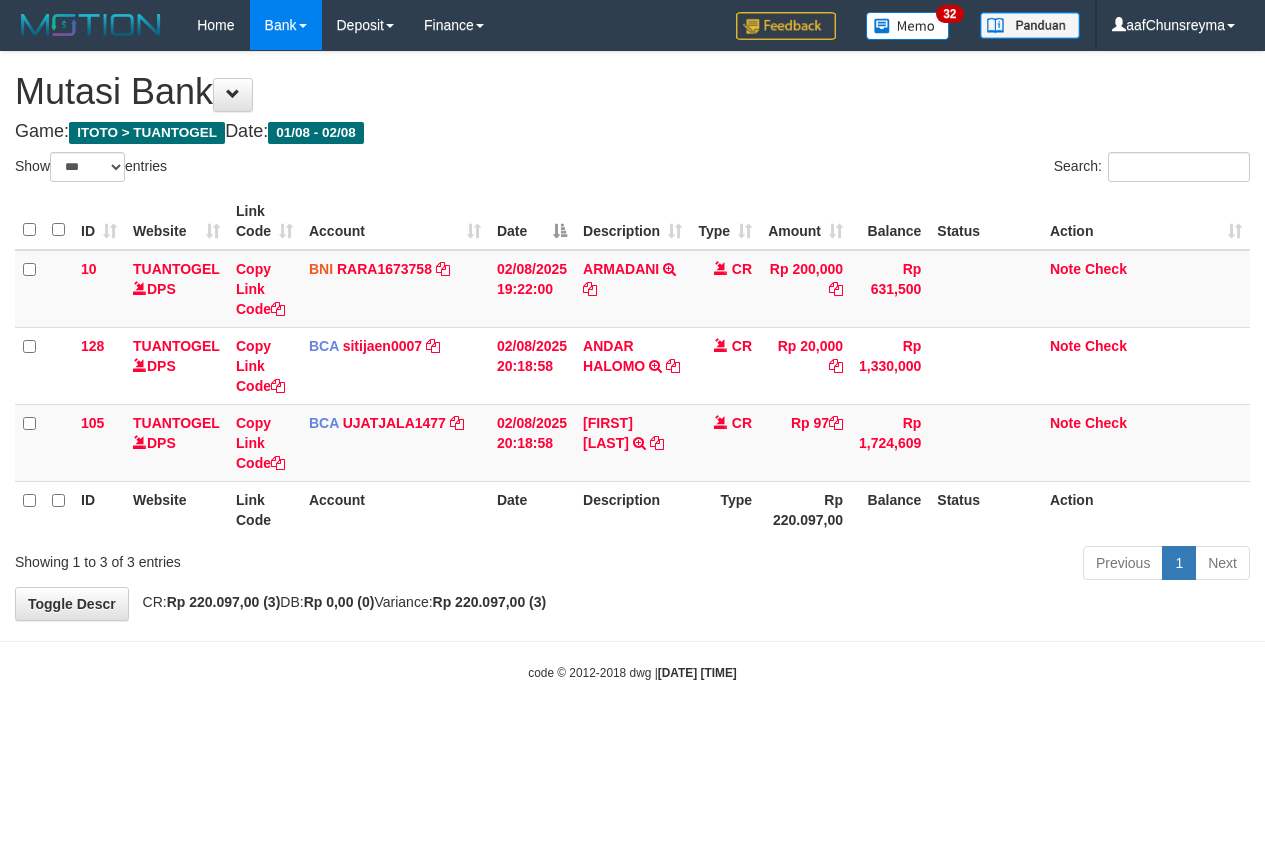 select on "***" 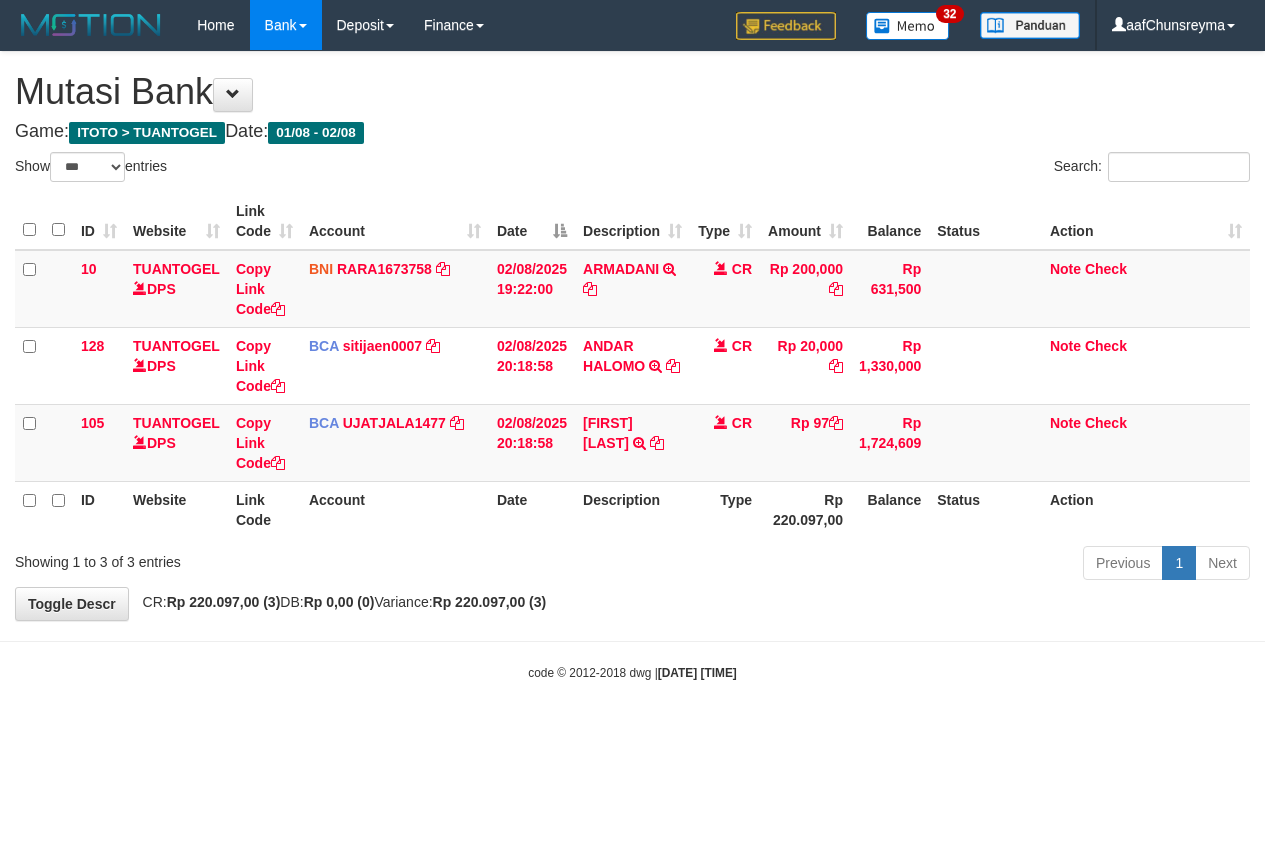 scroll, scrollTop: 0, scrollLeft: 0, axis: both 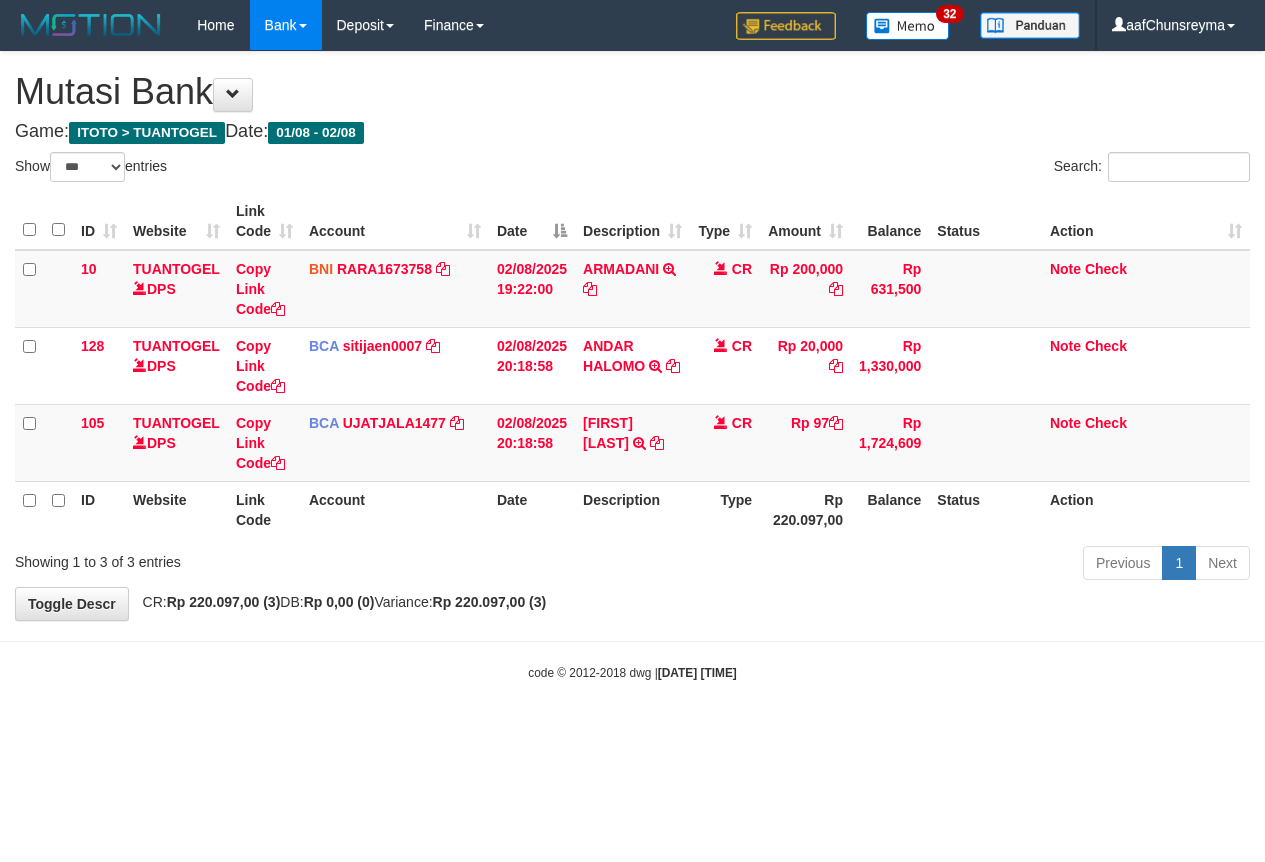 select on "***" 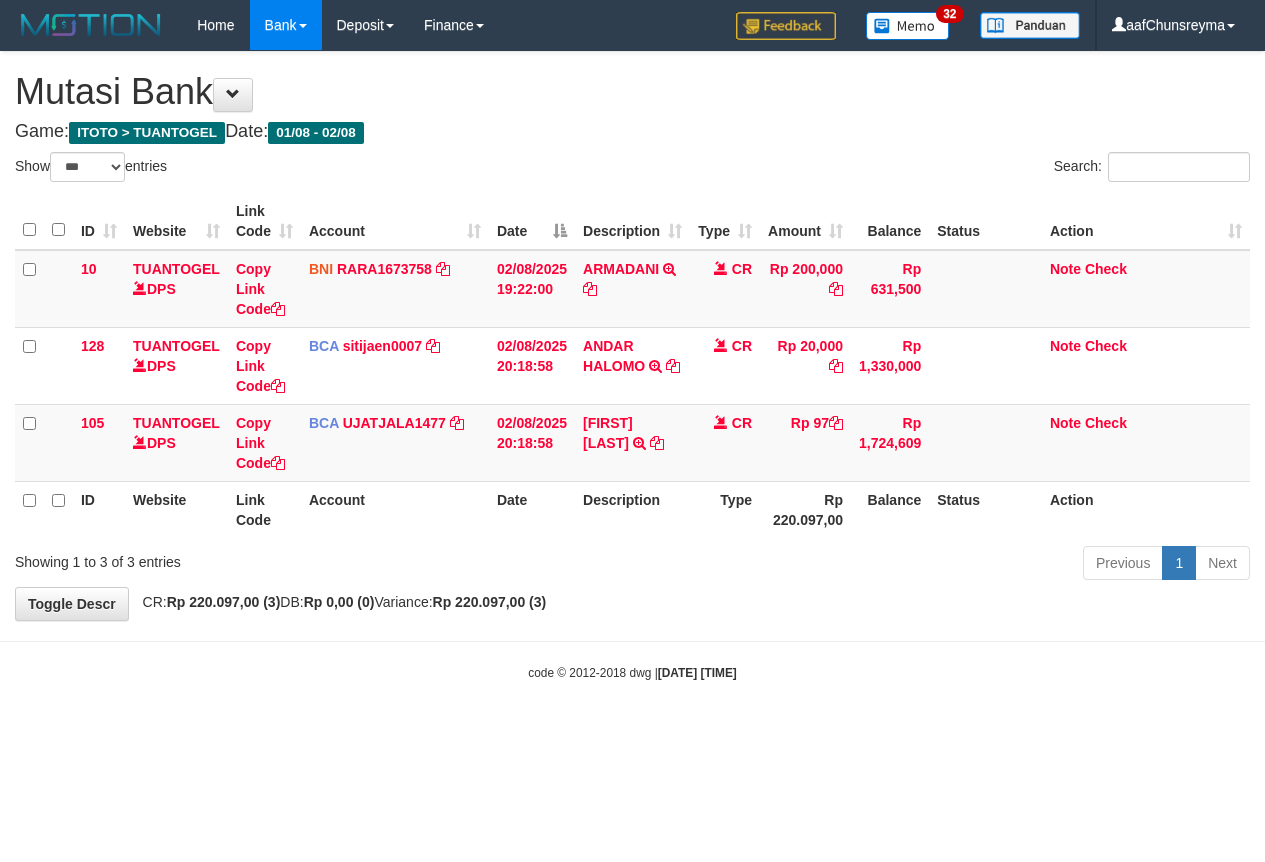 scroll, scrollTop: 0, scrollLeft: 0, axis: both 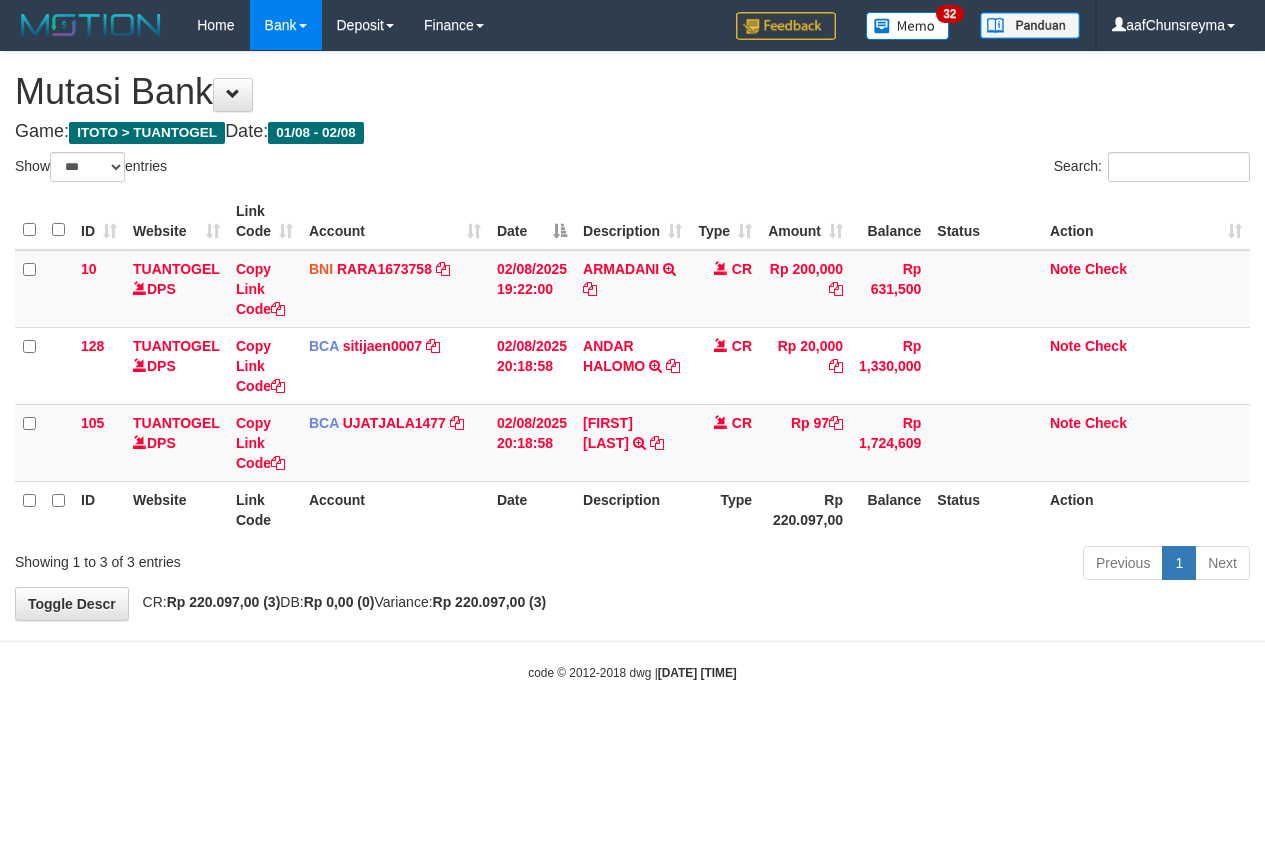 select on "***" 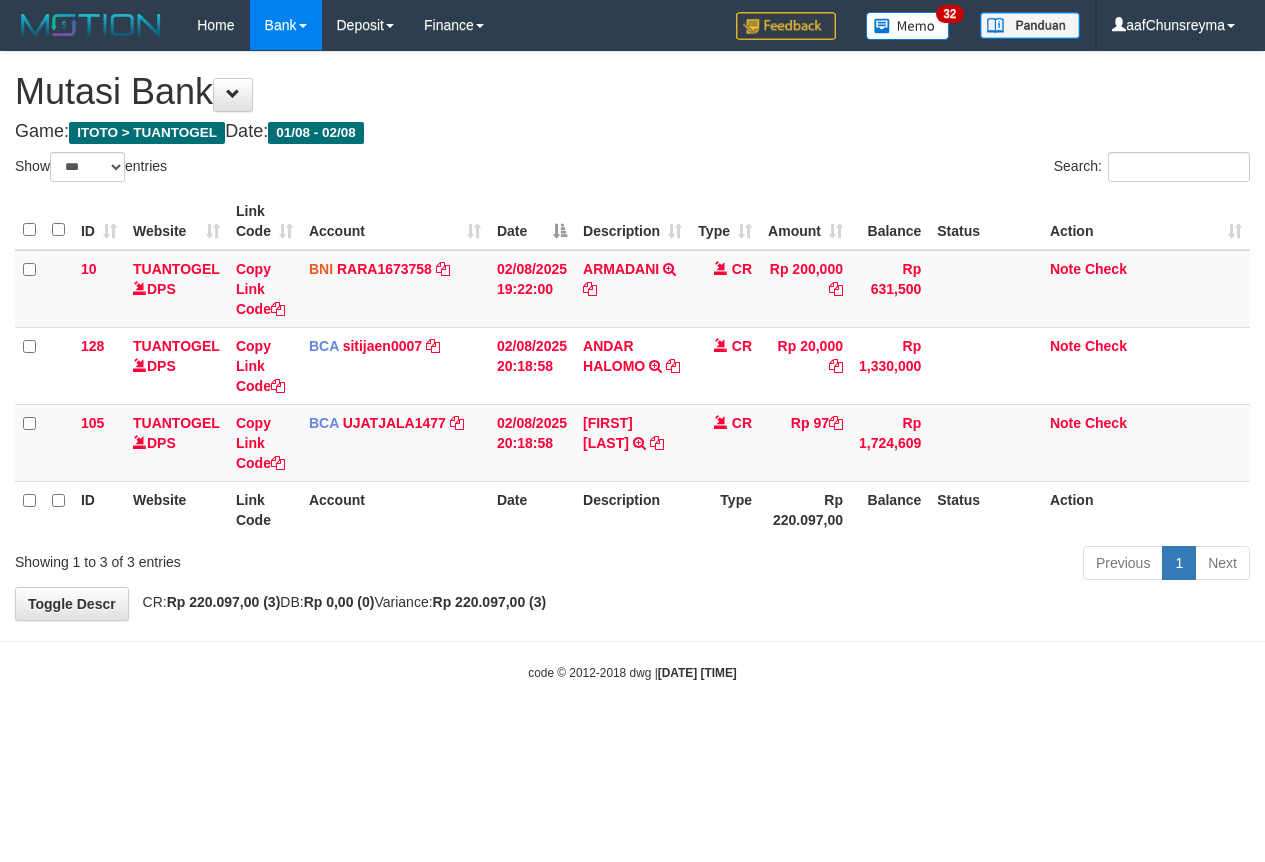 scroll, scrollTop: 0, scrollLeft: 0, axis: both 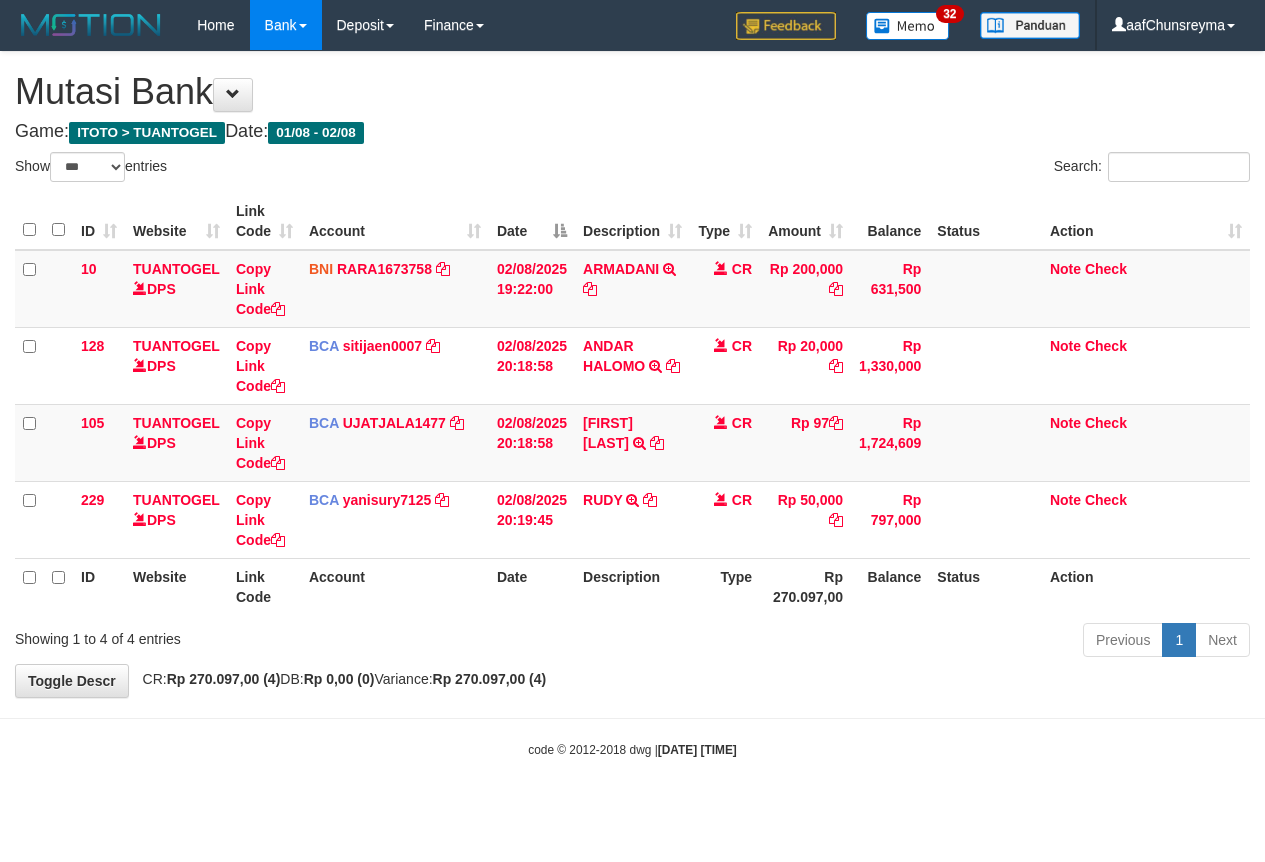 select on "***" 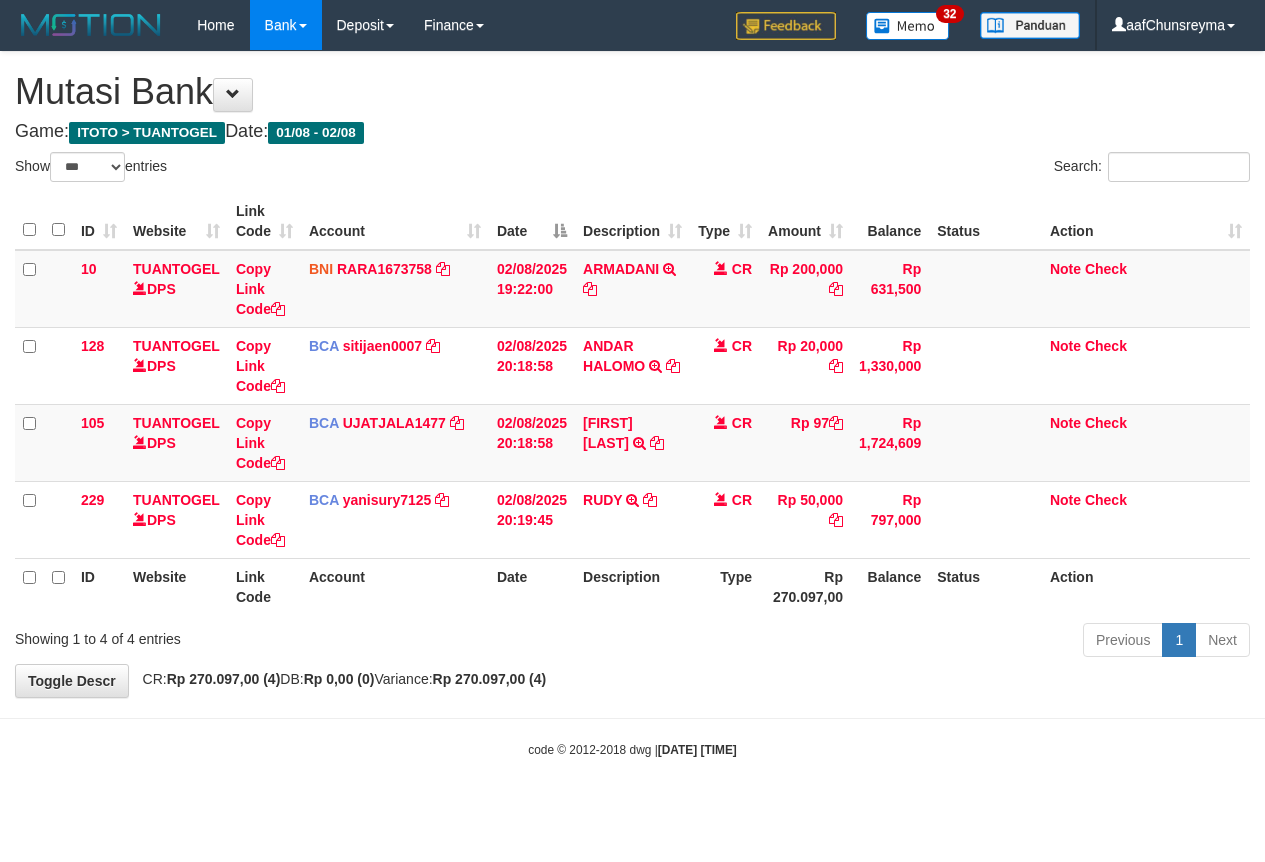 scroll, scrollTop: 0, scrollLeft: 0, axis: both 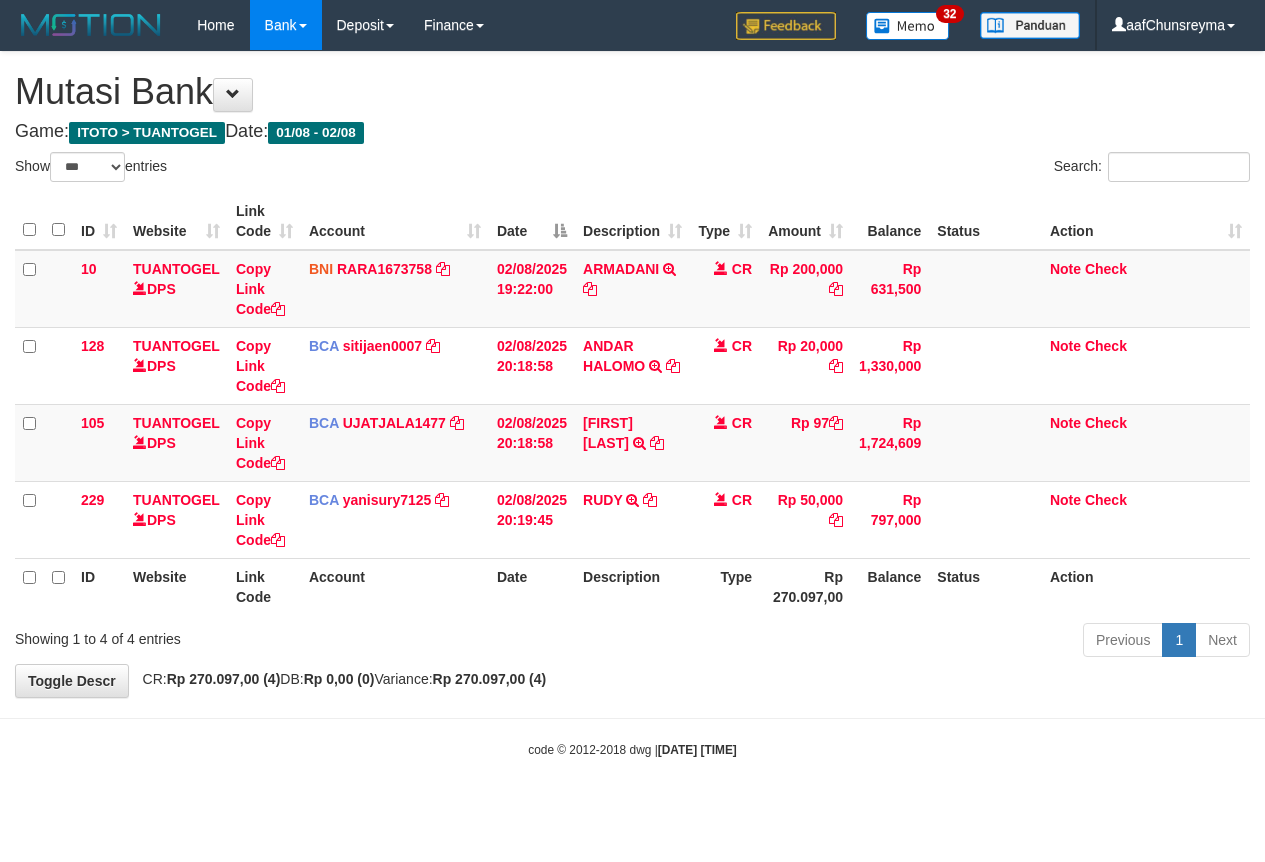 select on "***" 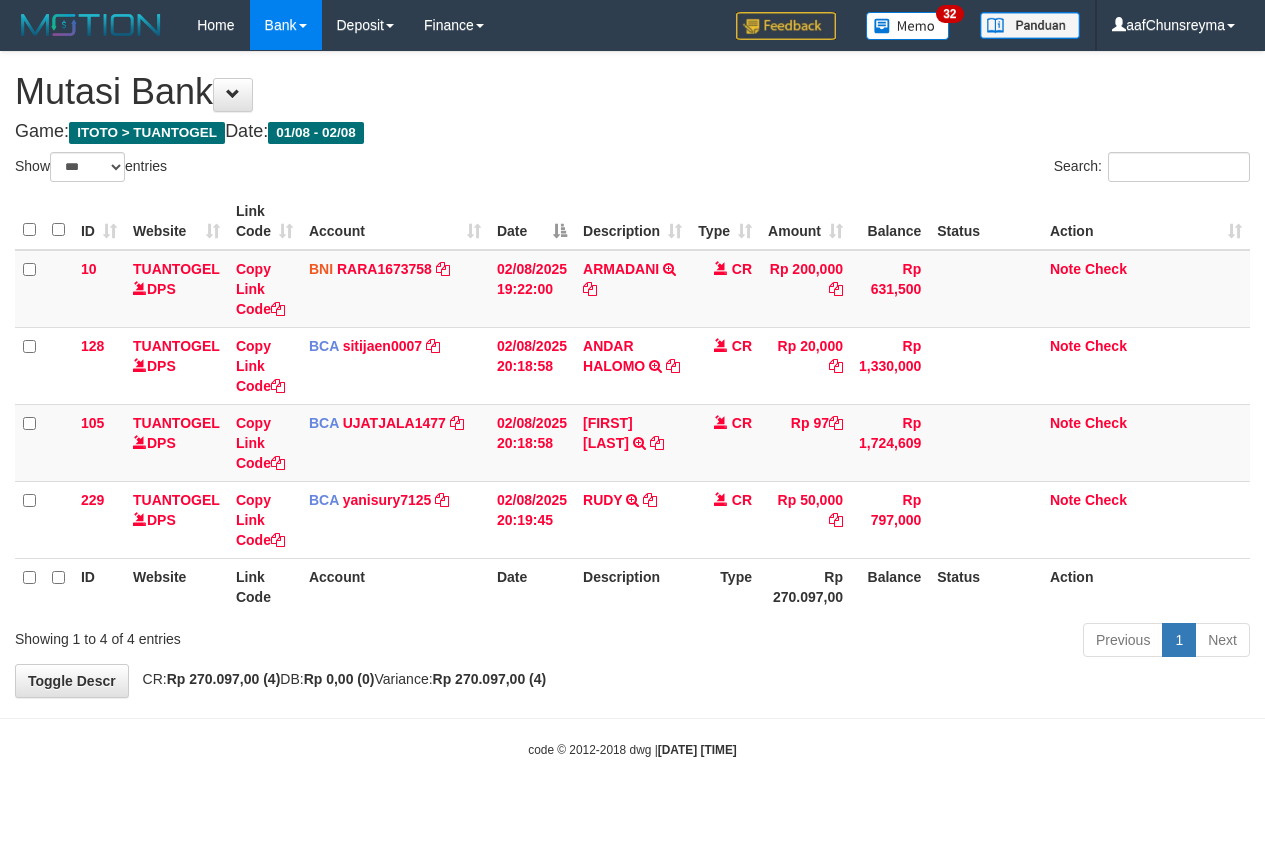 scroll, scrollTop: 0, scrollLeft: 0, axis: both 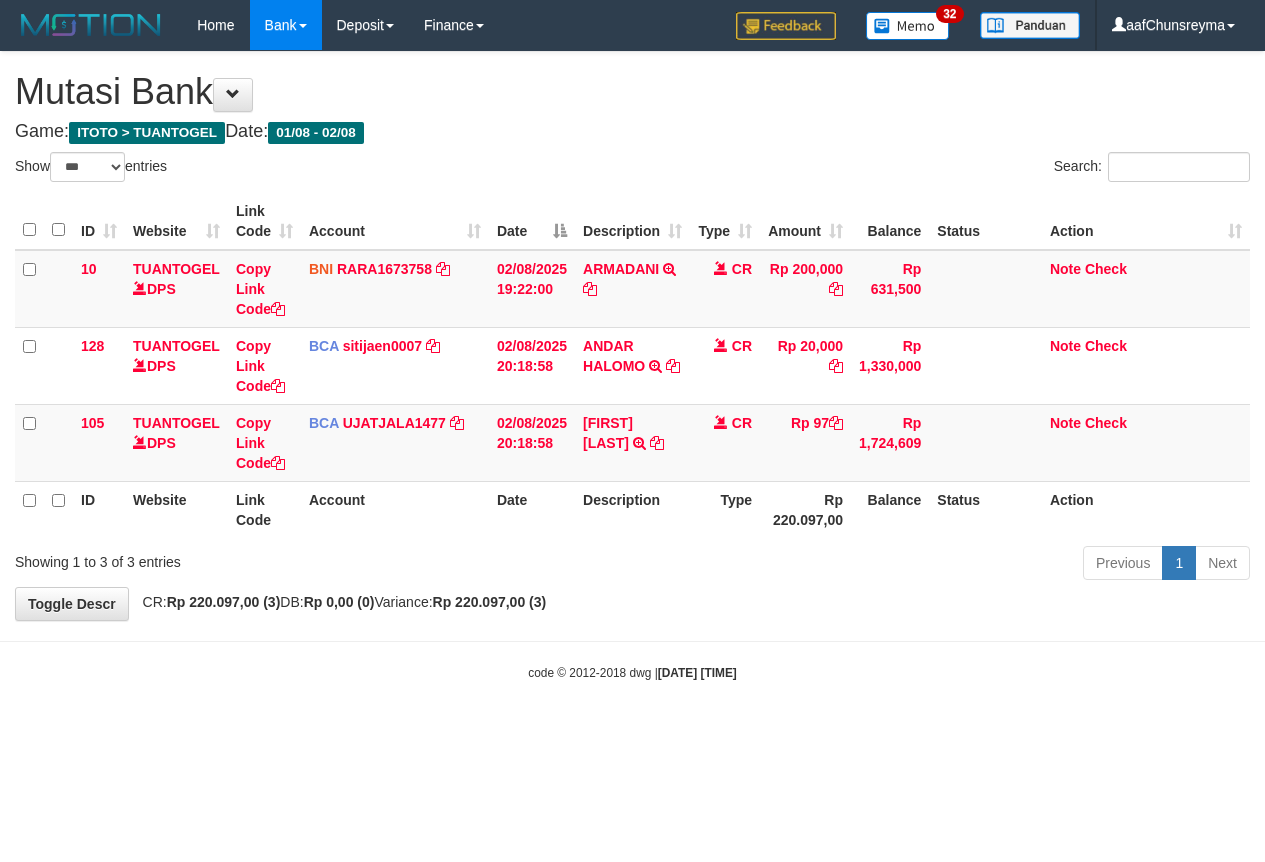 select on "***" 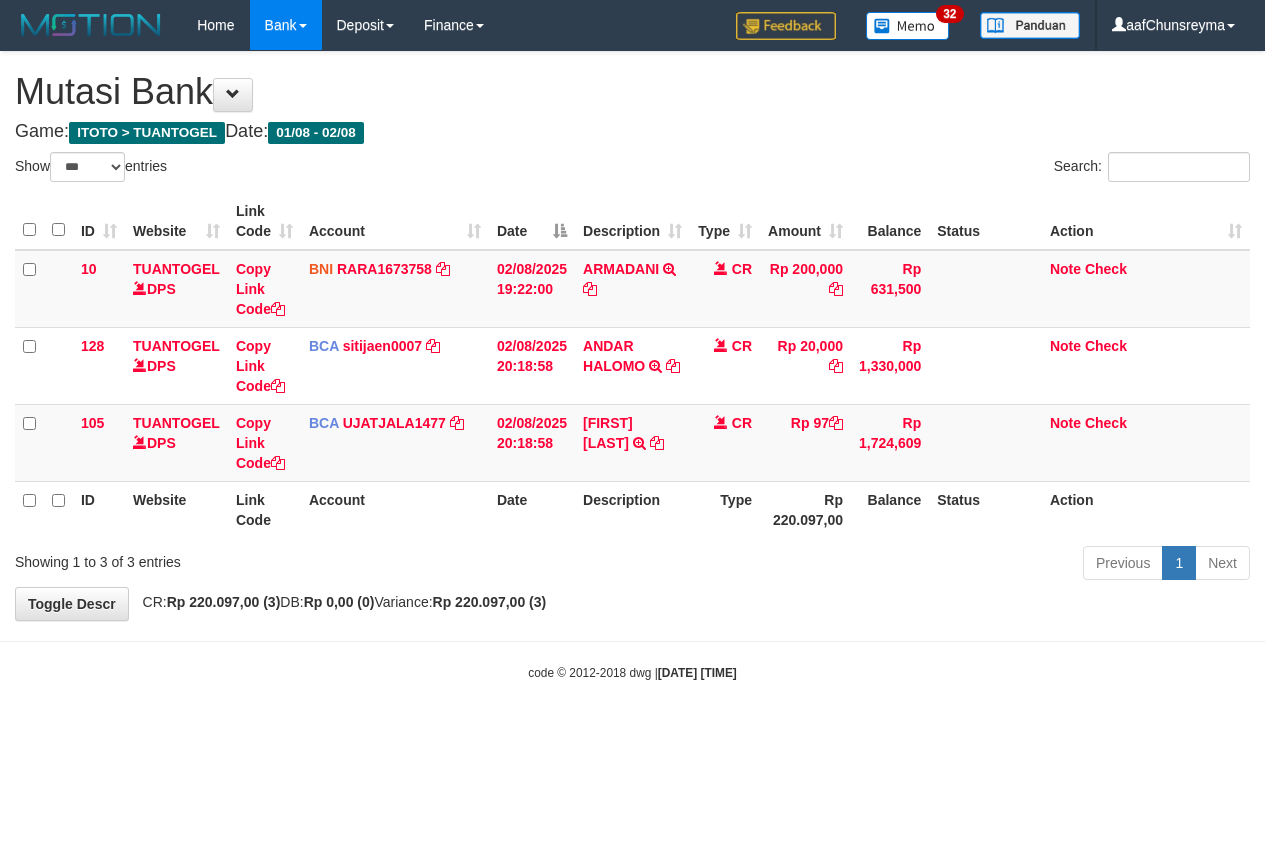 scroll, scrollTop: 0, scrollLeft: 0, axis: both 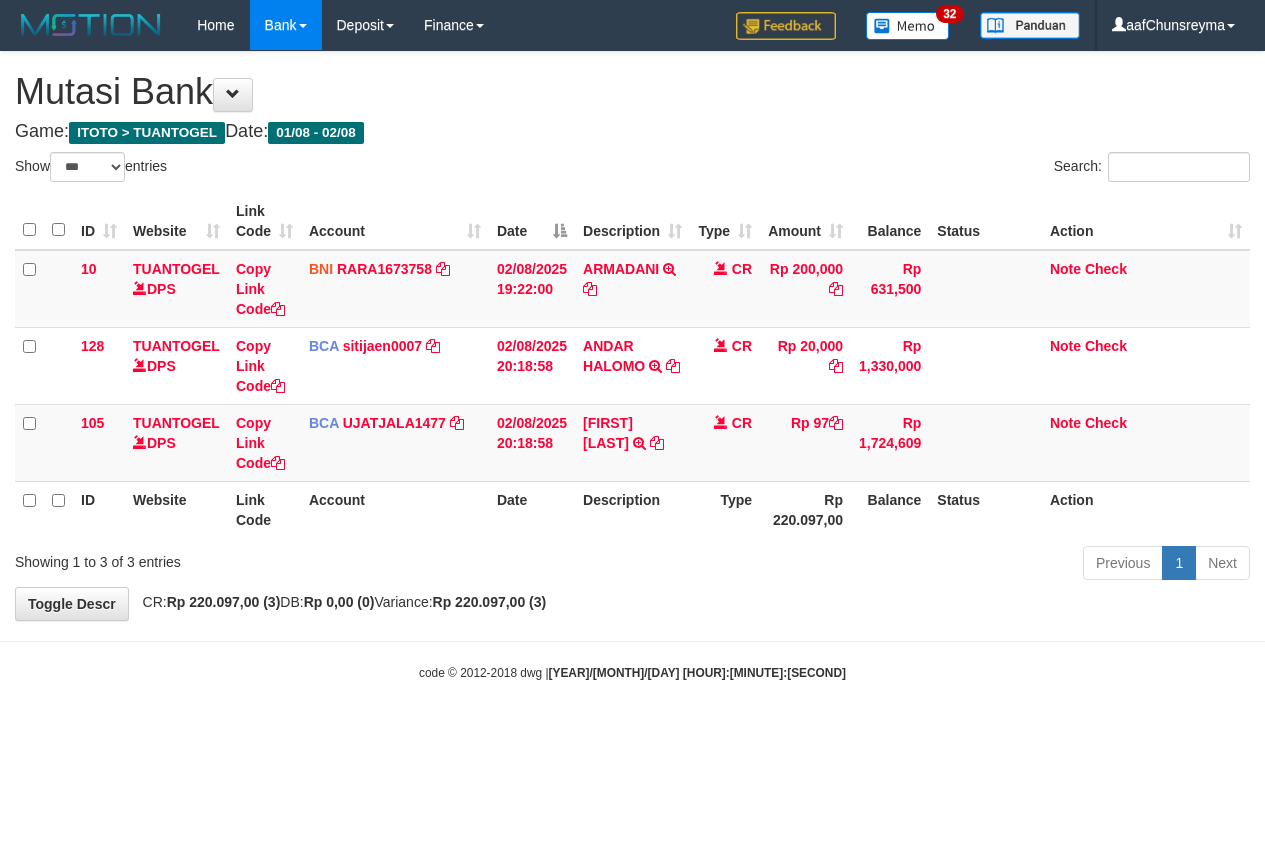 select on "***" 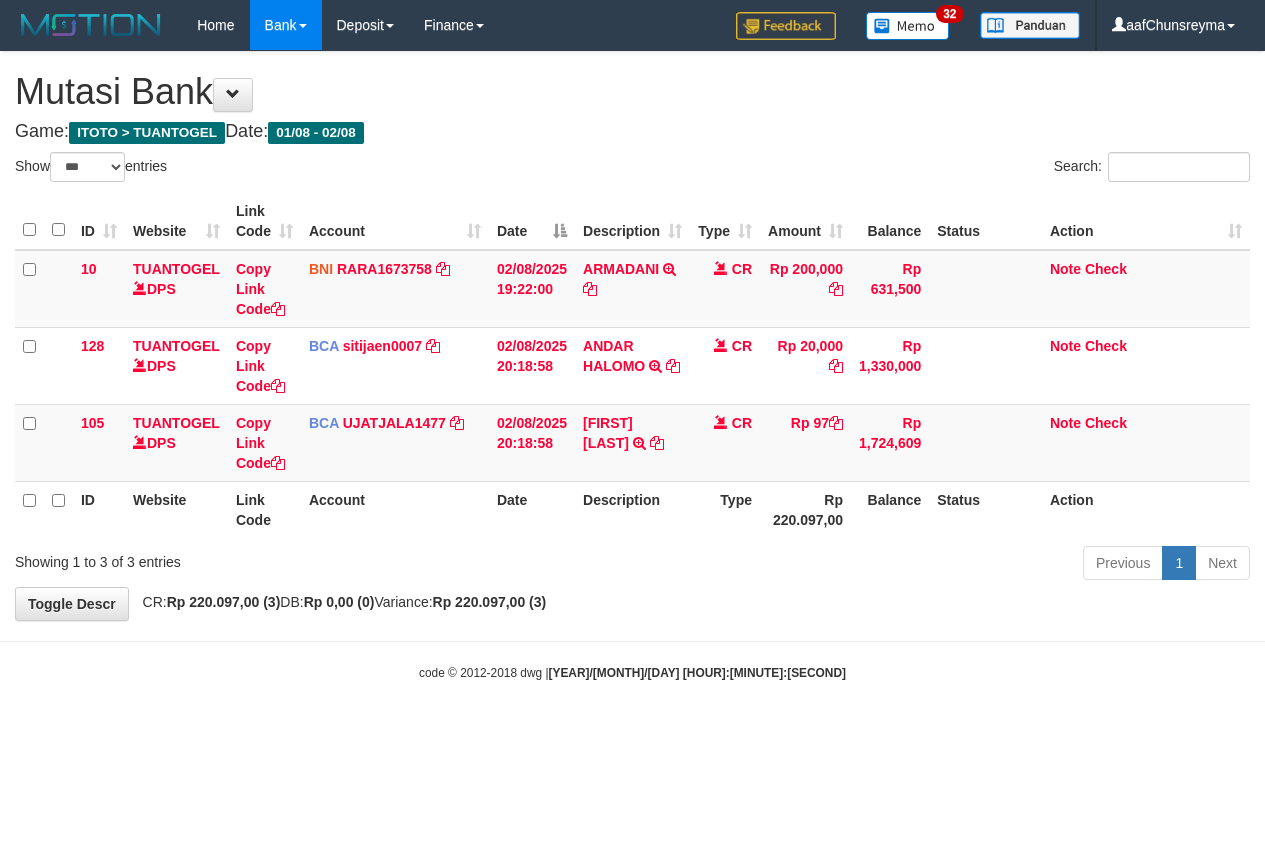 scroll, scrollTop: 0, scrollLeft: 0, axis: both 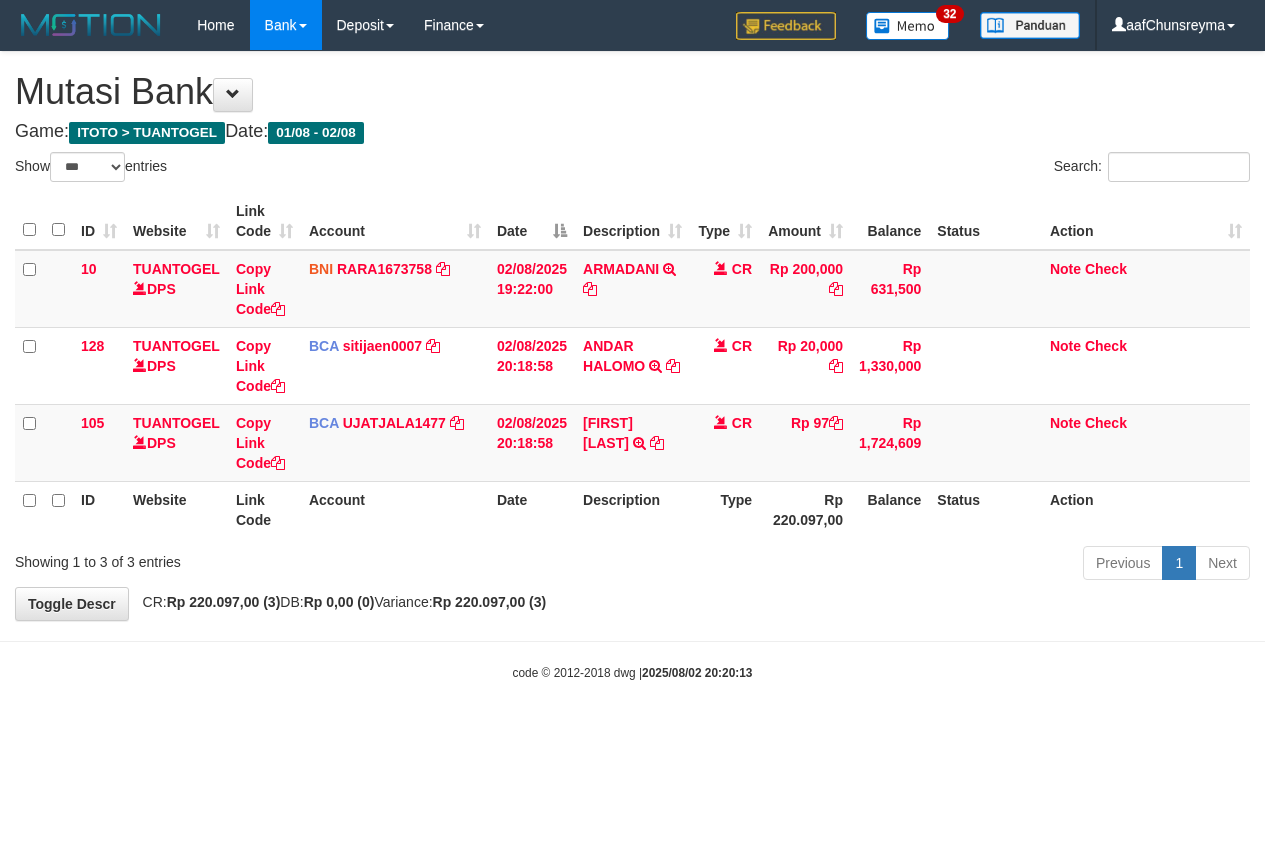 select on "***" 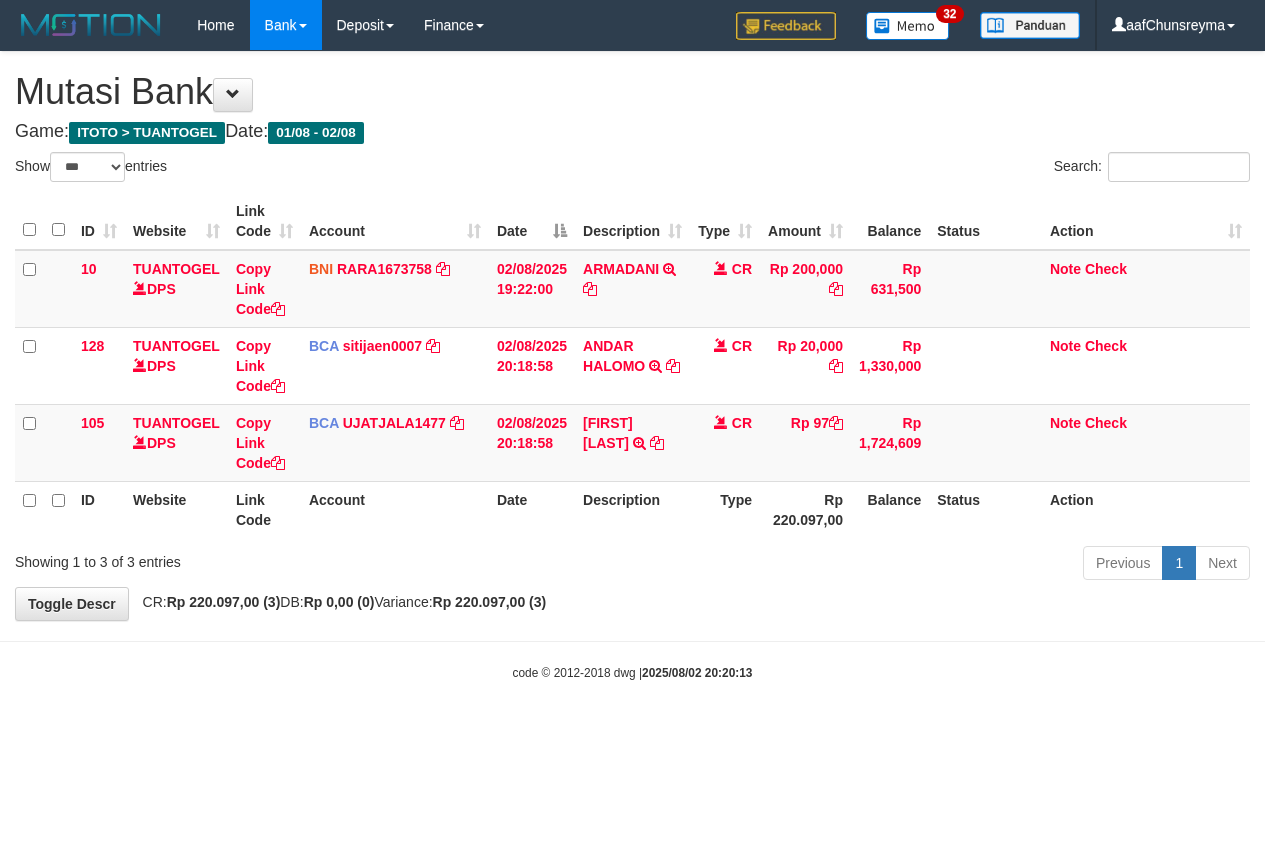 scroll, scrollTop: 0, scrollLeft: 0, axis: both 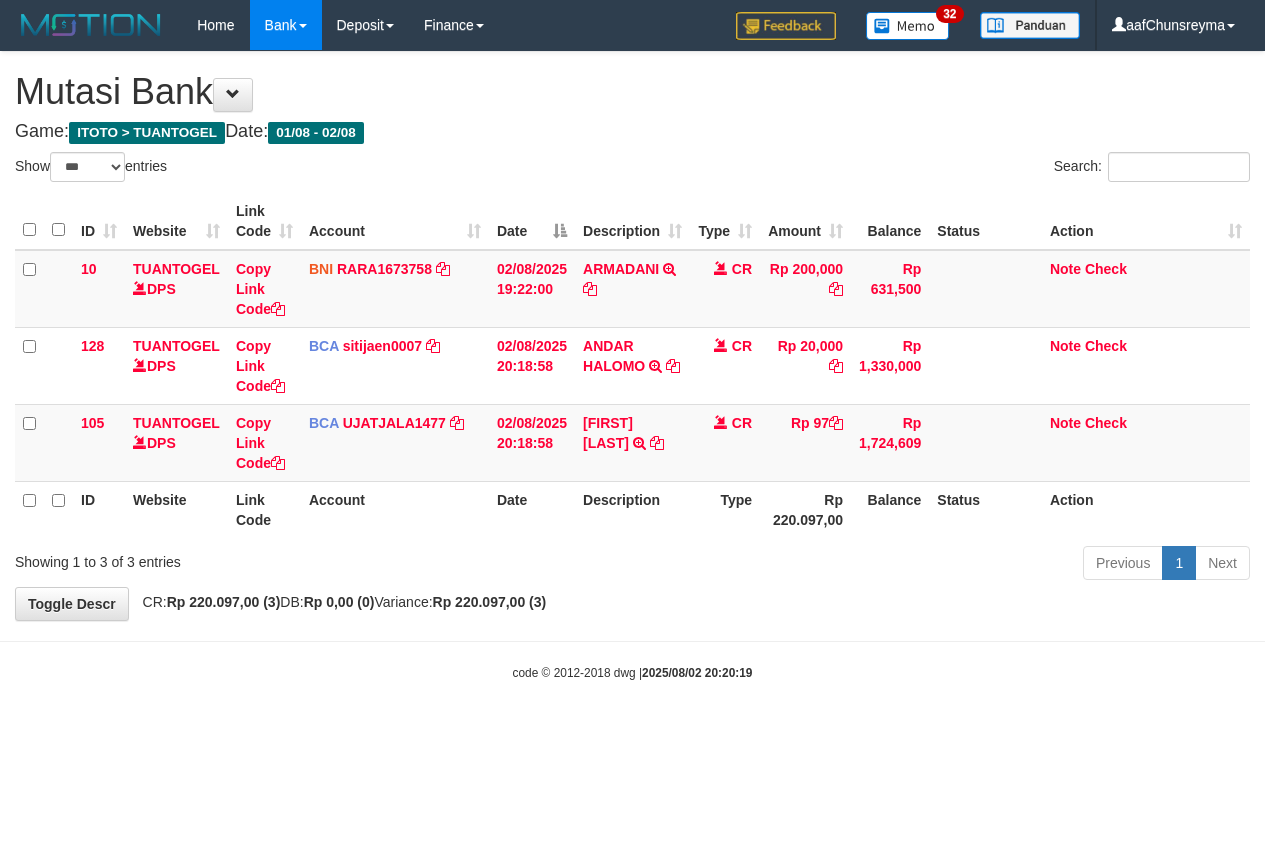 select on "***" 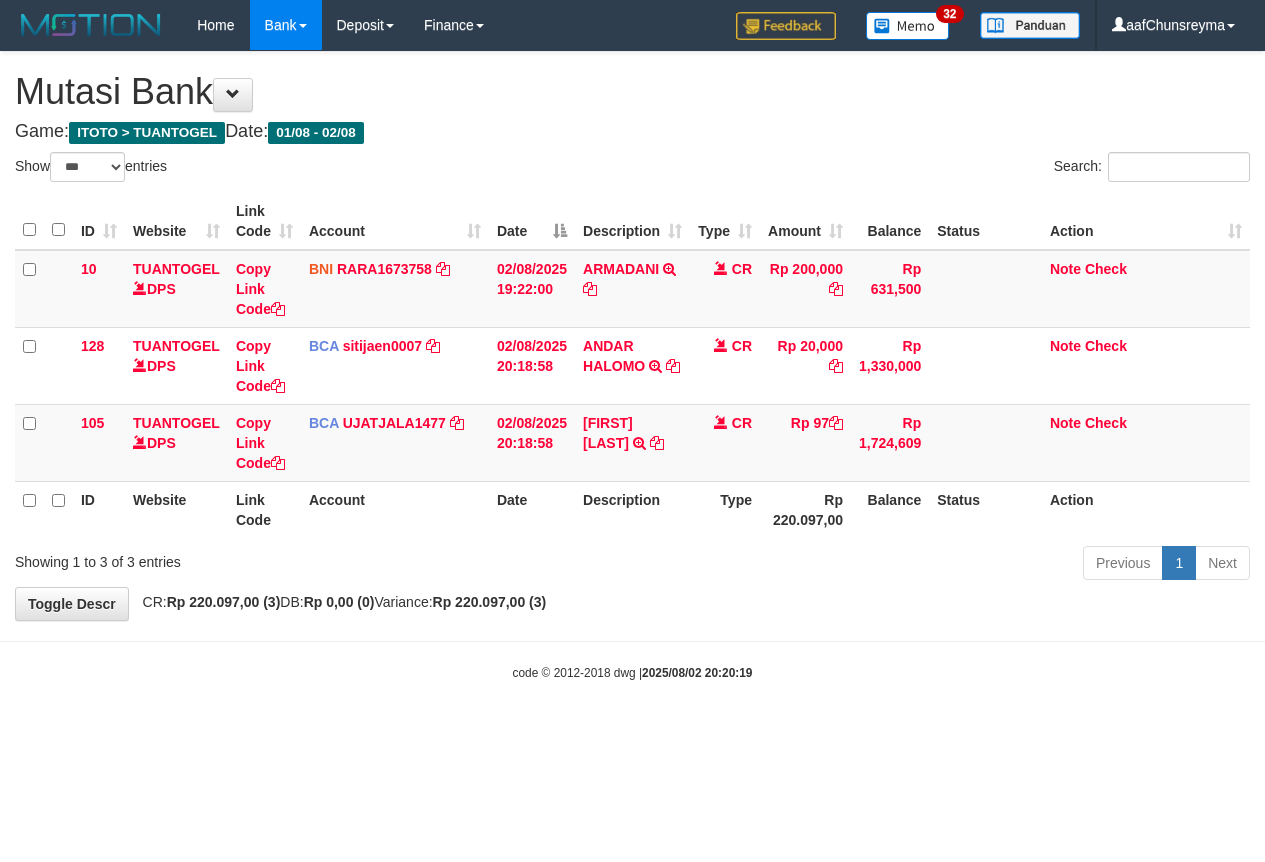 scroll, scrollTop: 0, scrollLeft: 0, axis: both 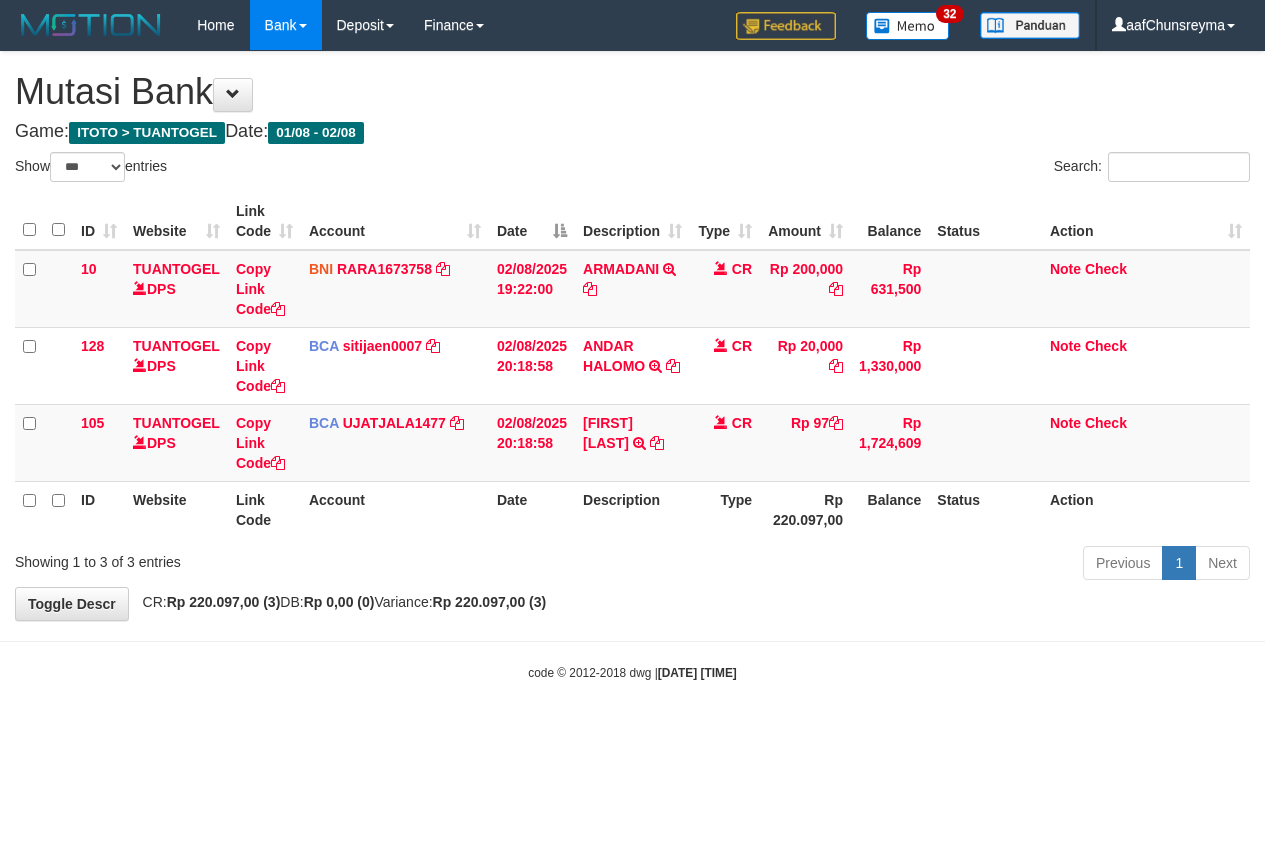 select on "***" 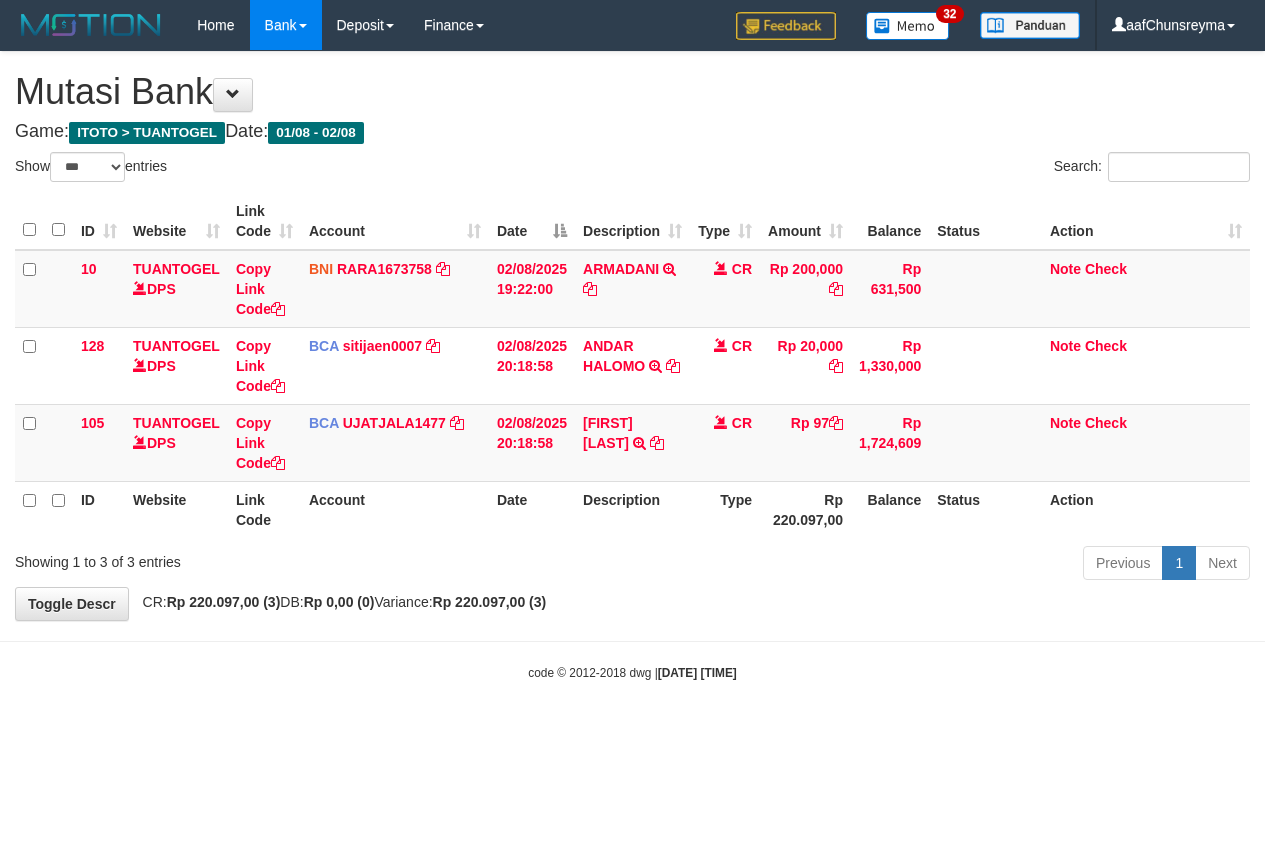 scroll, scrollTop: 0, scrollLeft: 0, axis: both 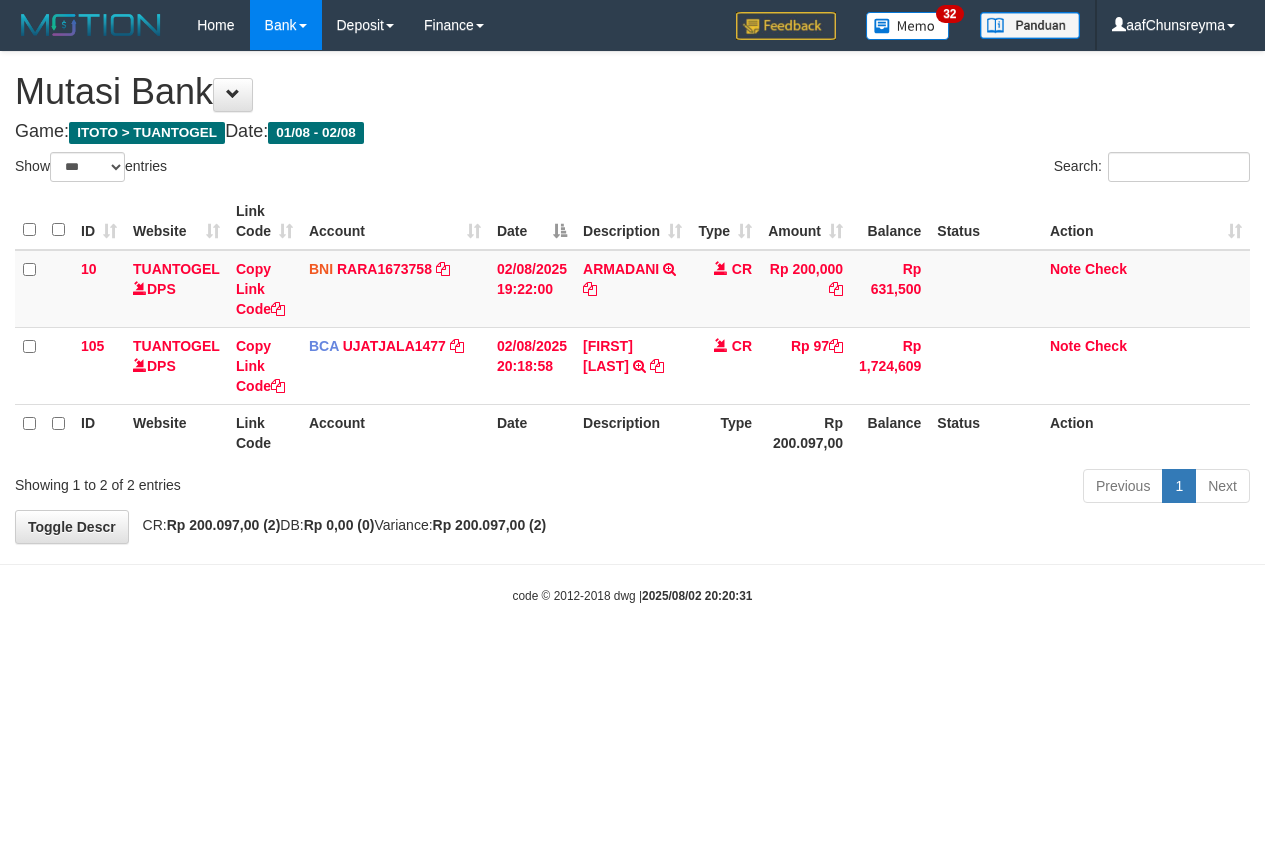 select on "***" 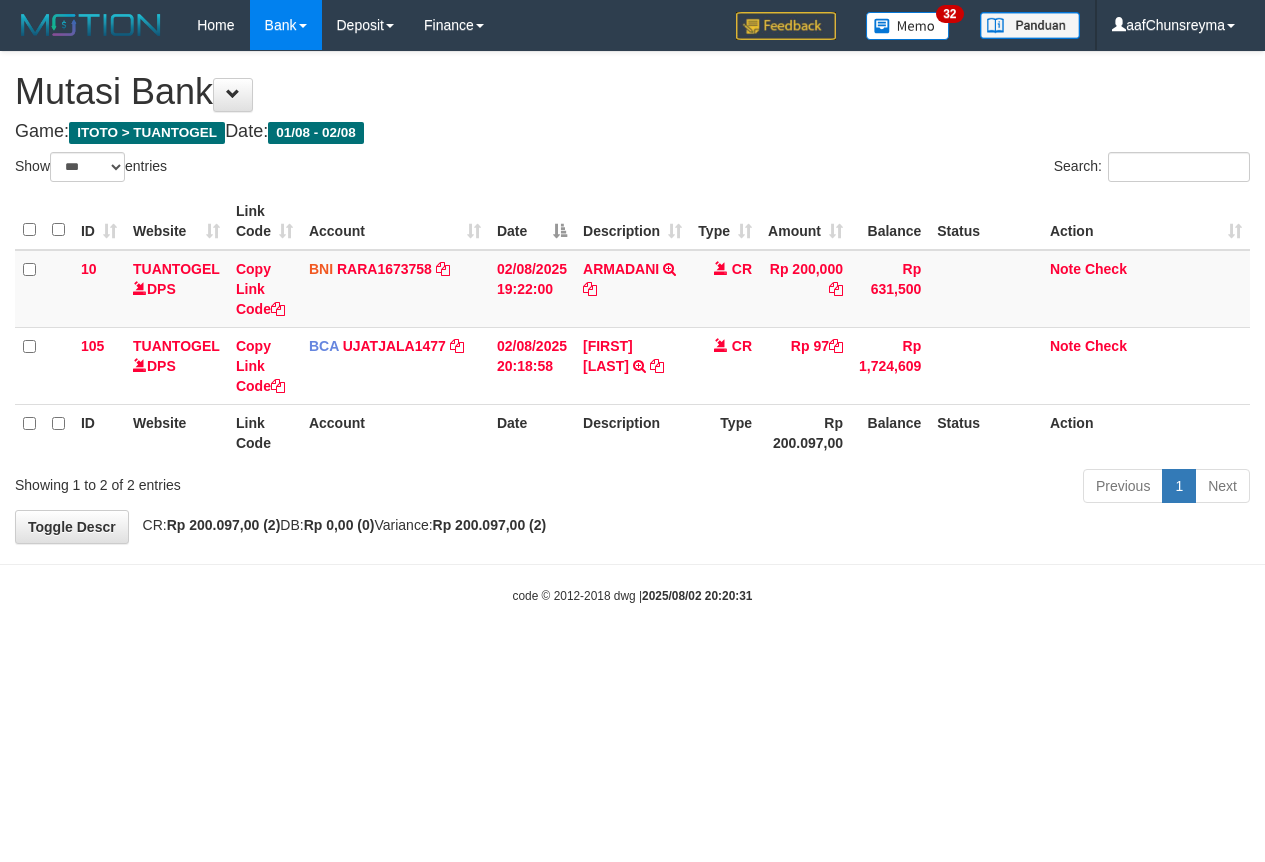 scroll, scrollTop: 0, scrollLeft: 0, axis: both 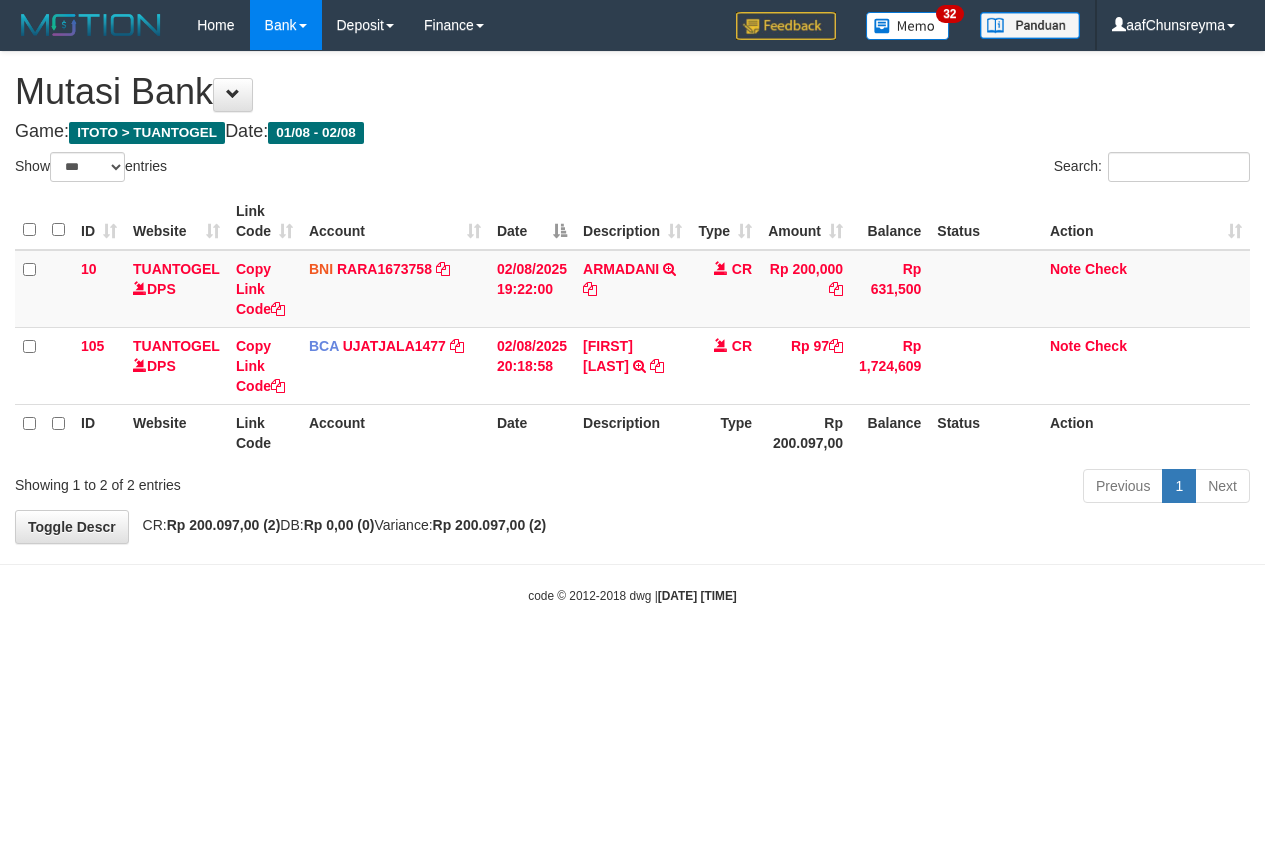 select on "***" 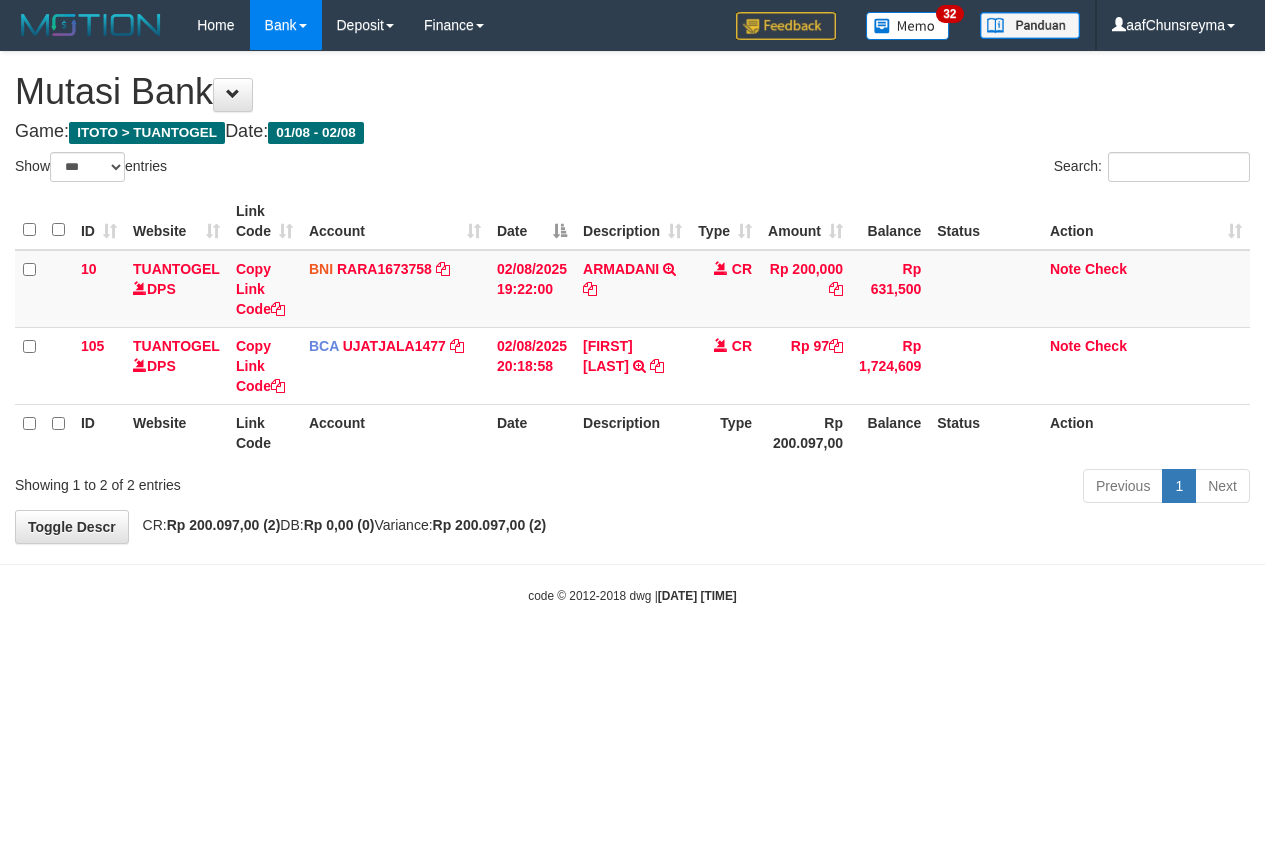 scroll, scrollTop: 0, scrollLeft: 0, axis: both 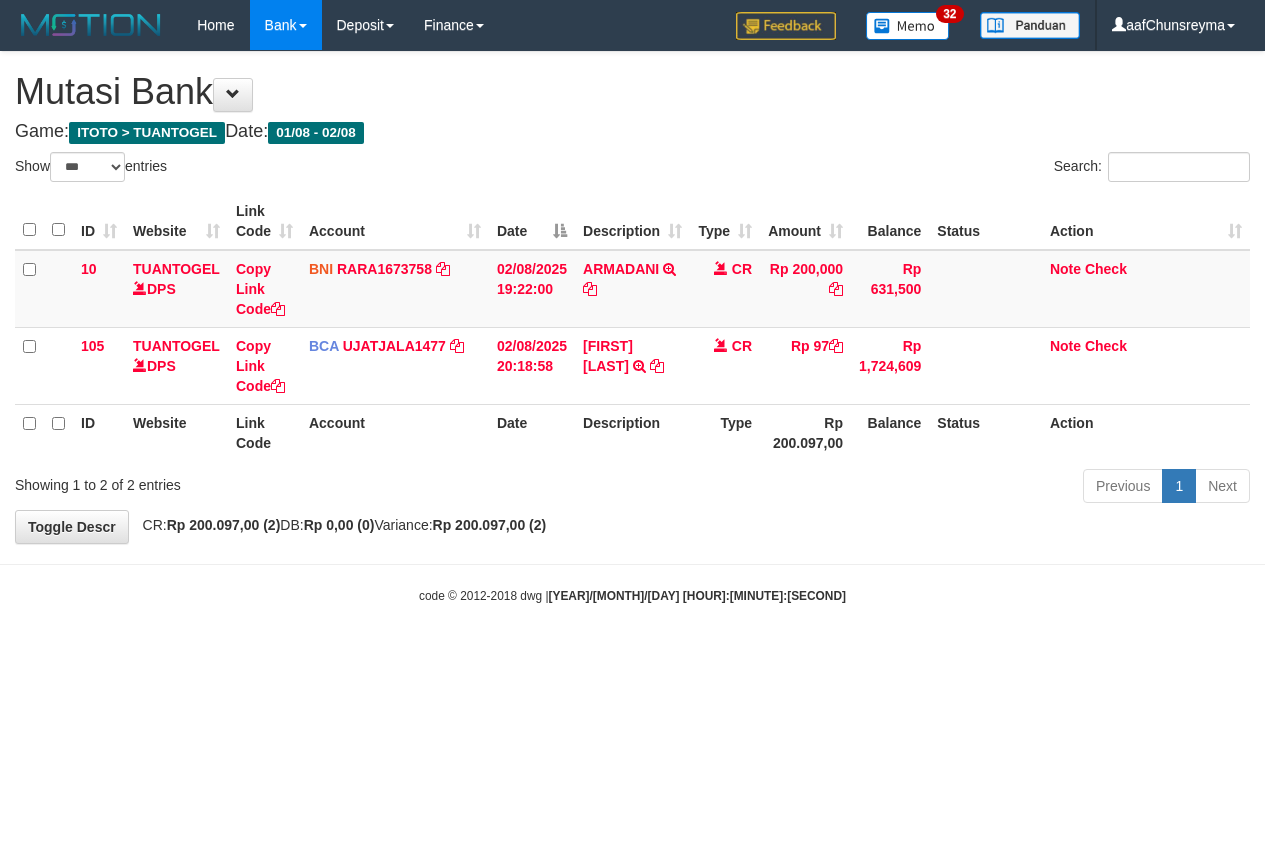 select on "***" 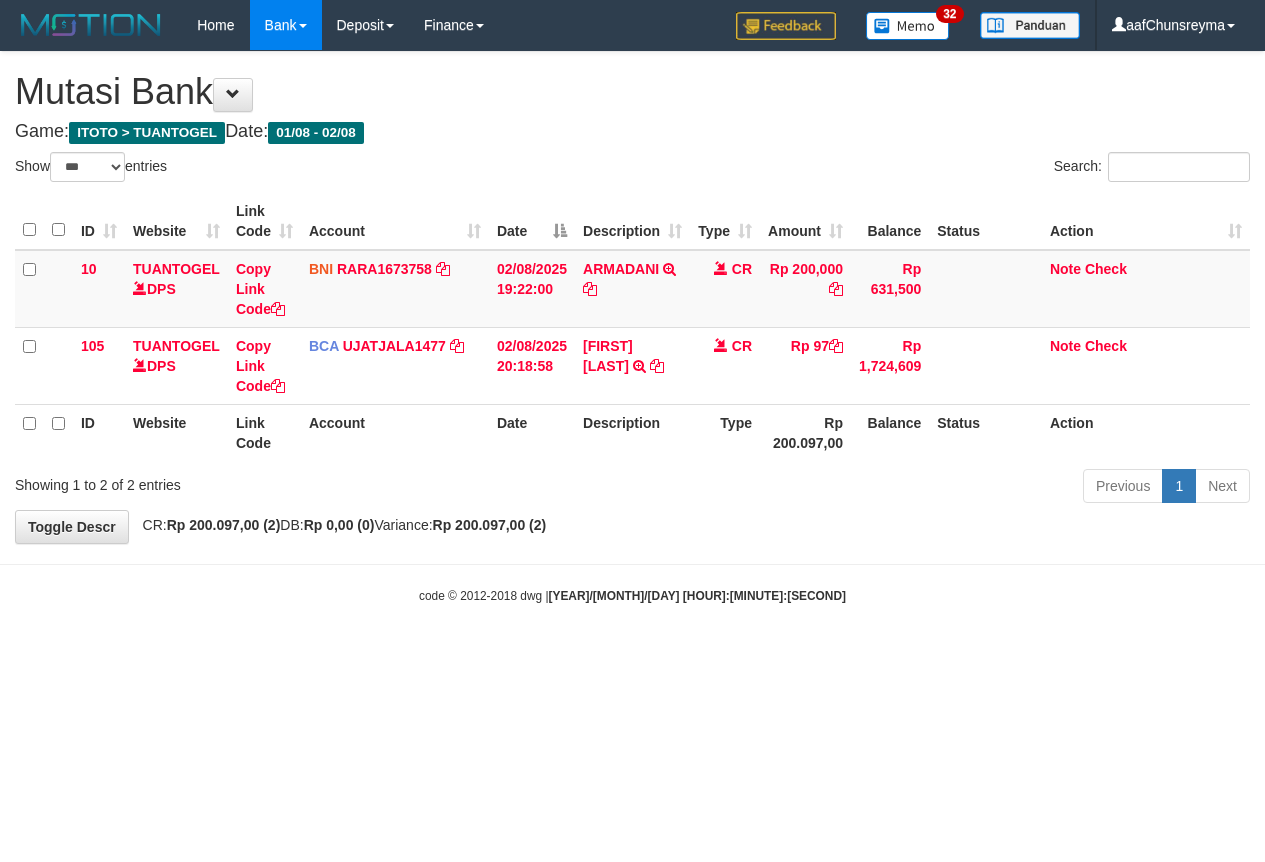 scroll, scrollTop: 0, scrollLeft: 0, axis: both 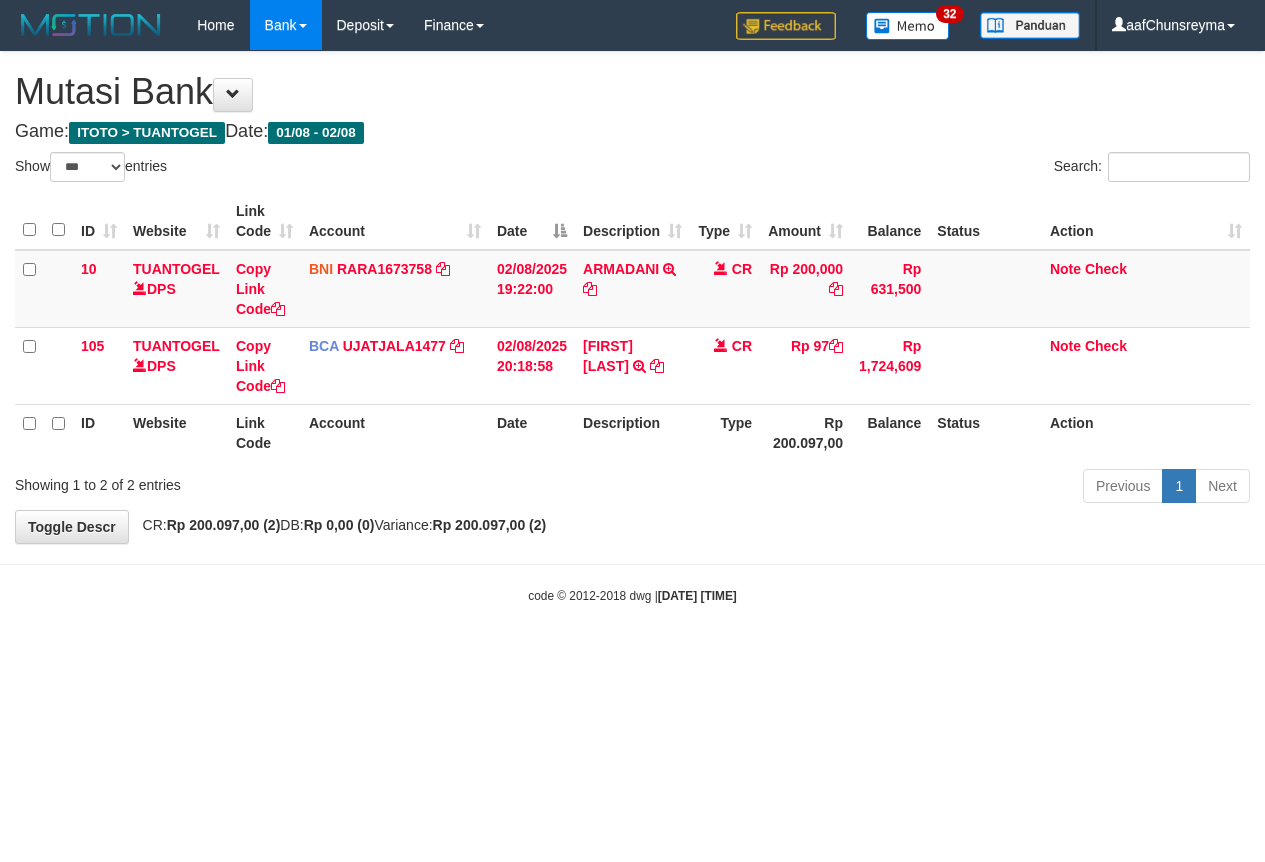 select on "***" 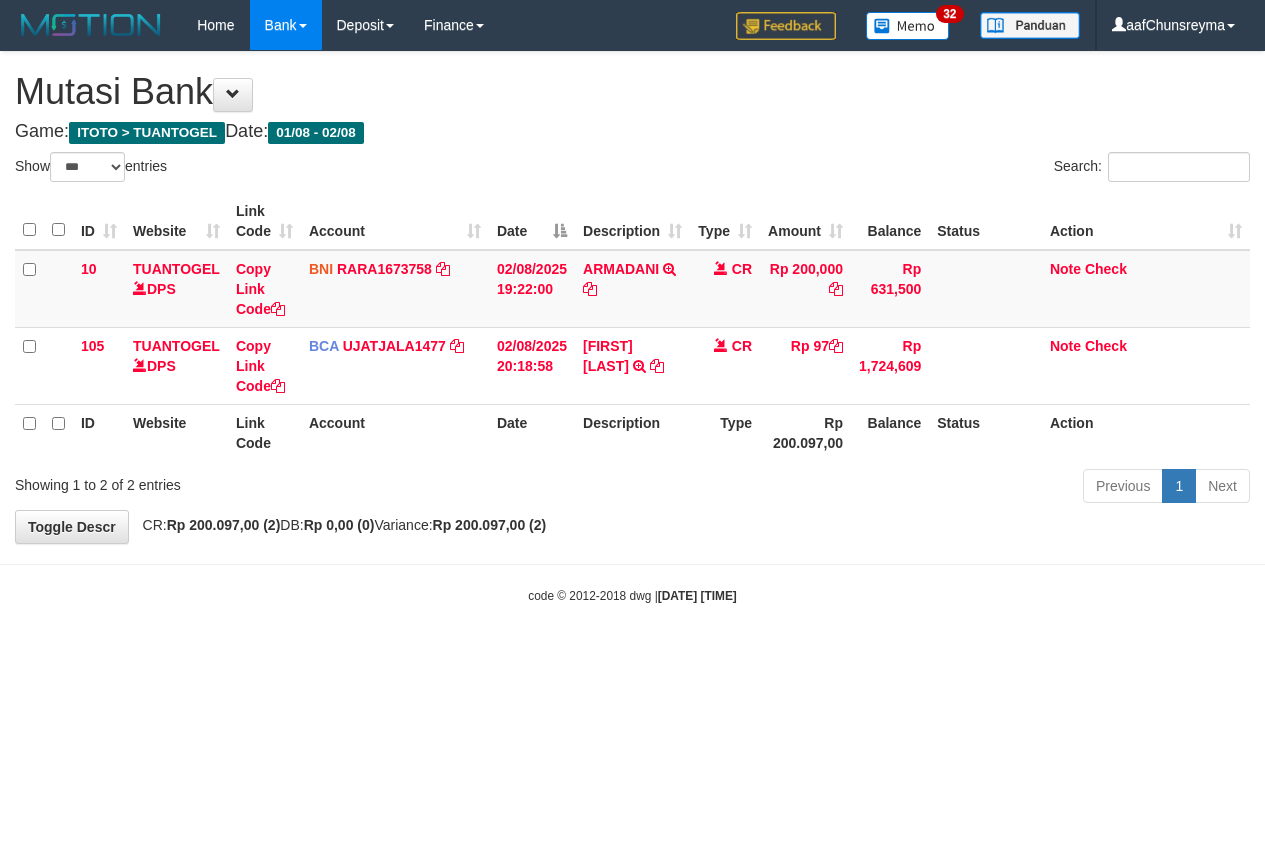 scroll, scrollTop: 0, scrollLeft: 0, axis: both 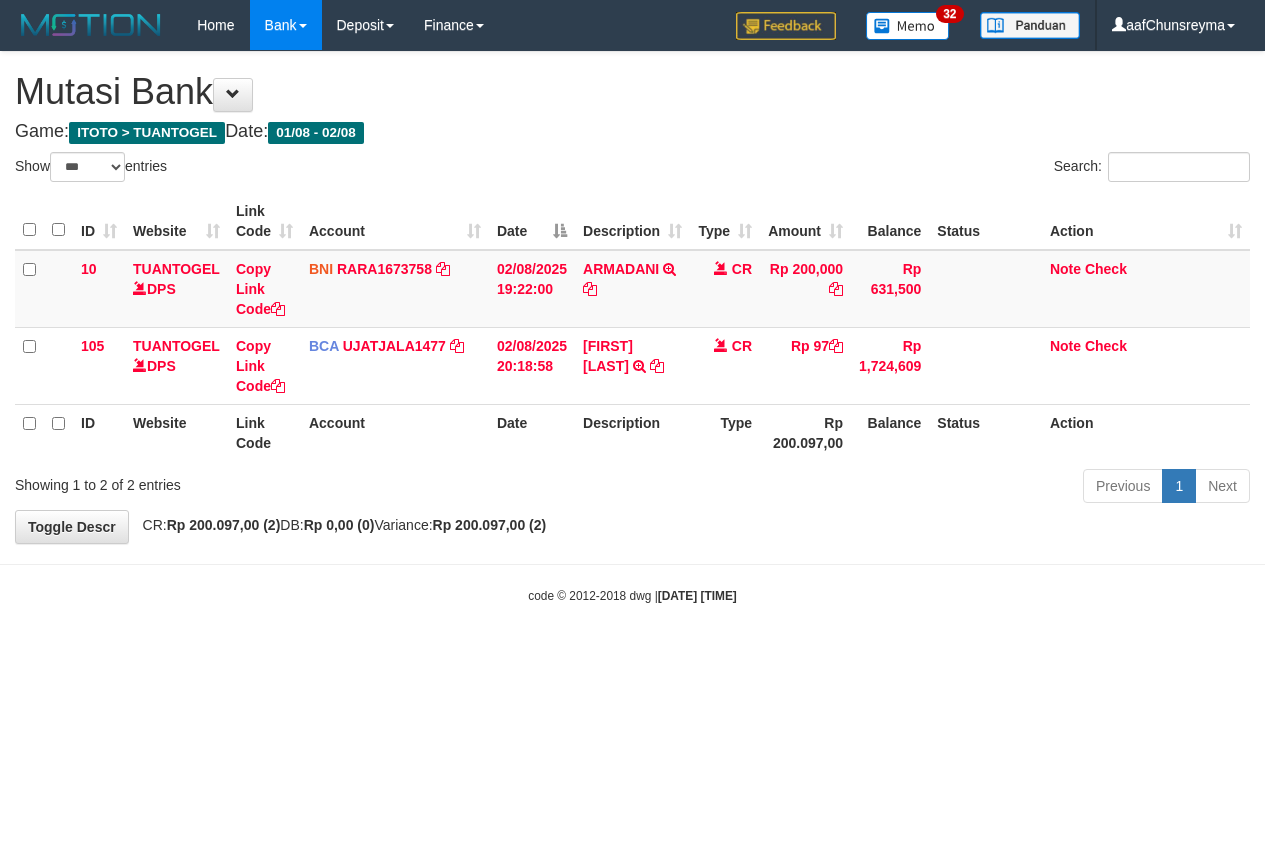 select on "***" 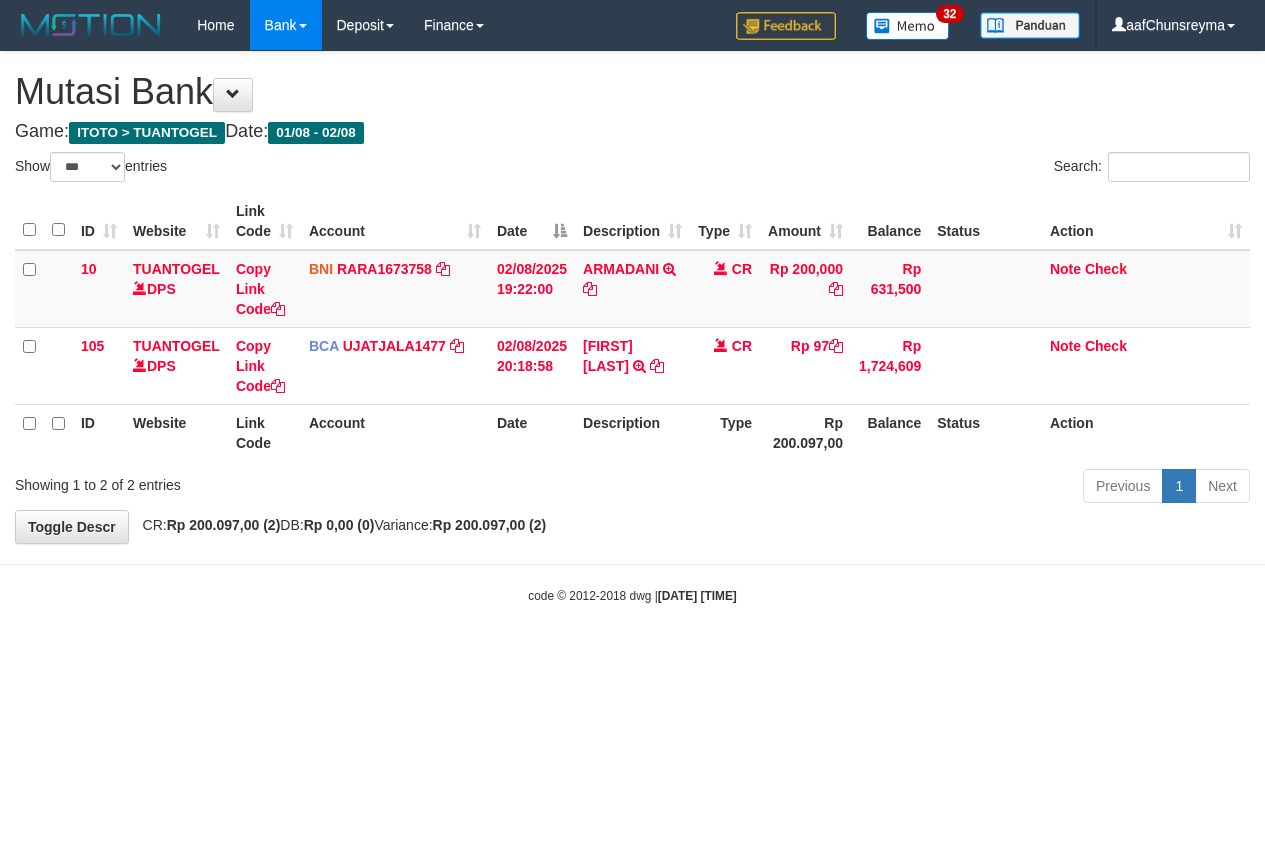 scroll, scrollTop: 0, scrollLeft: 0, axis: both 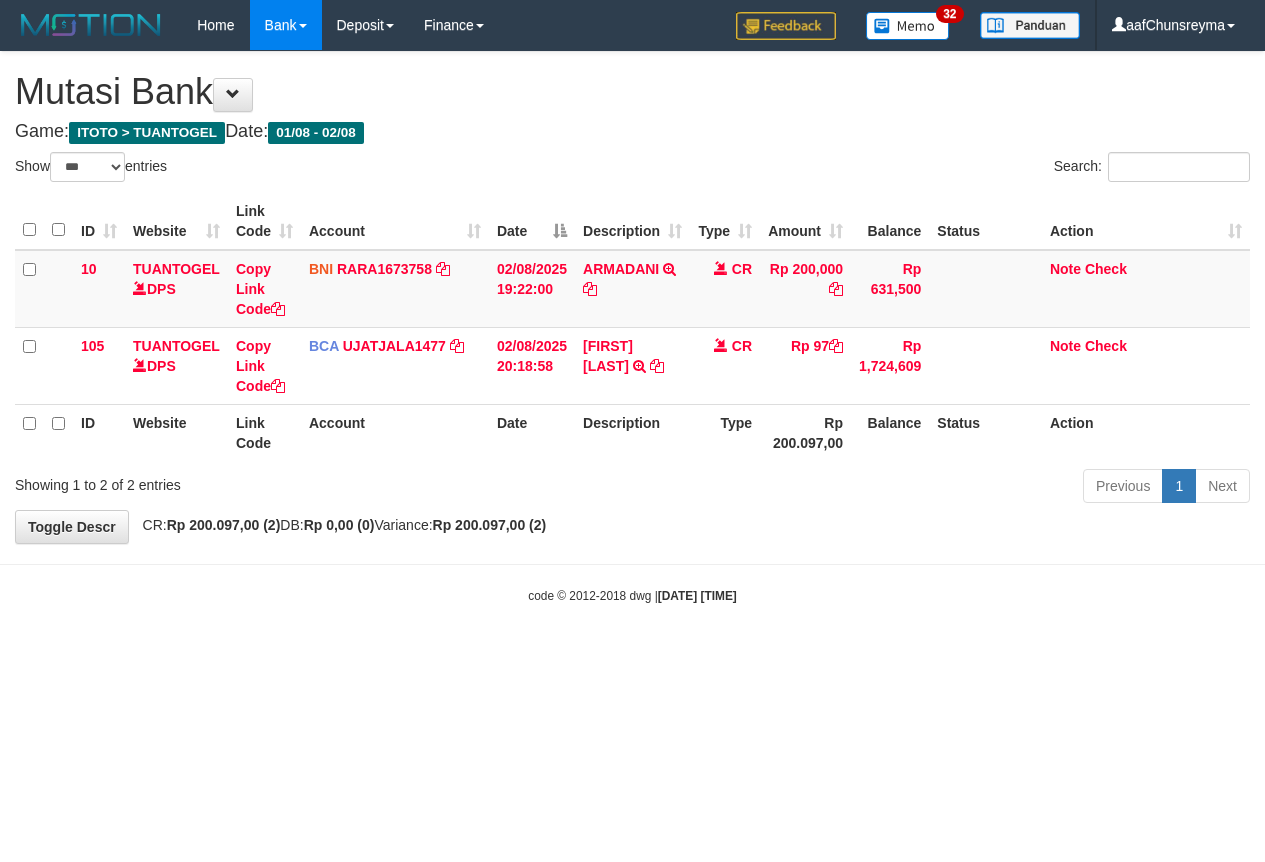 select on "***" 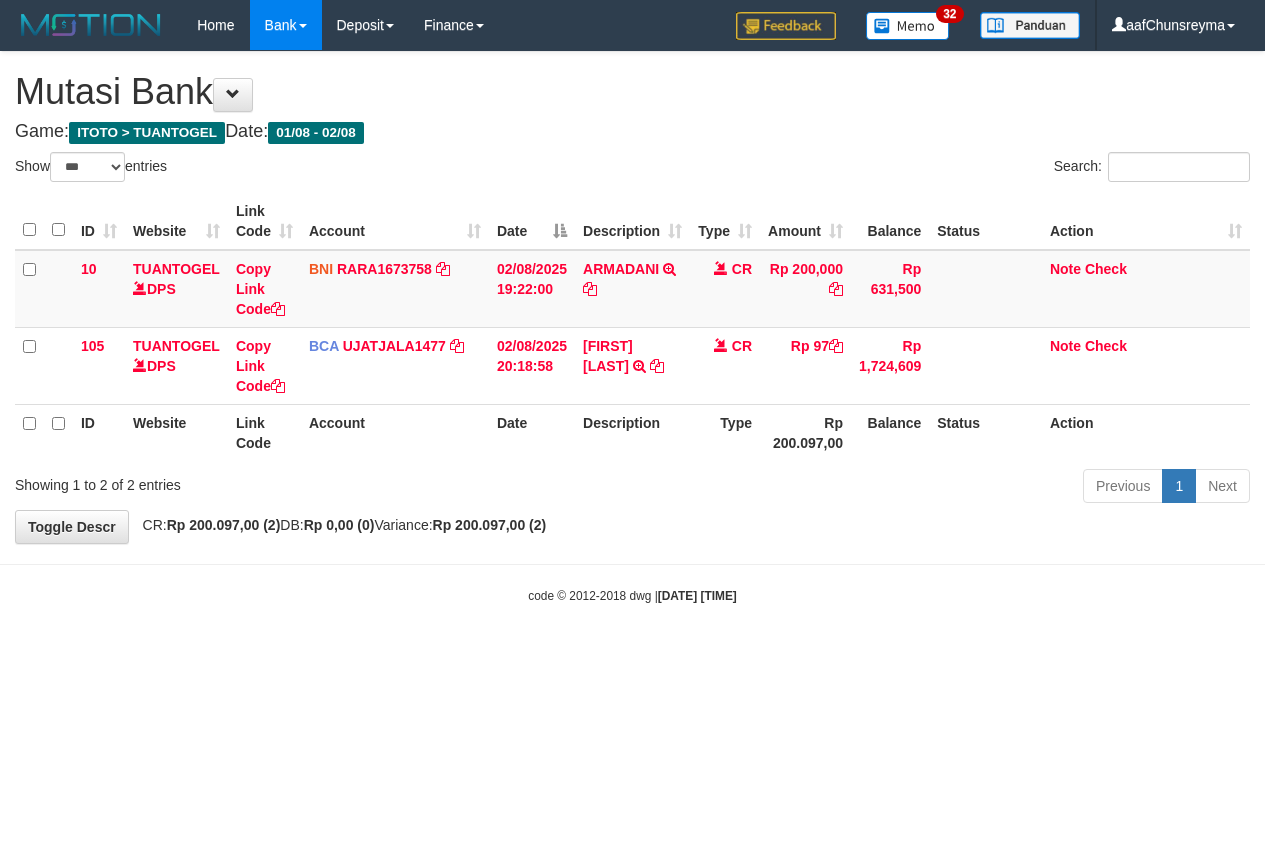 scroll, scrollTop: 0, scrollLeft: 0, axis: both 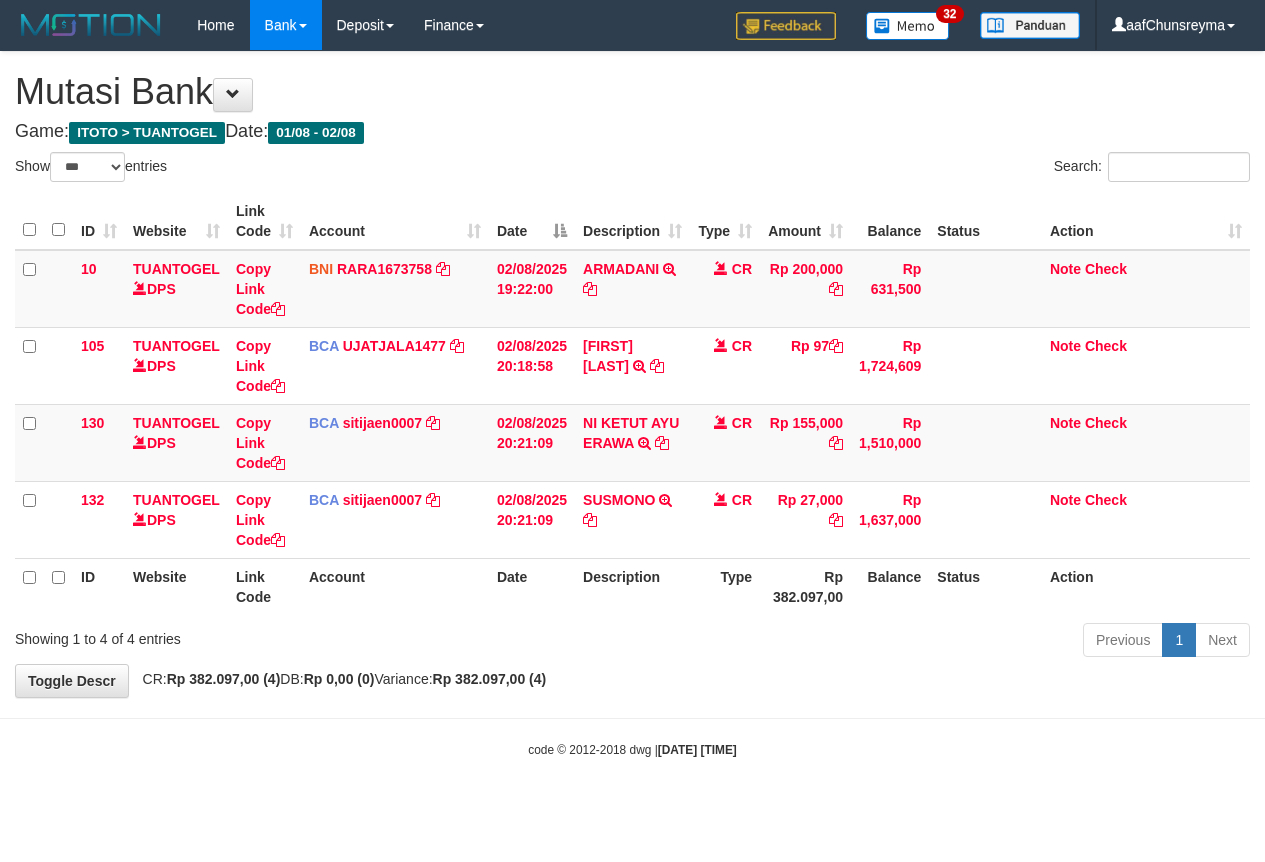 select on "***" 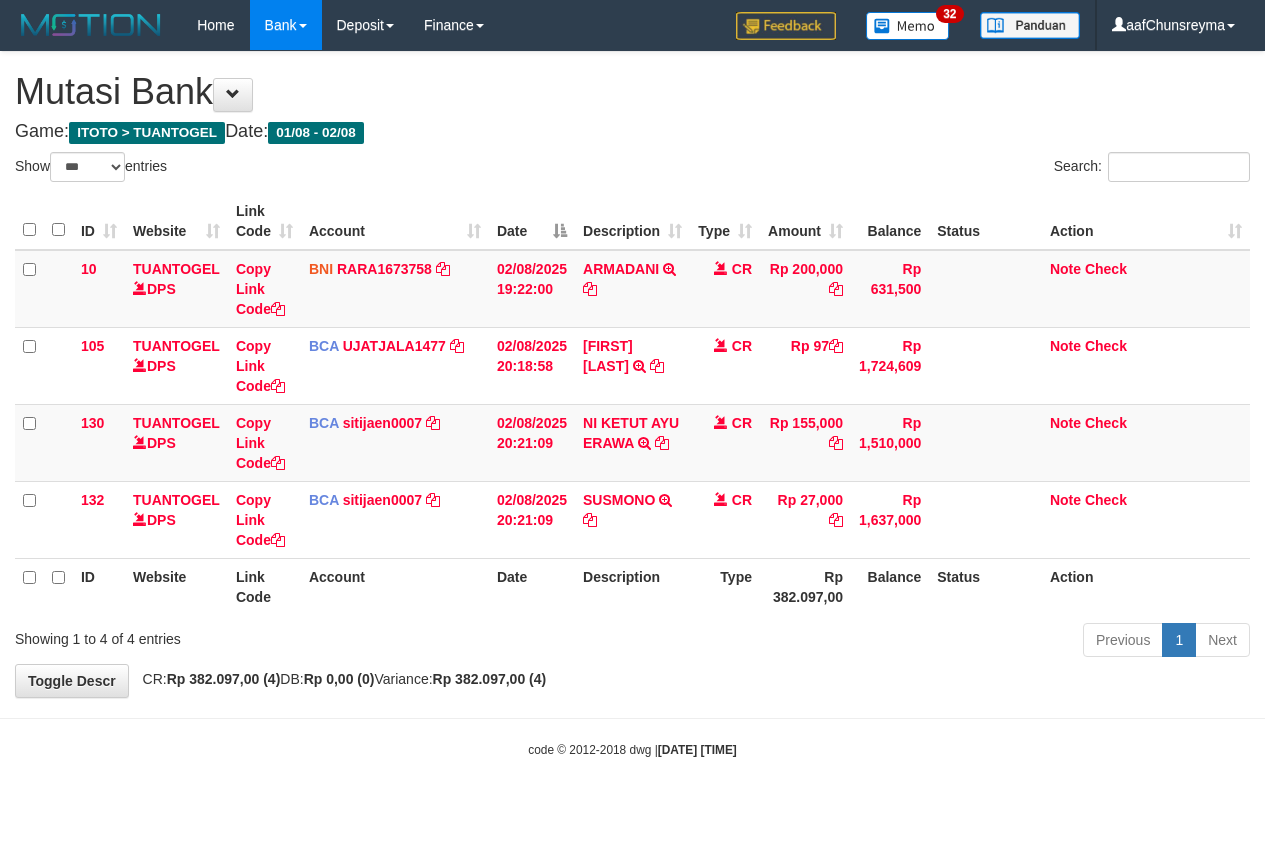 scroll, scrollTop: 0, scrollLeft: 0, axis: both 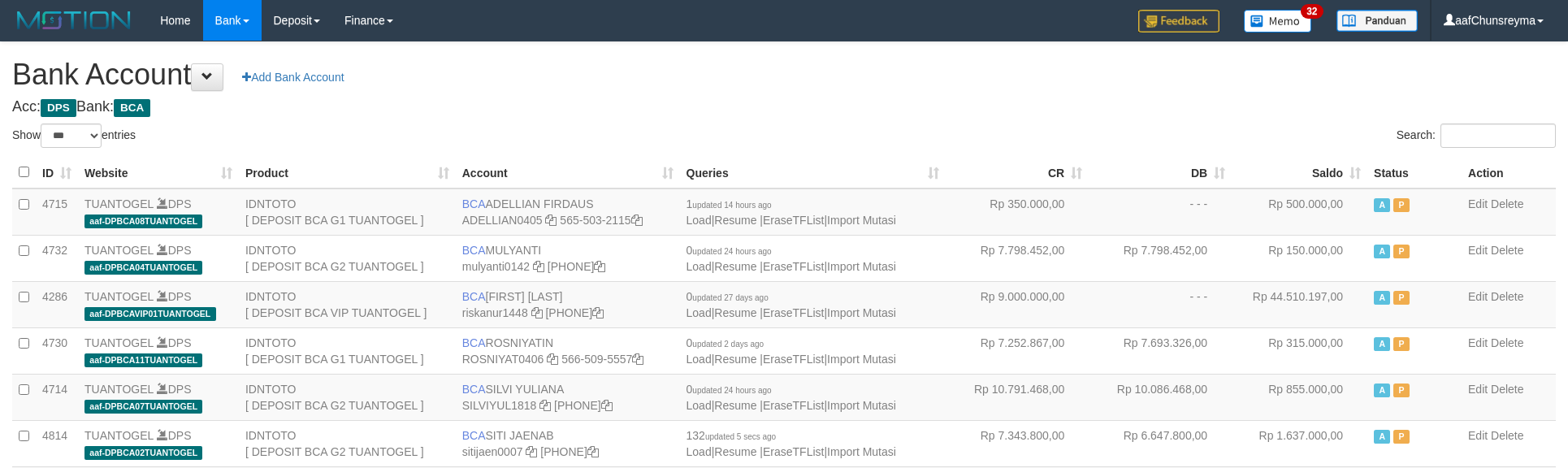 select on "***" 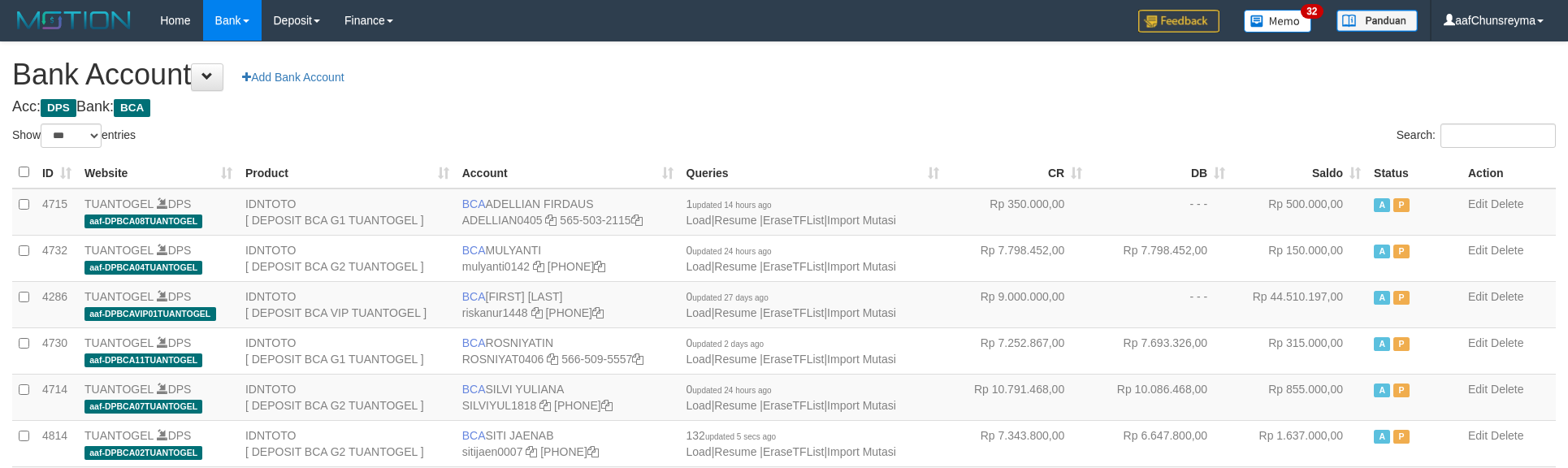scroll, scrollTop: 346, scrollLeft: 0, axis: vertical 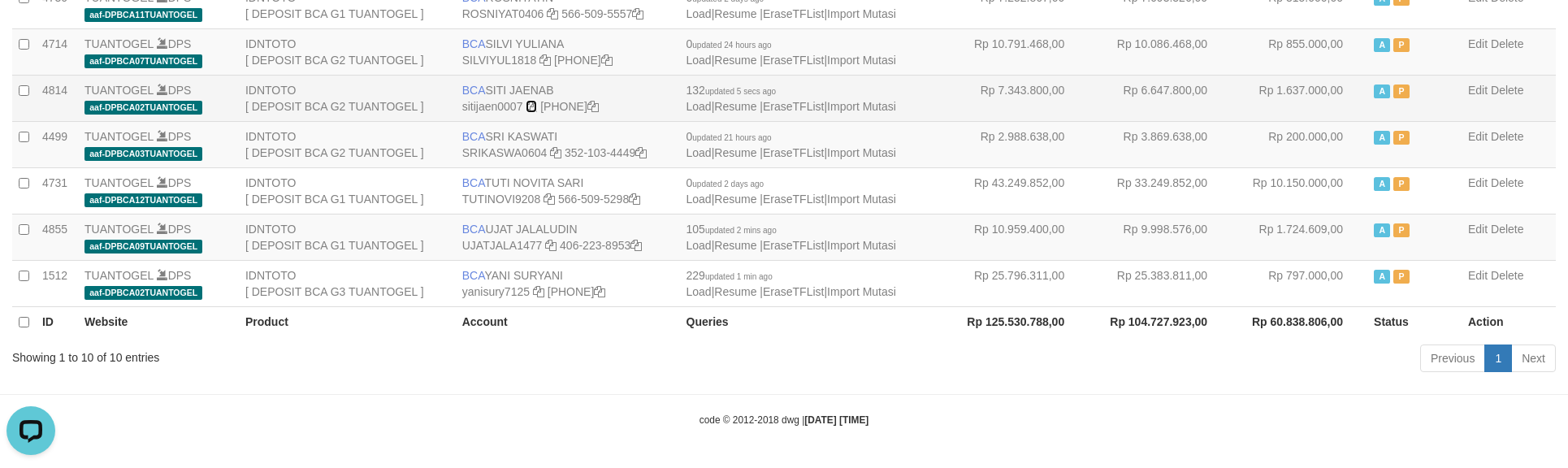 click at bounding box center (531, 106) 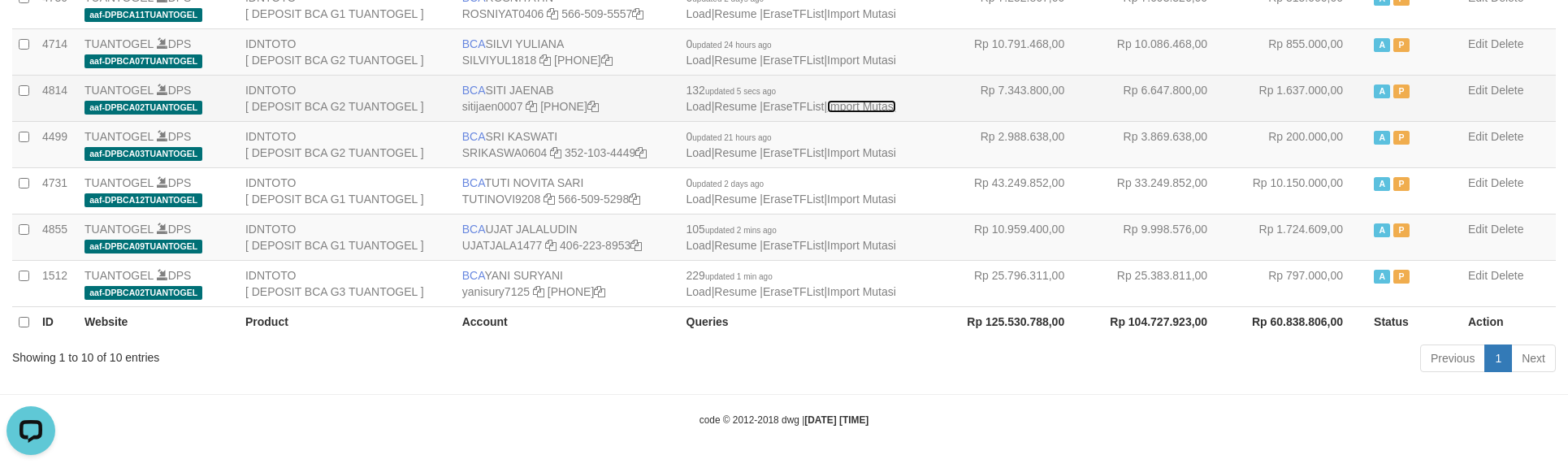 click on "Import Mutasi" at bounding box center (861, 106) 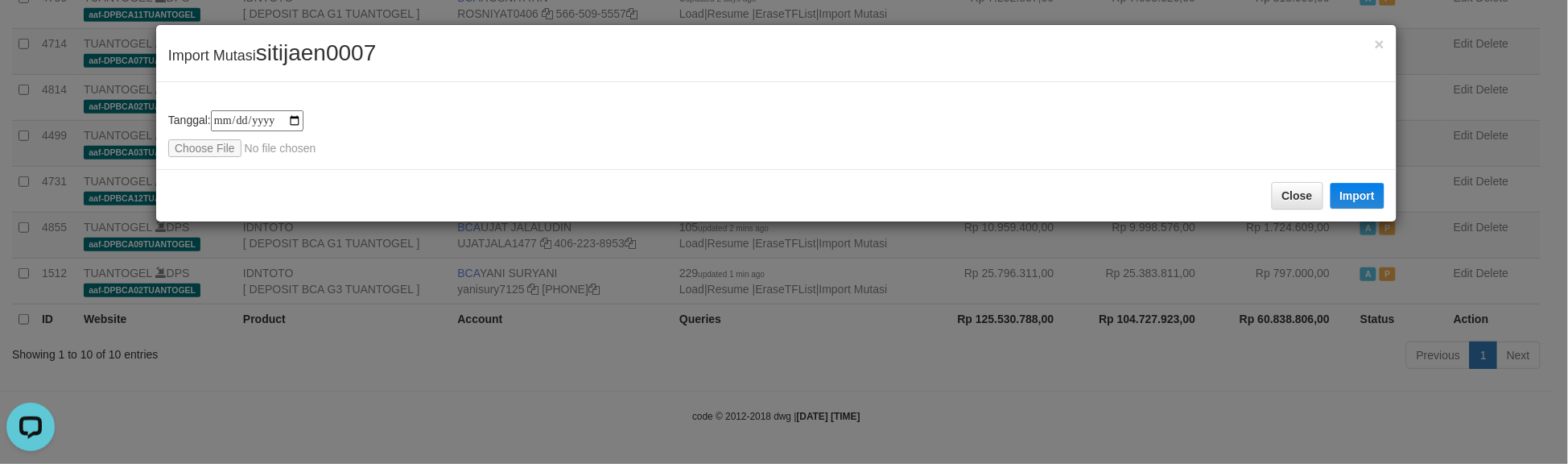 type on "**********" 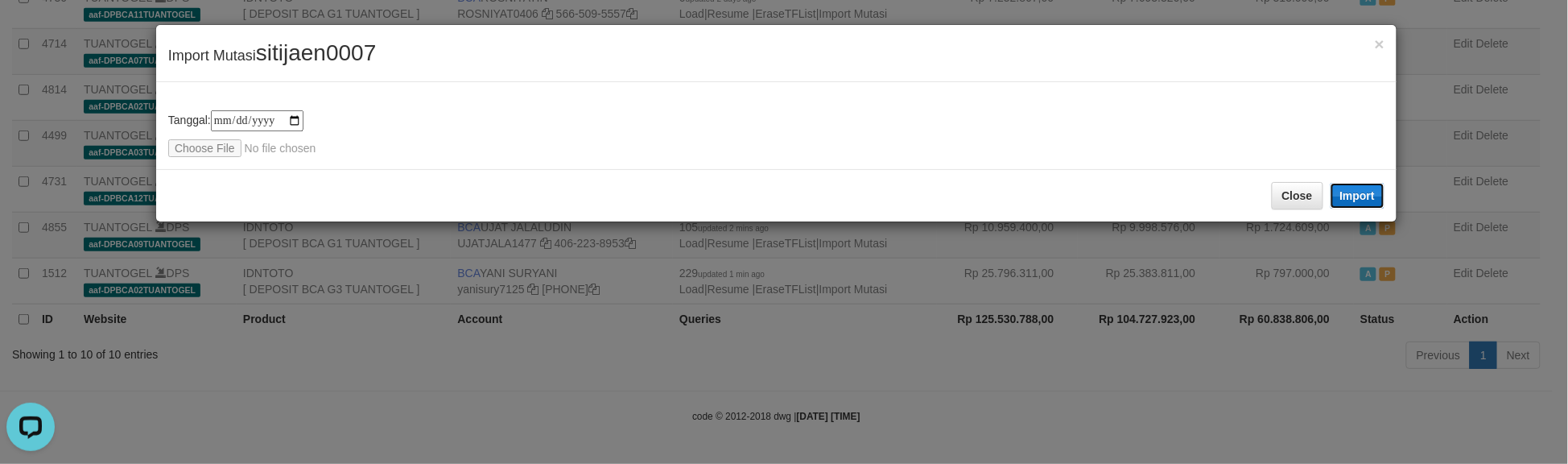 click on "Import" at bounding box center (1358, 196) 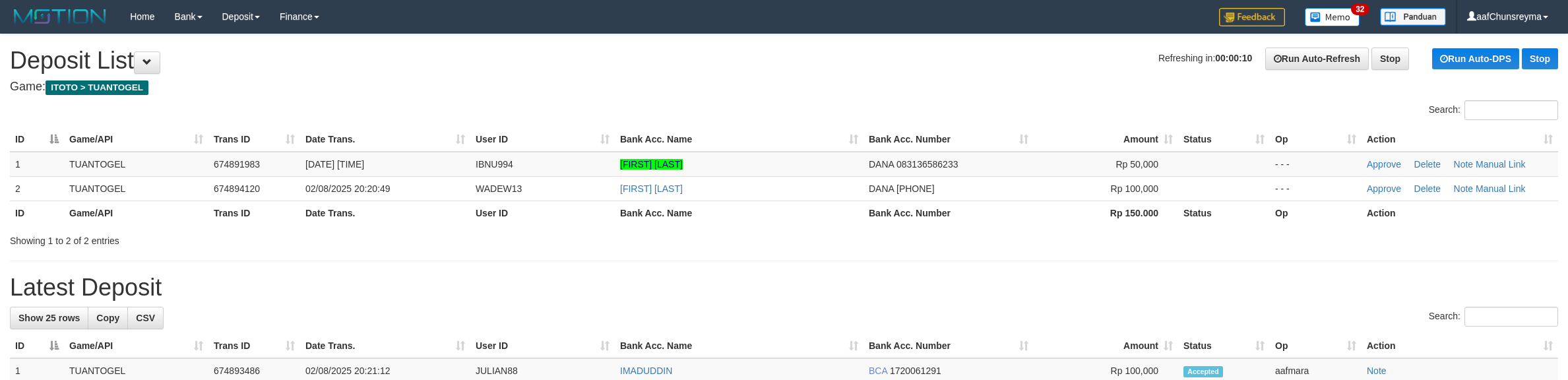 scroll, scrollTop: 0, scrollLeft: 0, axis: both 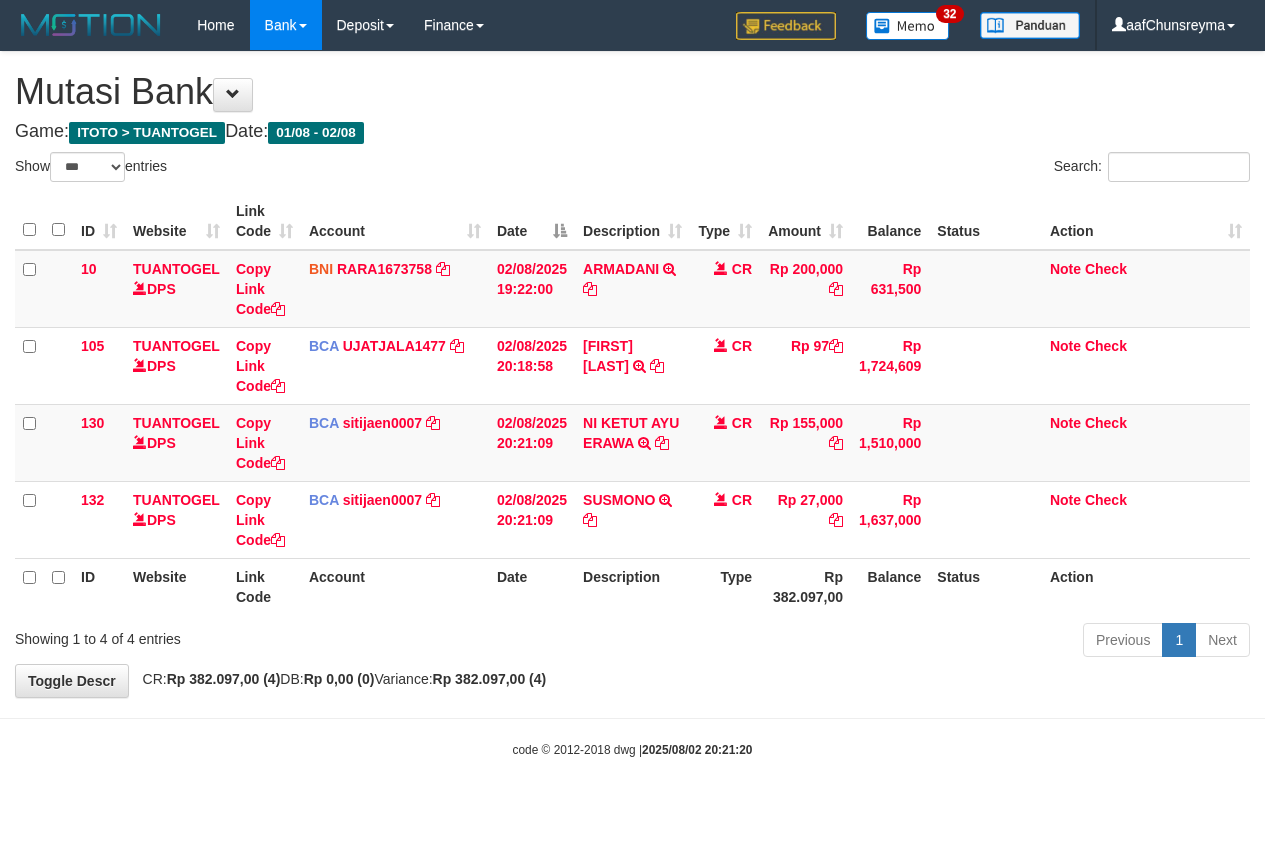 select on "***" 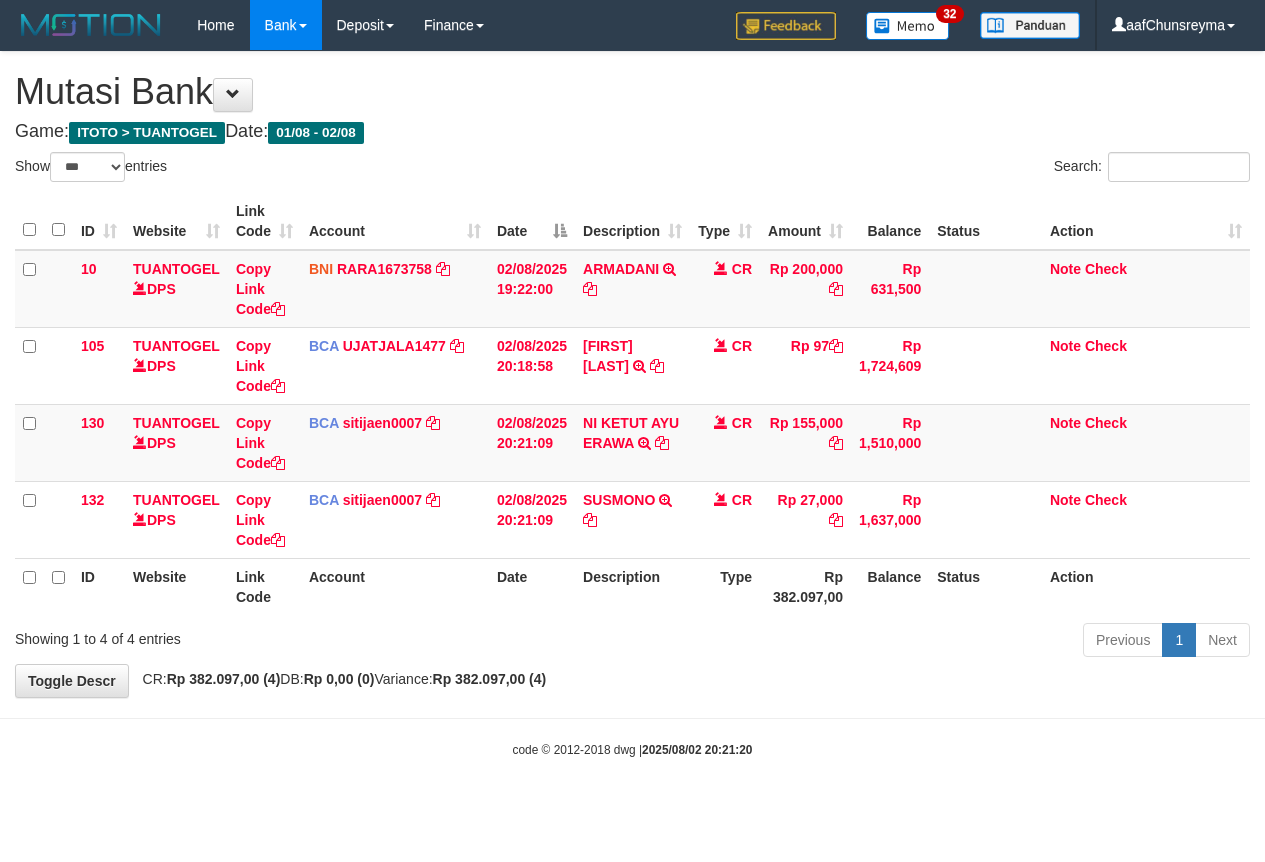 scroll, scrollTop: 0, scrollLeft: 0, axis: both 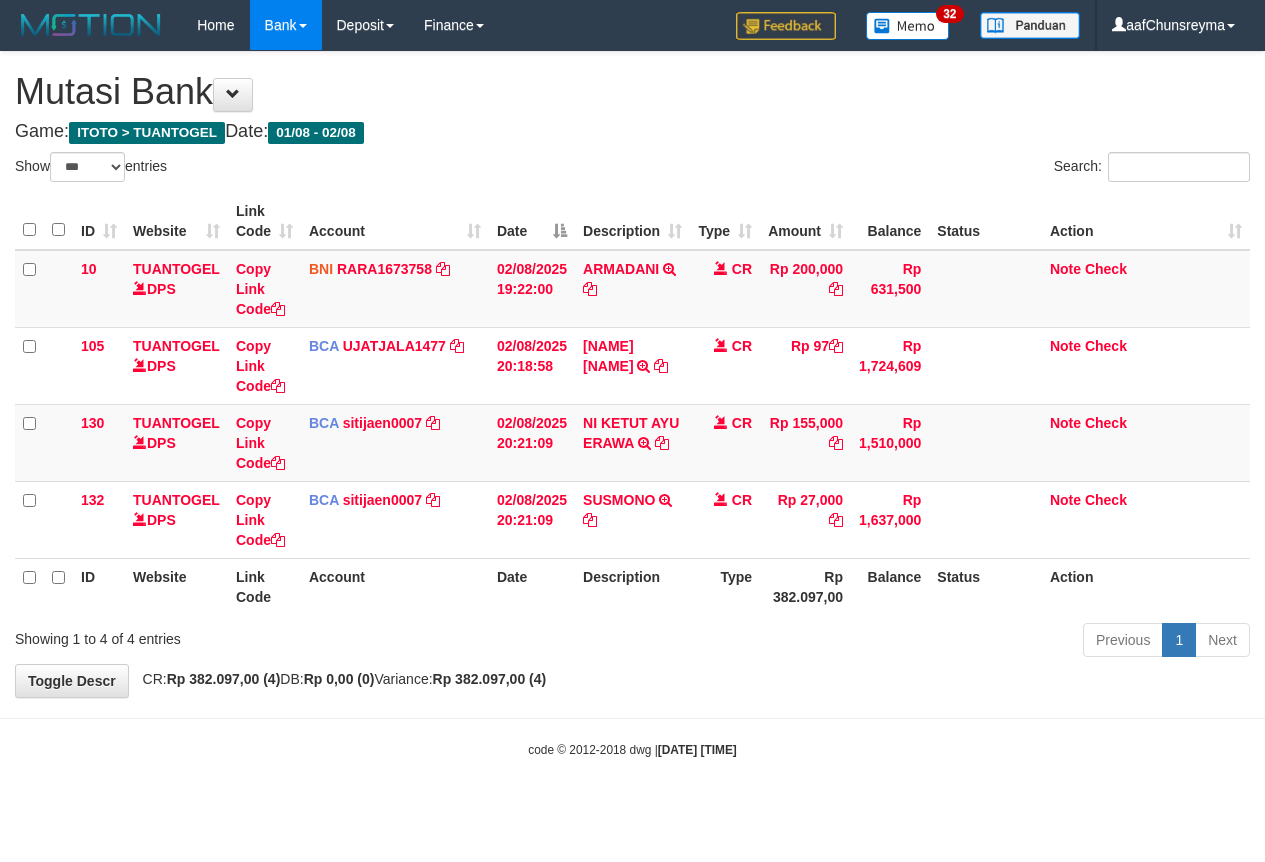 select on "***" 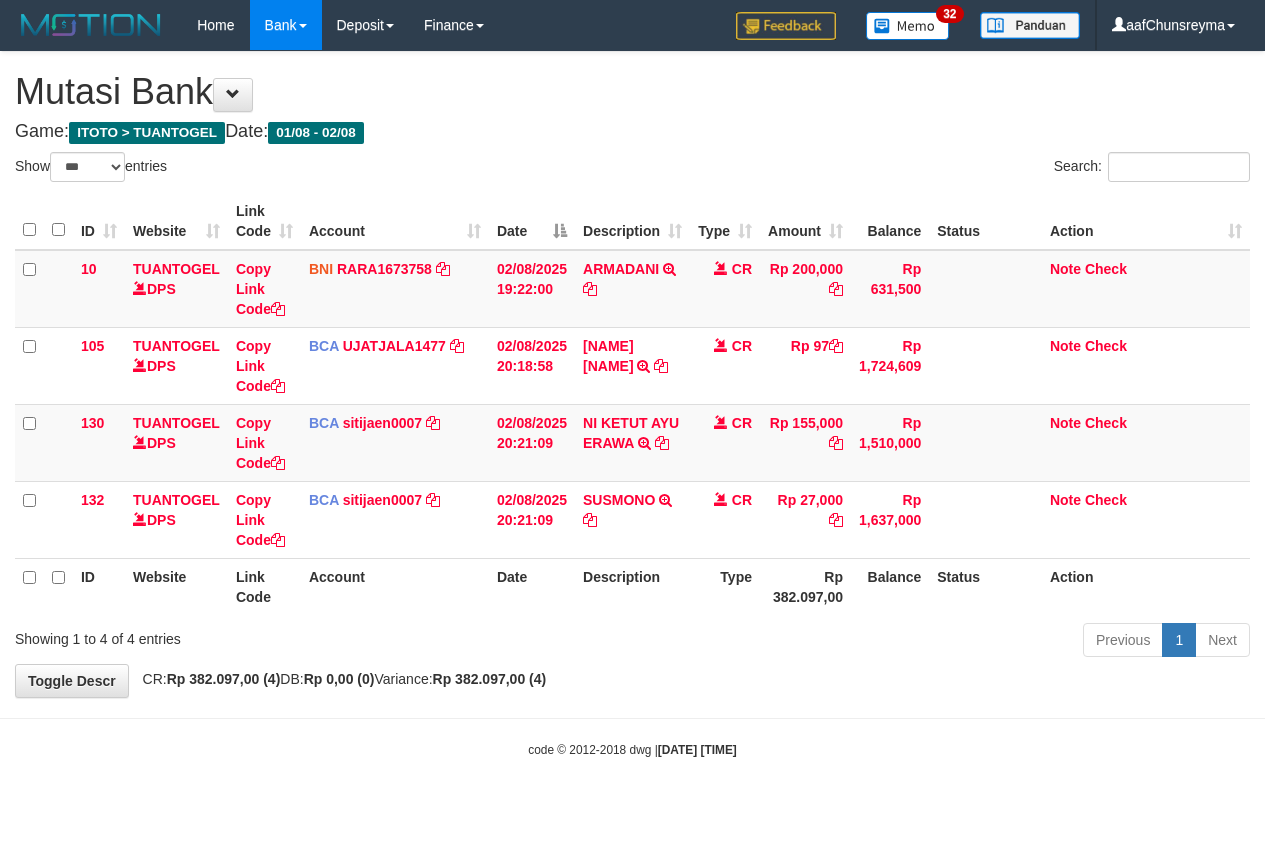 scroll, scrollTop: 0, scrollLeft: 0, axis: both 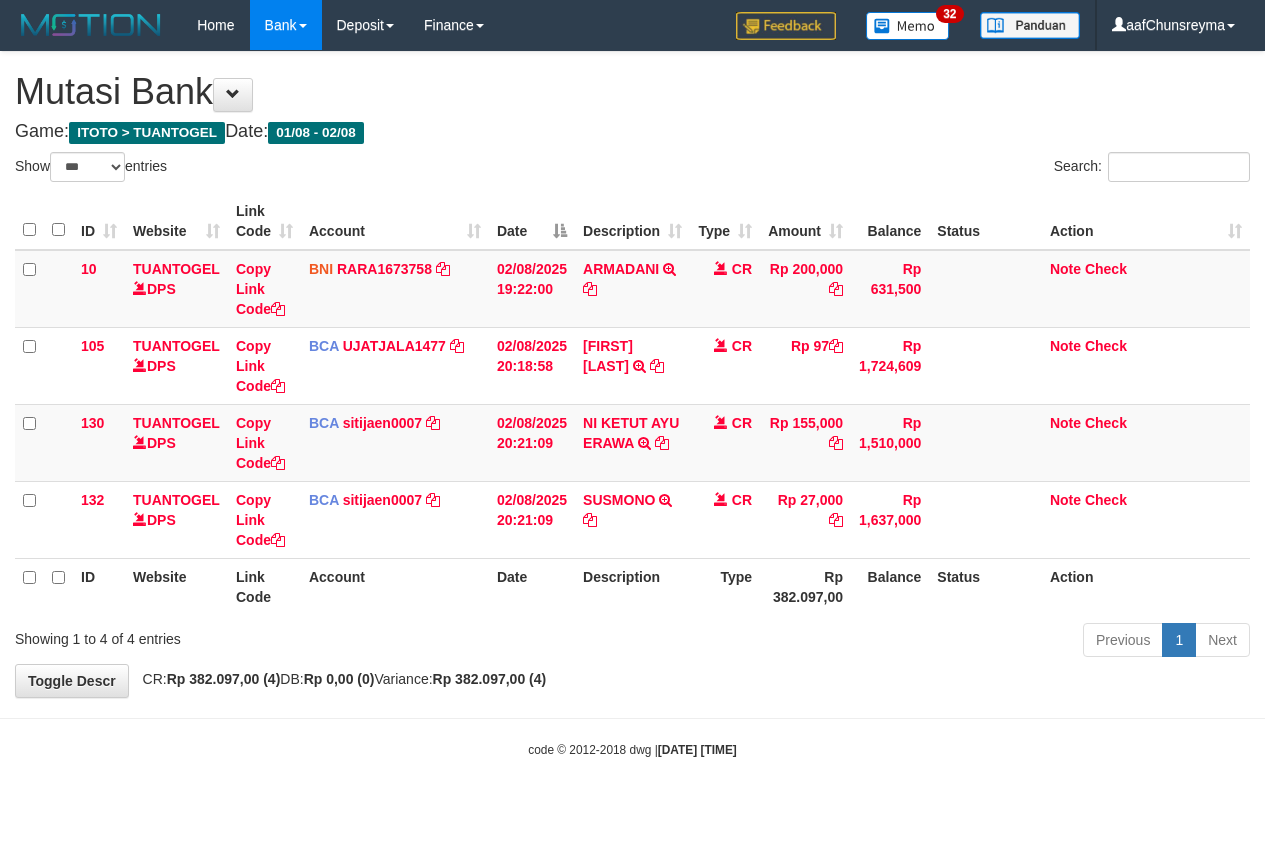 select on "***" 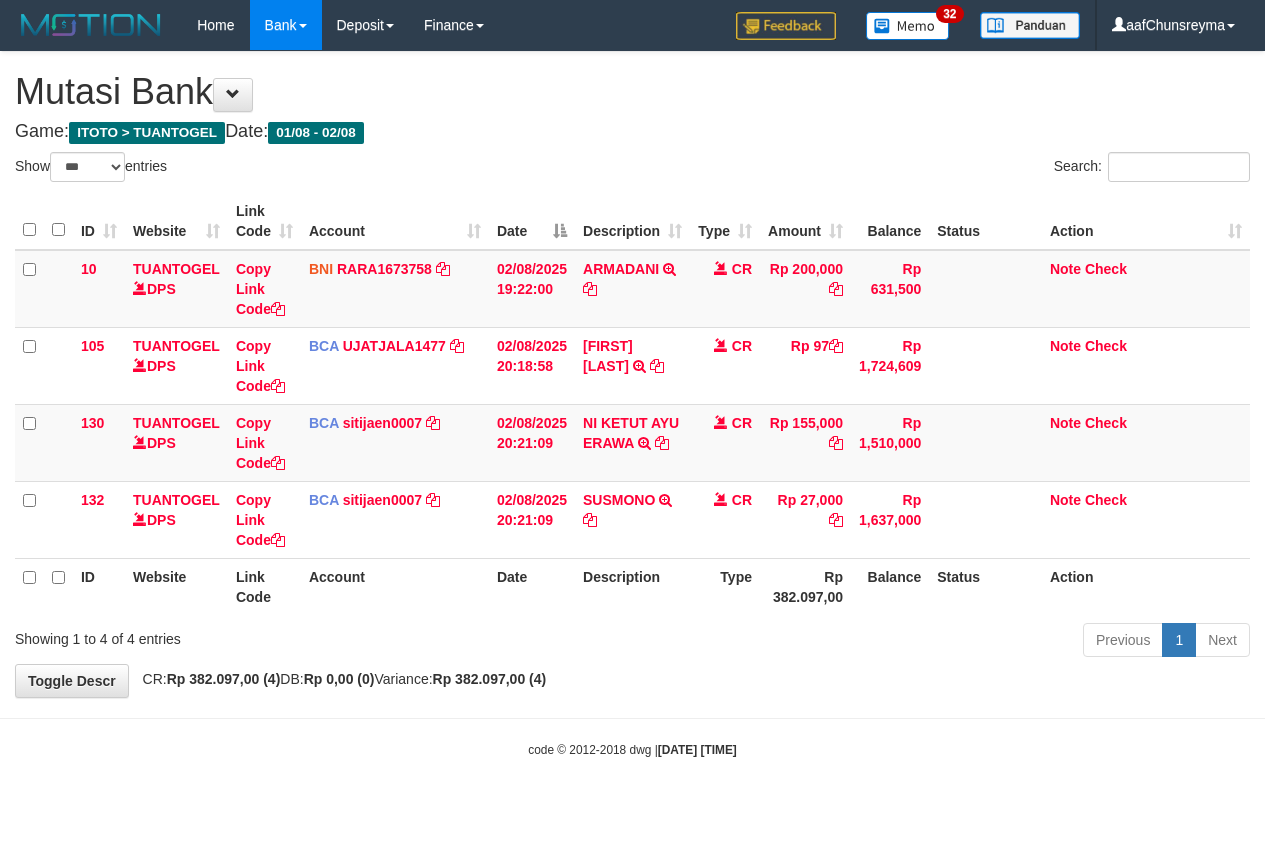 scroll, scrollTop: 0, scrollLeft: 0, axis: both 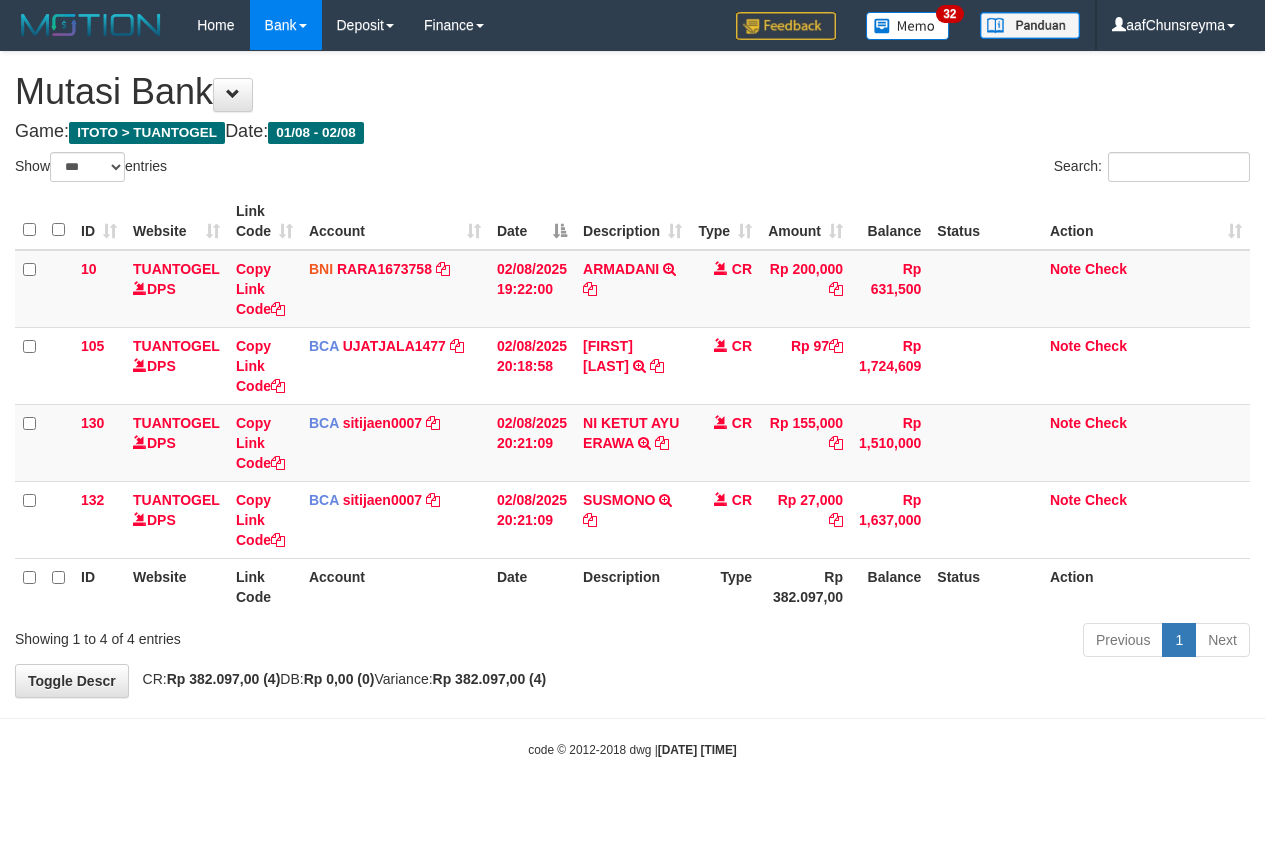 select on "***" 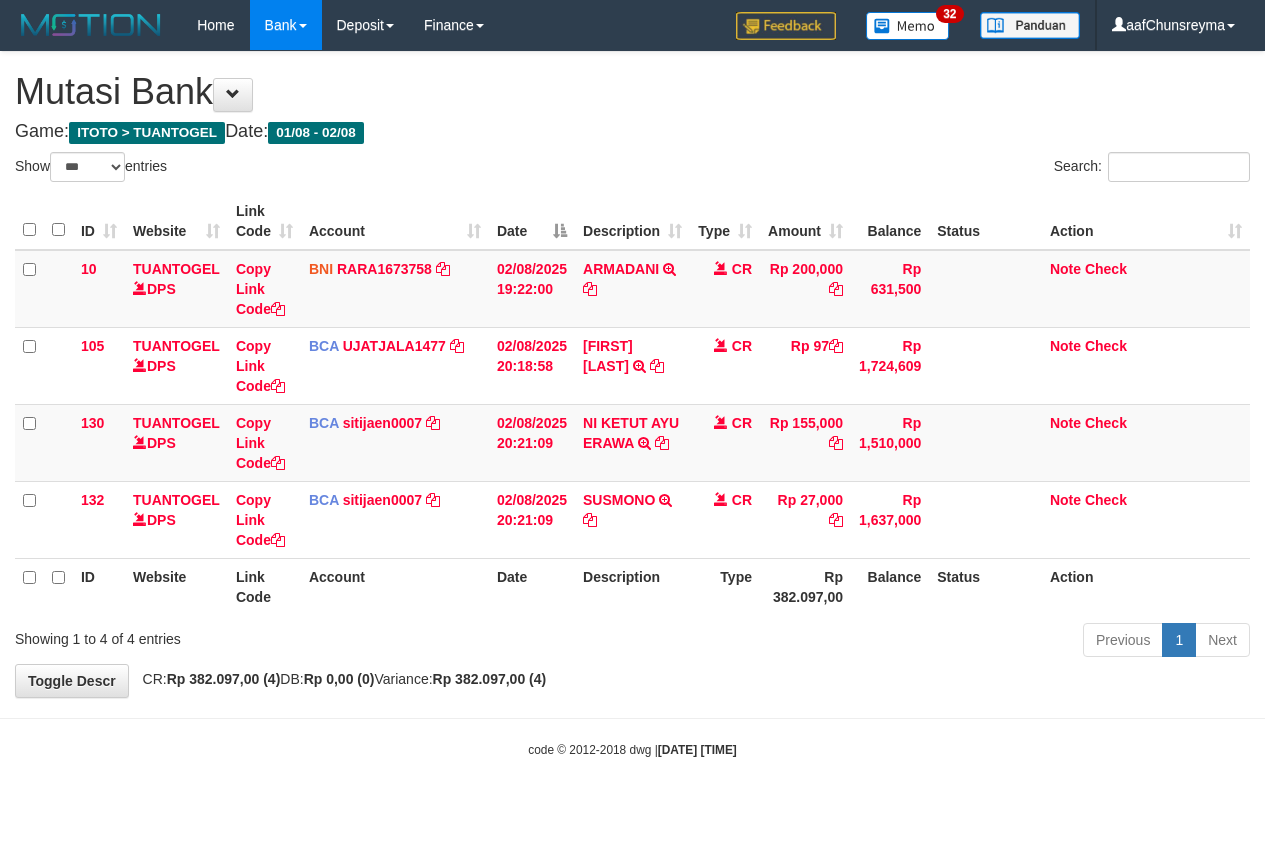 scroll, scrollTop: 0, scrollLeft: 0, axis: both 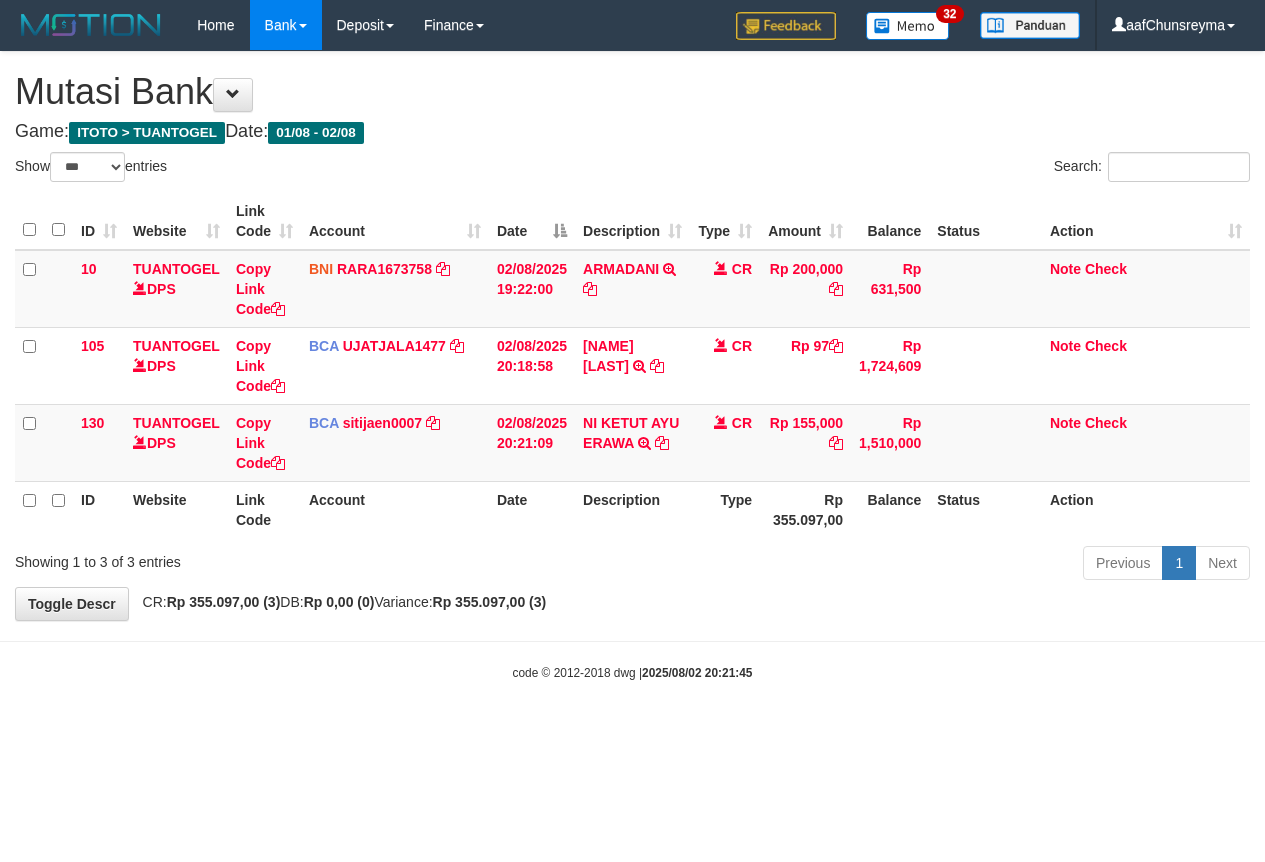 select on "***" 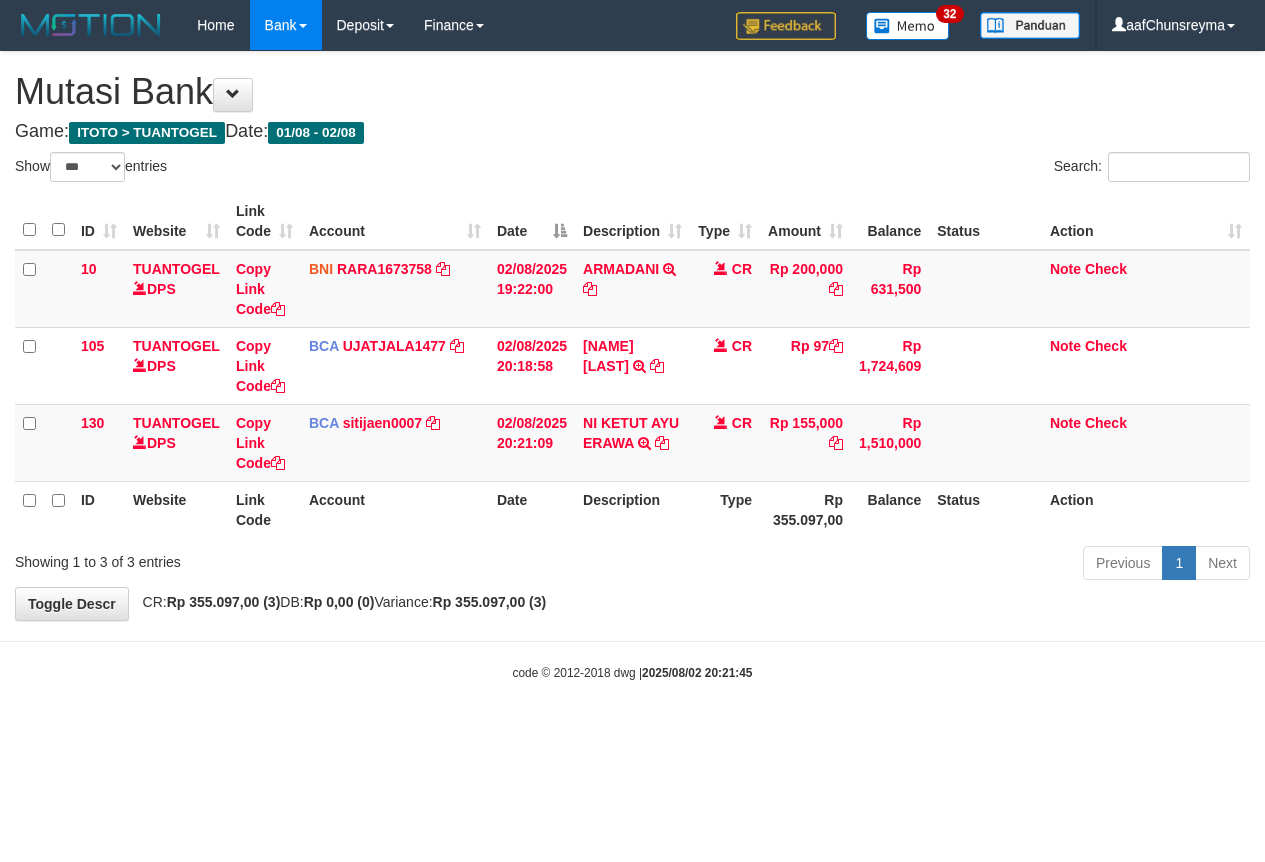 scroll, scrollTop: 0, scrollLeft: 0, axis: both 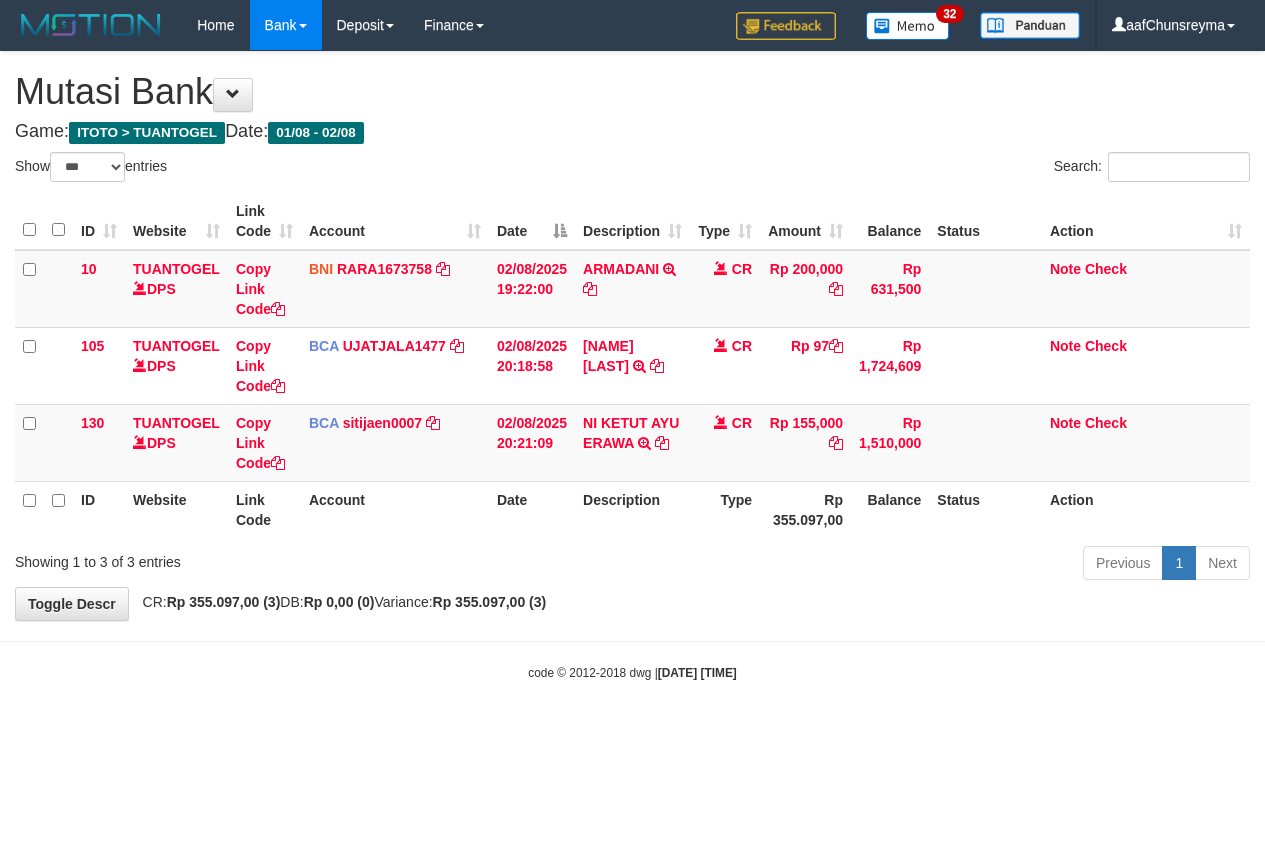 select on "***" 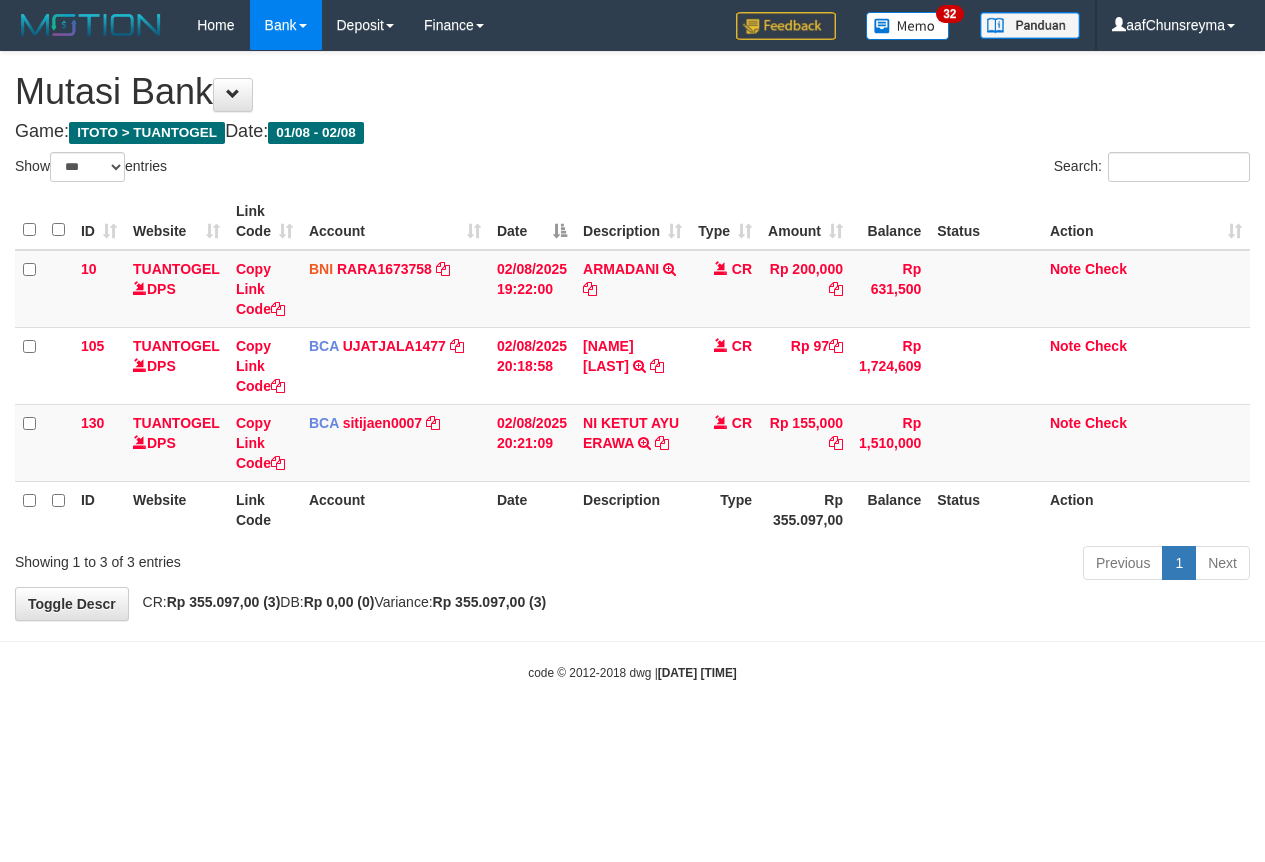 scroll, scrollTop: 0, scrollLeft: 0, axis: both 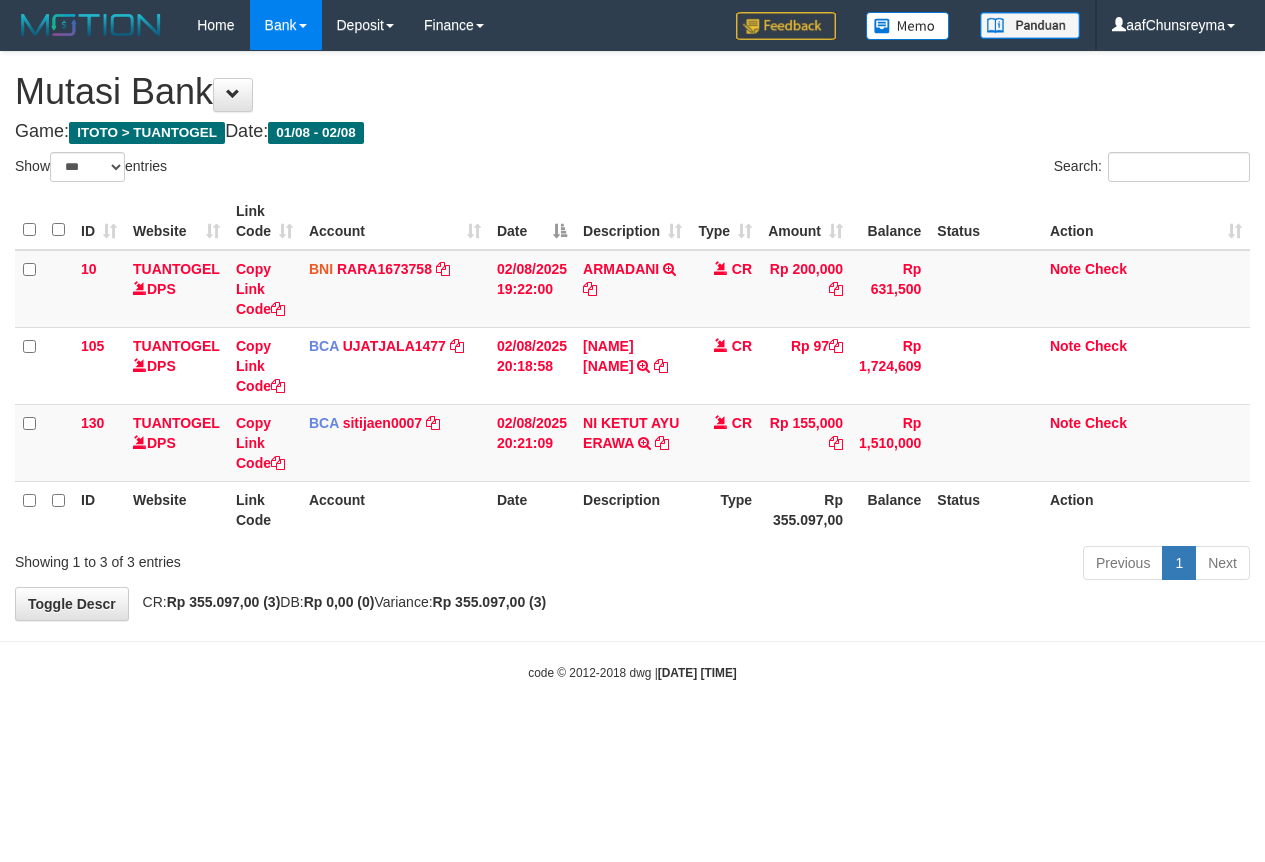 select on "***" 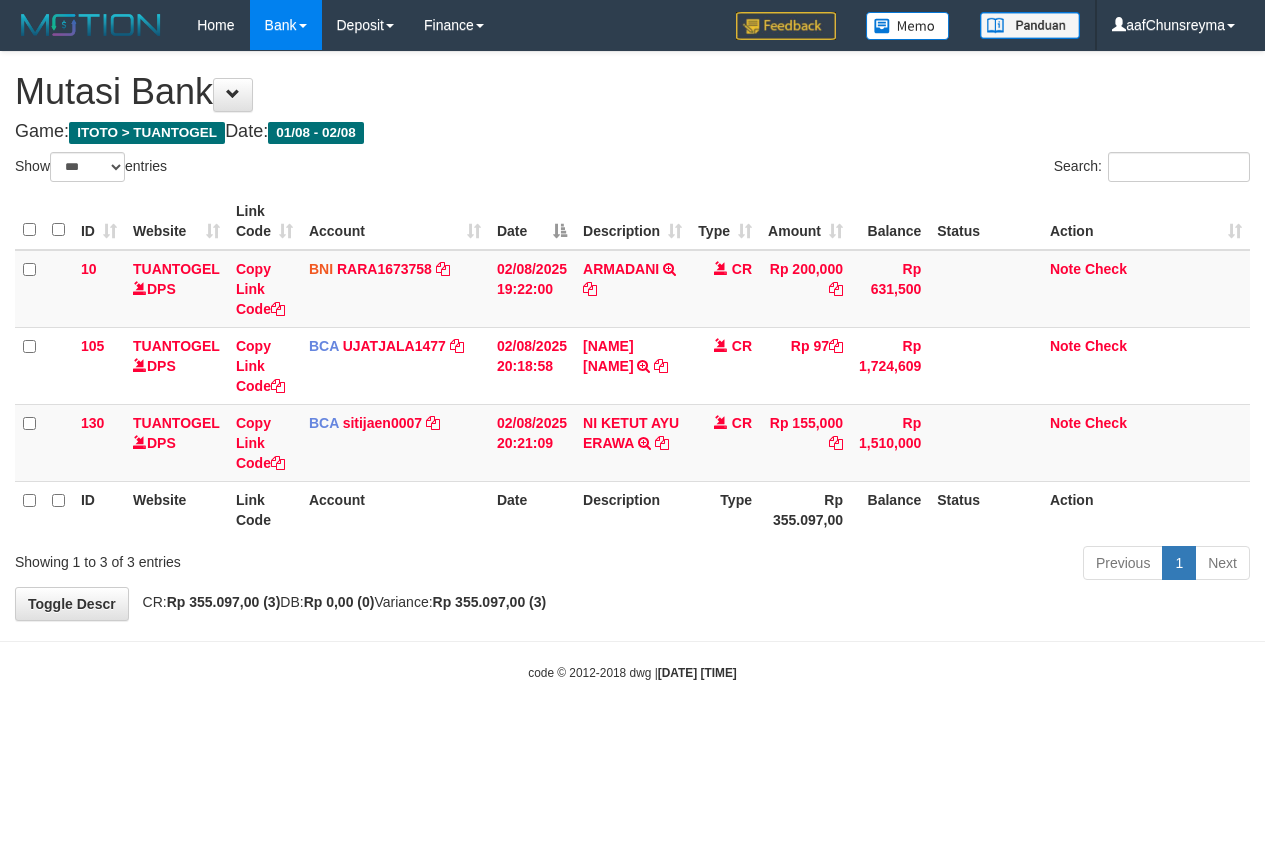 scroll, scrollTop: 0, scrollLeft: 0, axis: both 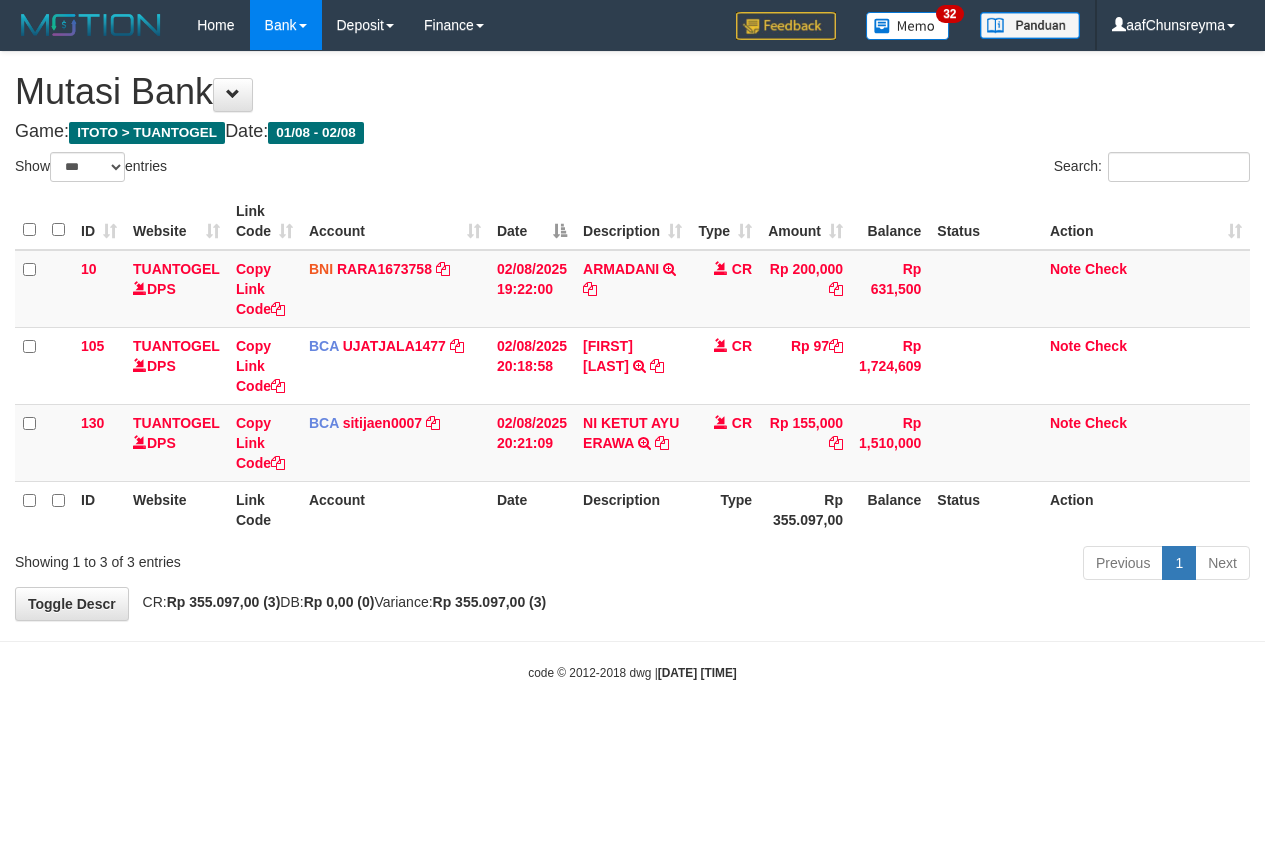 select on "***" 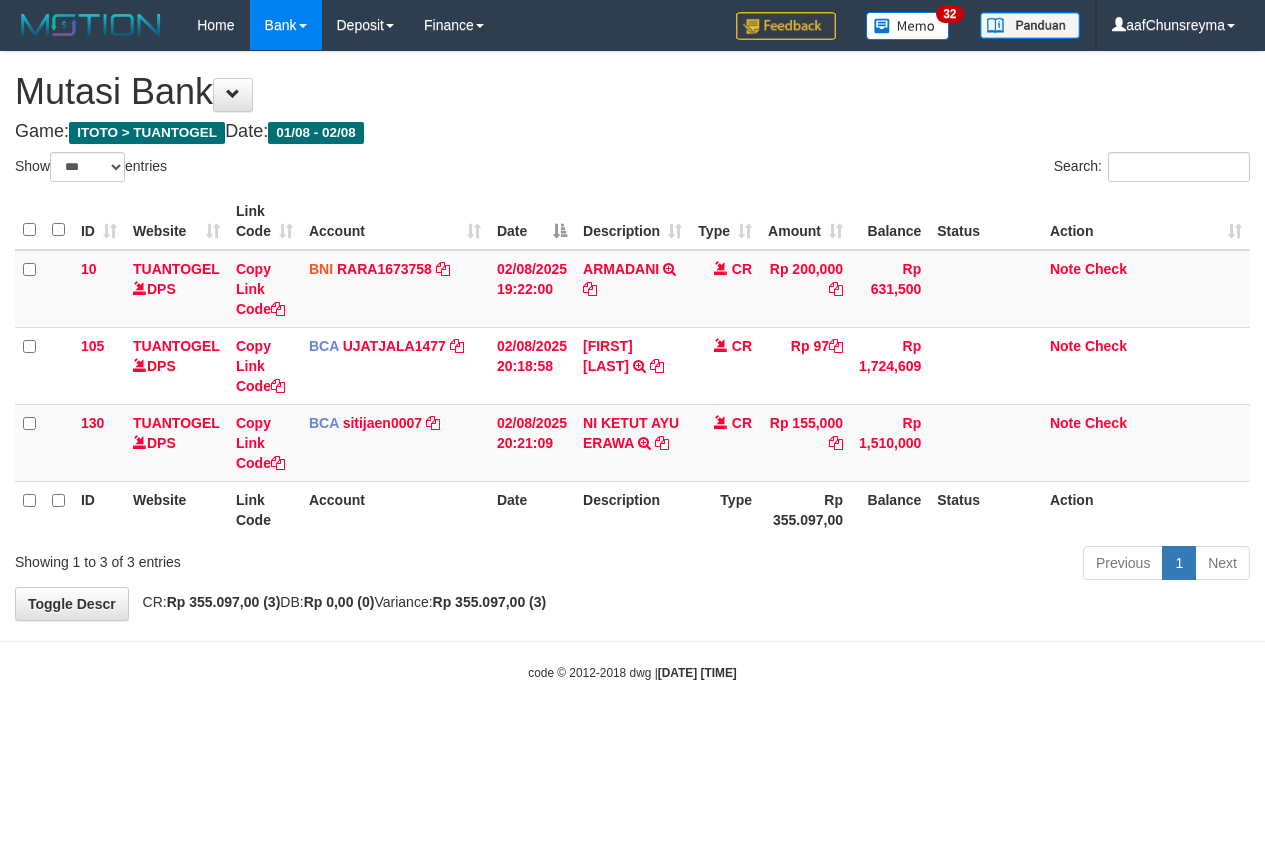 scroll, scrollTop: 0, scrollLeft: 0, axis: both 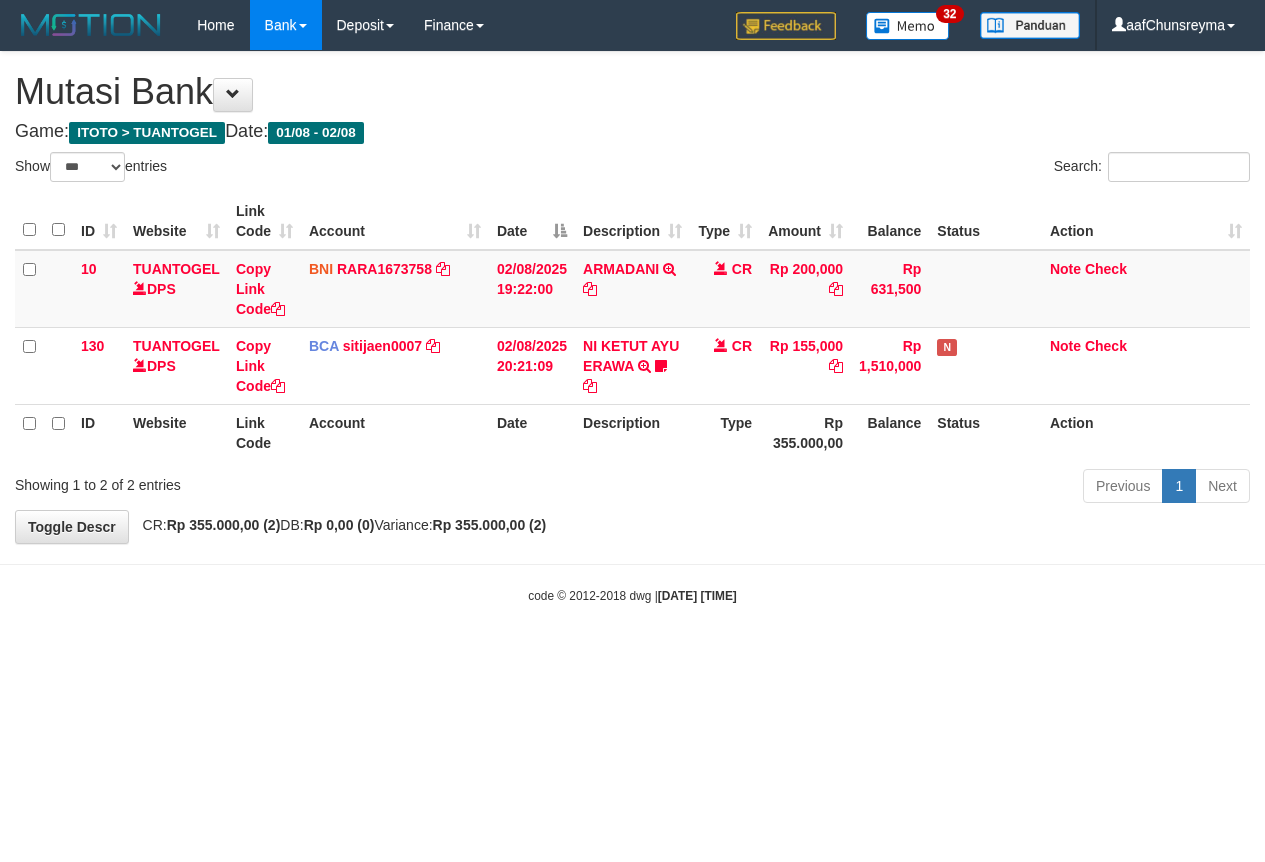 select on "***" 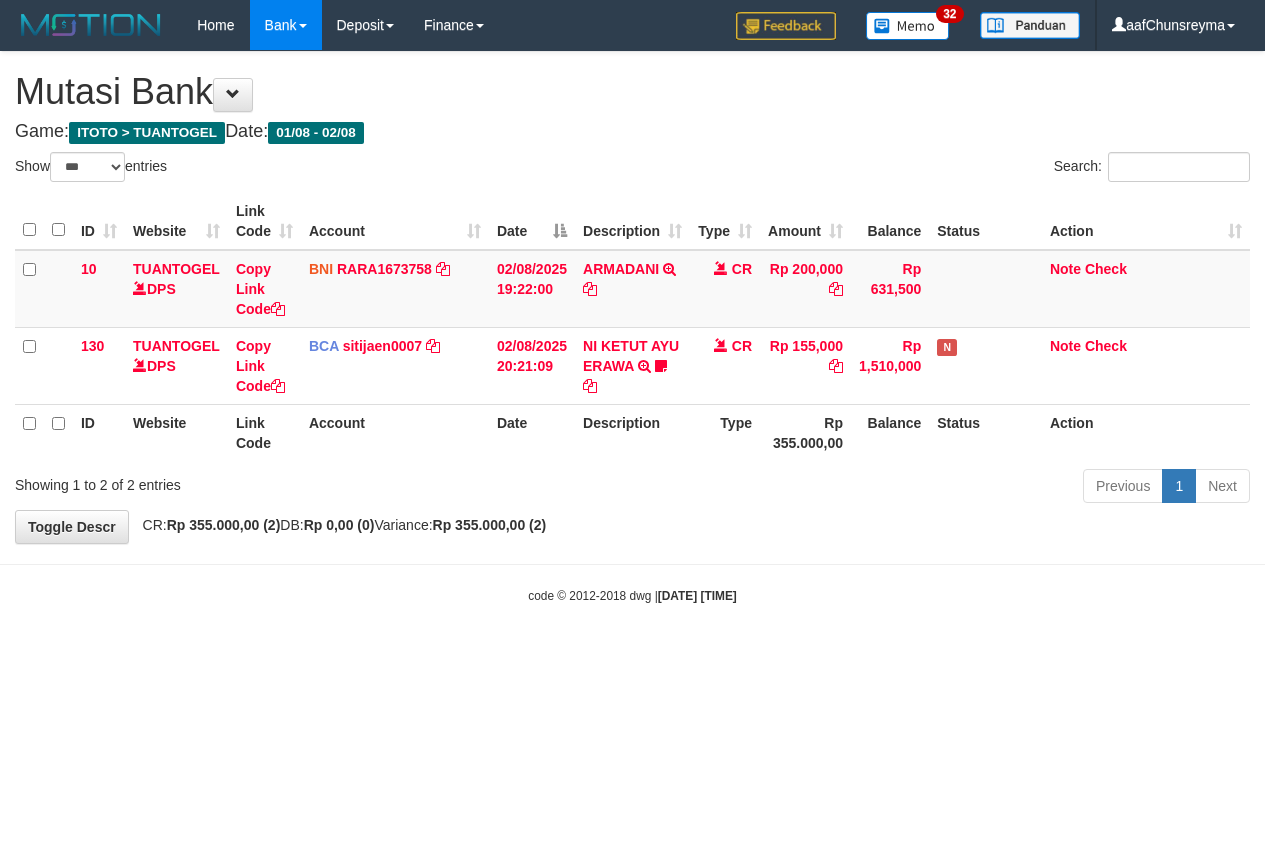 scroll, scrollTop: 0, scrollLeft: 0, axis: both 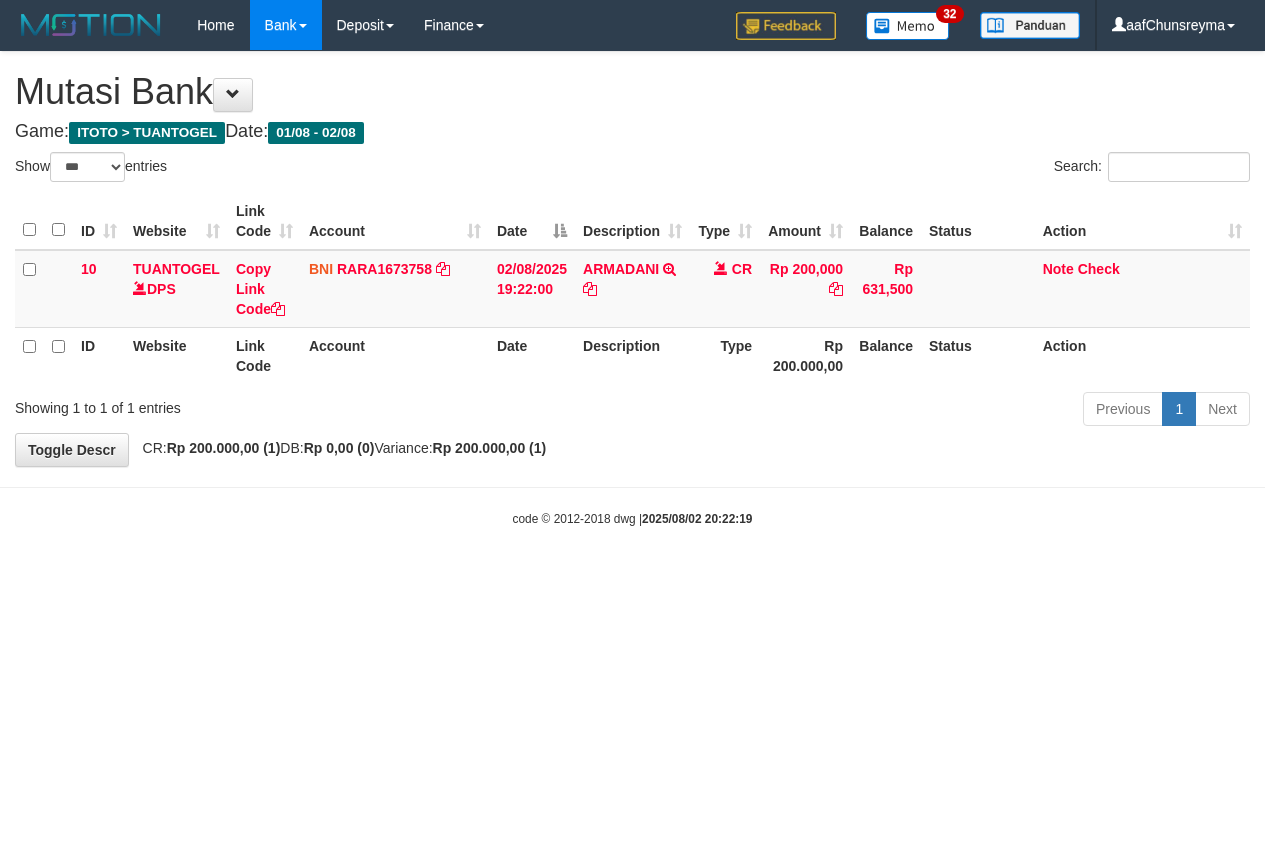 select on "***" 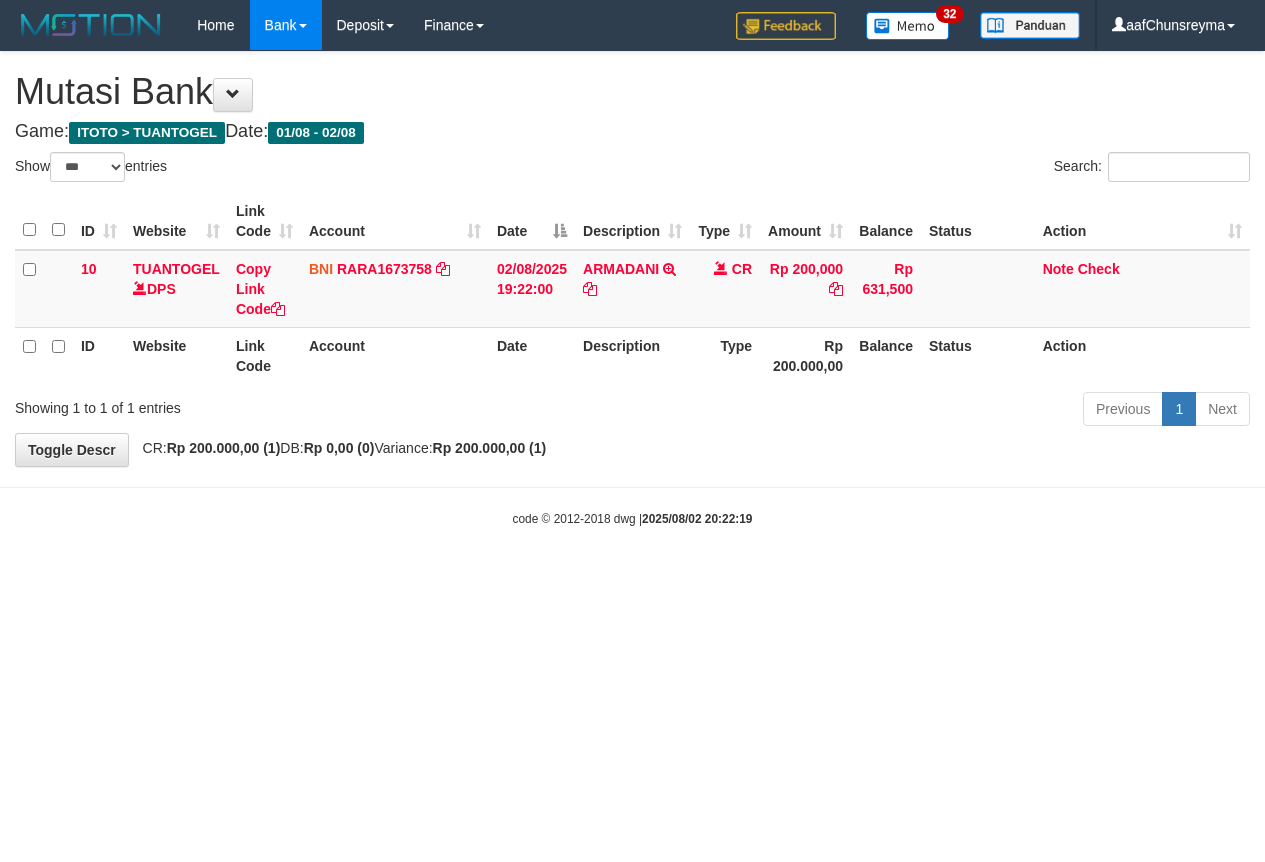scroll, scrollTop: 0, scrollLeft: 0, axis: both 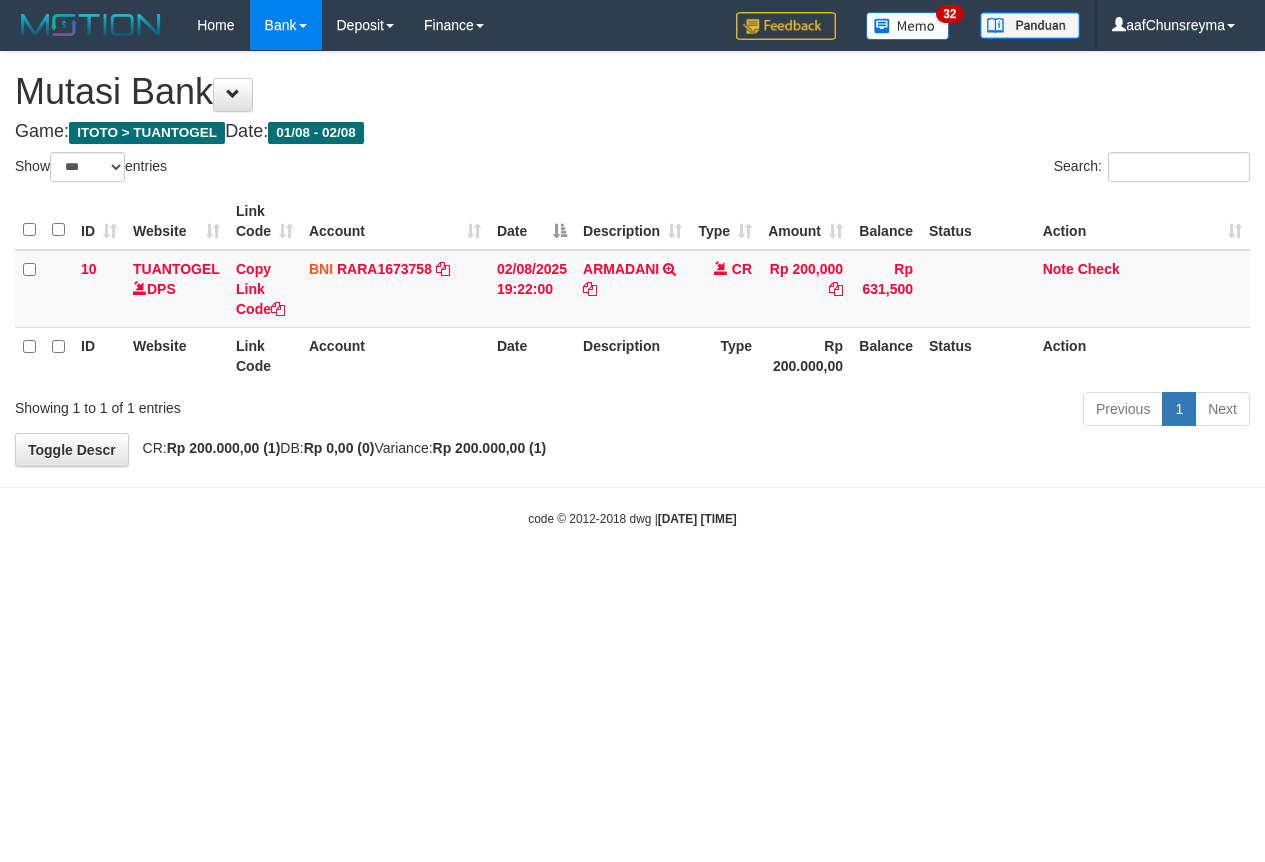 select on "***" 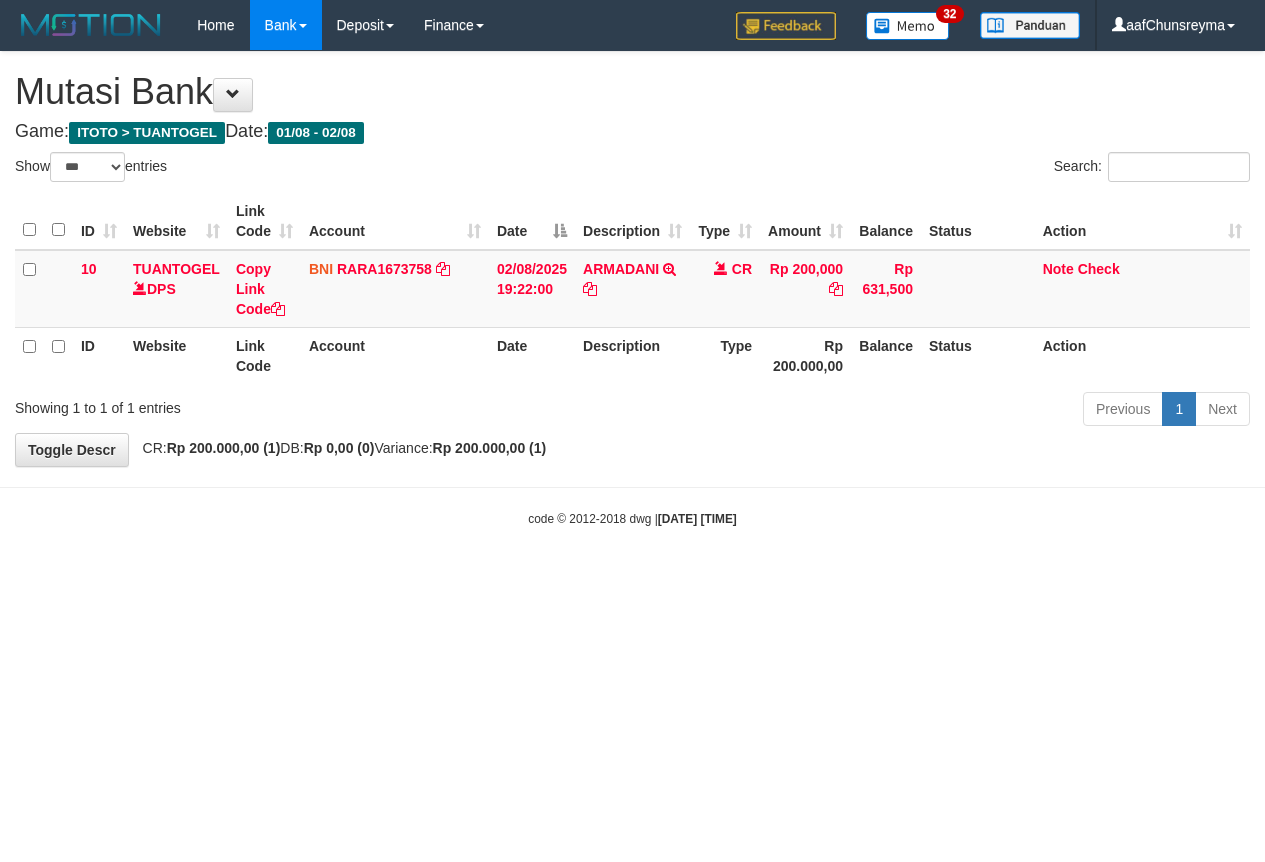 scroll, scrollTop: 0, scrollLeft: 0, axis: both 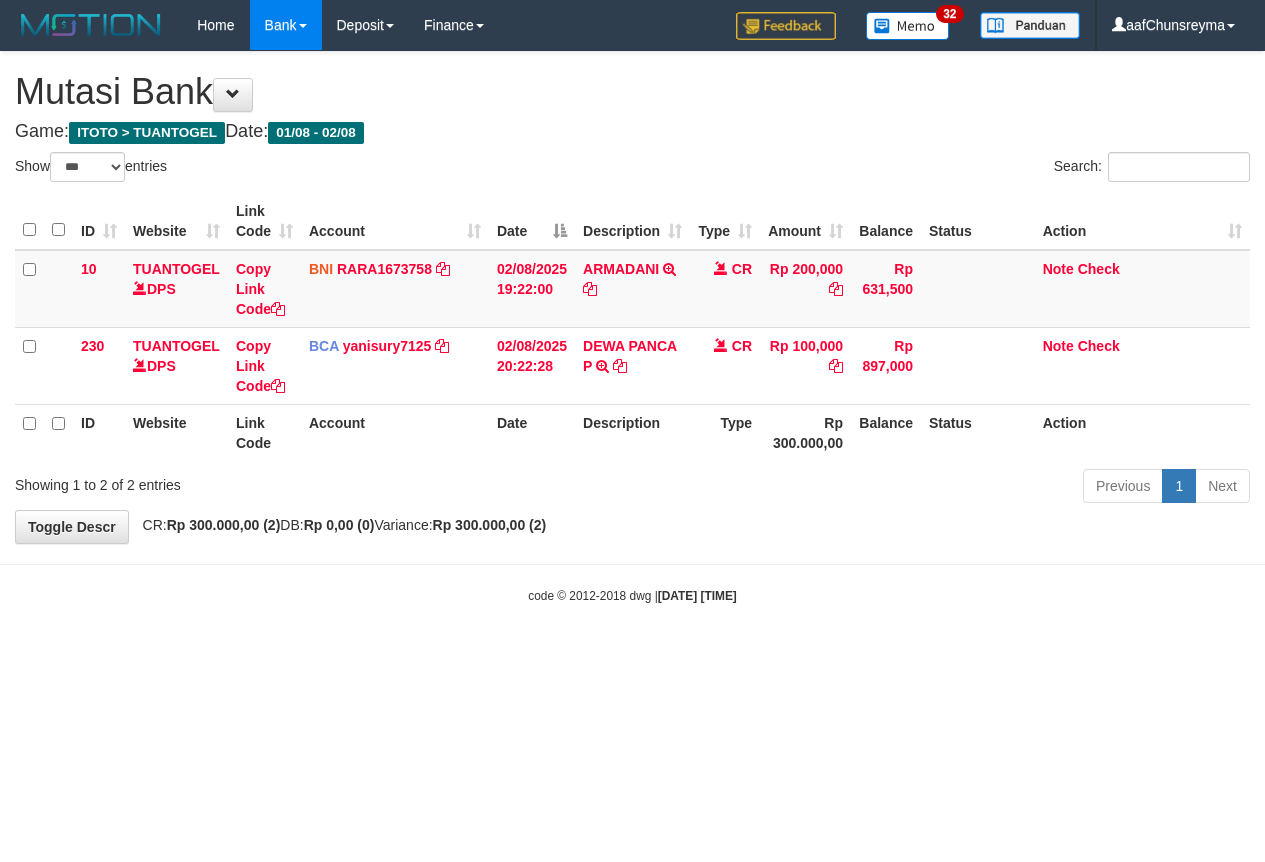 select on "***" 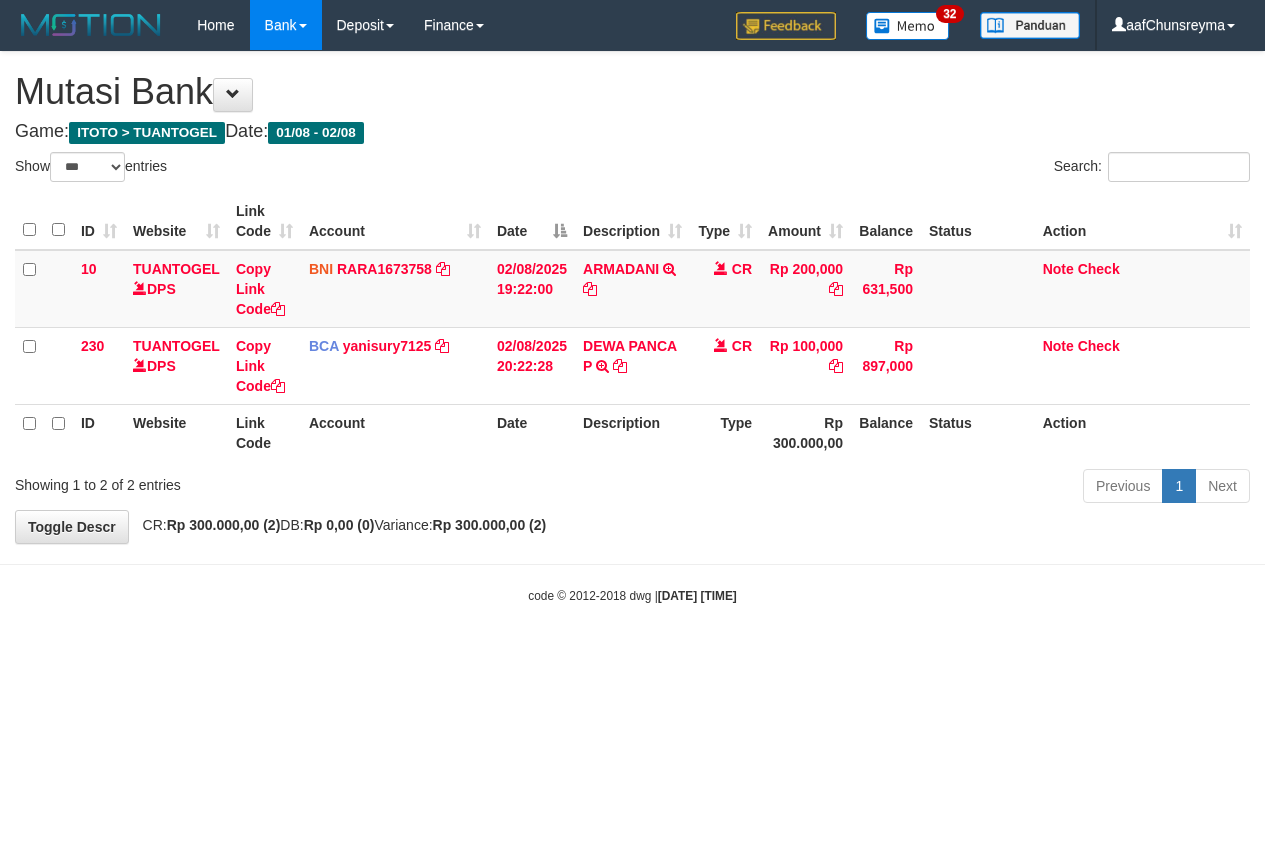 scroll, scrollTop: 0, scrollLeft: 0, axis: both 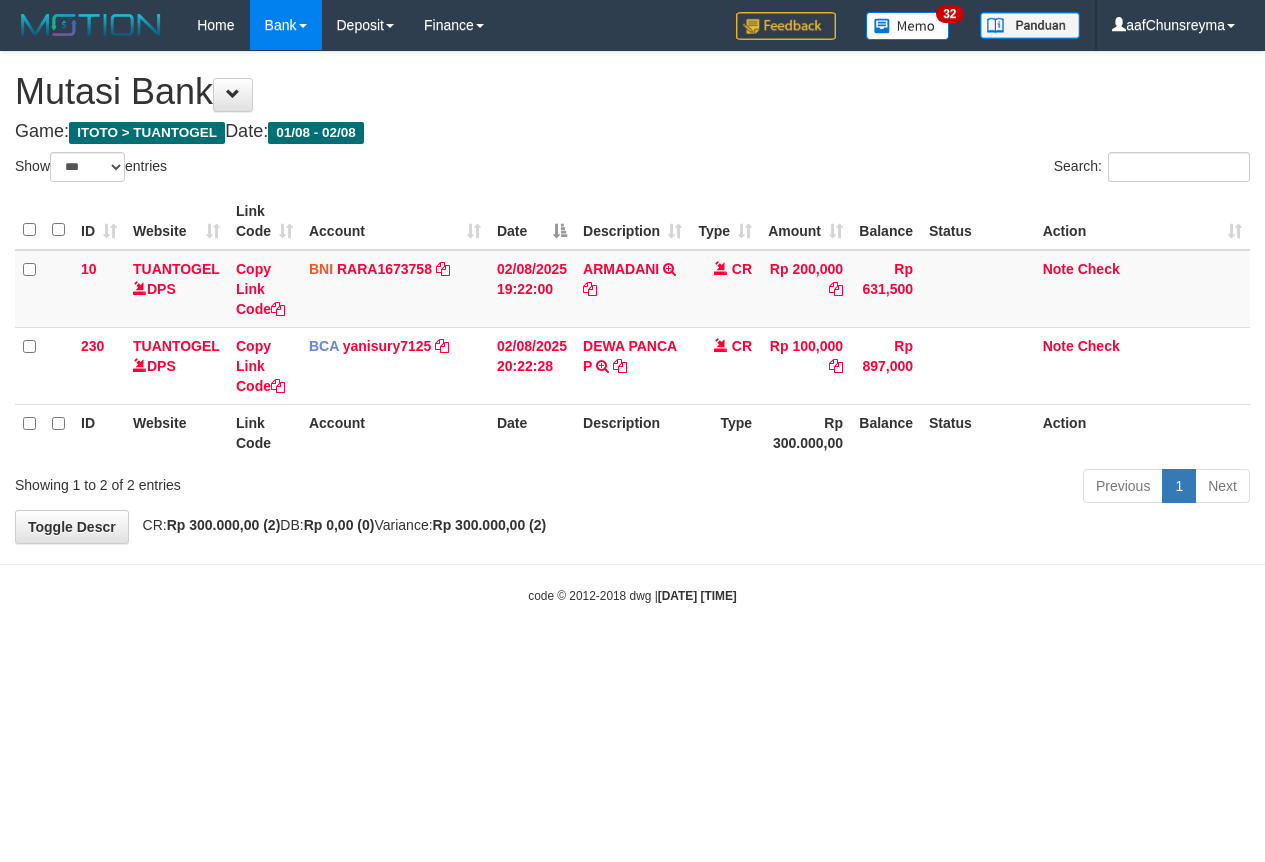 select on "***" 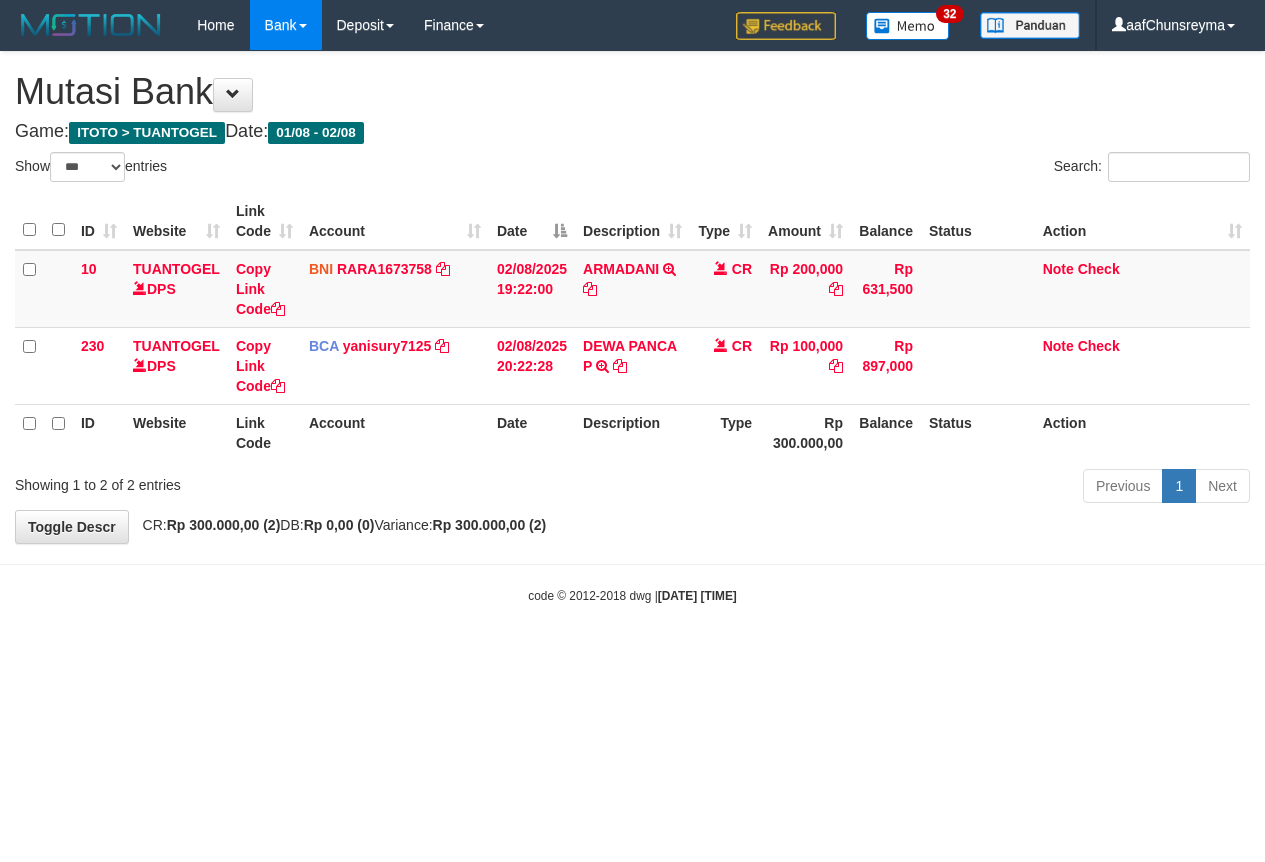 scroll, scrollTop: 0, scrollLeft: 0, axis: both 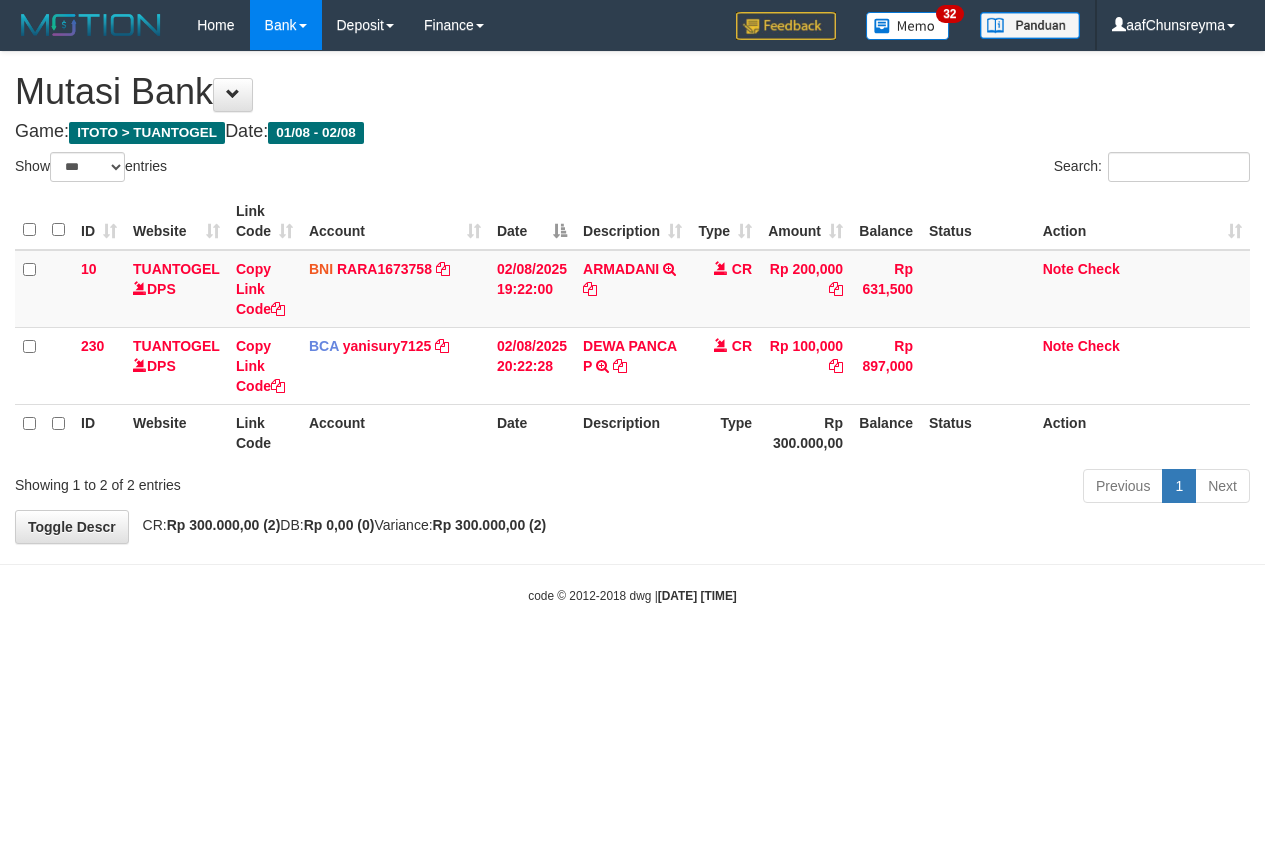 select on "***" 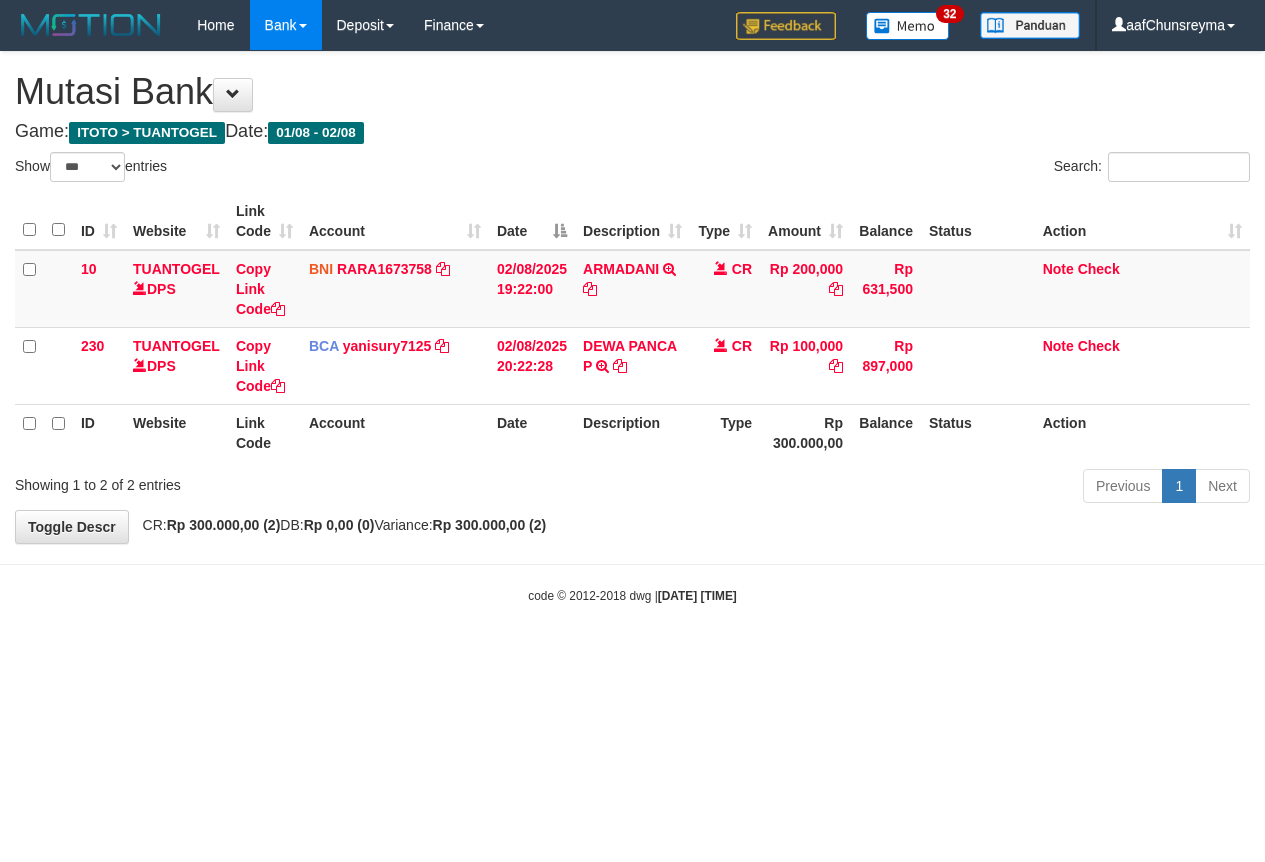 scroll, scrollTop: 0, scrollLeft: 0, axis: both 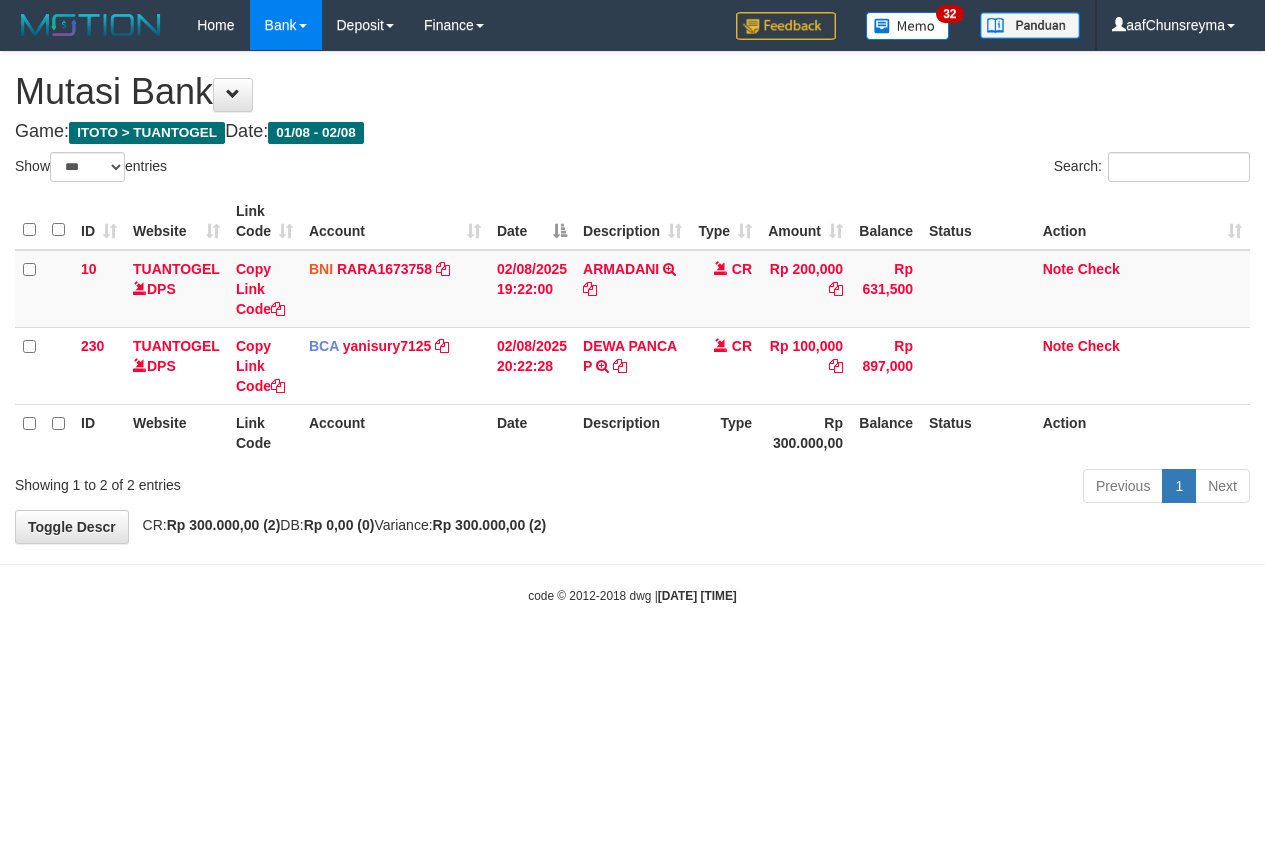 select on "***" 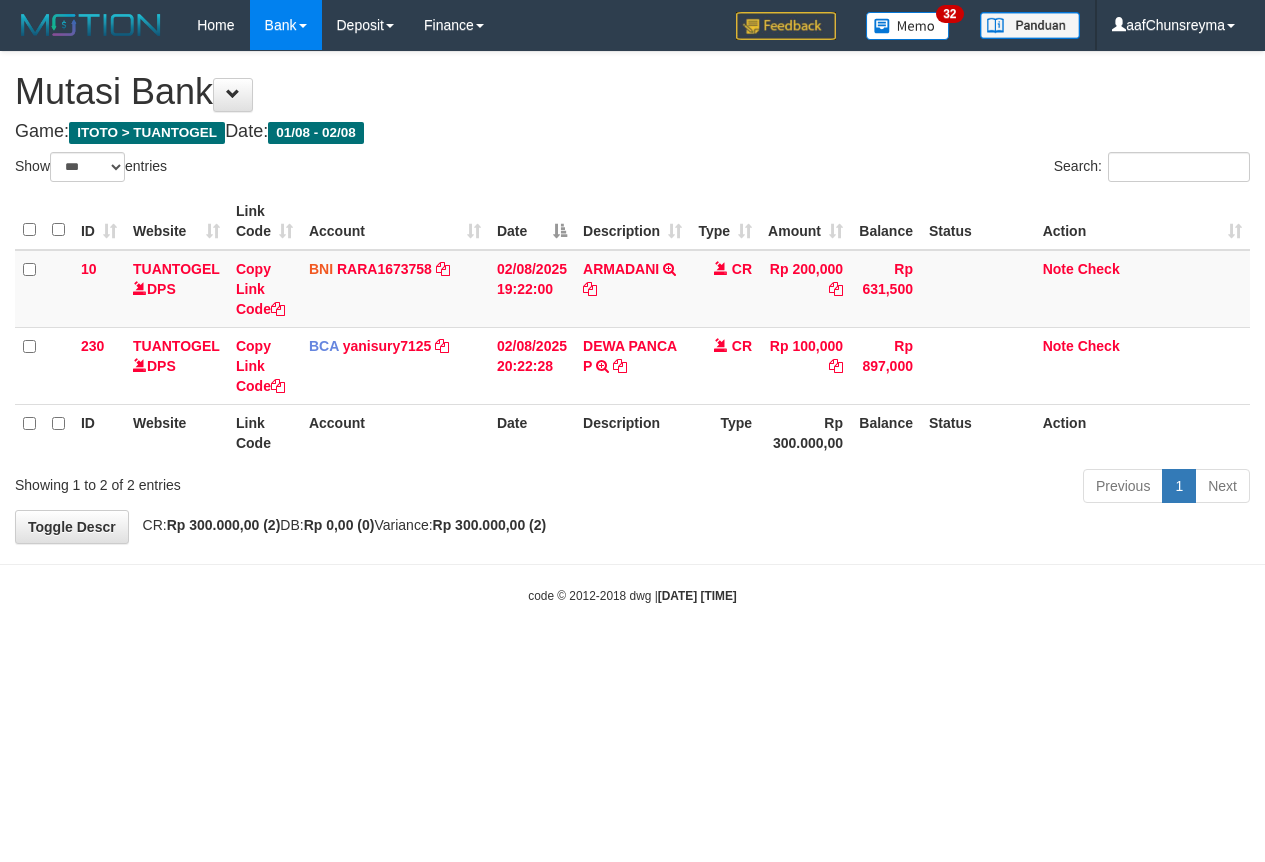 scroll, scrollTop: 0, scrollLeft: 0, axis: both 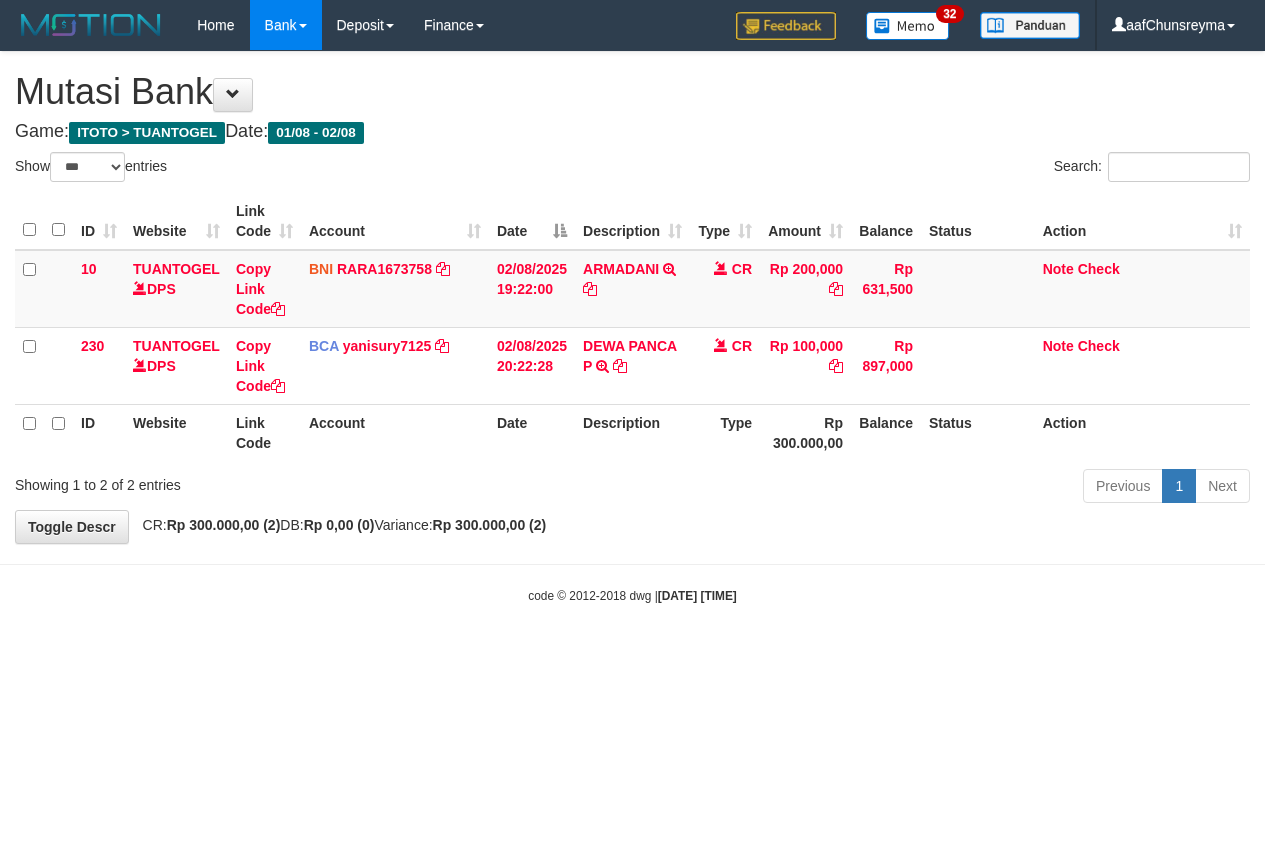 select on "***" 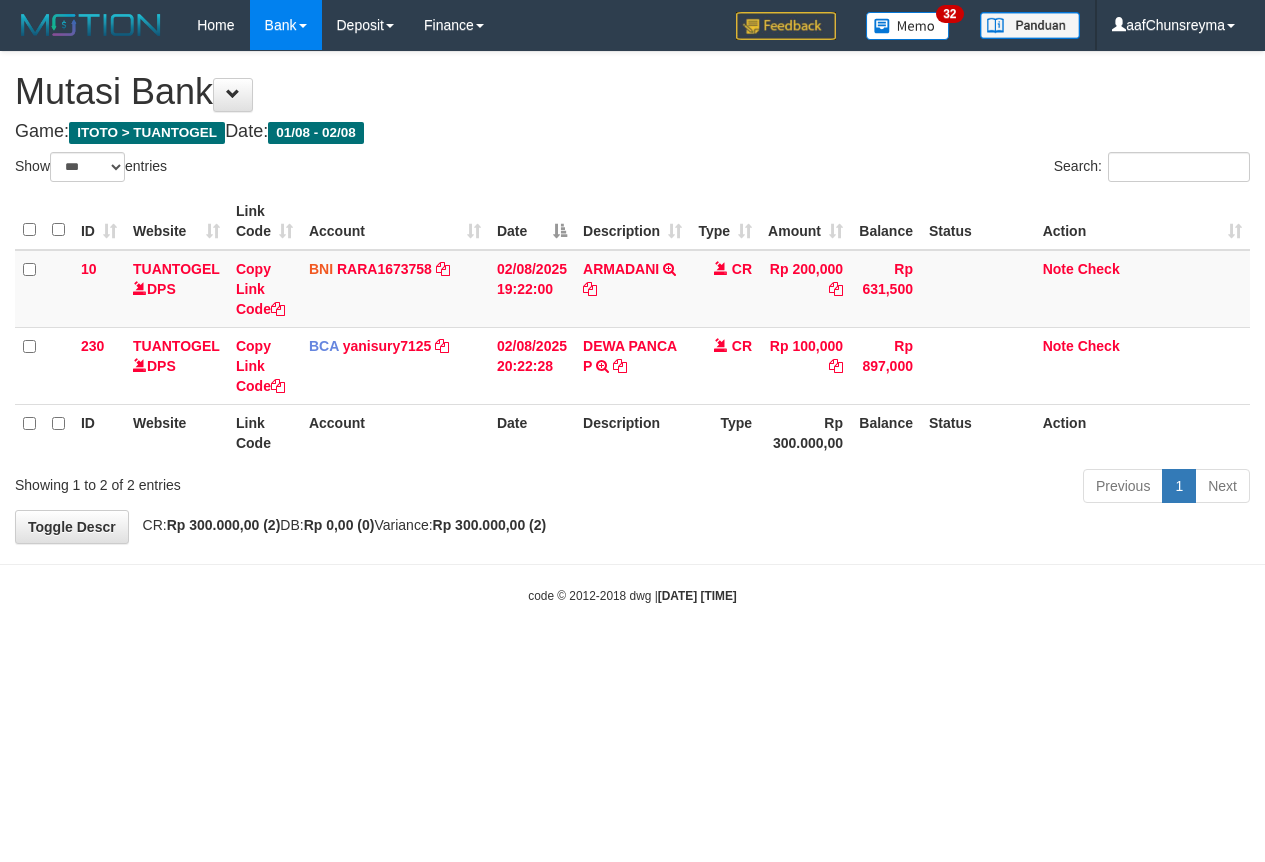 scroll, scrollTop: 0, scrollLeft: 0, axis: both 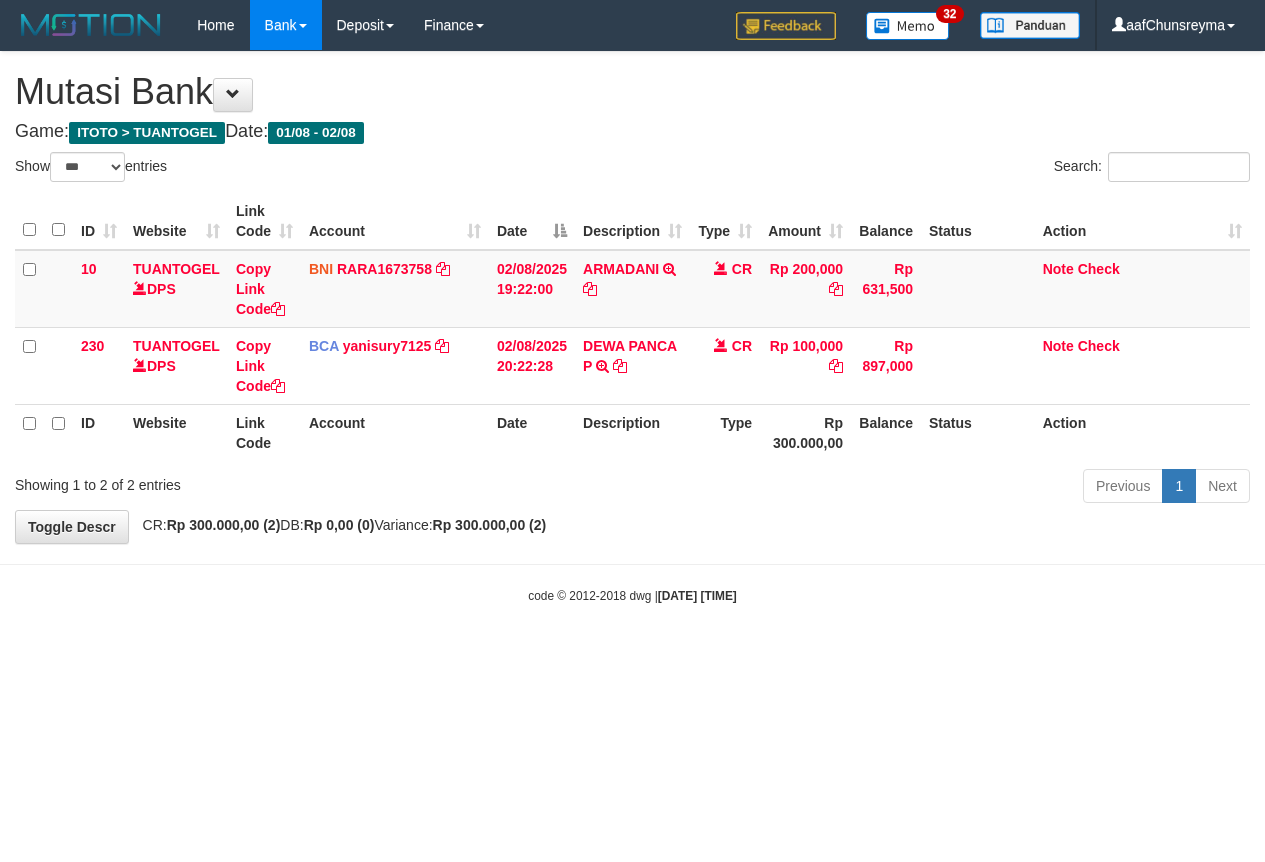 select on "***" 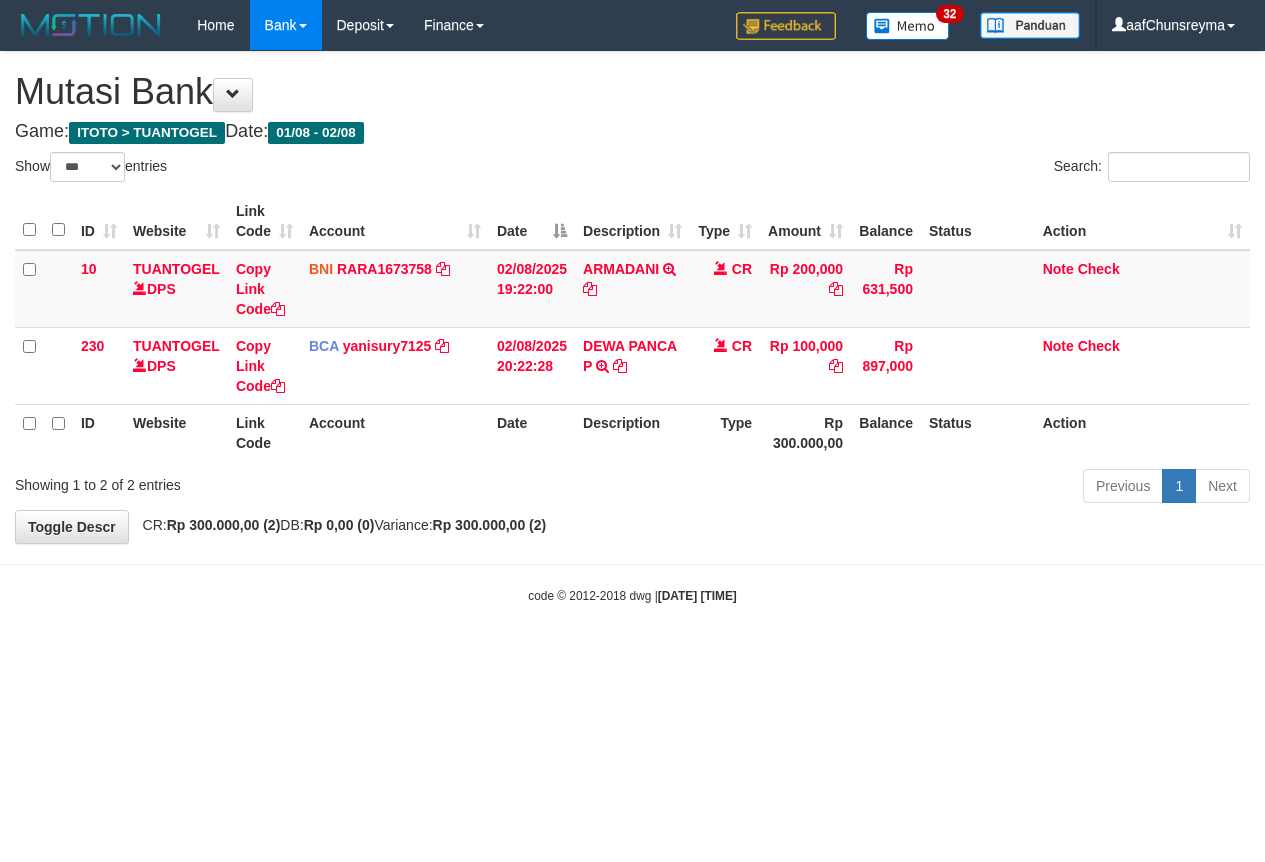 scroll, scrollTop: 0, scrollLeft: 0, axis: both 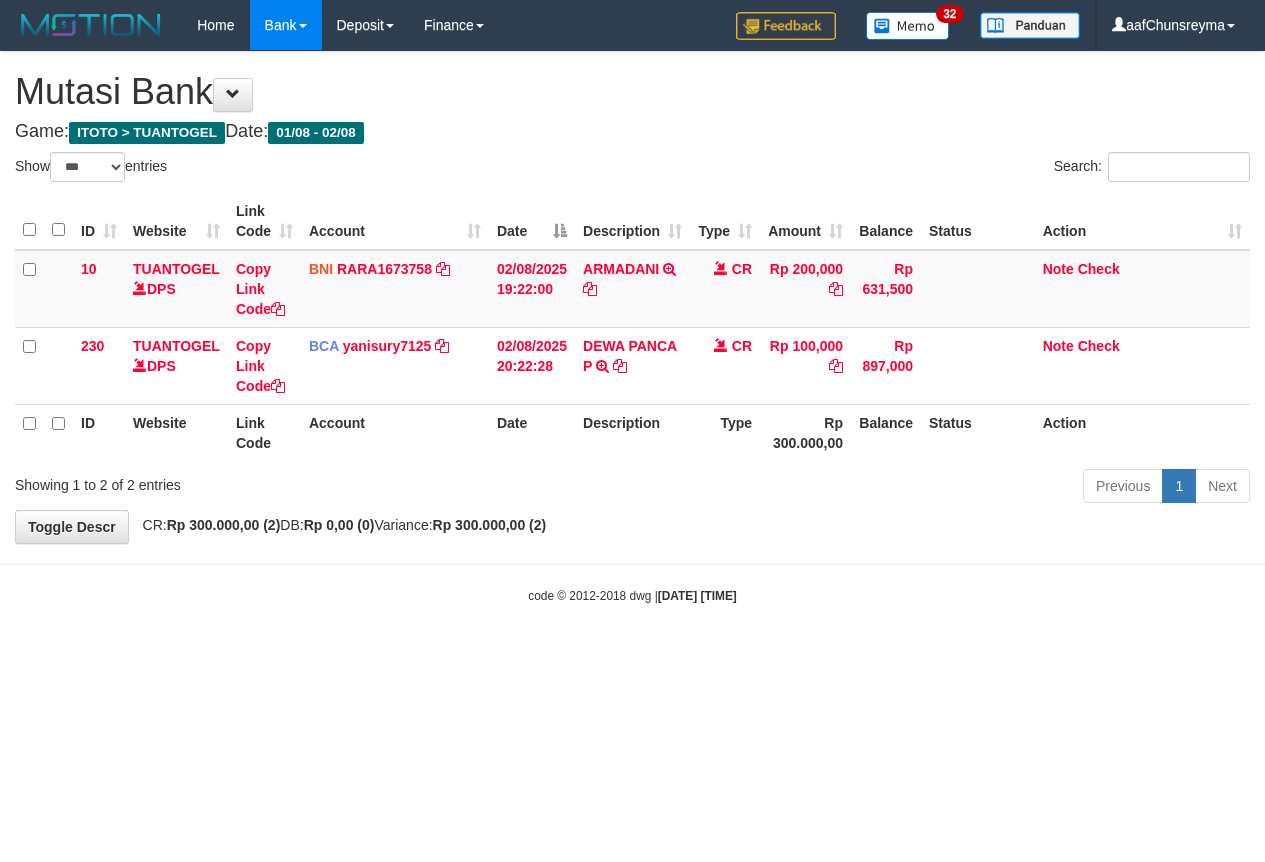 select on "***" 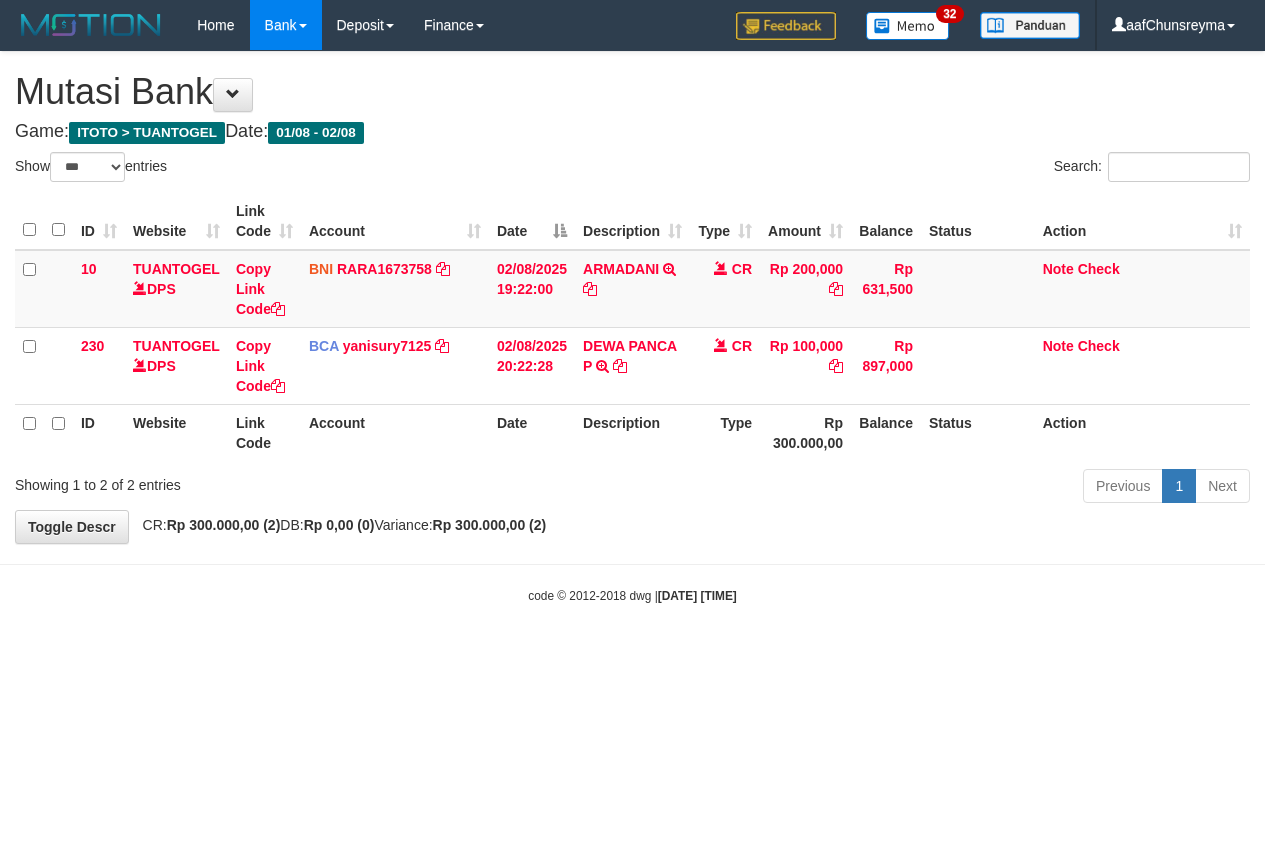 scroll, scrollTop: 0, scrollLeft: 0, axis: both 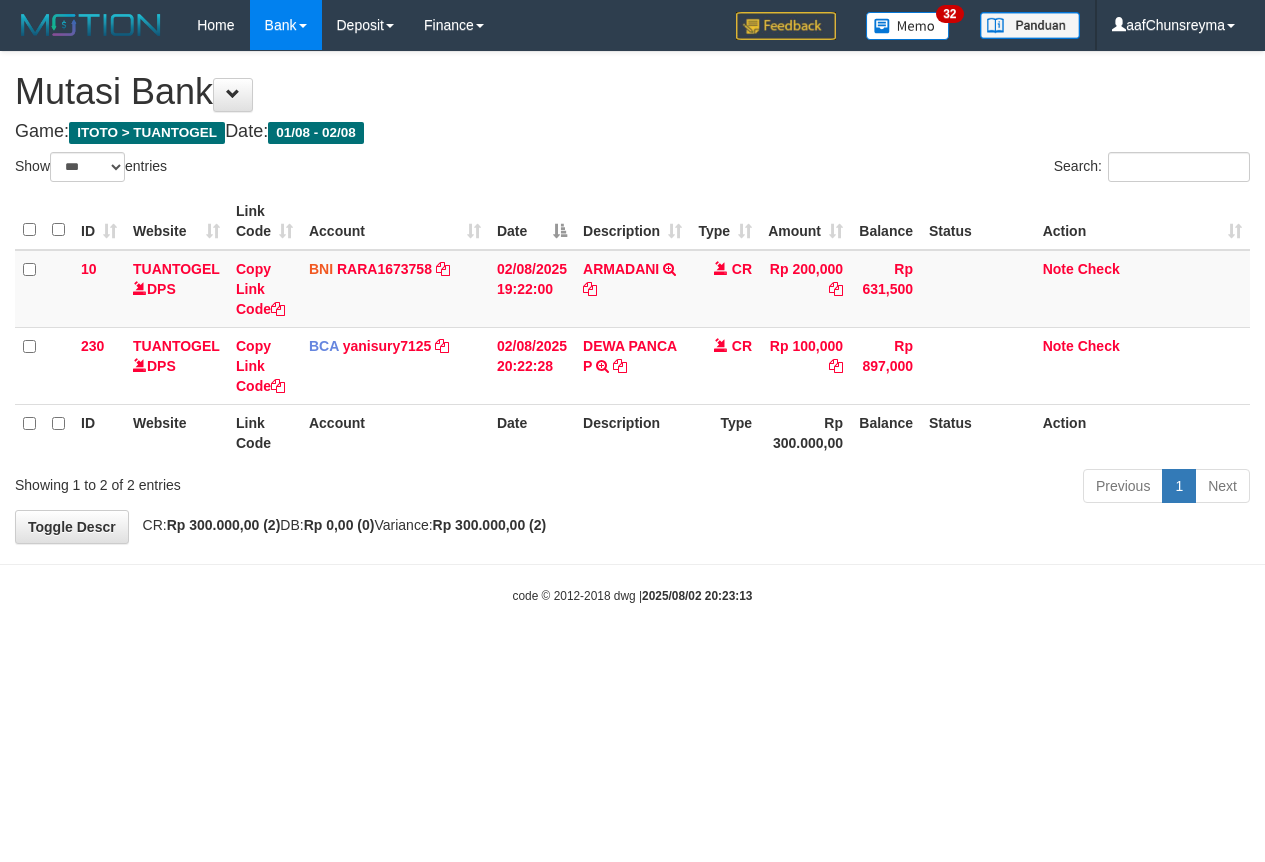 select on "***" 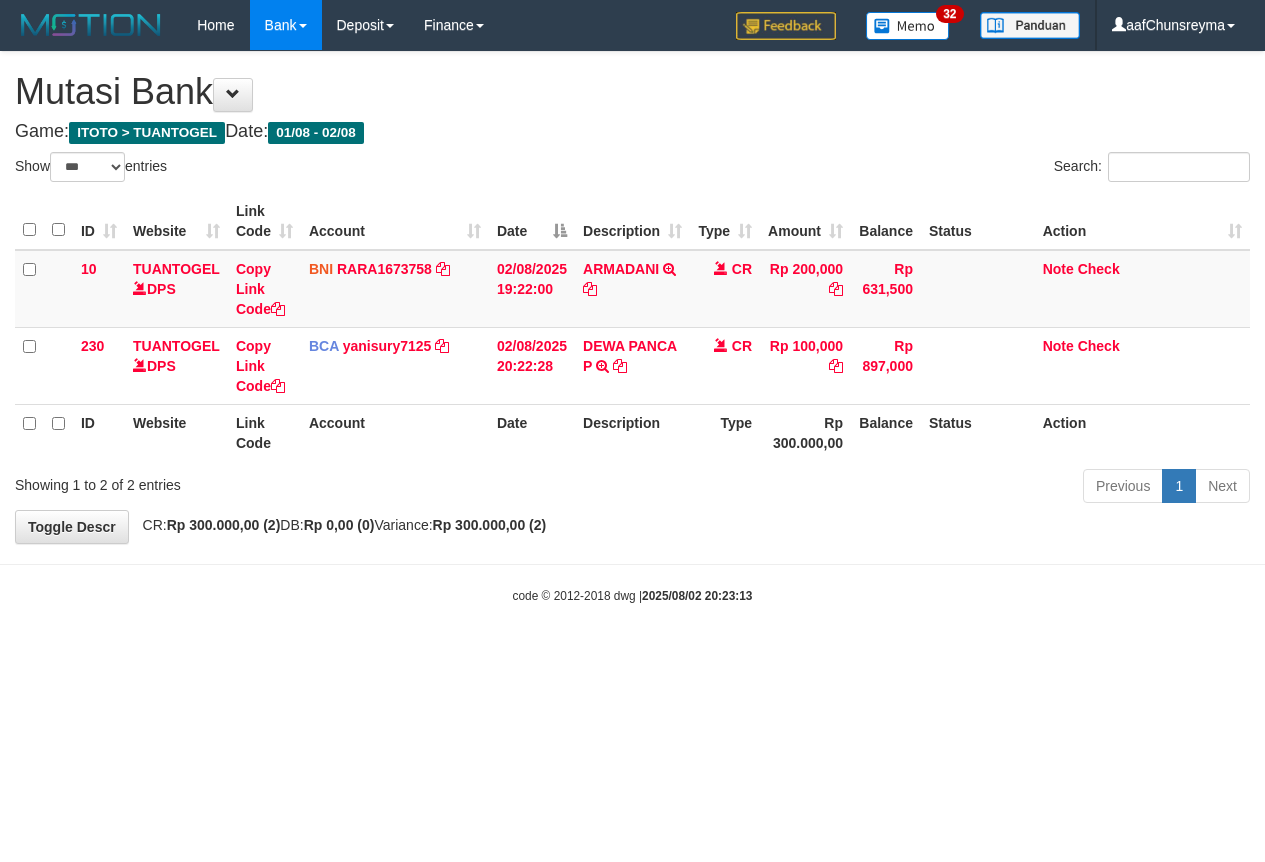 scroll, scrollTop: 0, scrollLeft: 0, axis: both 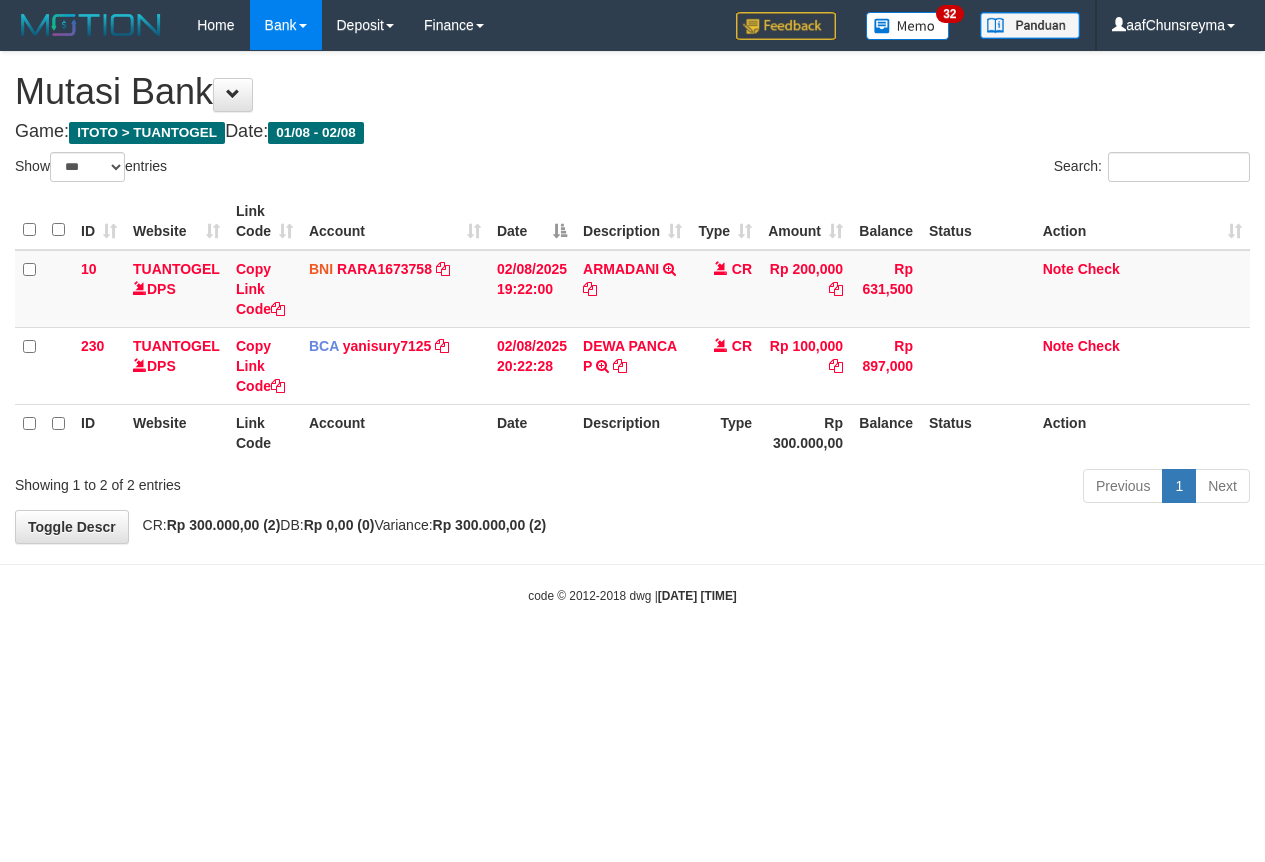 select on "***" 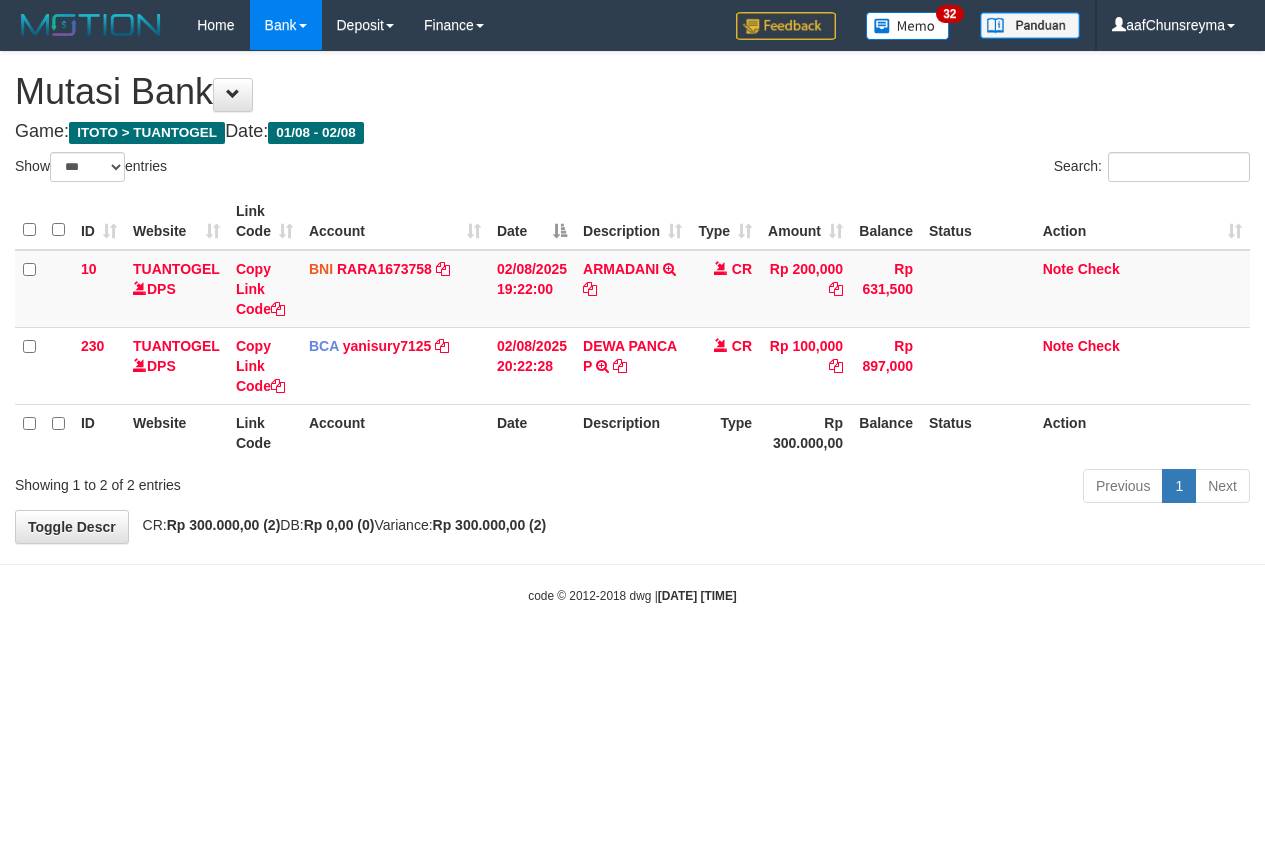 scroll, scrollTop: 0, scrollLeft: 0, axis: both 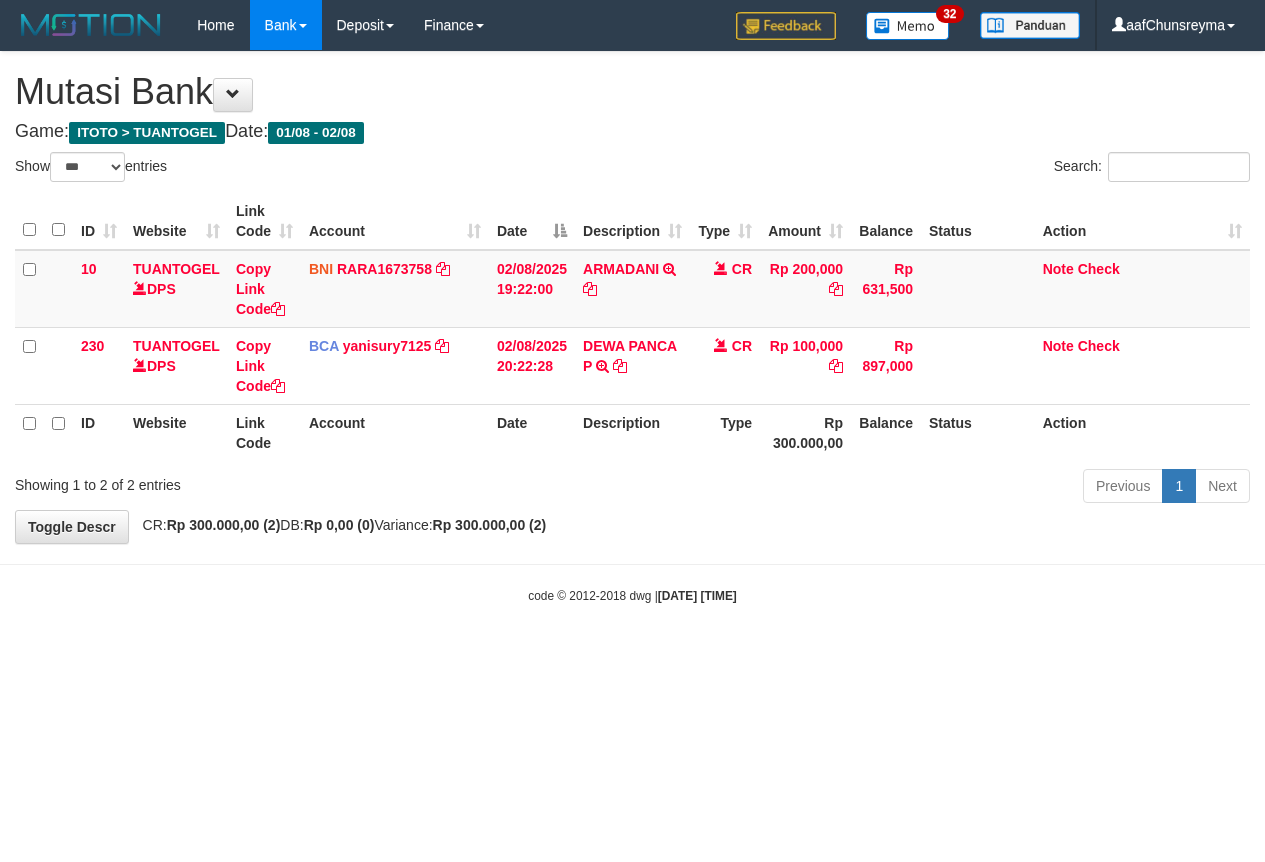 select on "***" 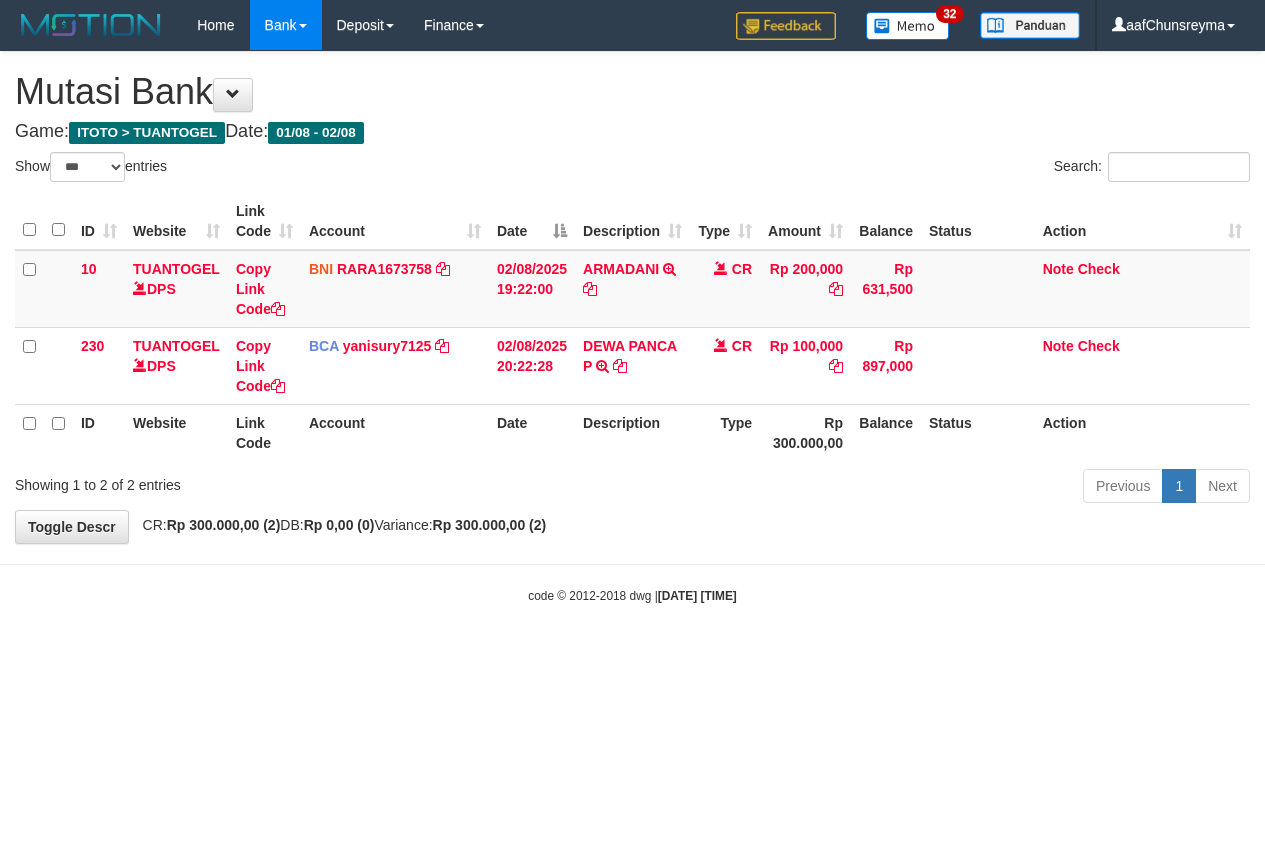 scroll, scrollTop: 0, scrollLeft: 0, axis: both 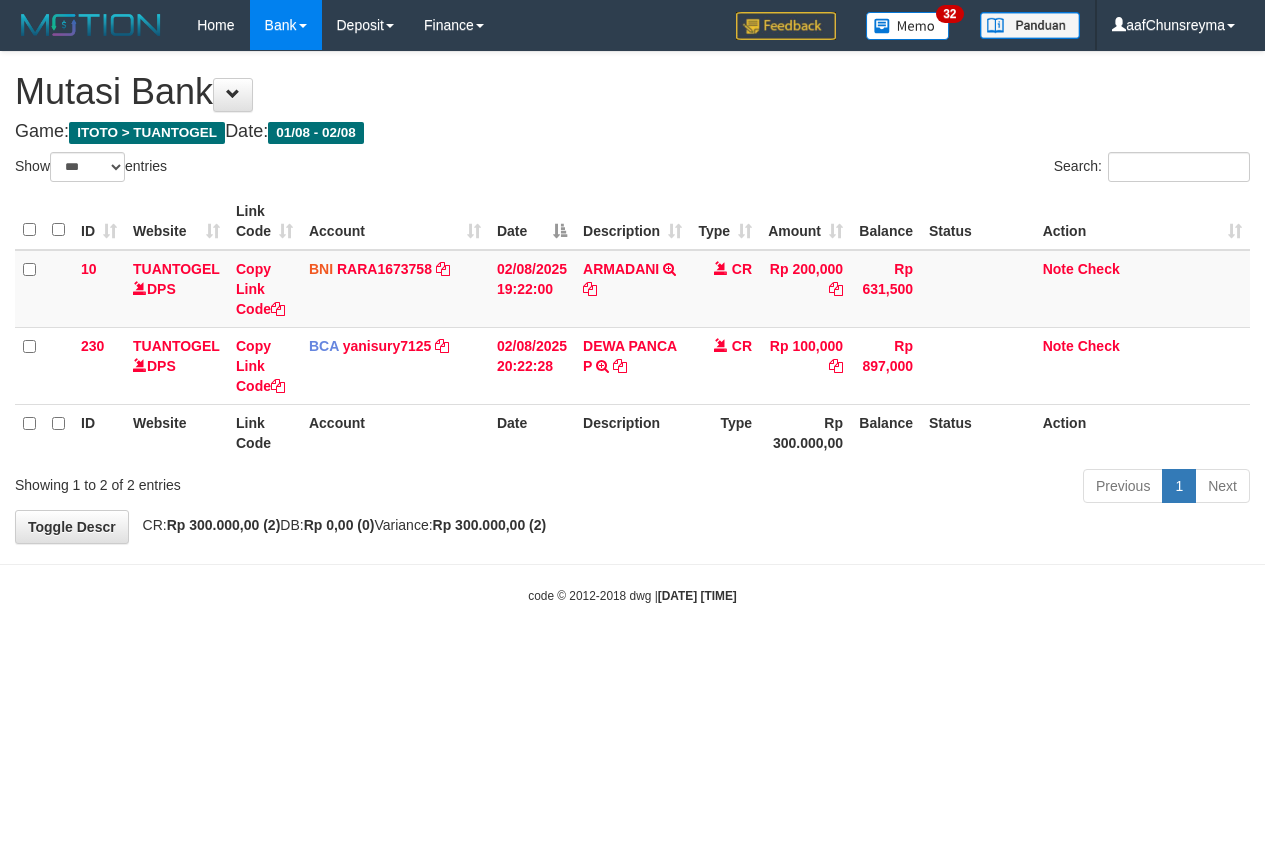 select on "***" 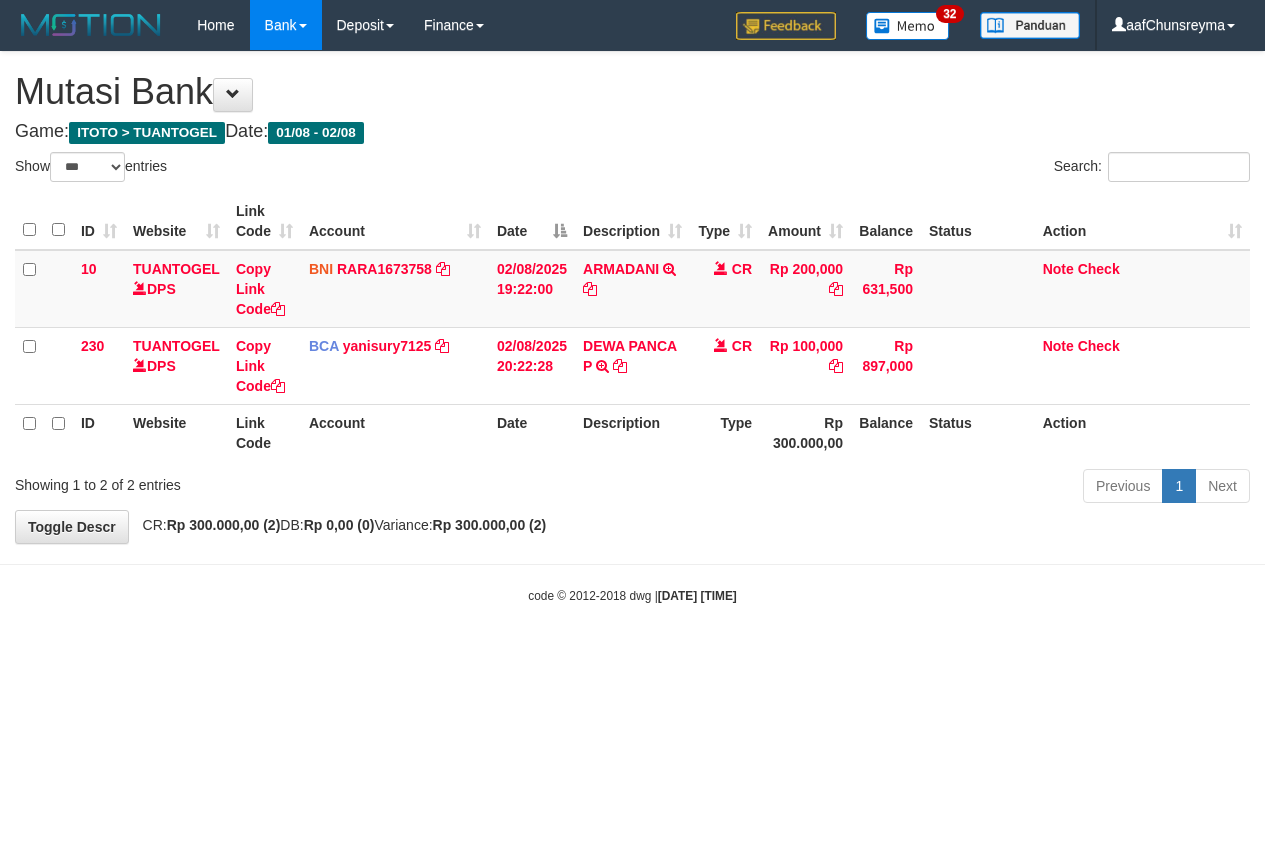 scroll, scrollTop: 0, scrollLeft: 0, axis: both 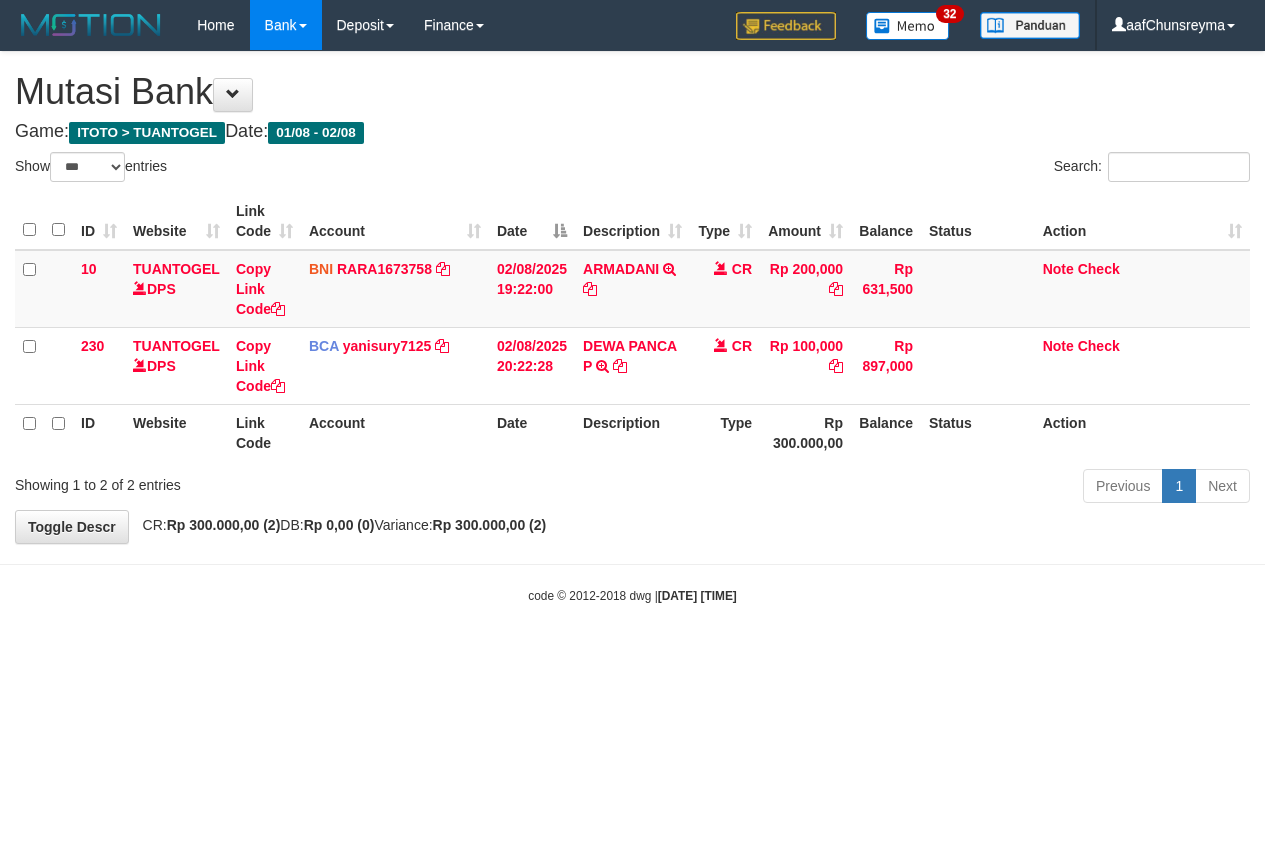 select on "***" 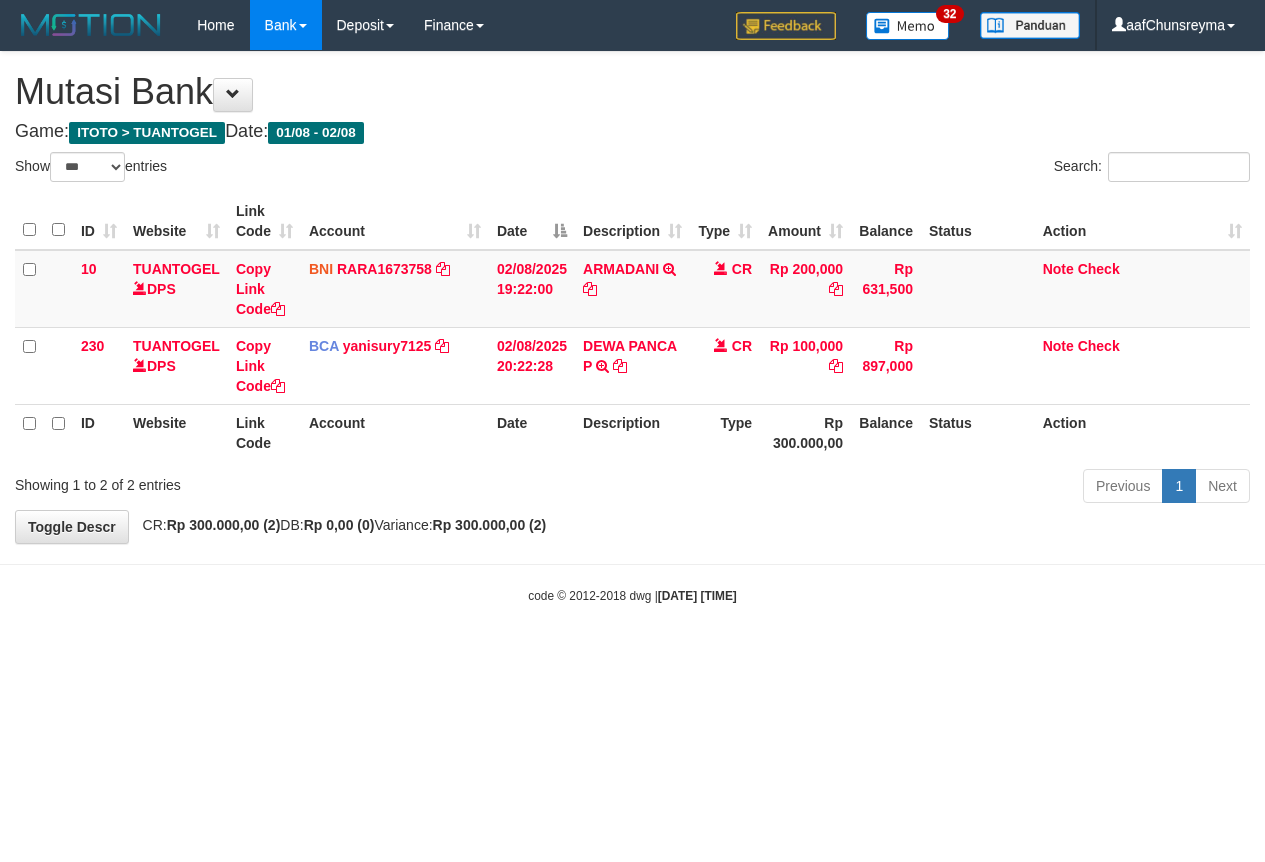 scroll, scrollTop: 0, scrollLeft: 0, axis: both 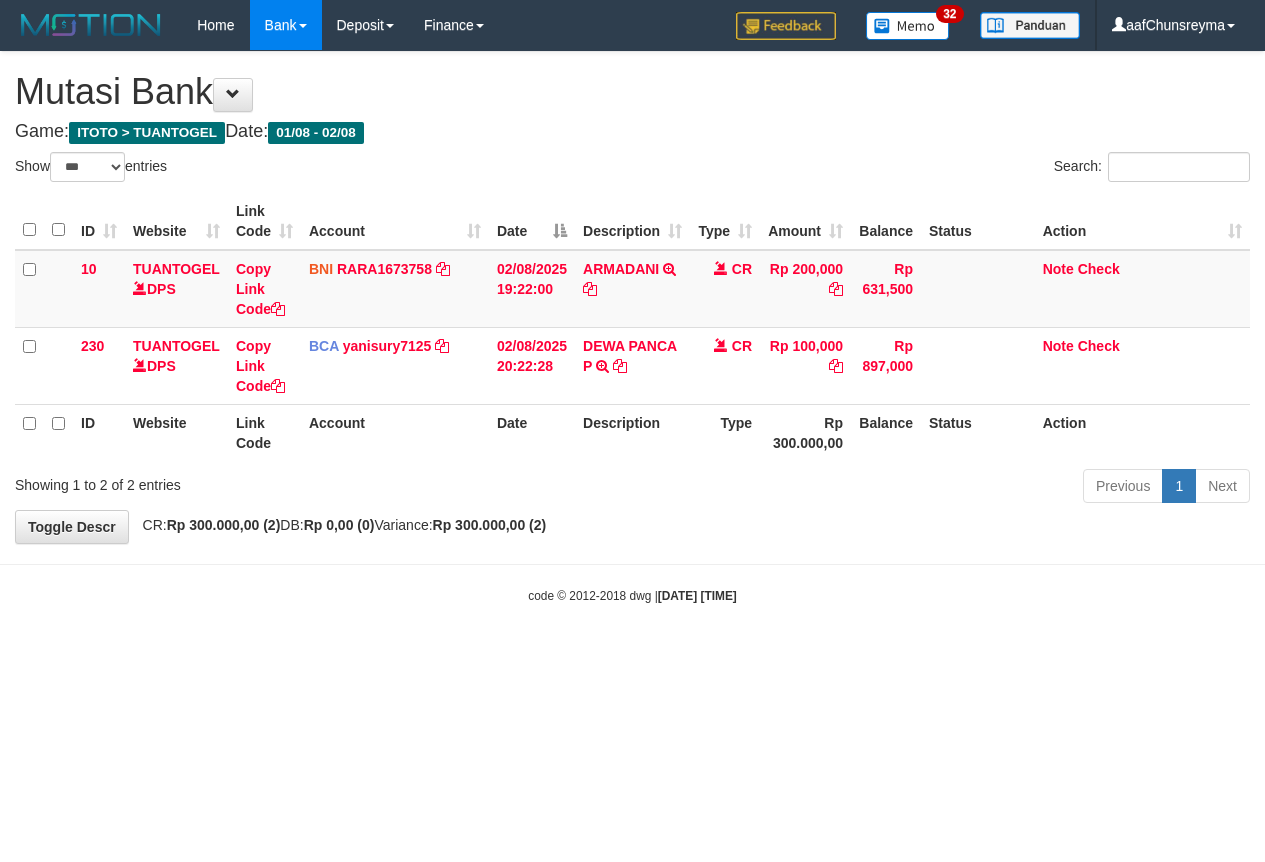 select on "***" 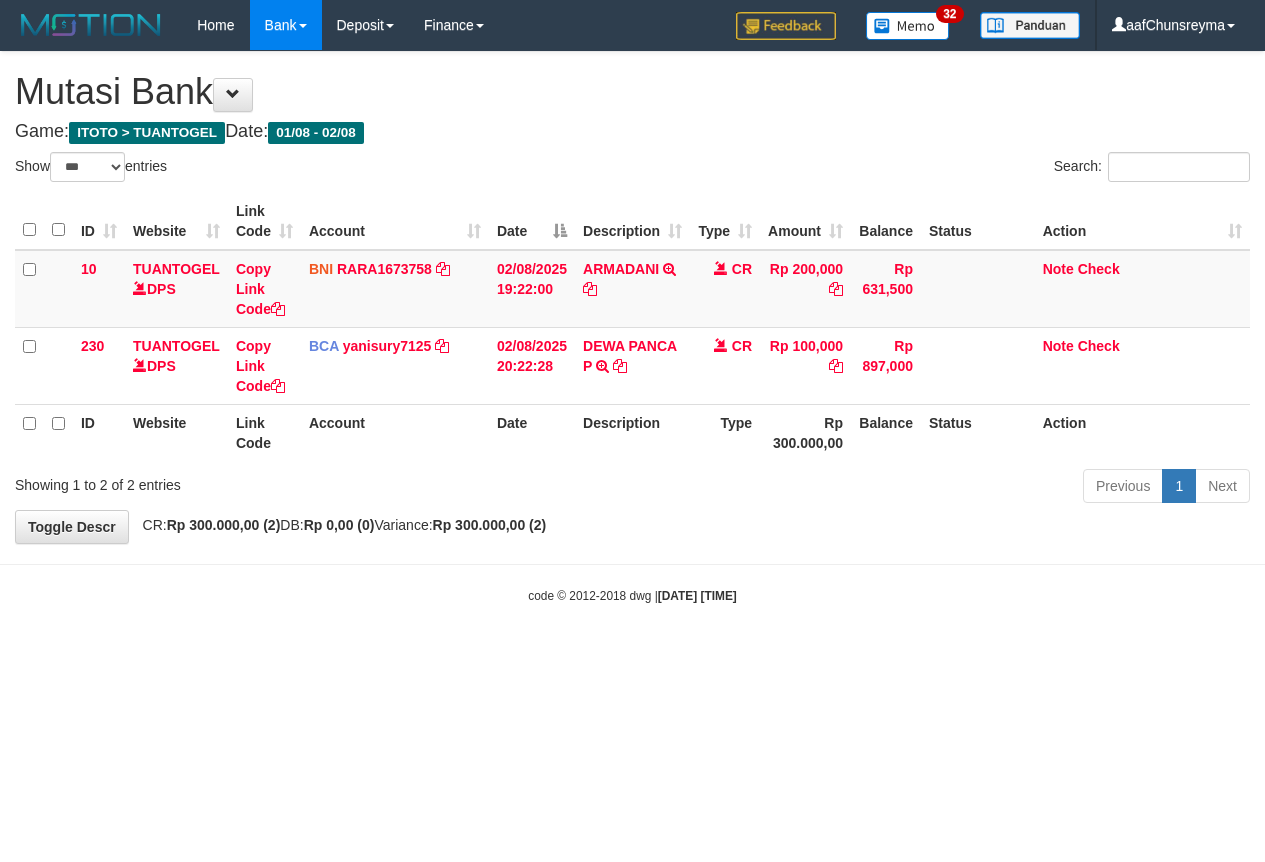 scroll, scrollTop: 0, scrollLeft: 0, axis: both 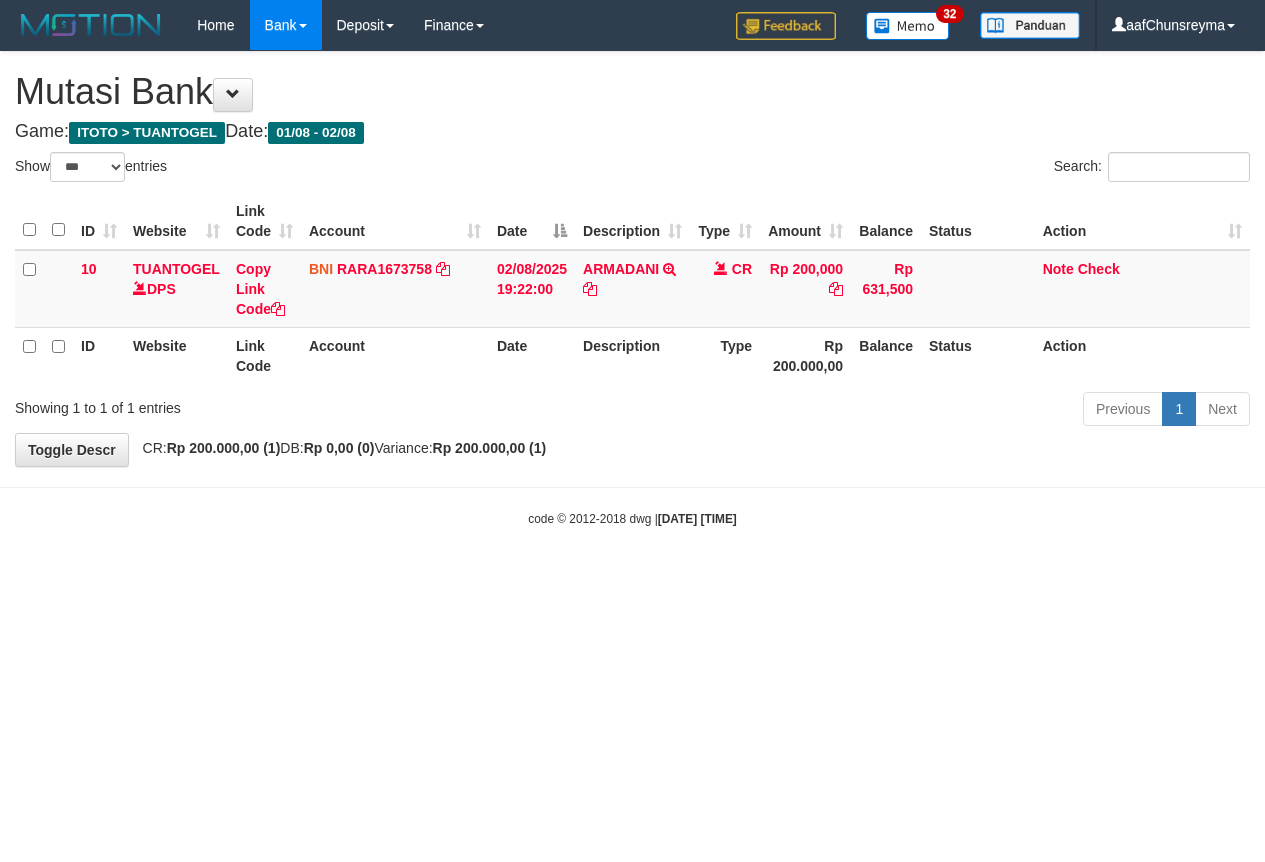 select on "***" 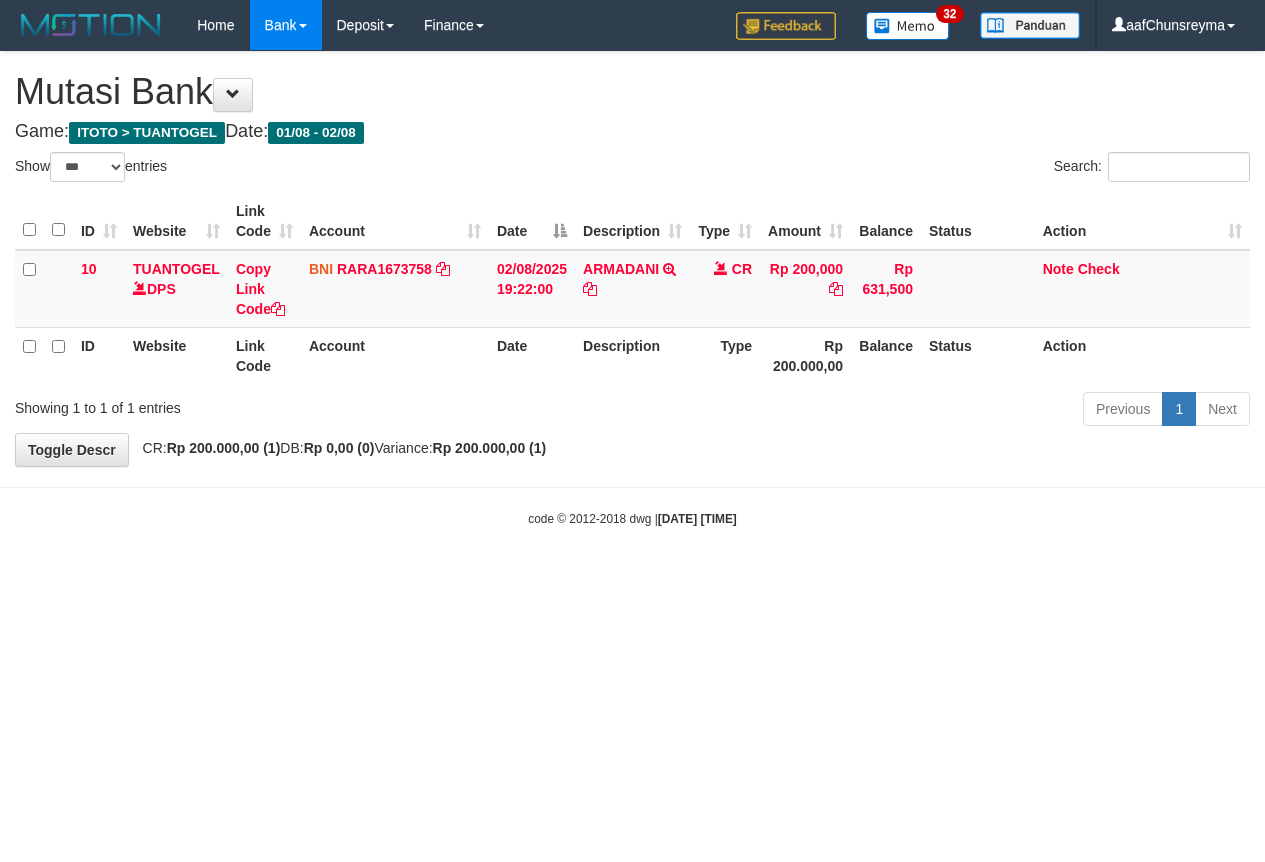 scroll, scrollTop: 0, scrollLeft: 0, axis: both 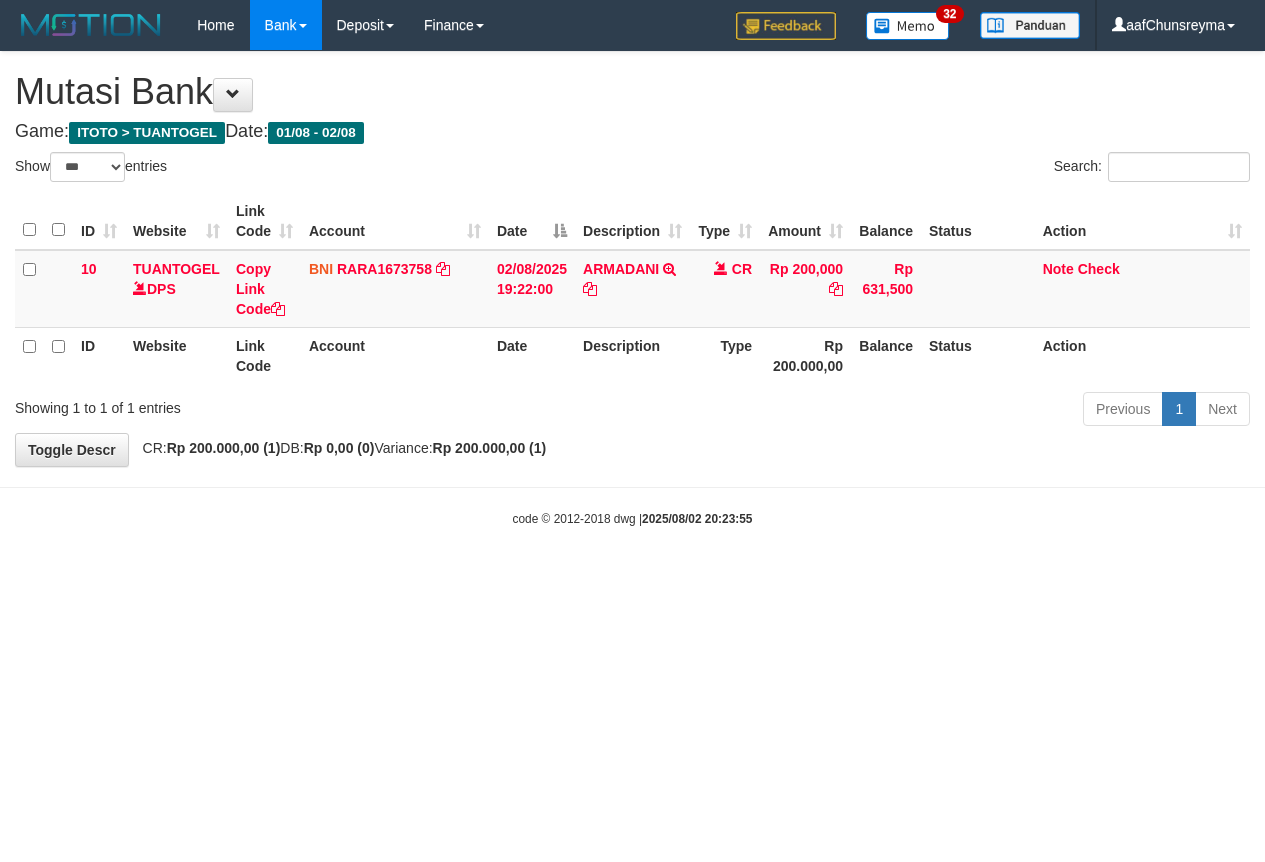 select on "***" 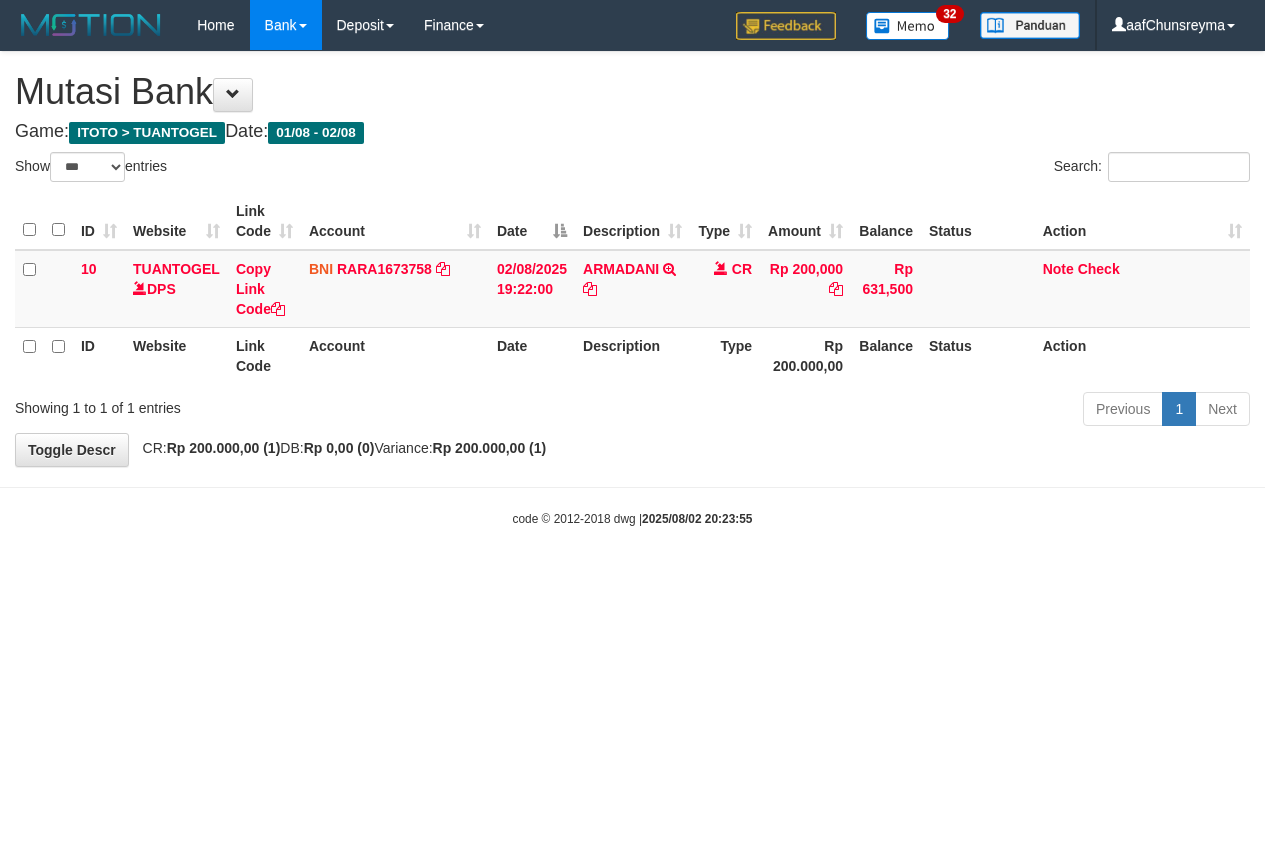 scroll, scrollTop: 0, scrollLeft: 0, axis: both 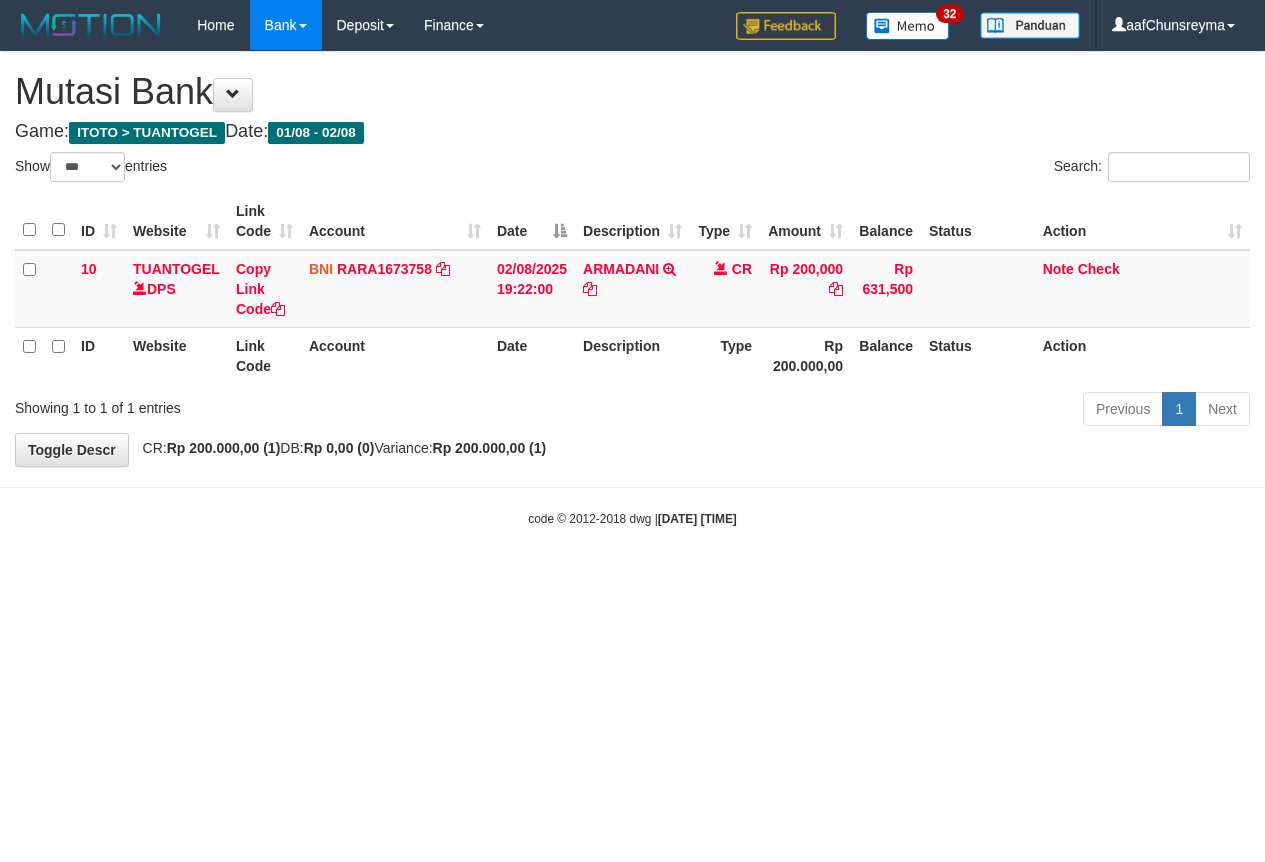 select on "***" 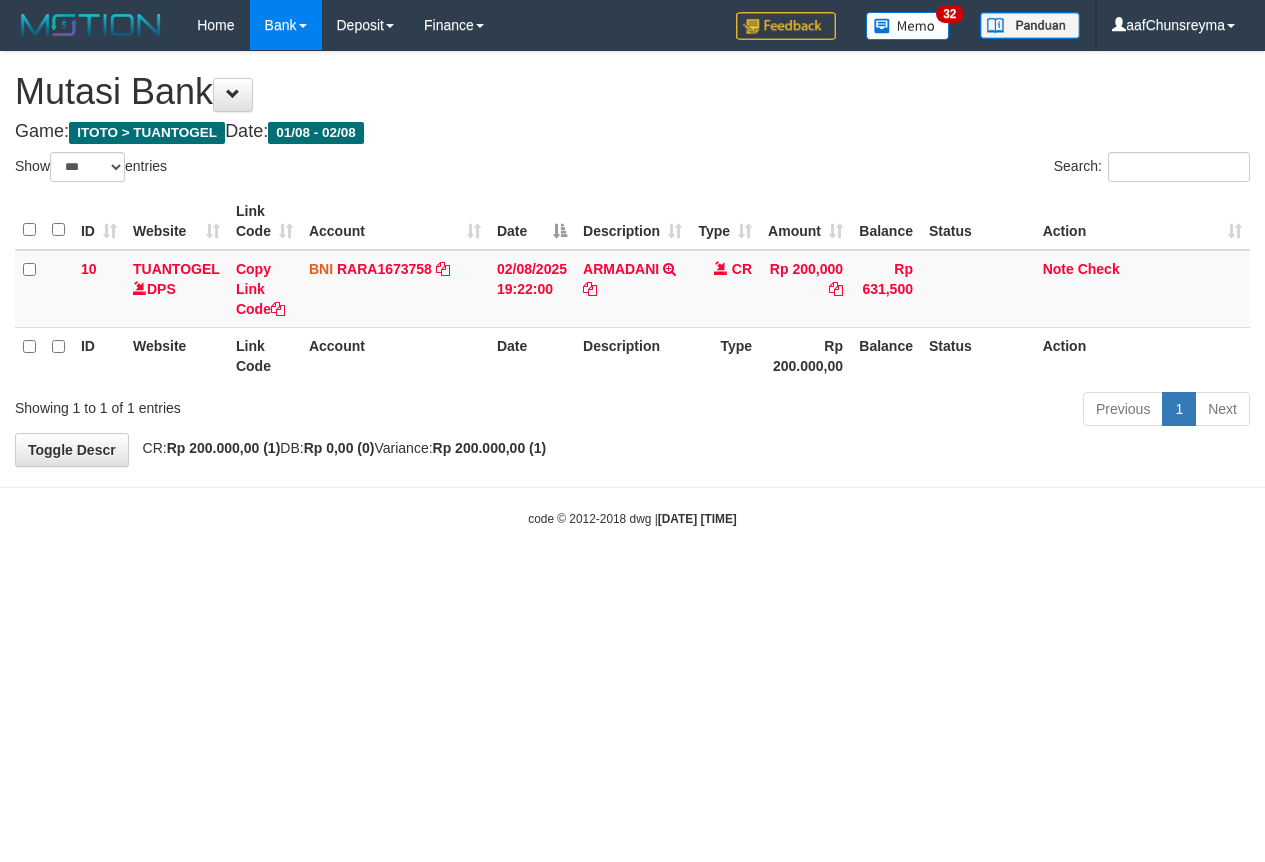 scroll, scrollTop: 0, scrollLeft: 0, axis: both 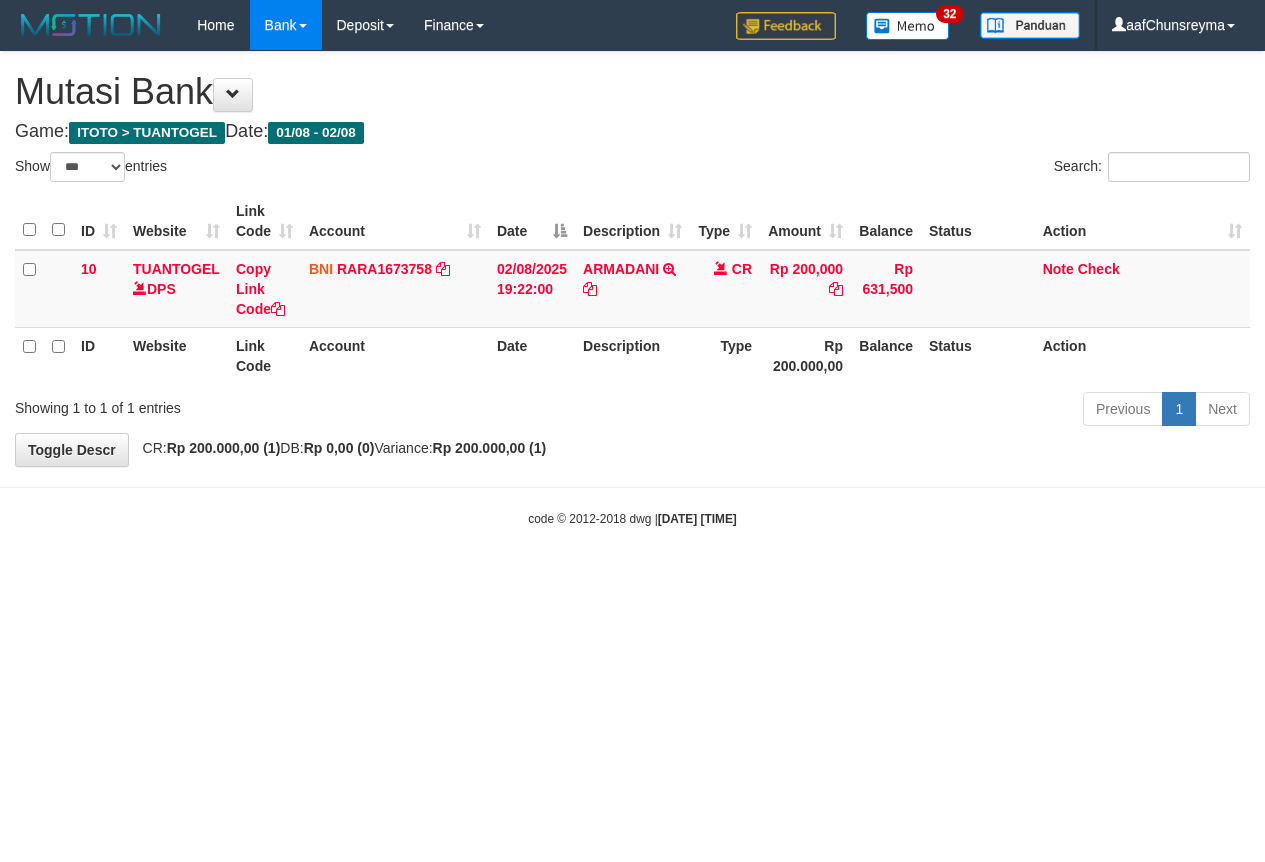 select on "***" 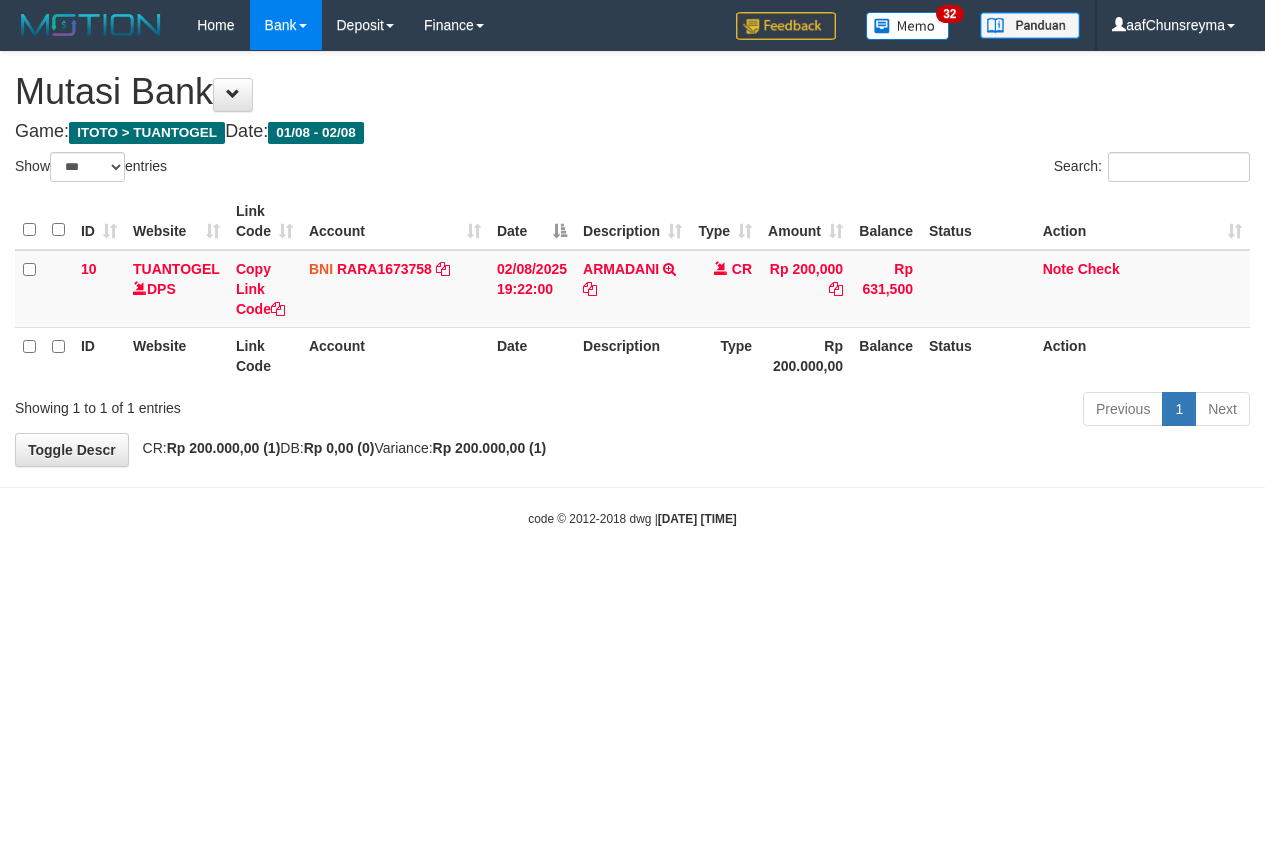 scroll, scrollTop: 0, scrollLeft: 0, axis: both 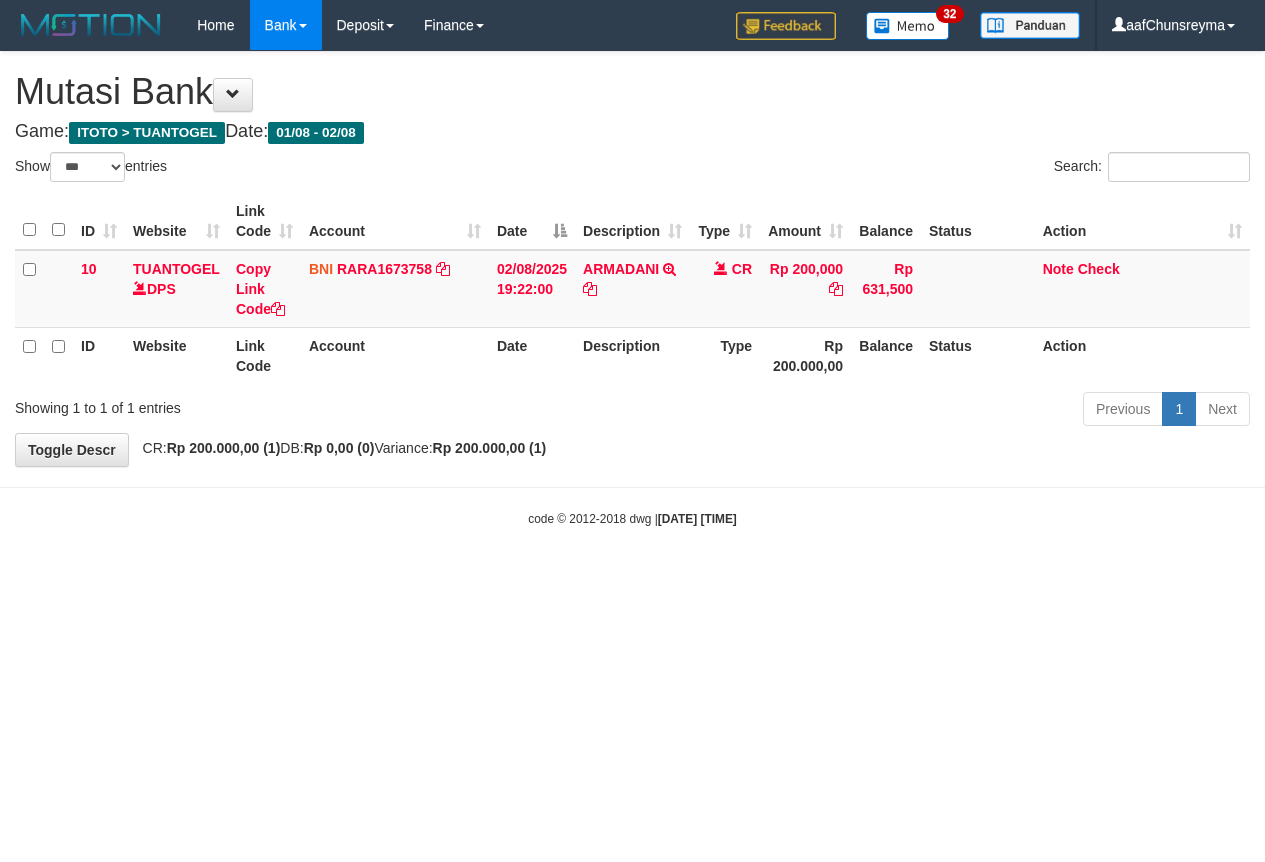 select on "***" 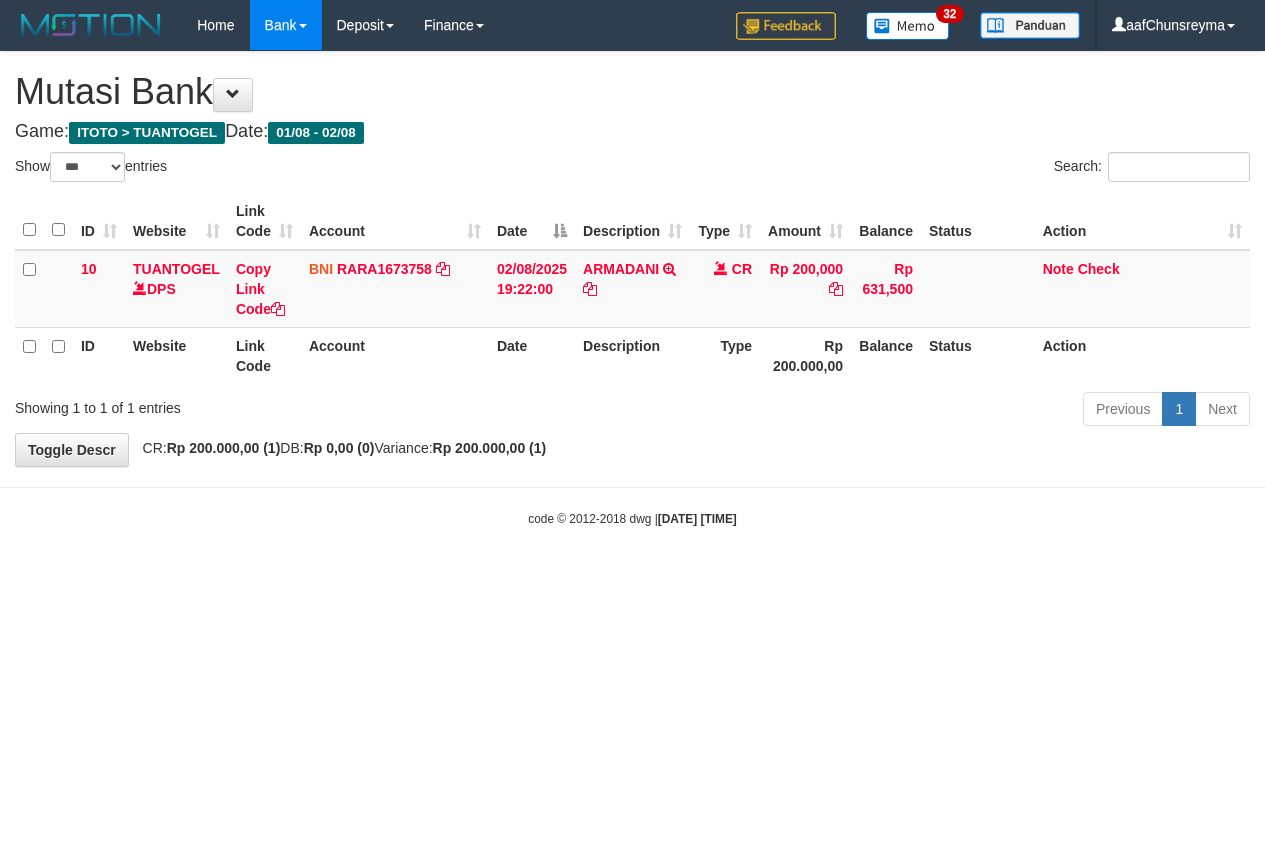scroll, scrollTop: 0, scrollLeft: 0, axis: both 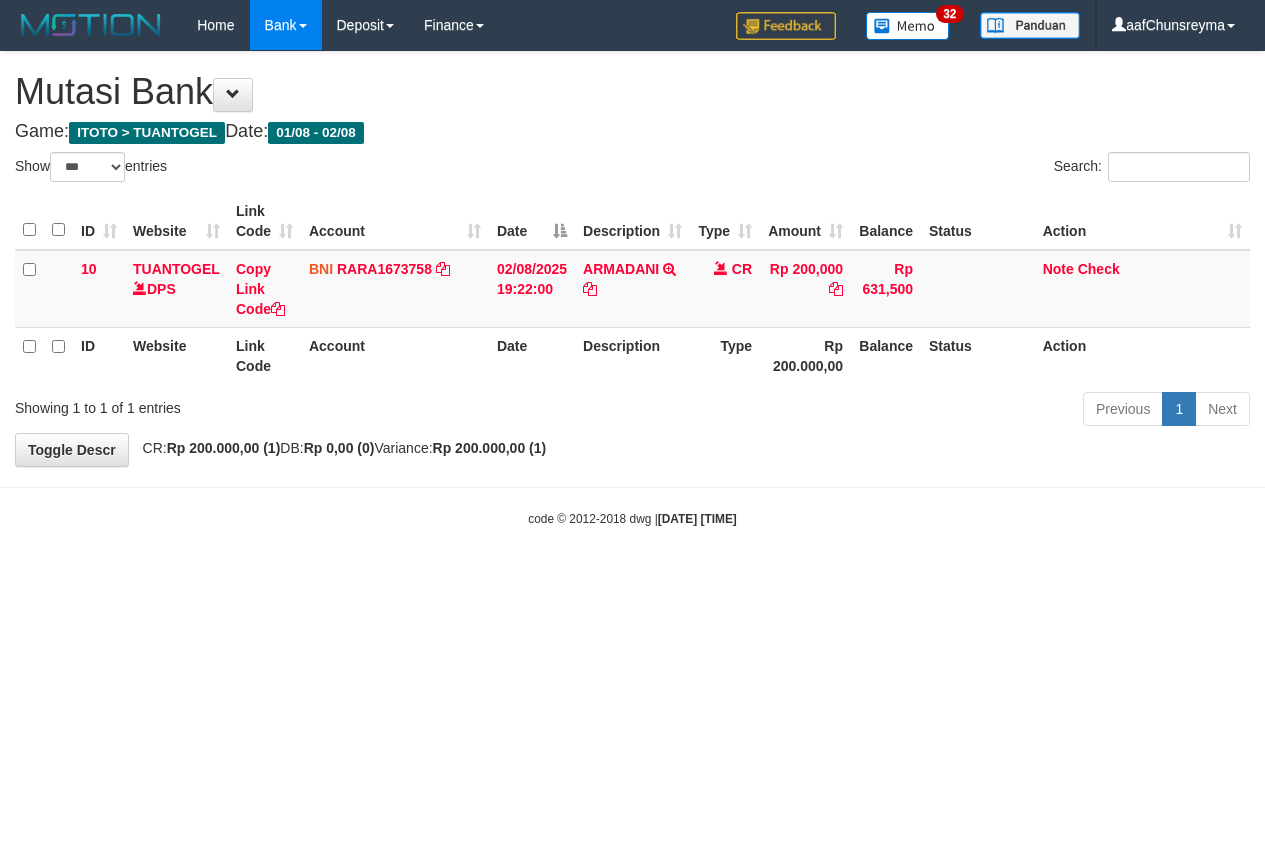 select on "***" 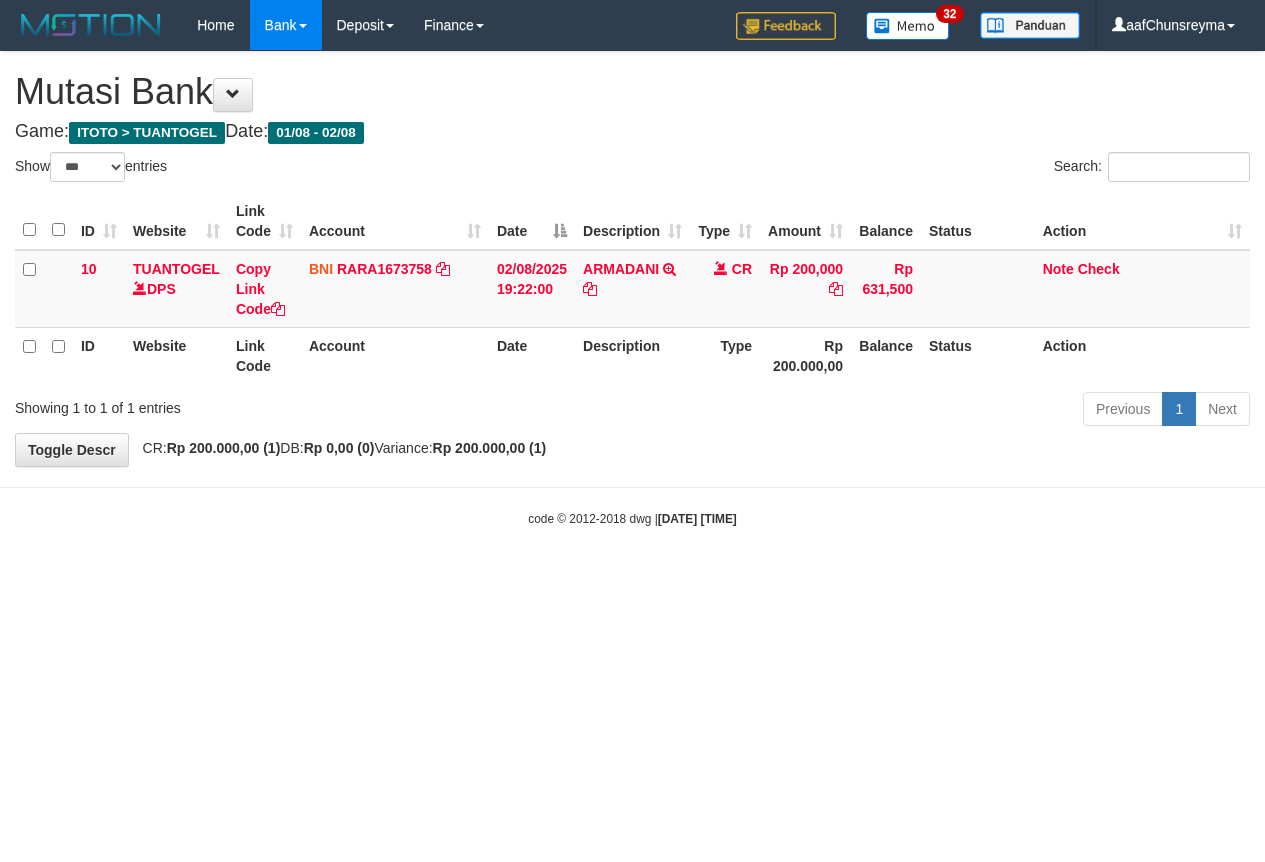 scroll, scrollTop: 0, scrollLeft: 0, axis: both 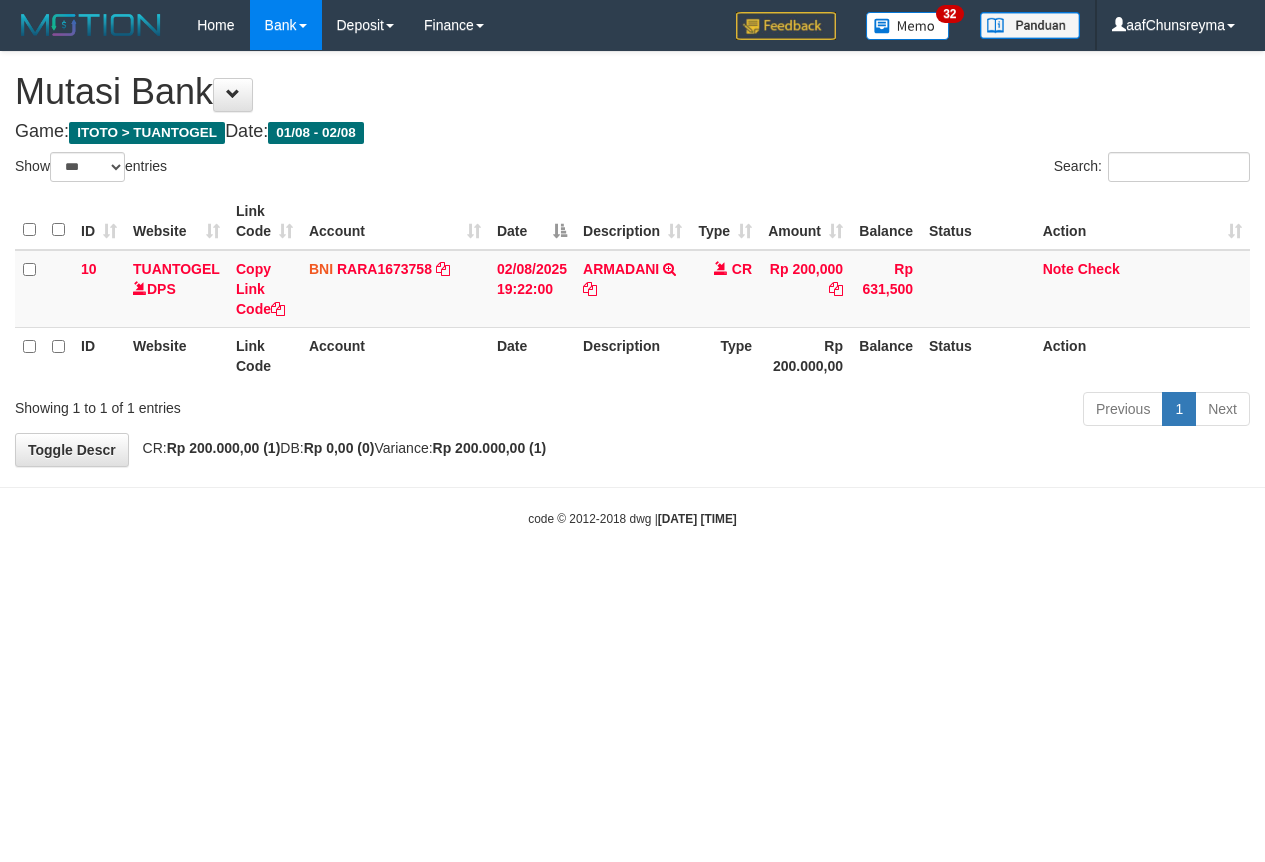 select on "***" 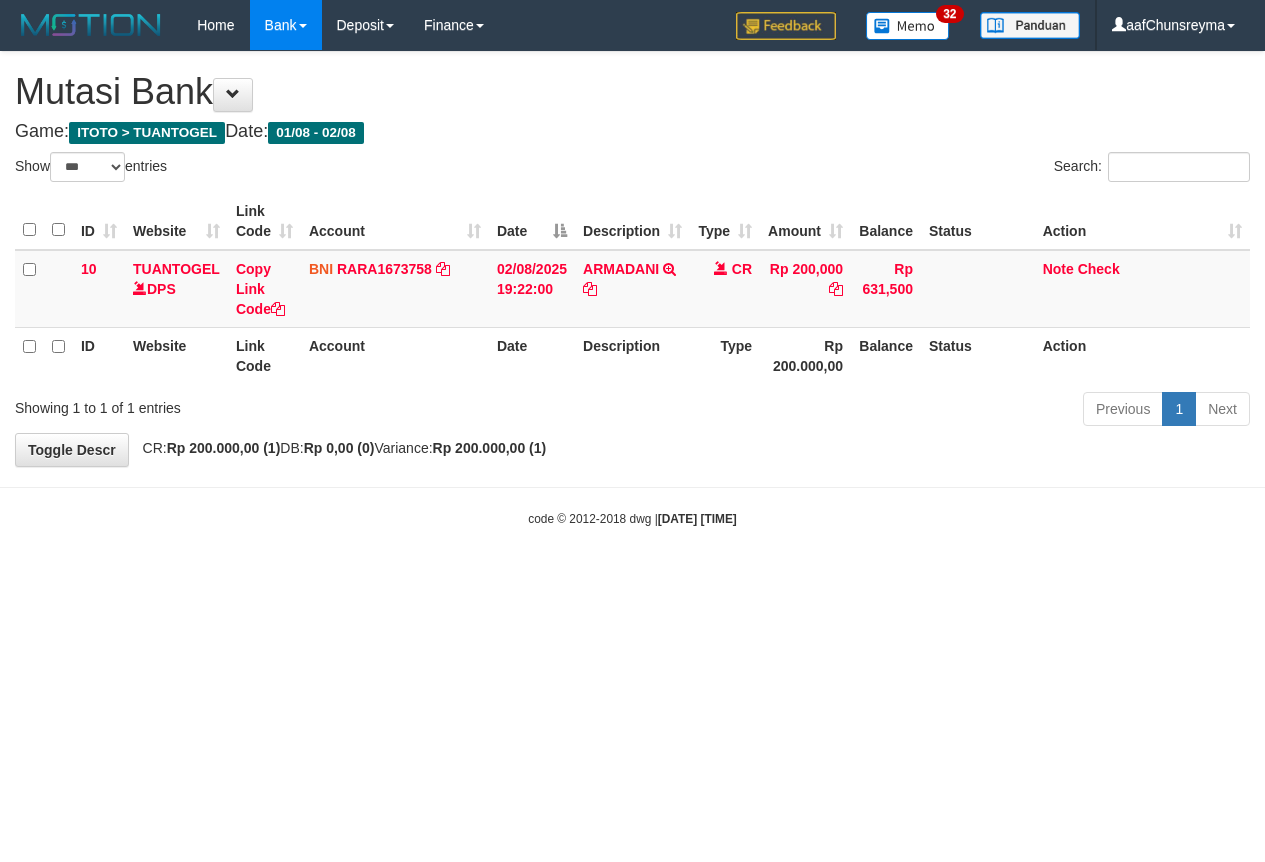 scroll, scrollTop: 0, scrollLeft: 0, axis: both 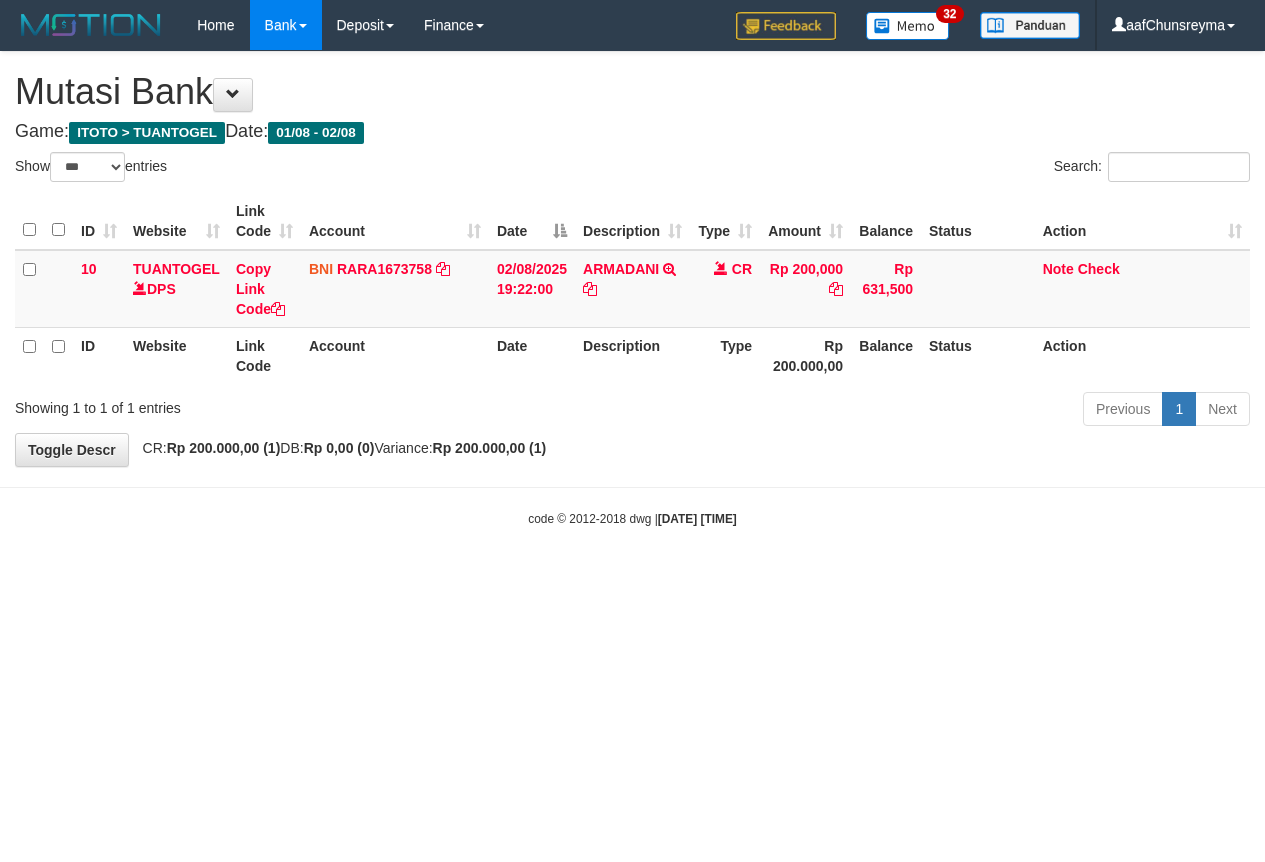 select on "***" 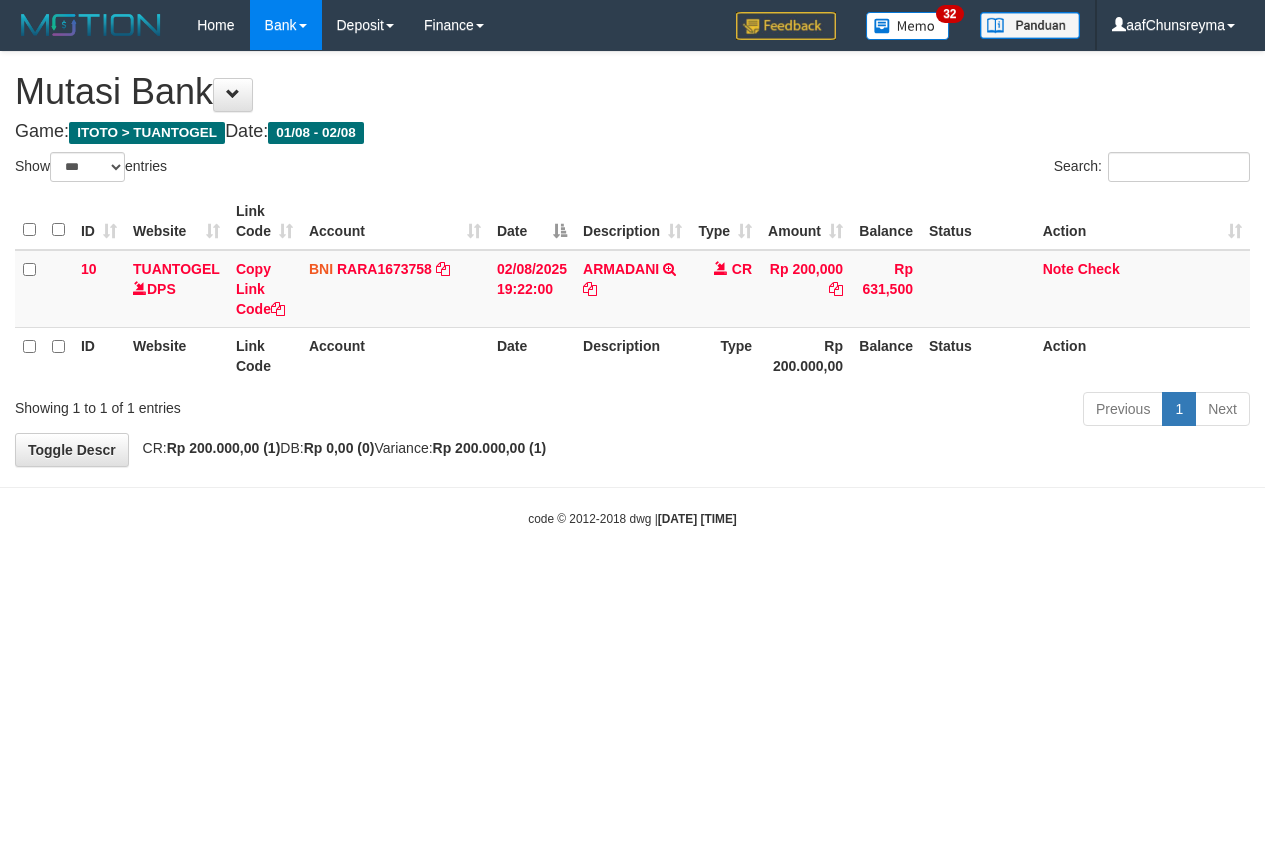 scroll, scrollTop: 0, scrollLeft: 0, axis: both 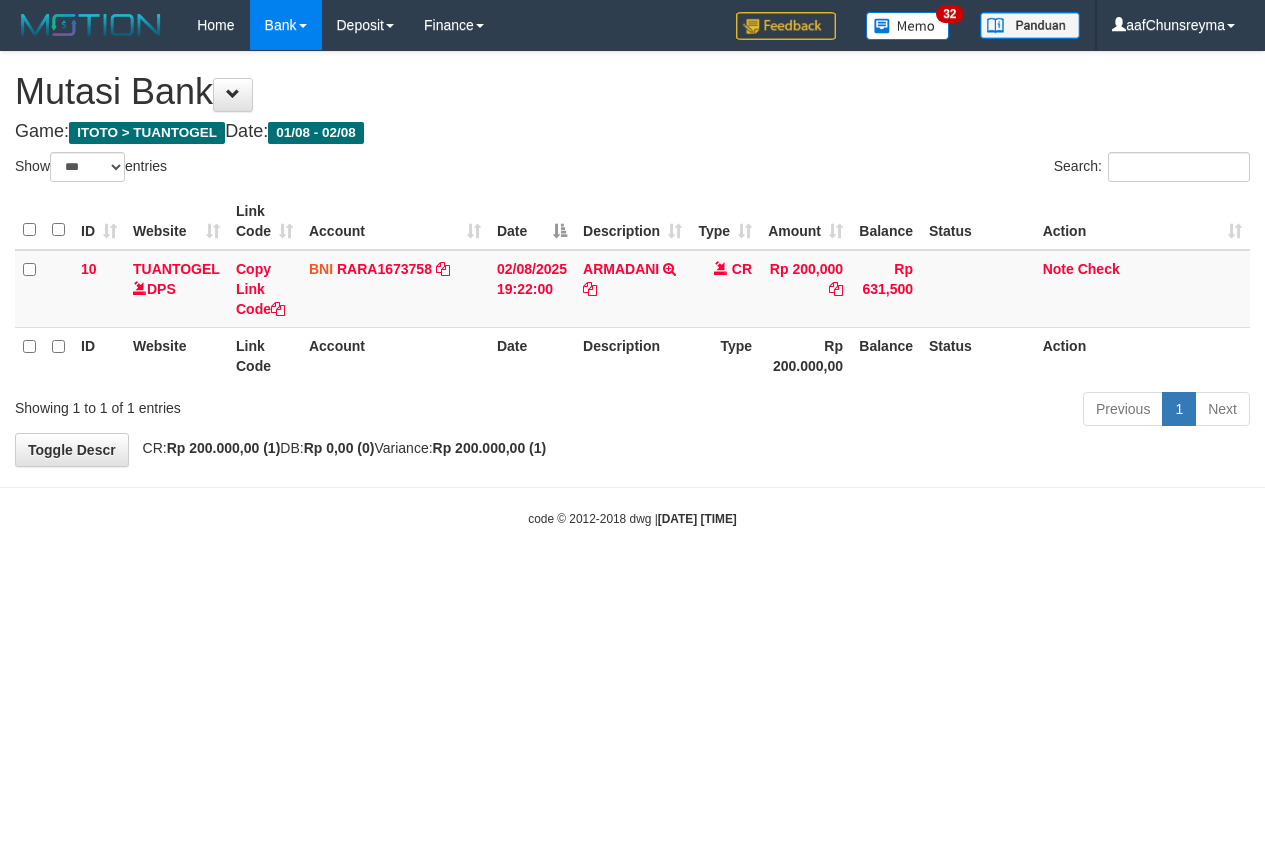 select on "***" 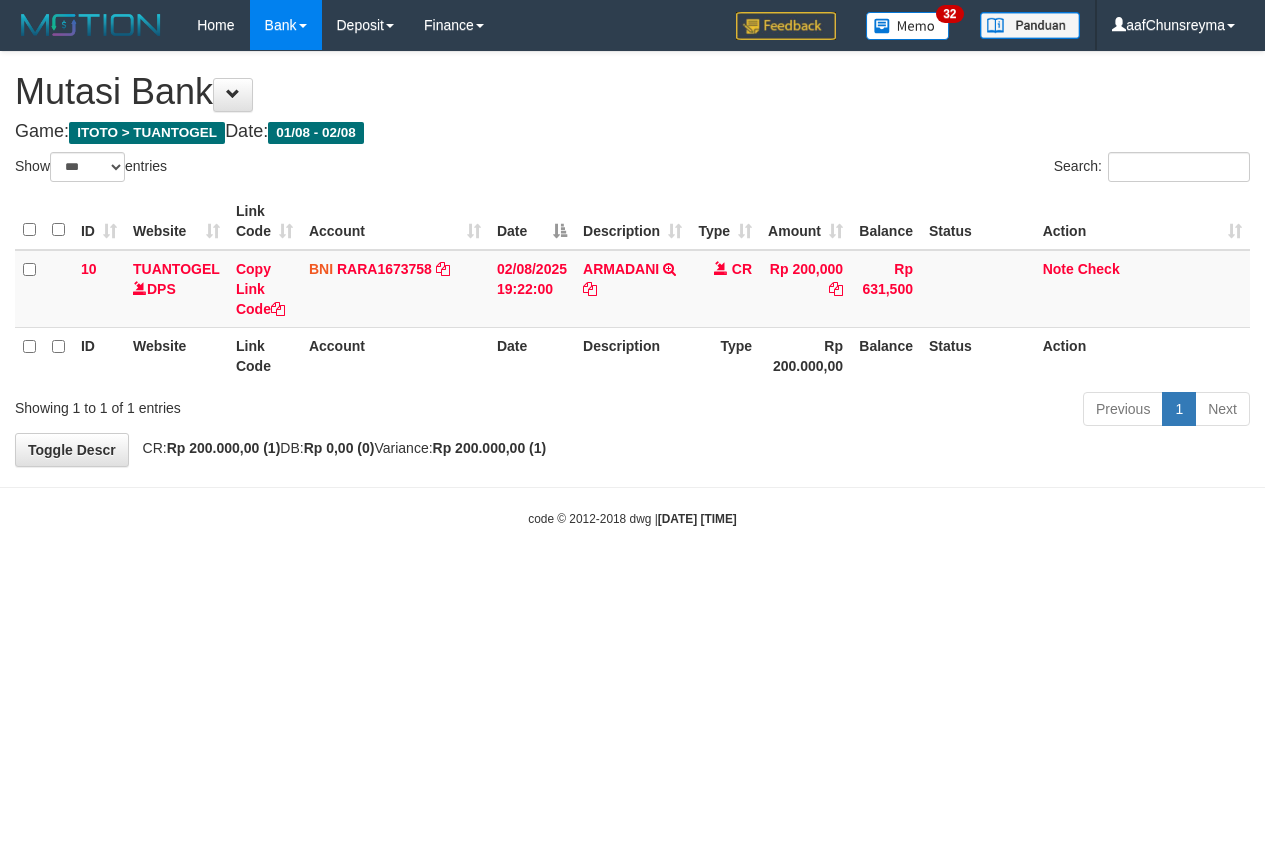 scroll, scrollTop: 0, scrollLeft: 0, axis: both 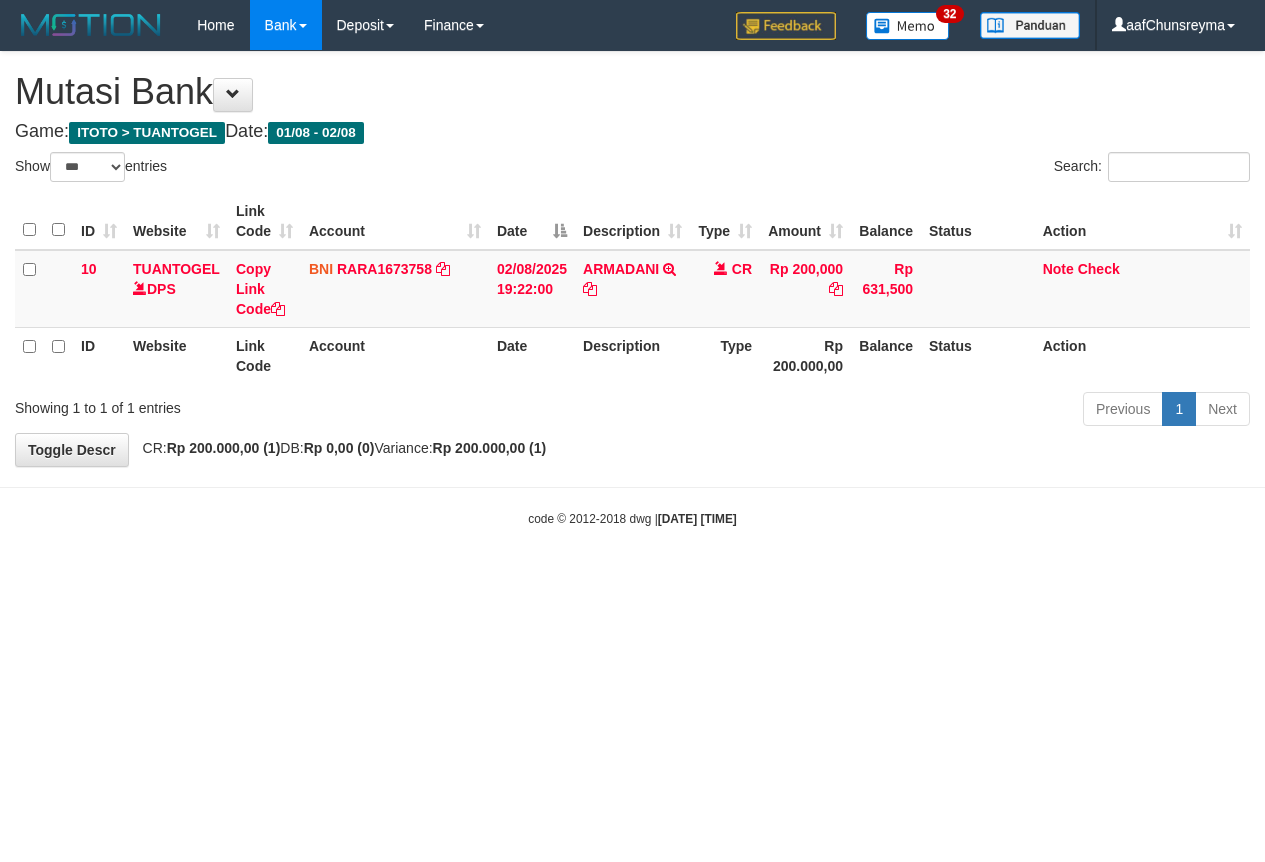 select on "***" 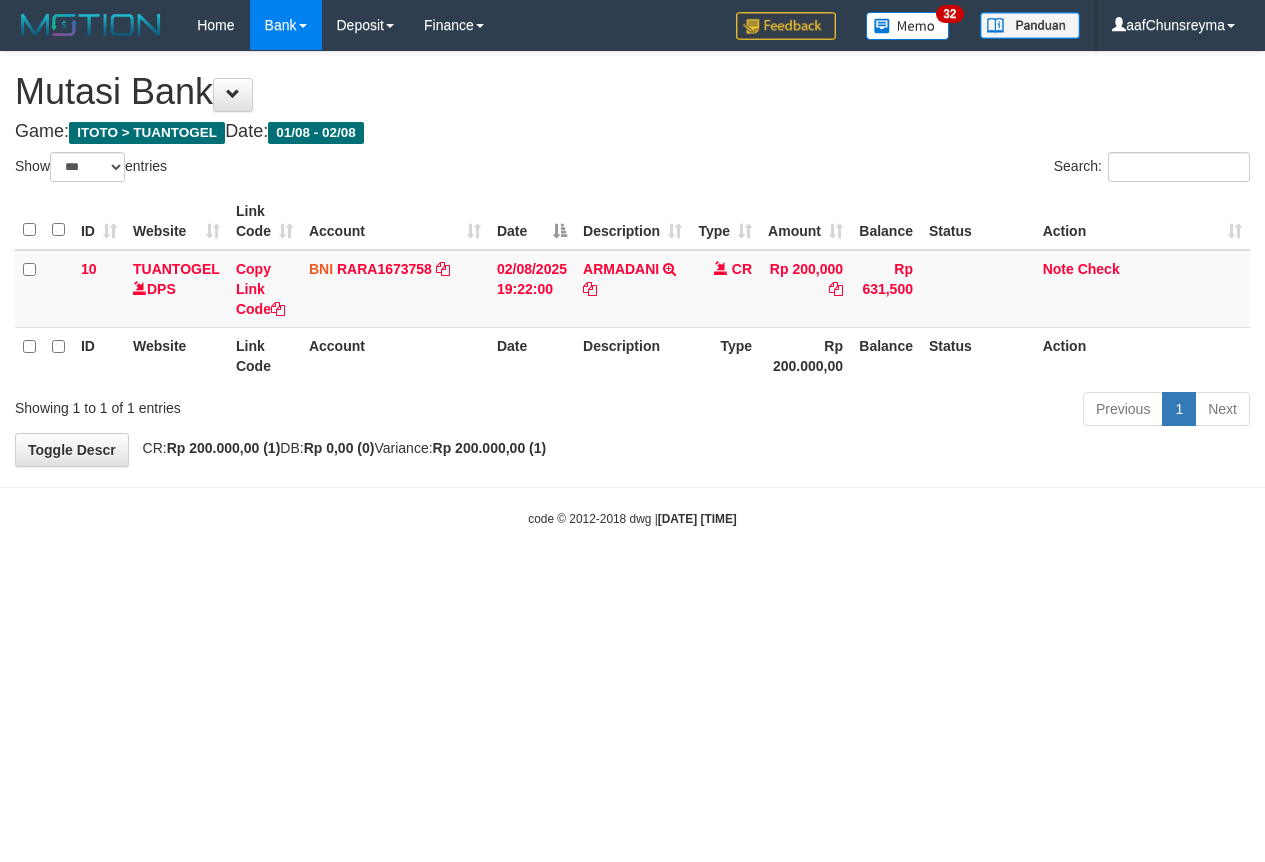 scroll, scrollTop: 0, scrollLeft: 0, axis: both 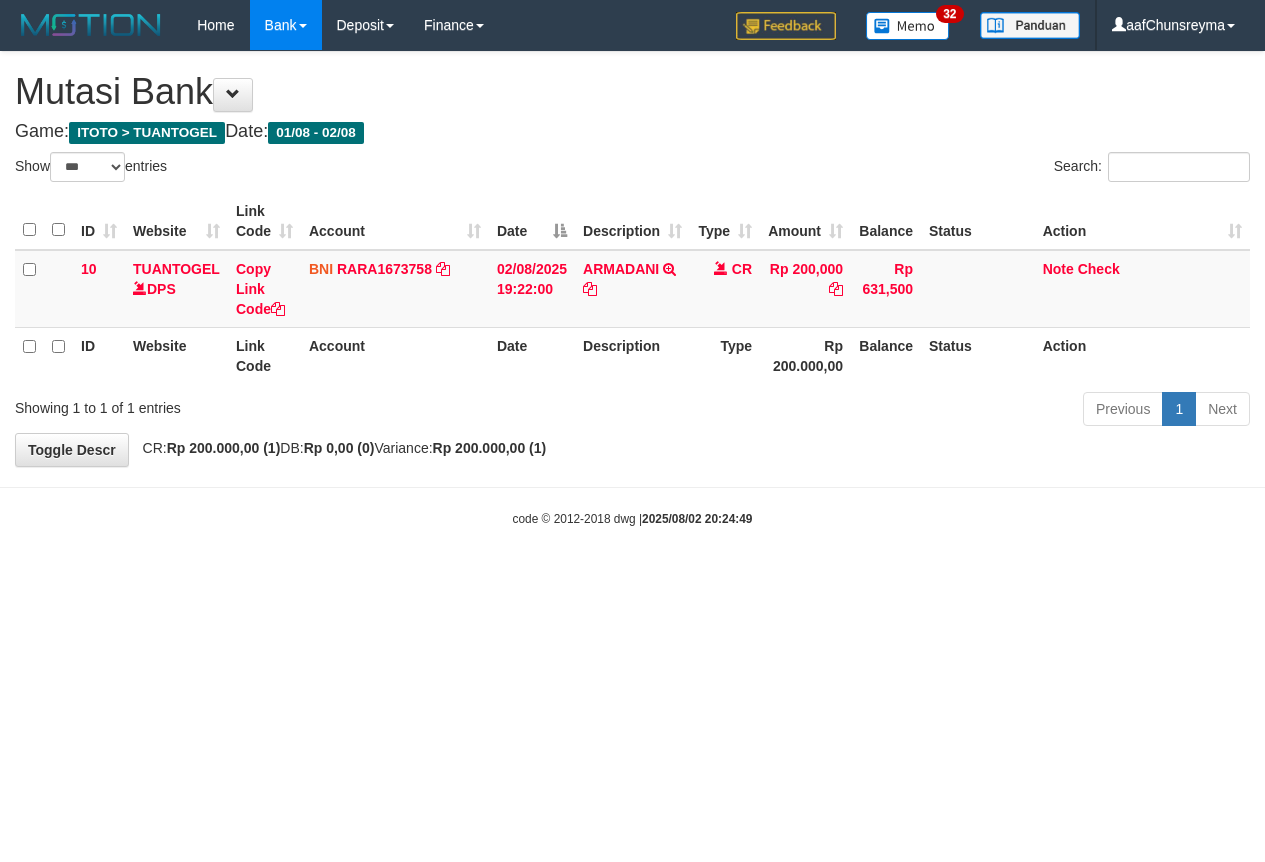 select on "***" 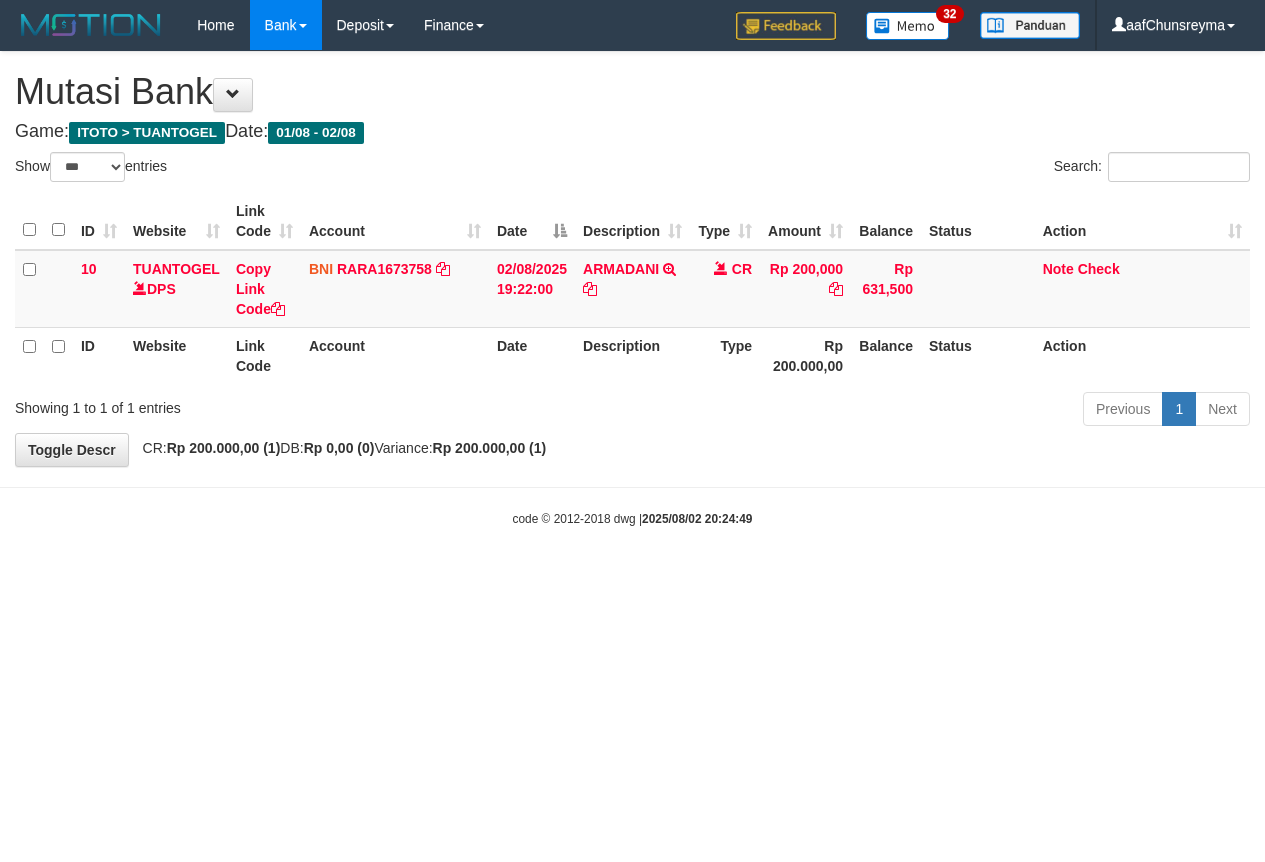 scroll, scrollTop: 0, scrollLeft: 0, axis: both 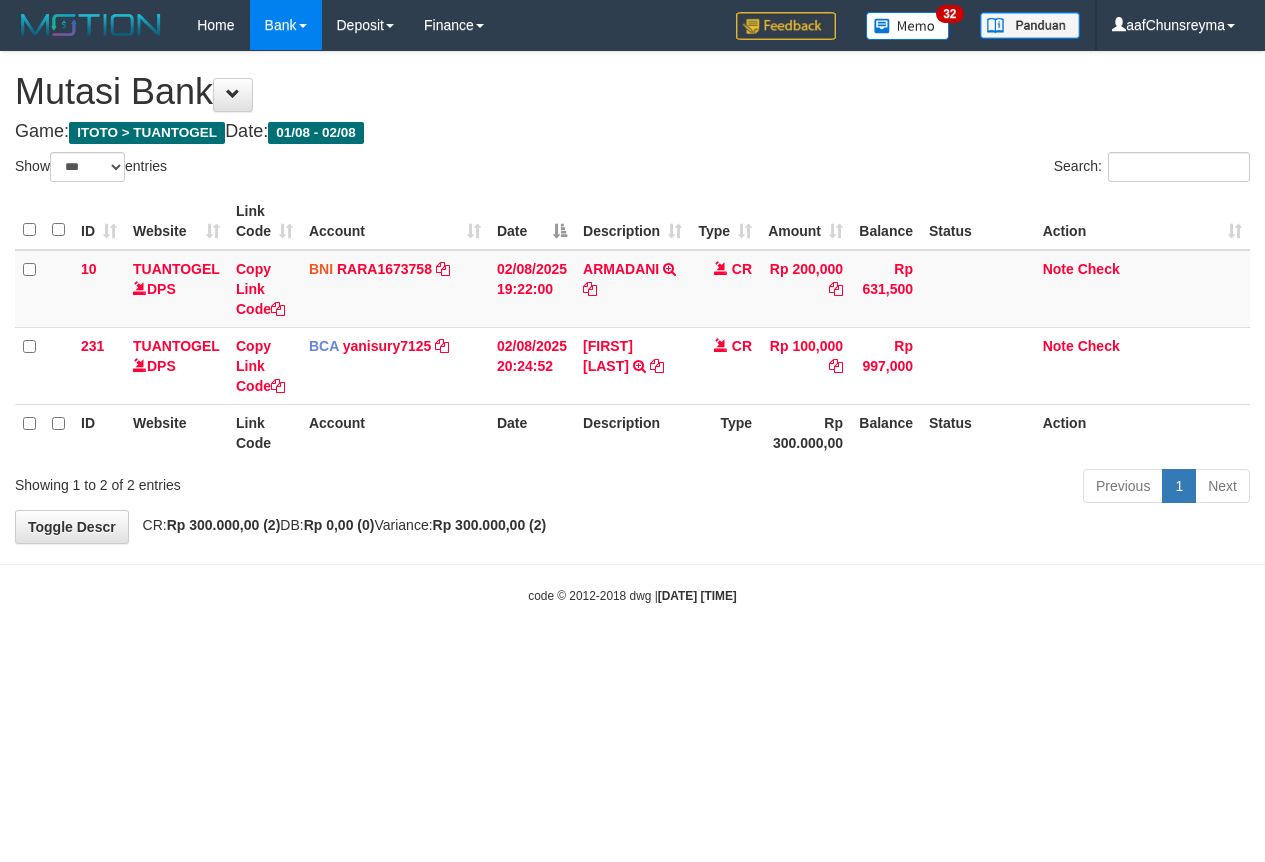 select on "***" 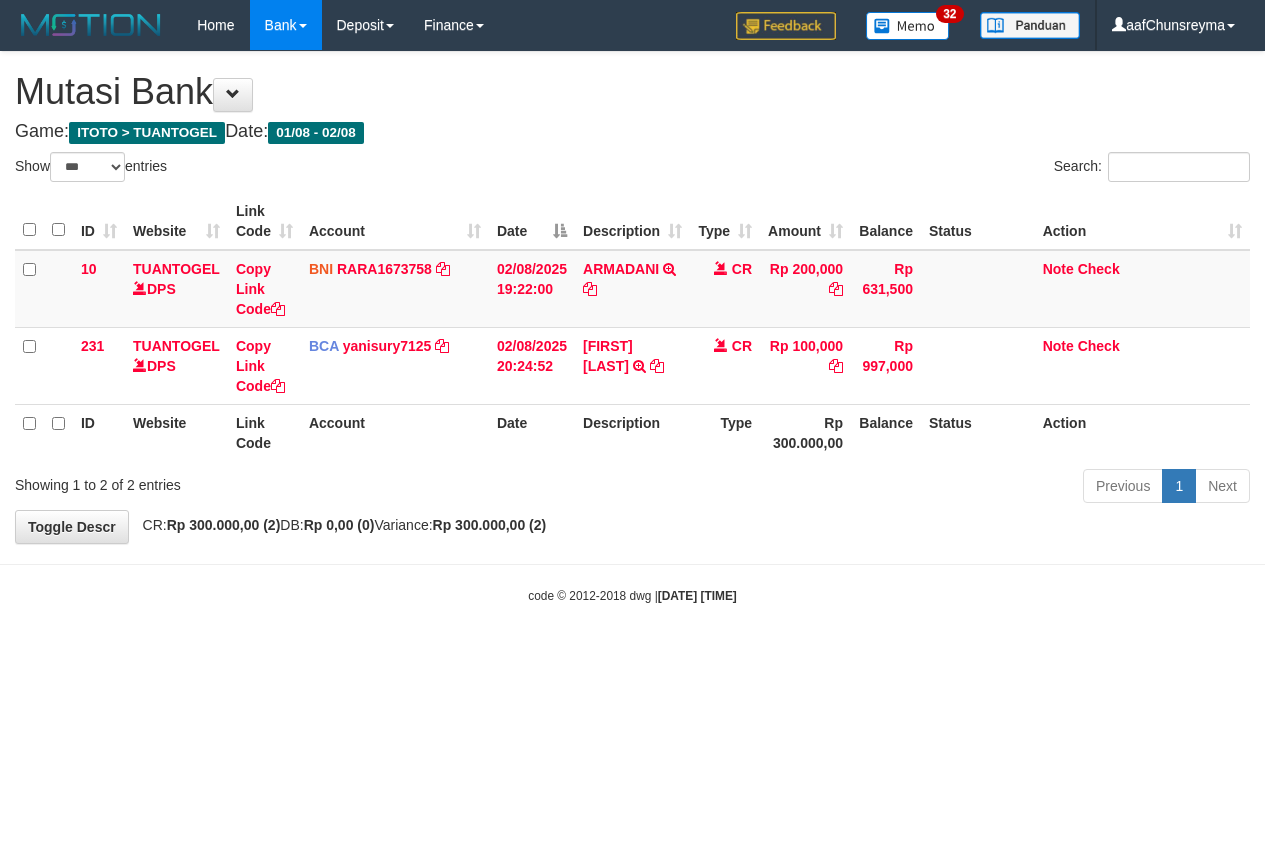 scroll, scrollTop: 0, scrollLeft: 0, axis: both 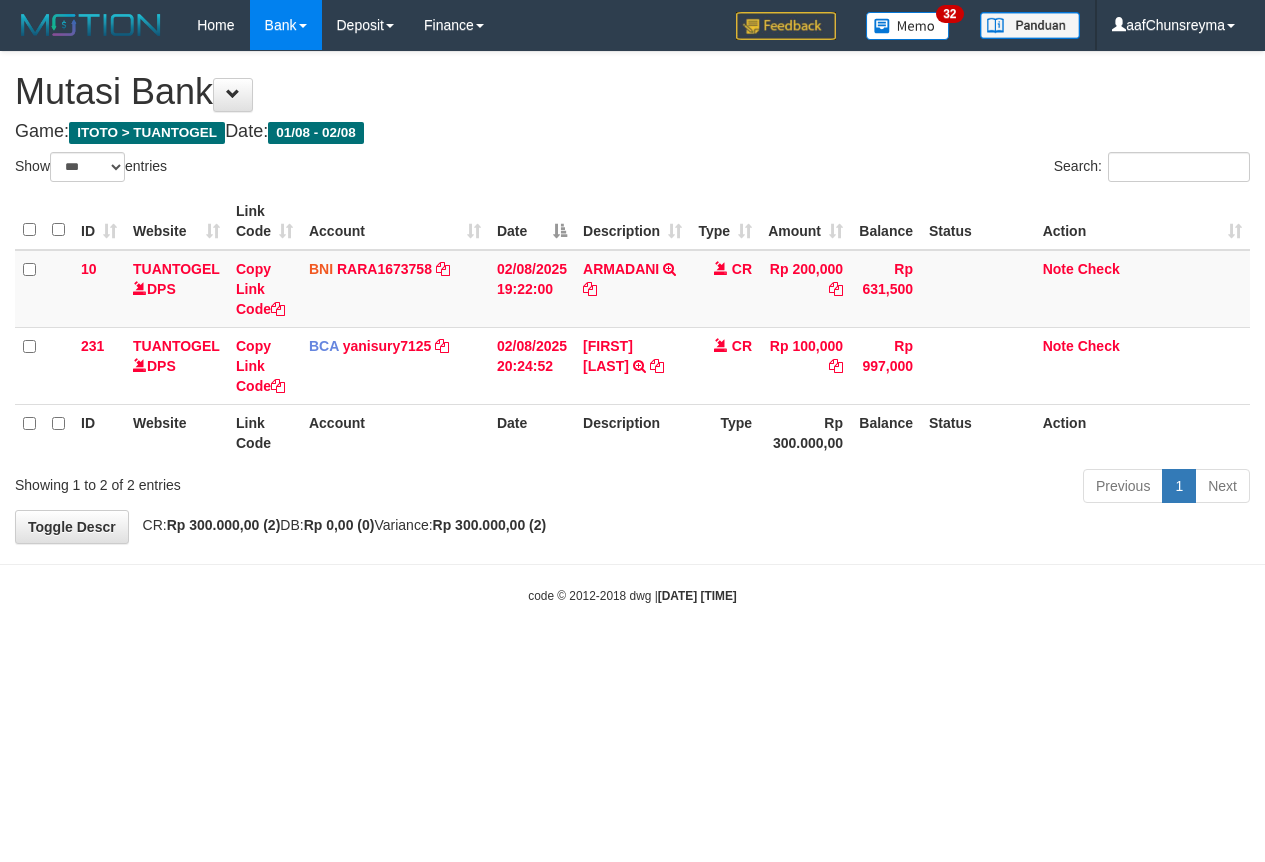 select on "***" 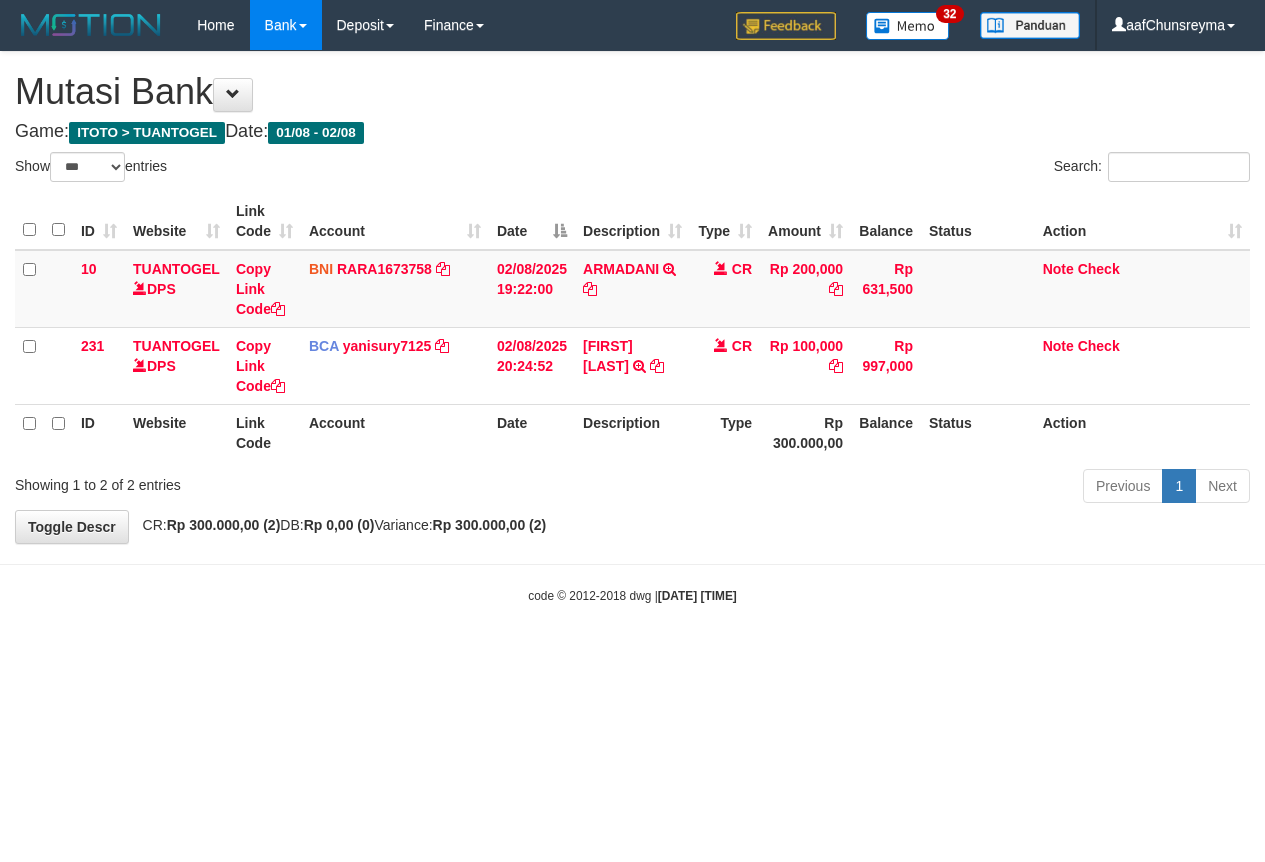 scroll, scrollTop: 0, scrollLeft: 0, axis: both 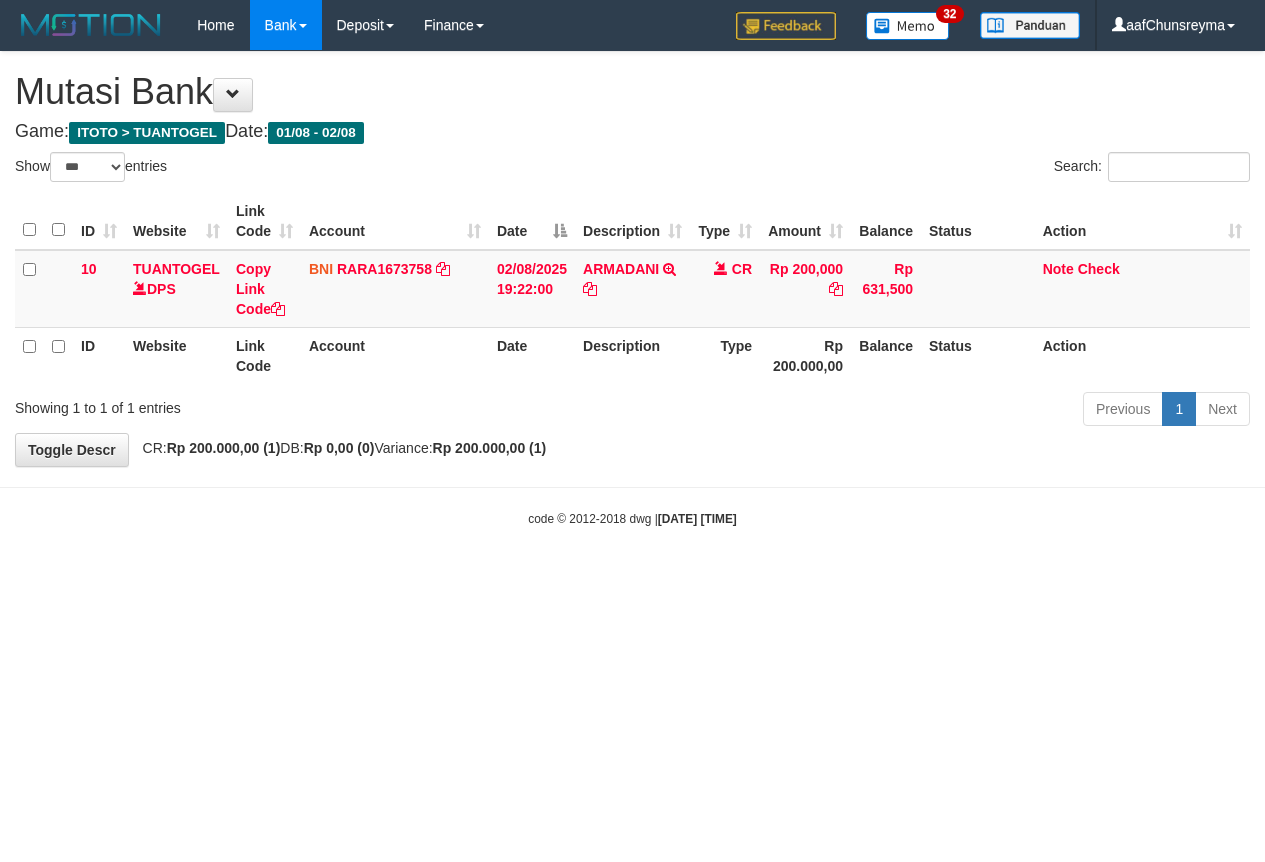 select on "***" 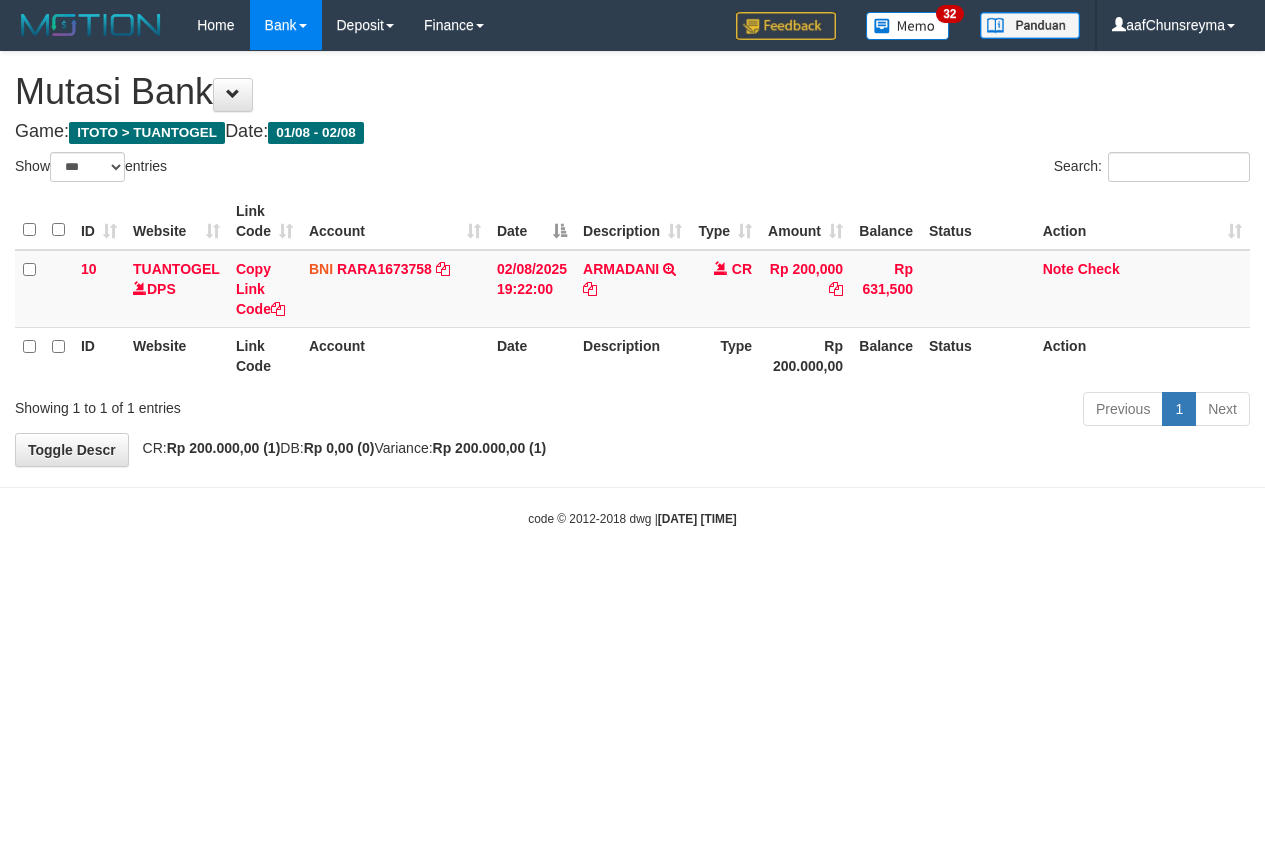 scroll, scrollTop: 0, scrollLeft: 0, axis: both 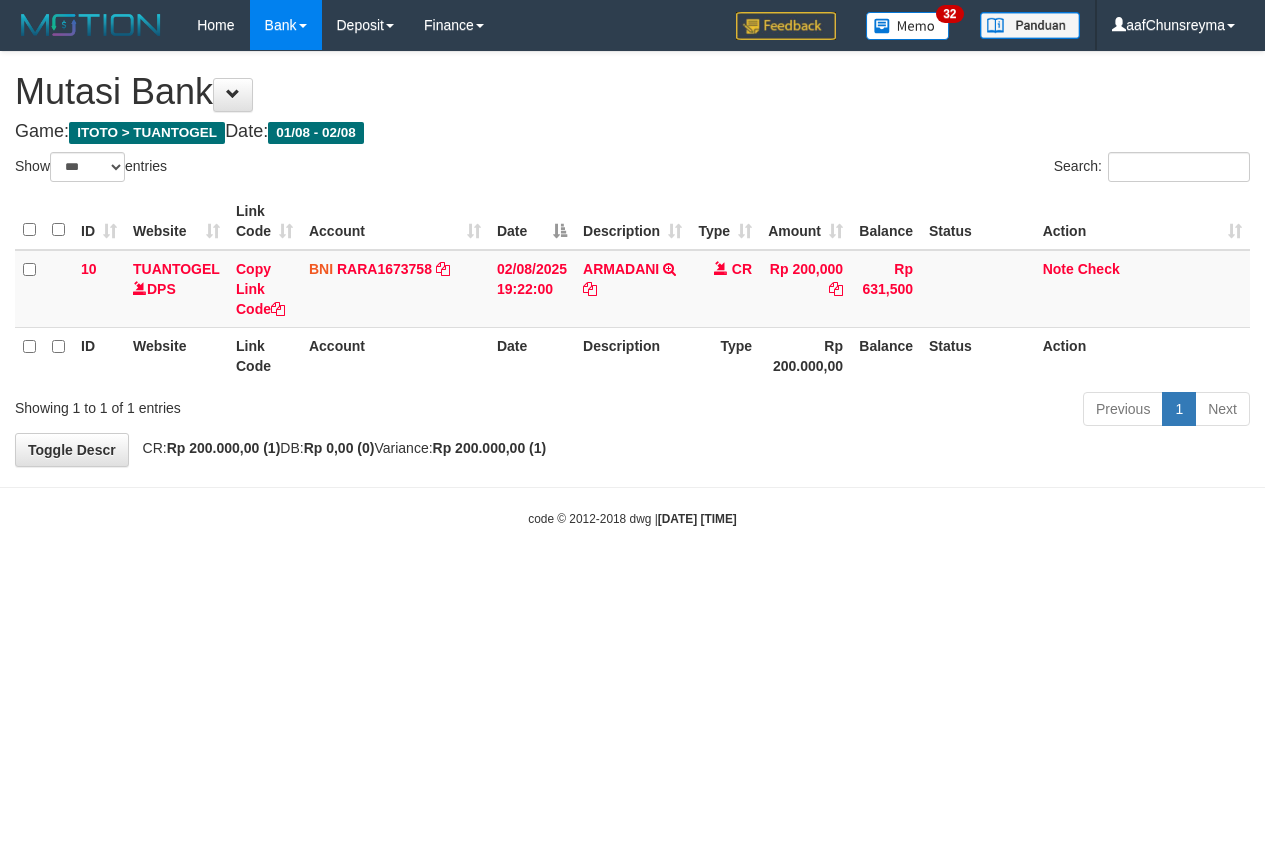 select on "***" 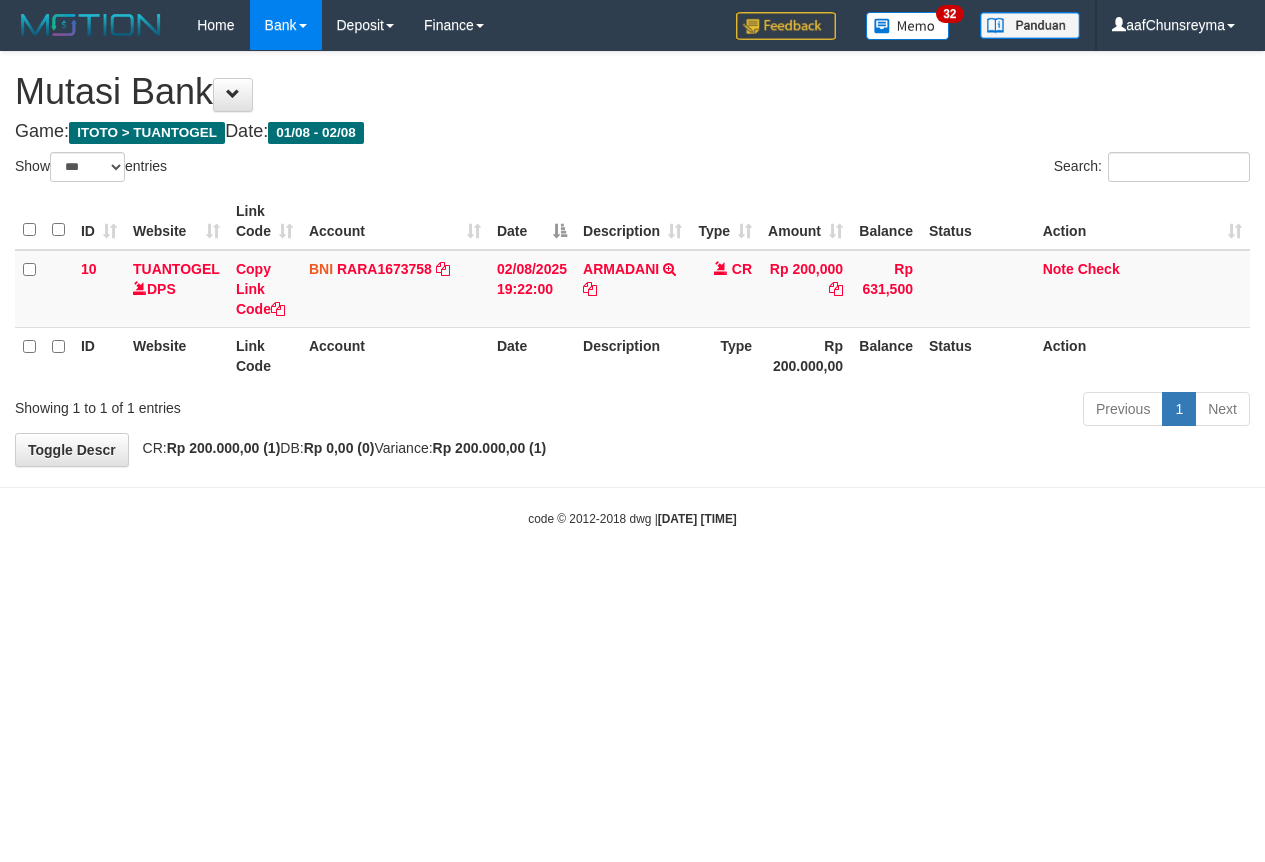 scroll, scrollTop: 0, scrollLeft: 0, axis: both 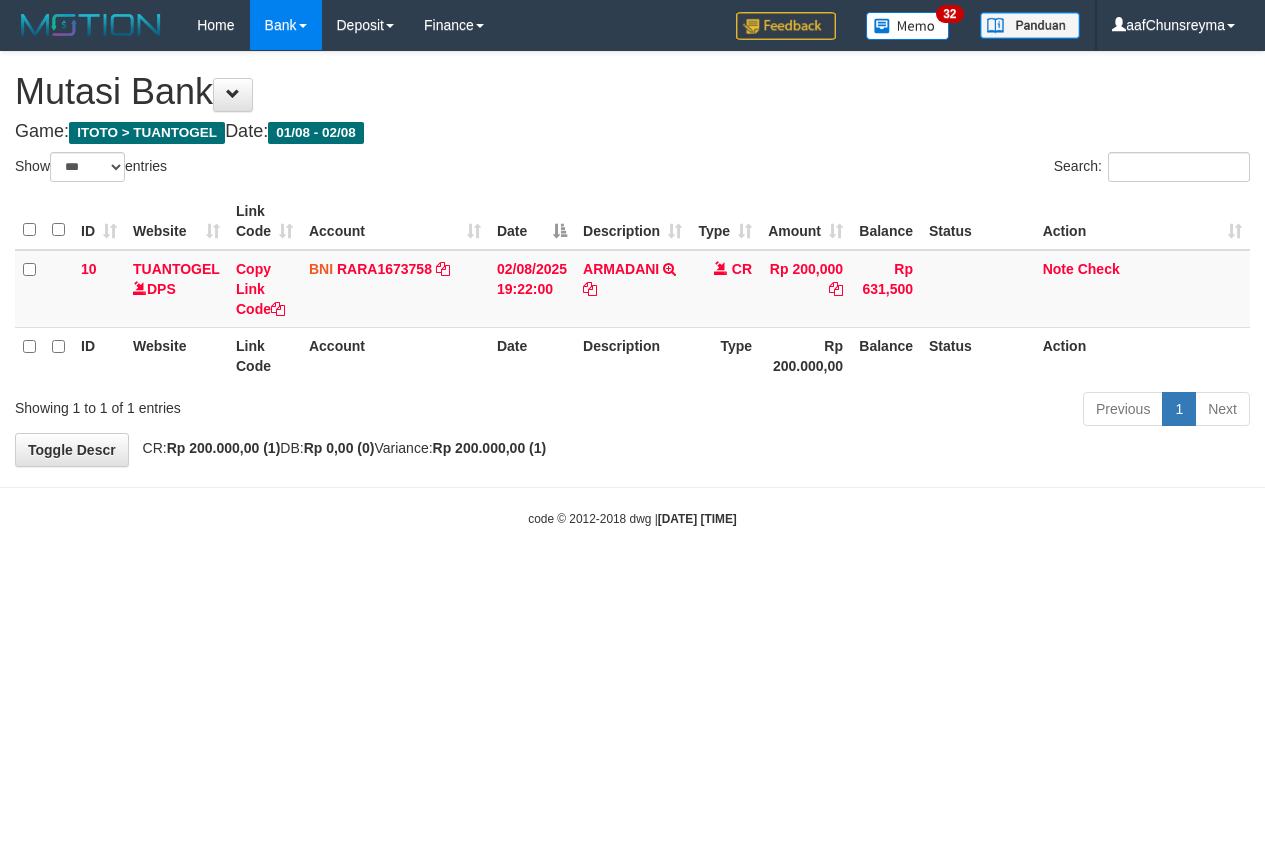 select on "***" 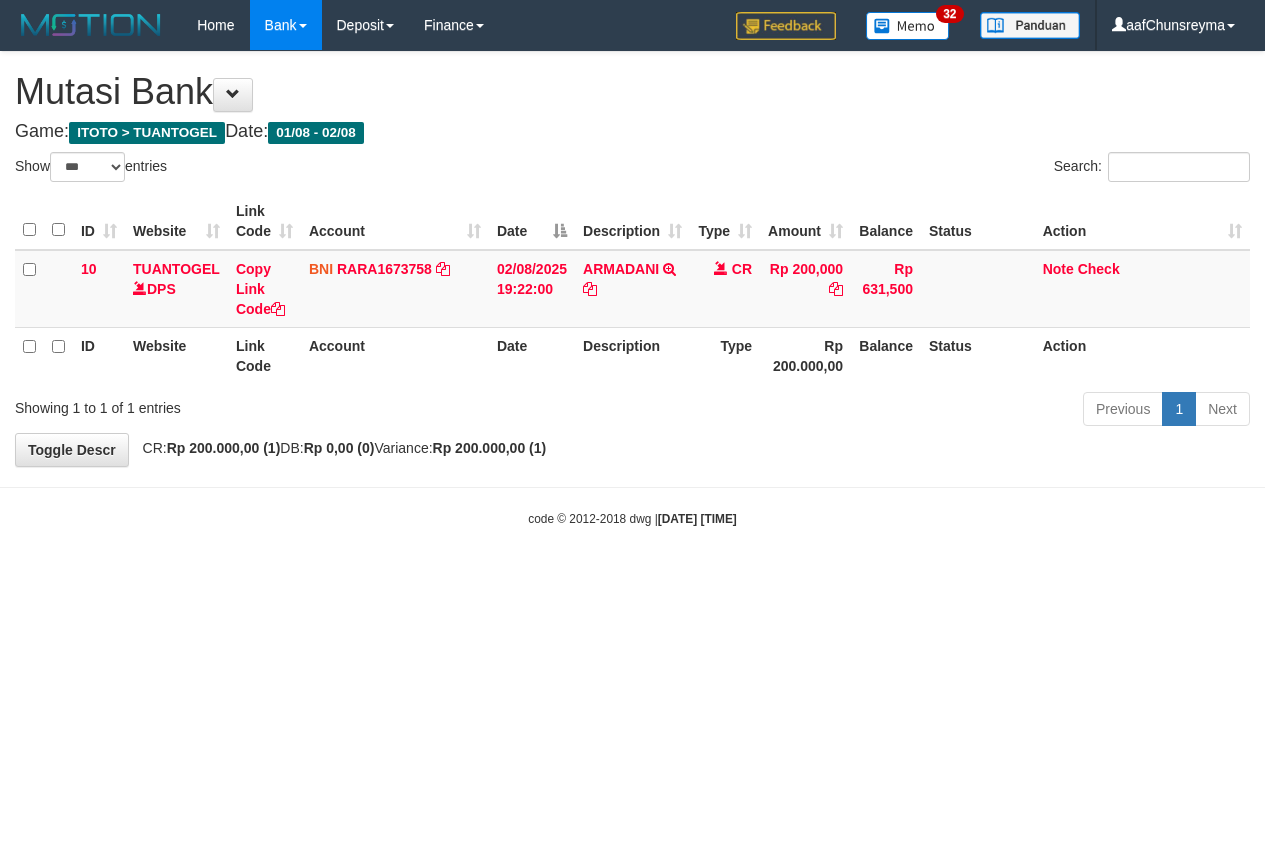 scroll, scrollTop: 0, scrollLeft: 0, axis: both 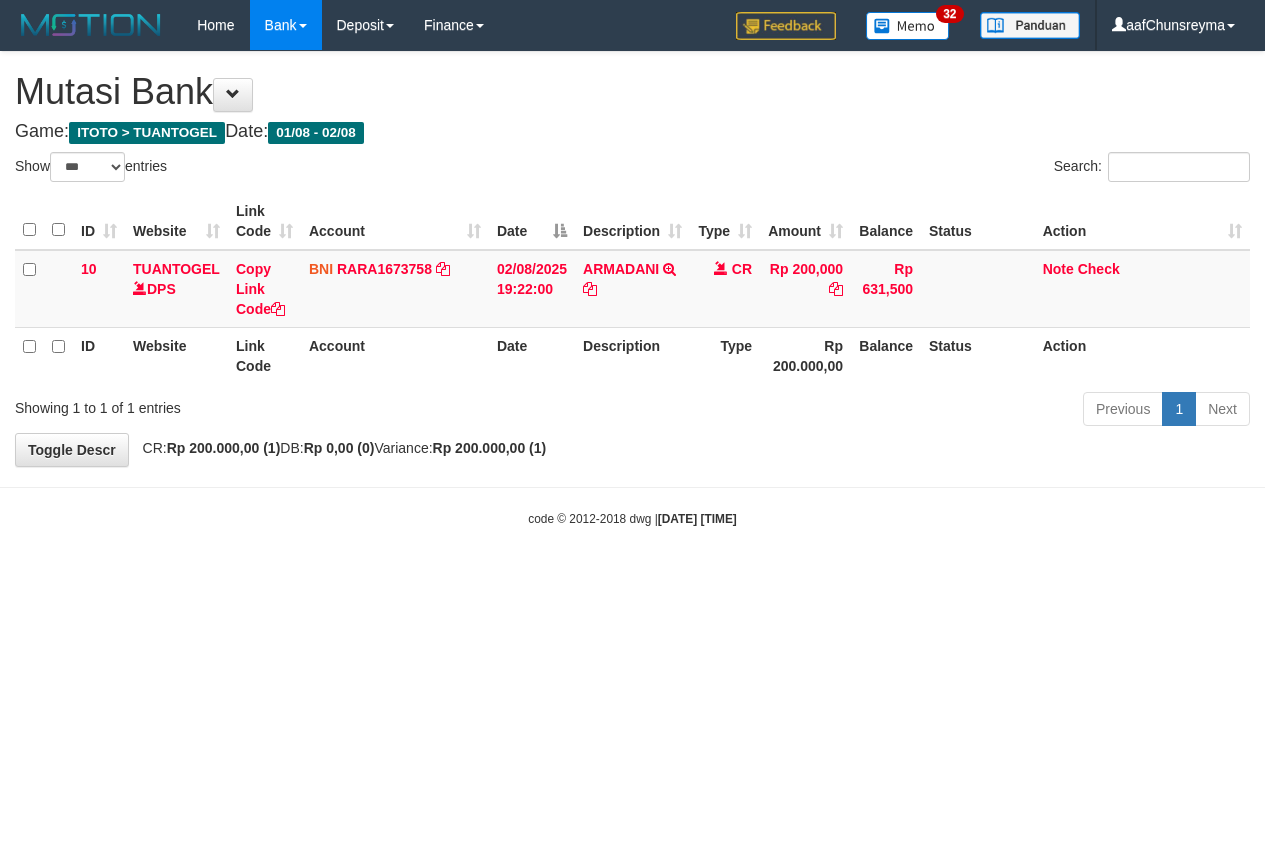 select on "***" 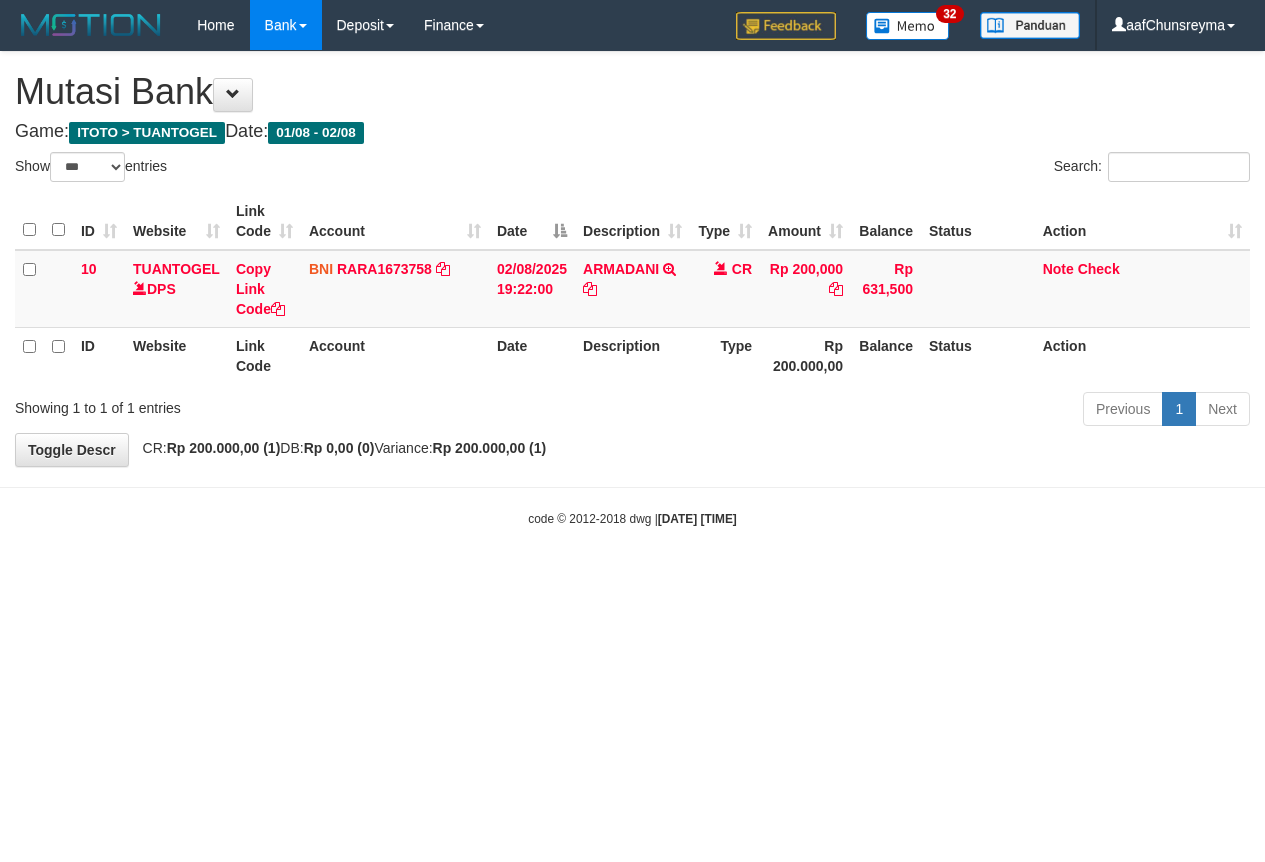 scroll, scrollTop: 0, scrollLeft: 0, axis: both 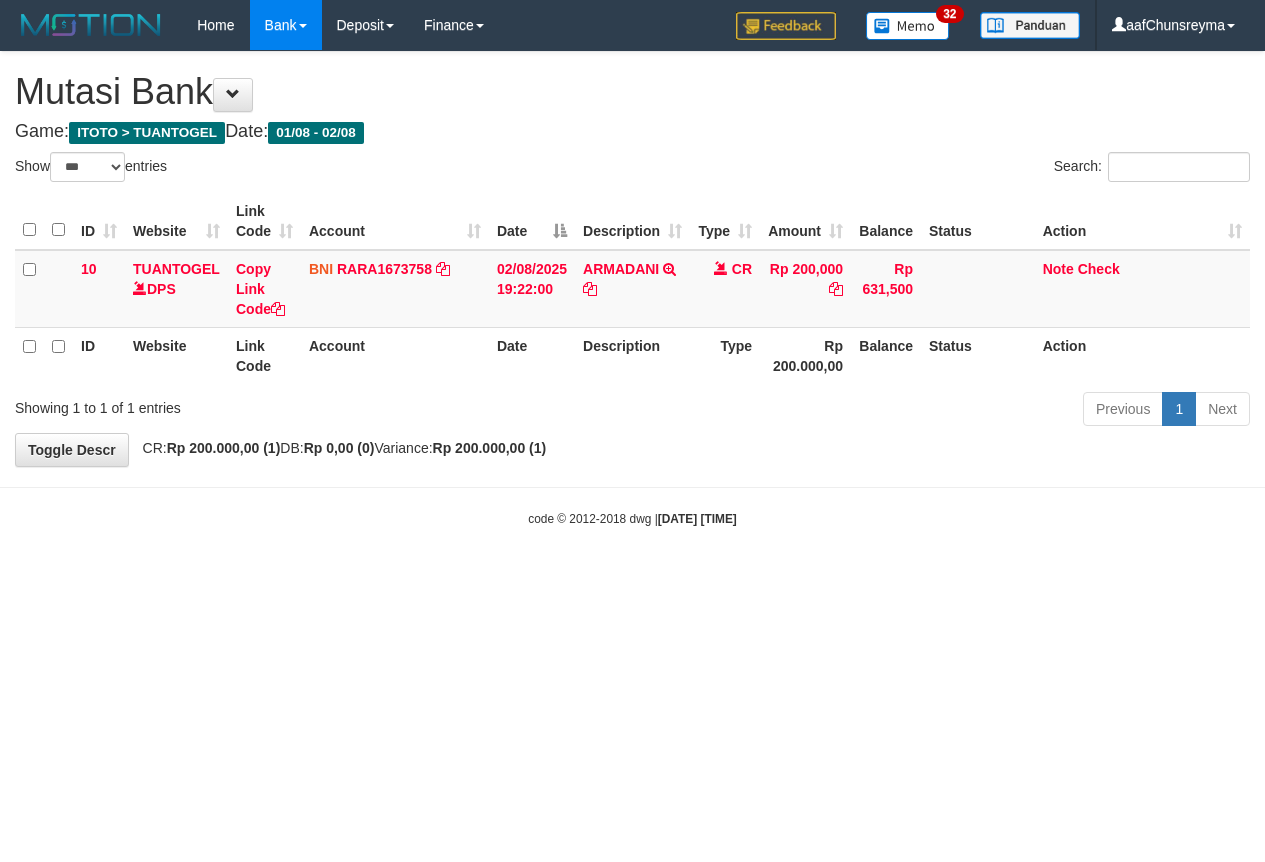 select on "***" 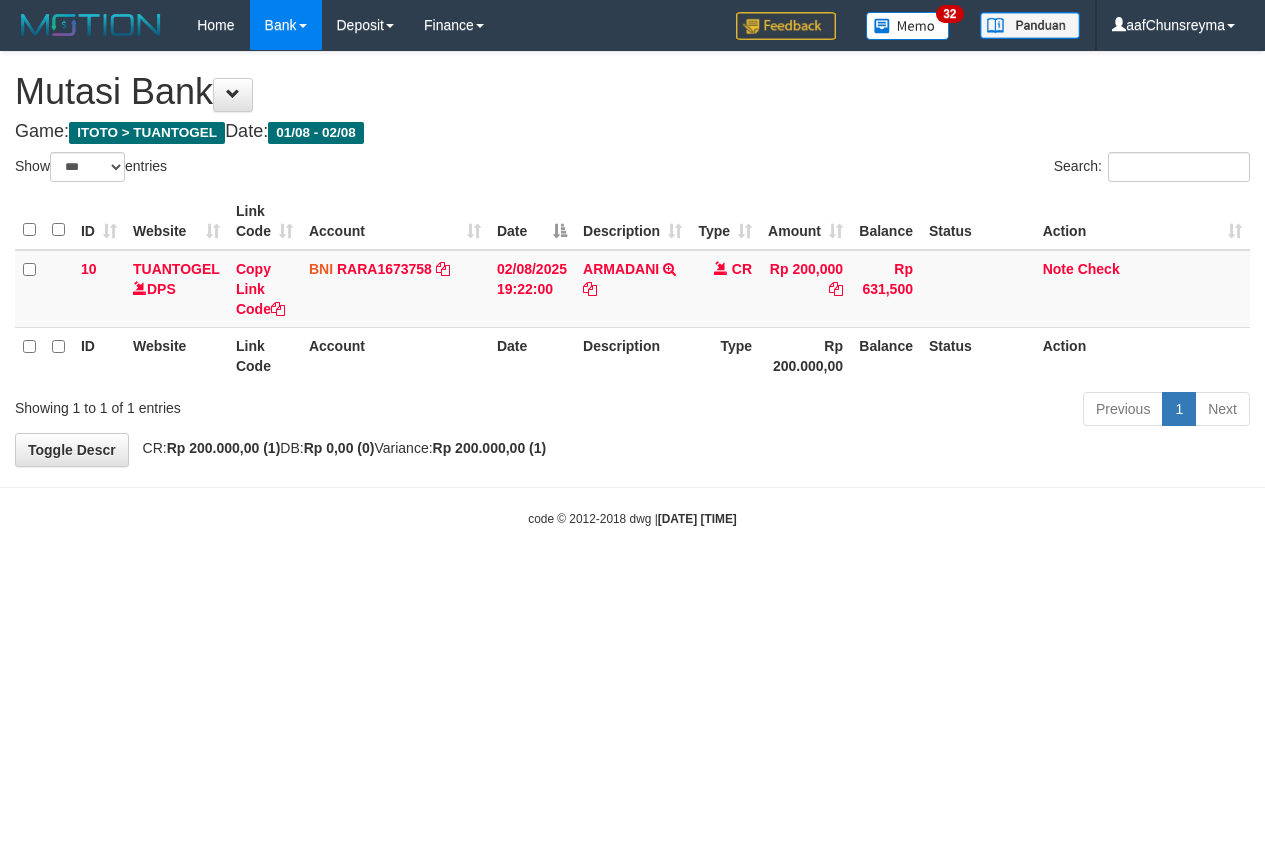 scroll, scrollTop: 0, scrollLeft: 0, axis: both 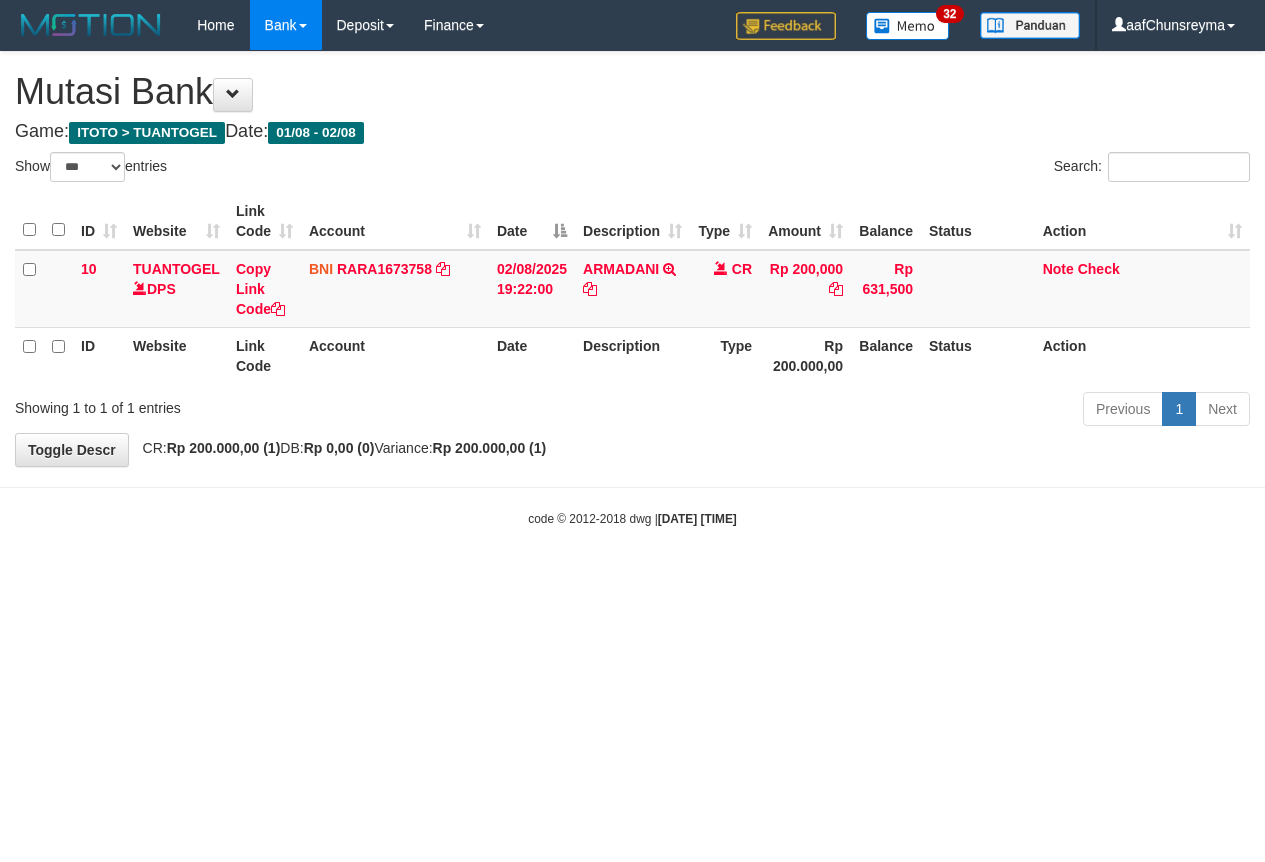 select on "***" 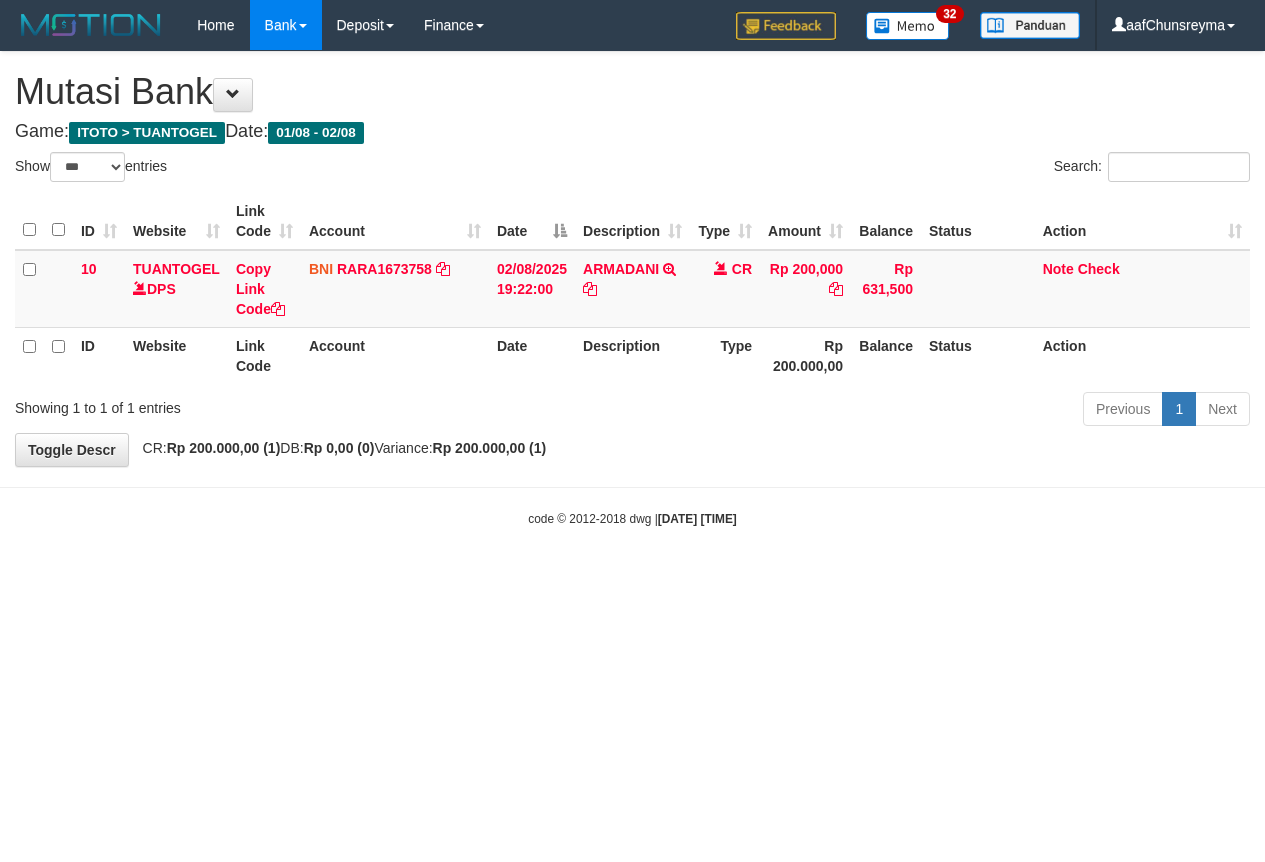 scroll, scrollTop: 0, scrollLeft: 0, axis: both 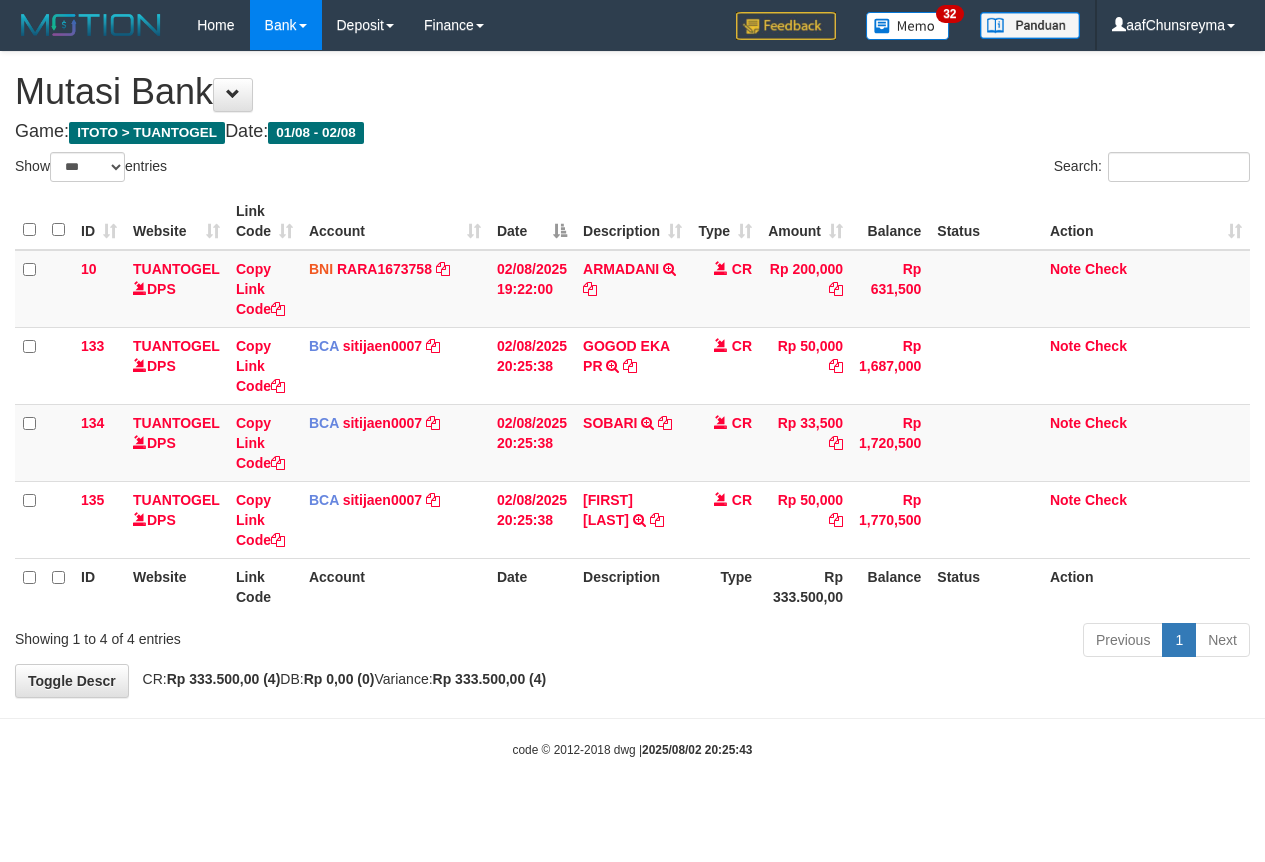 select on "***" 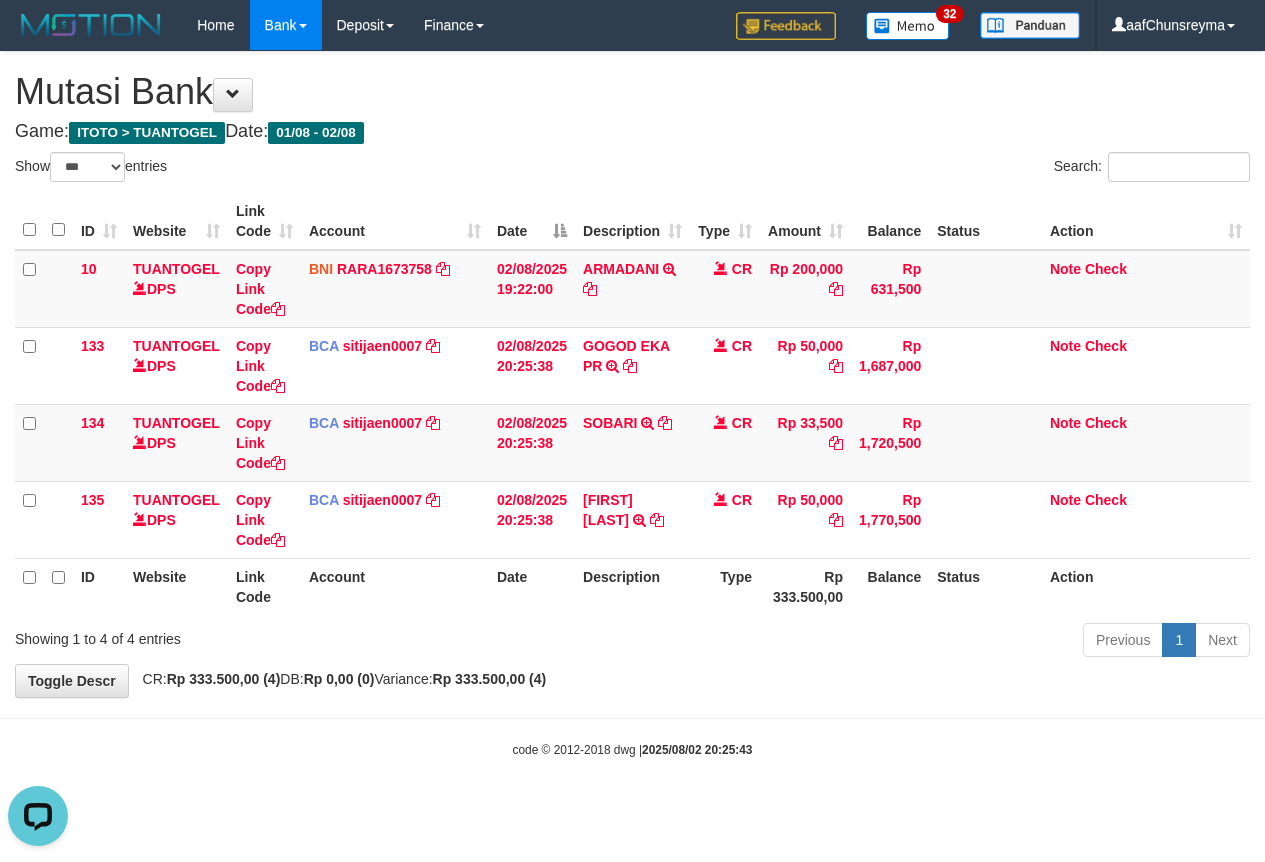 scroll, scrollTop: 0, scrollLeft: 0, axis: both 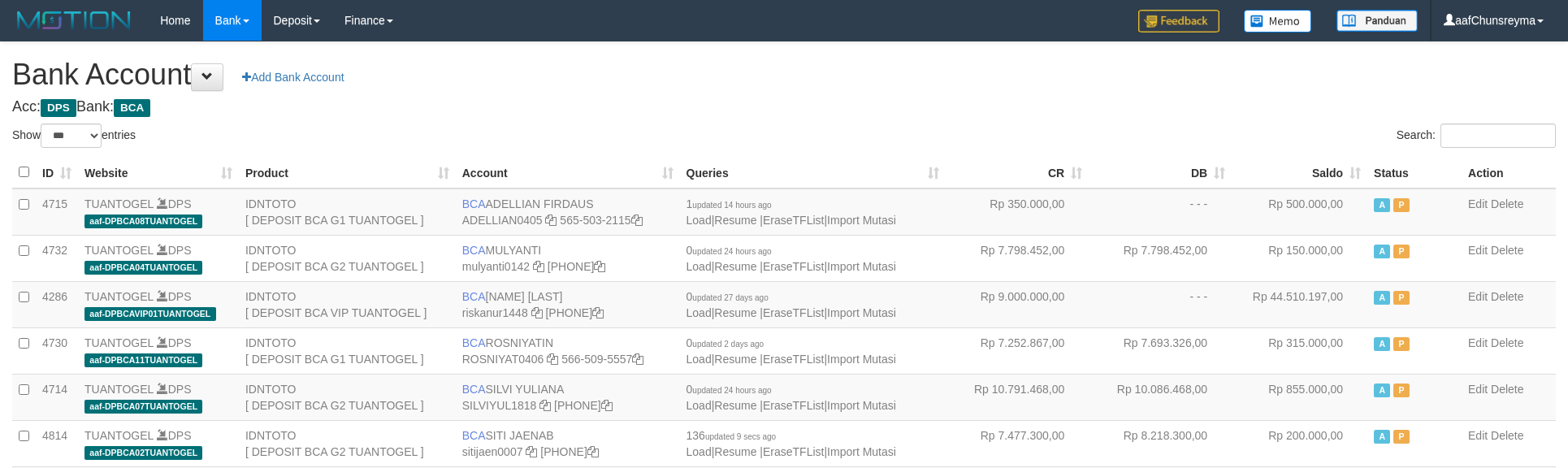 select on "***" 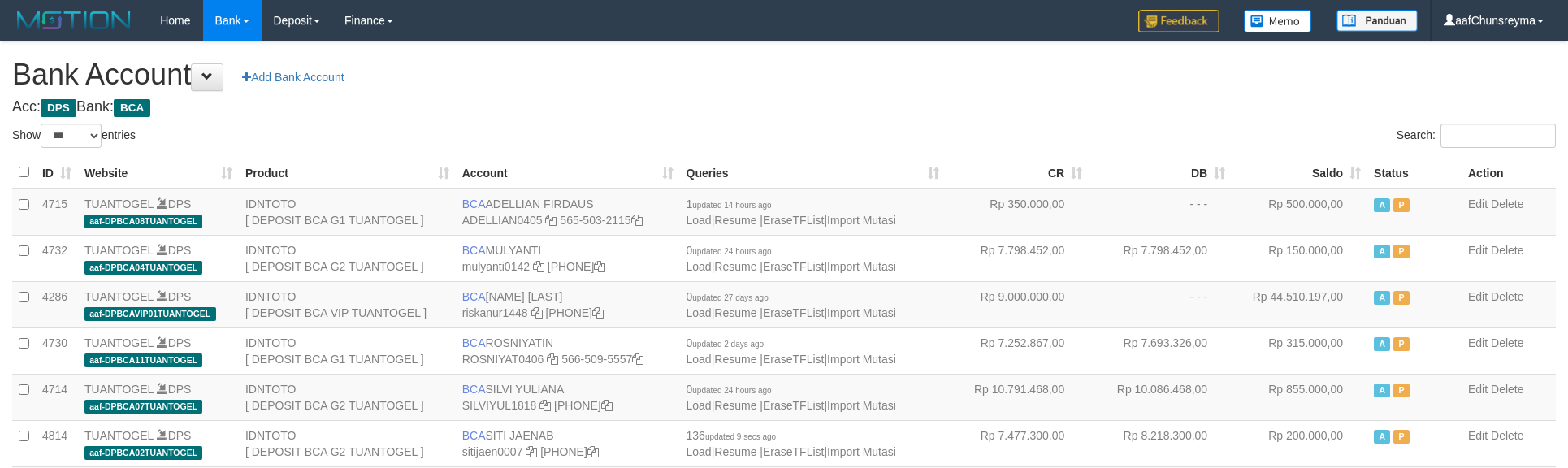 scroll, scrollTop: 346, scrollLeft: 0, axis: vertical 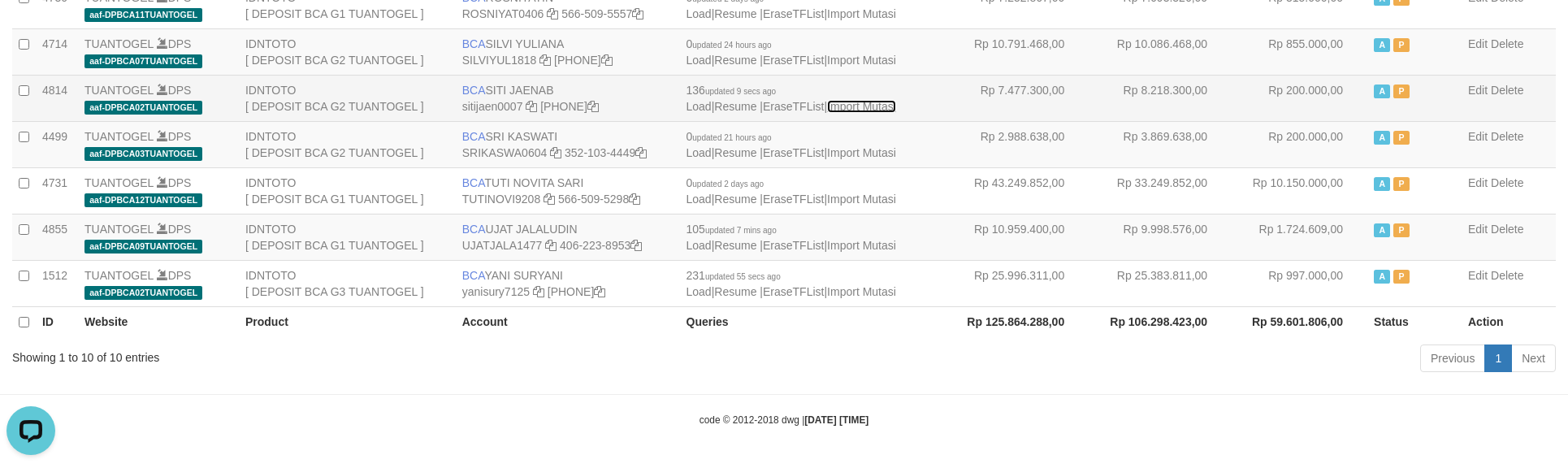 click on "Import Mutasi" at bounding box center (861, 106) 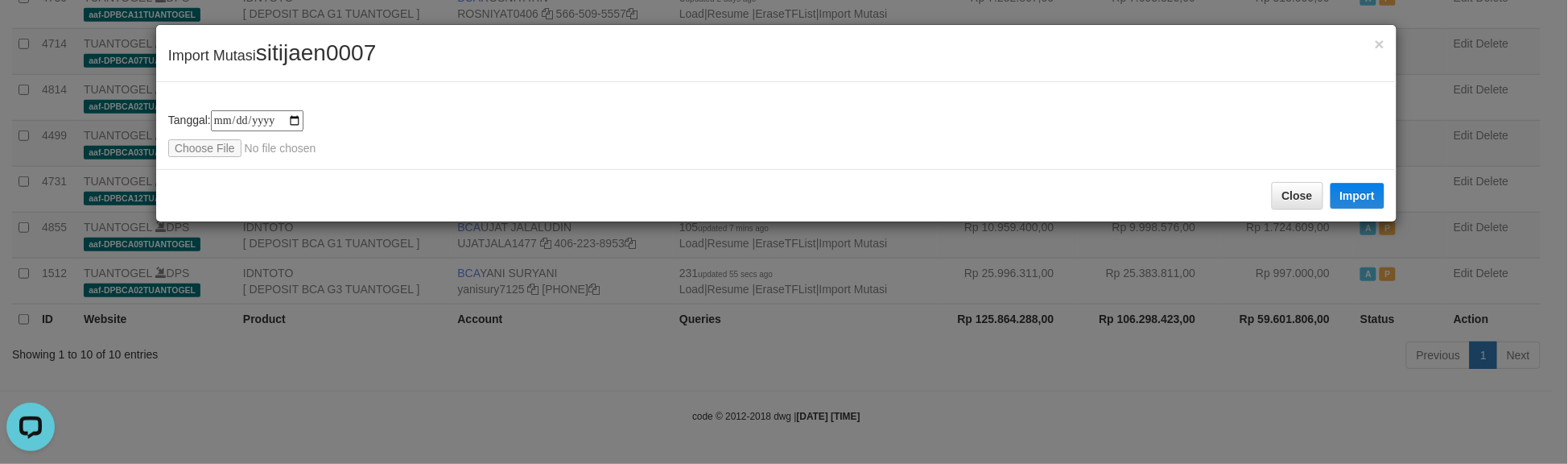 type on "**********" 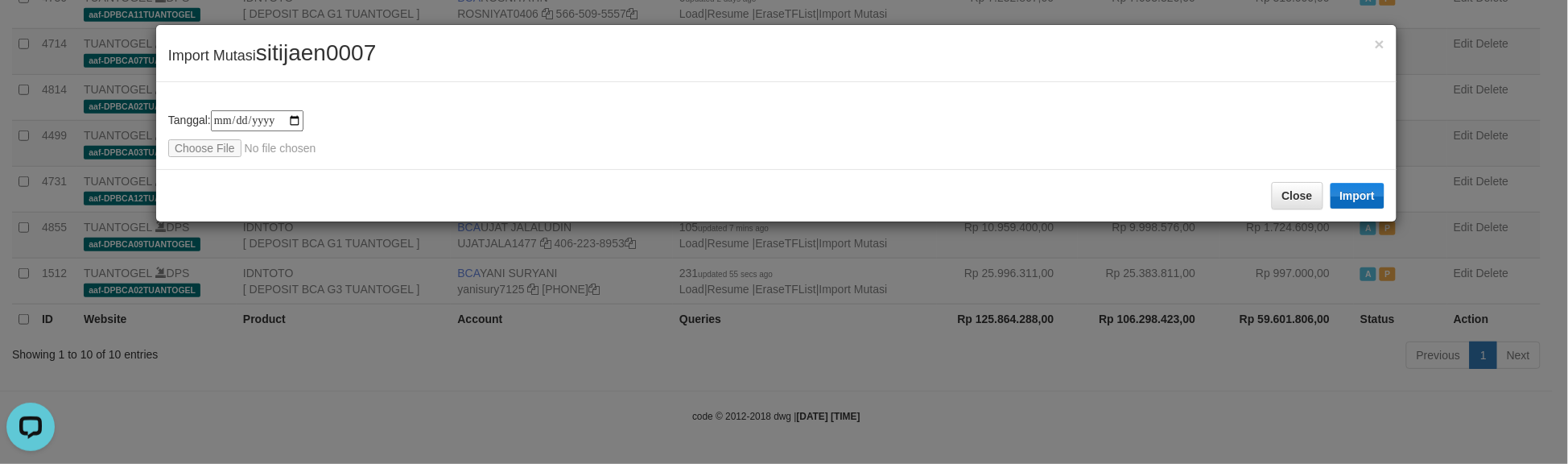 click on "Close
Import" at bounding box center (776, 195) 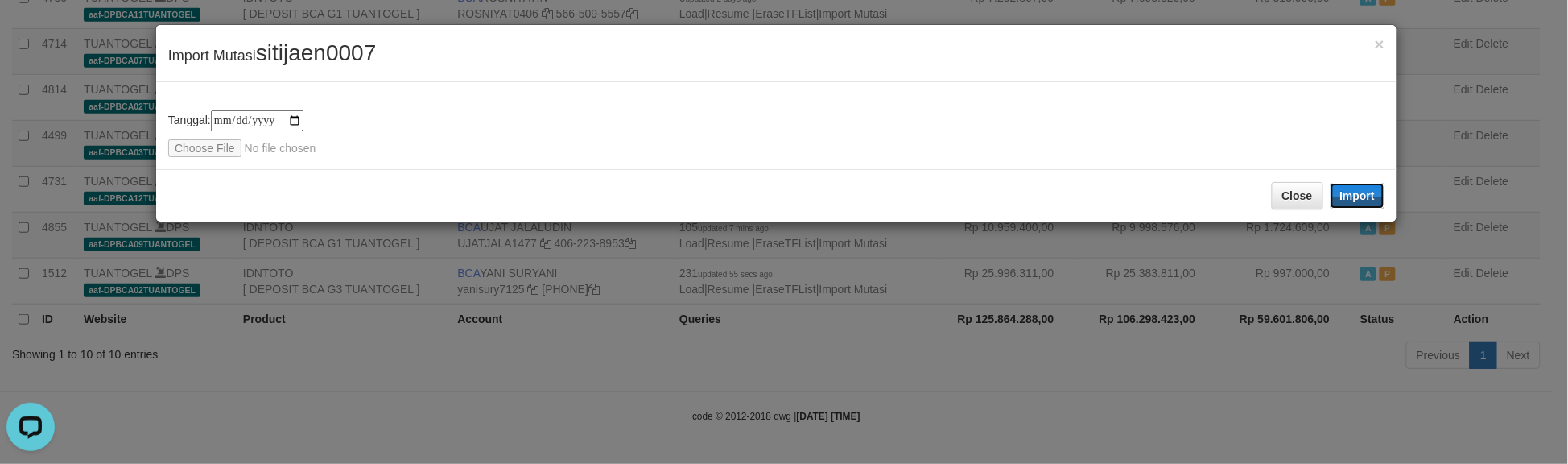 click on "Import" at bounding box center [1358, 196] 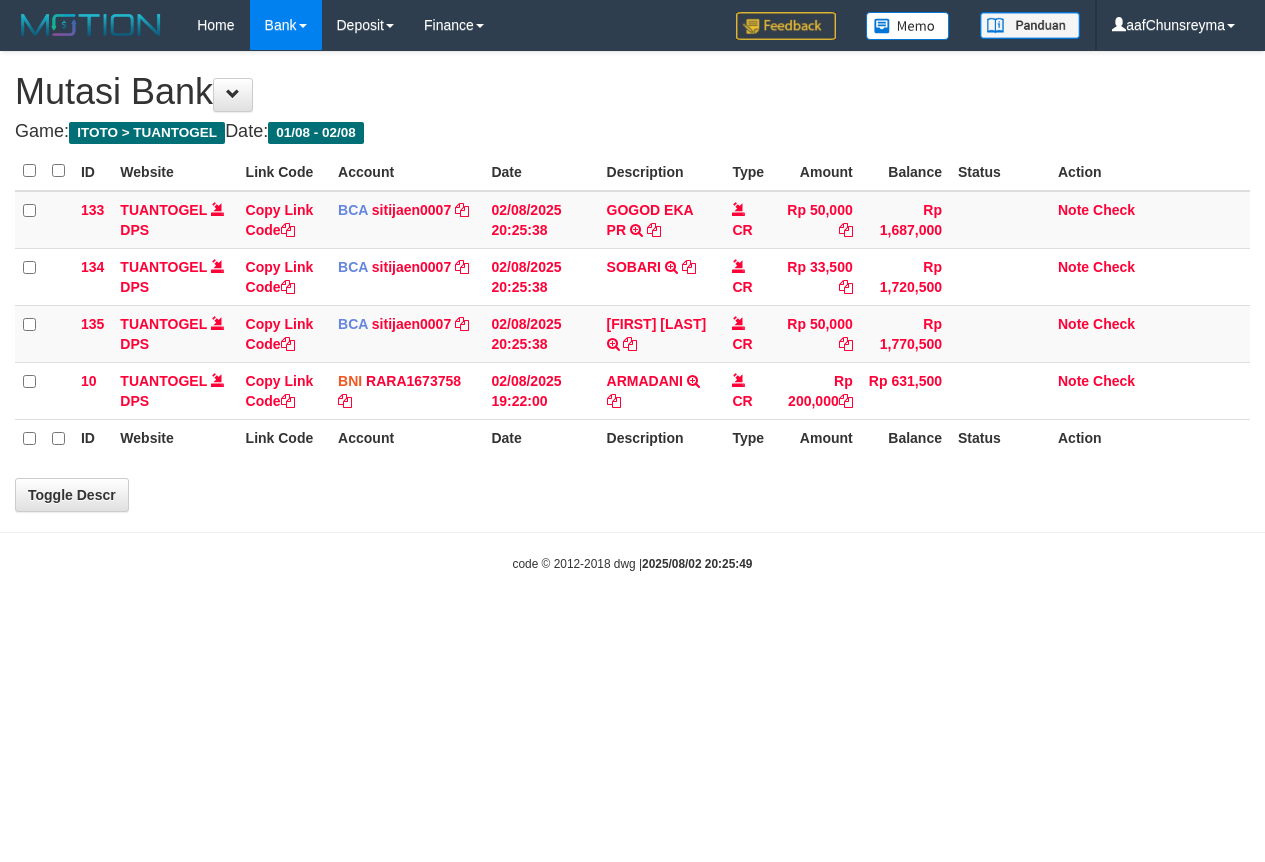 scroll, scrollTop: 0, scrollLeft: 0, axis: both 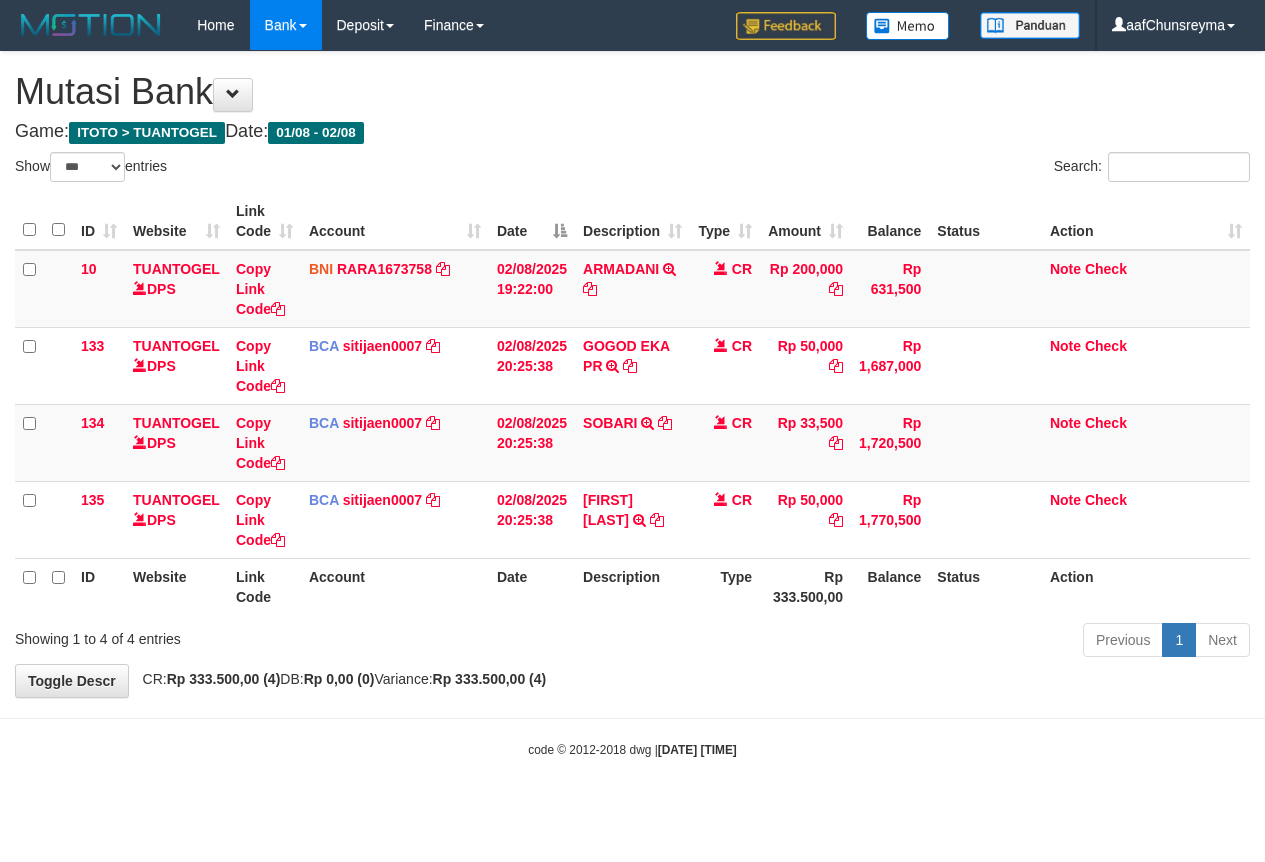 select on "***" 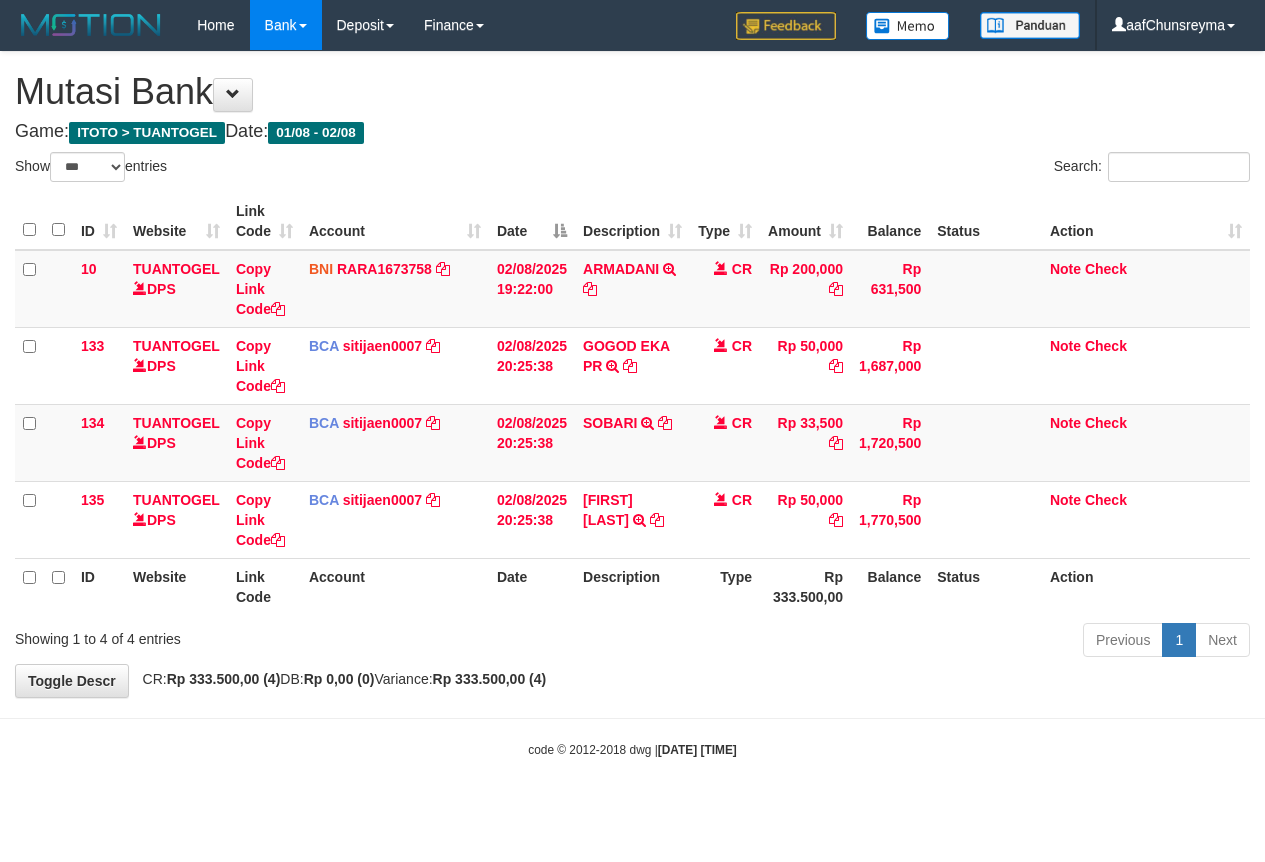scroll, scrollTop: 0, scrollLeft: 0, axis: both 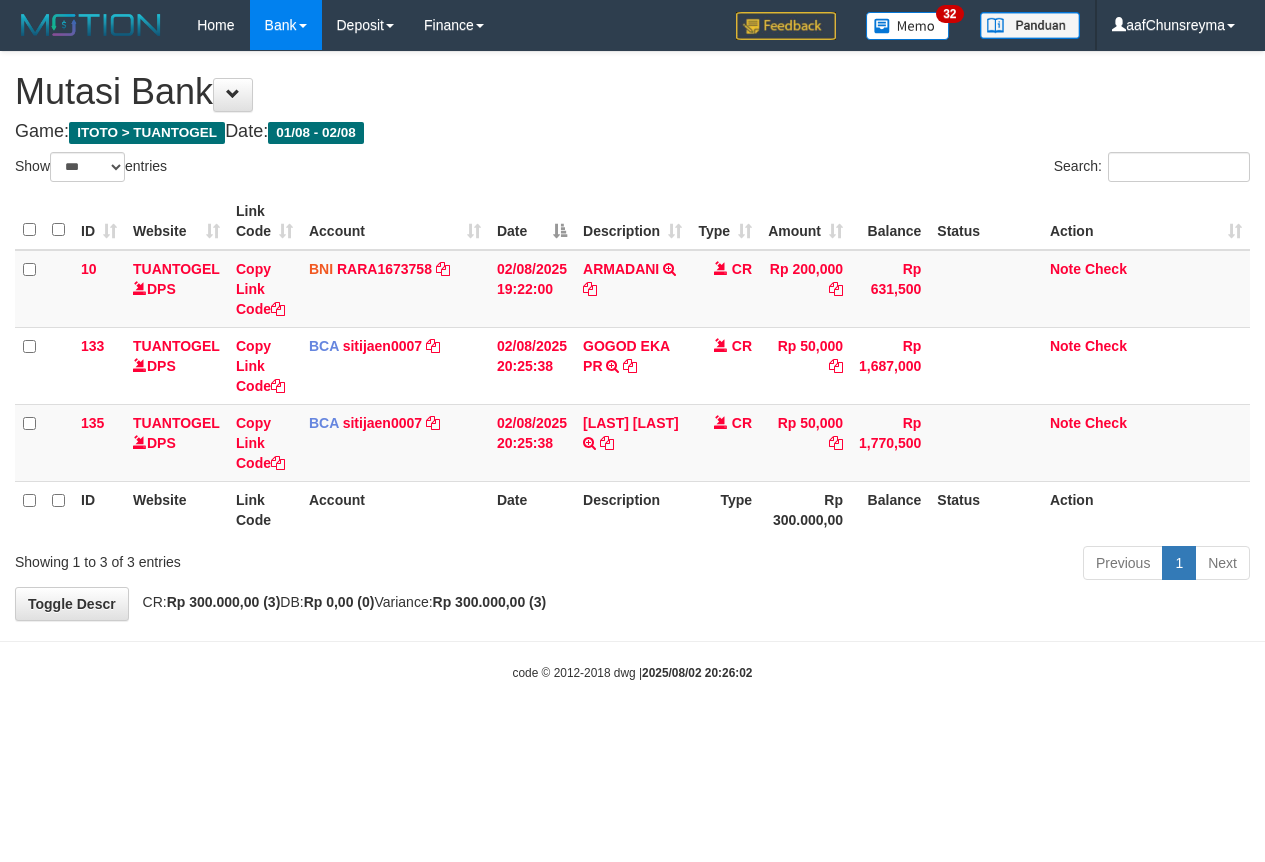 select on "***" 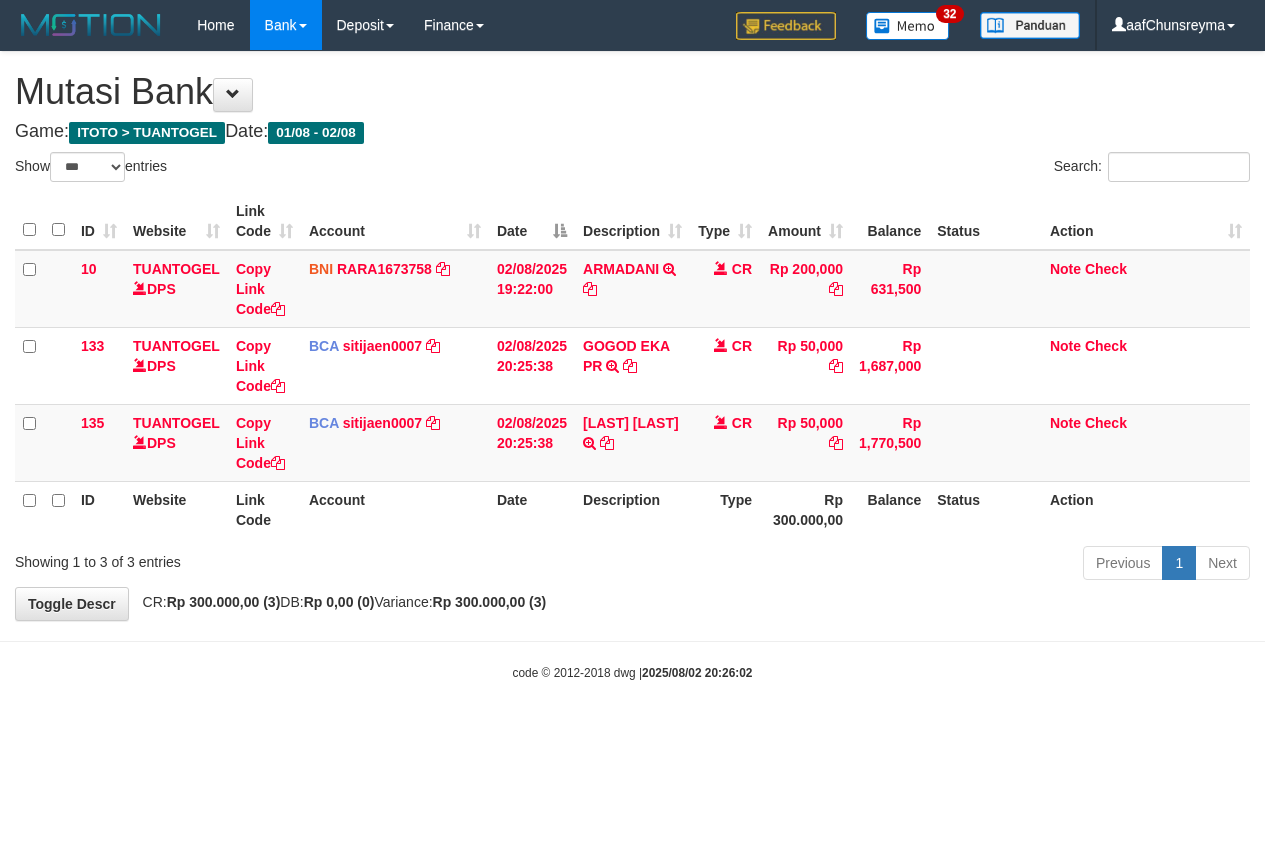 scroll, scrollTop: 0, scrollLeft: 0, axis: both 